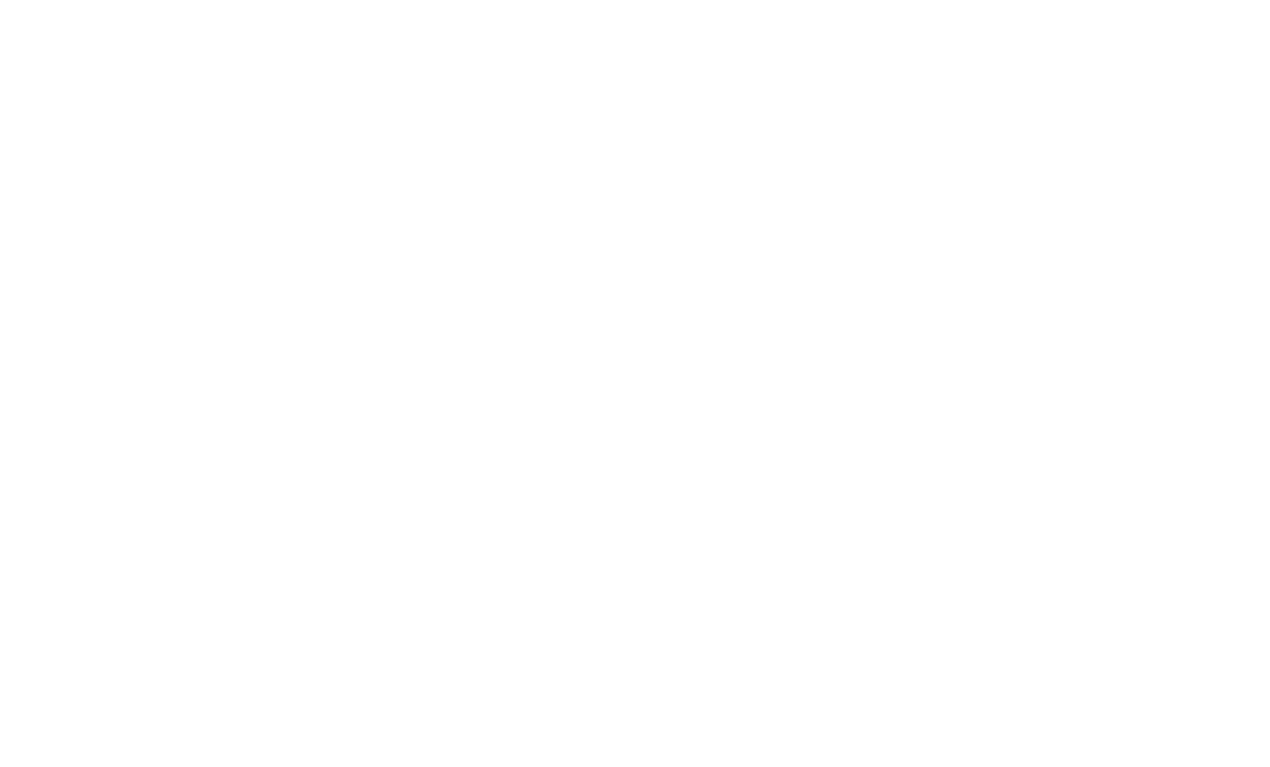 scroll, scrollTop: 0, scrollLeft: 0, axis: both 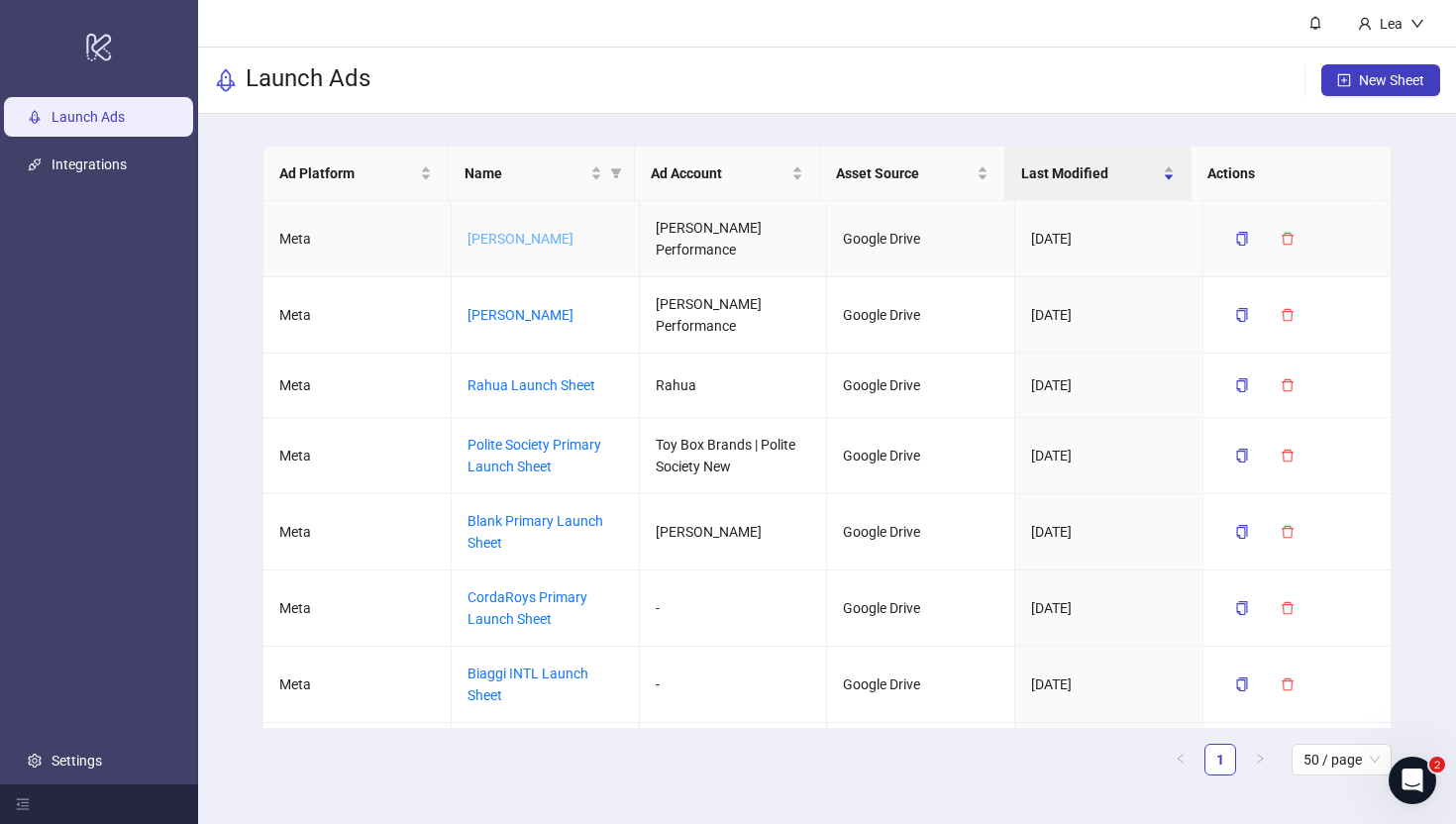 click on "[PERSON_NAME]" at bounding box center (520, 239) 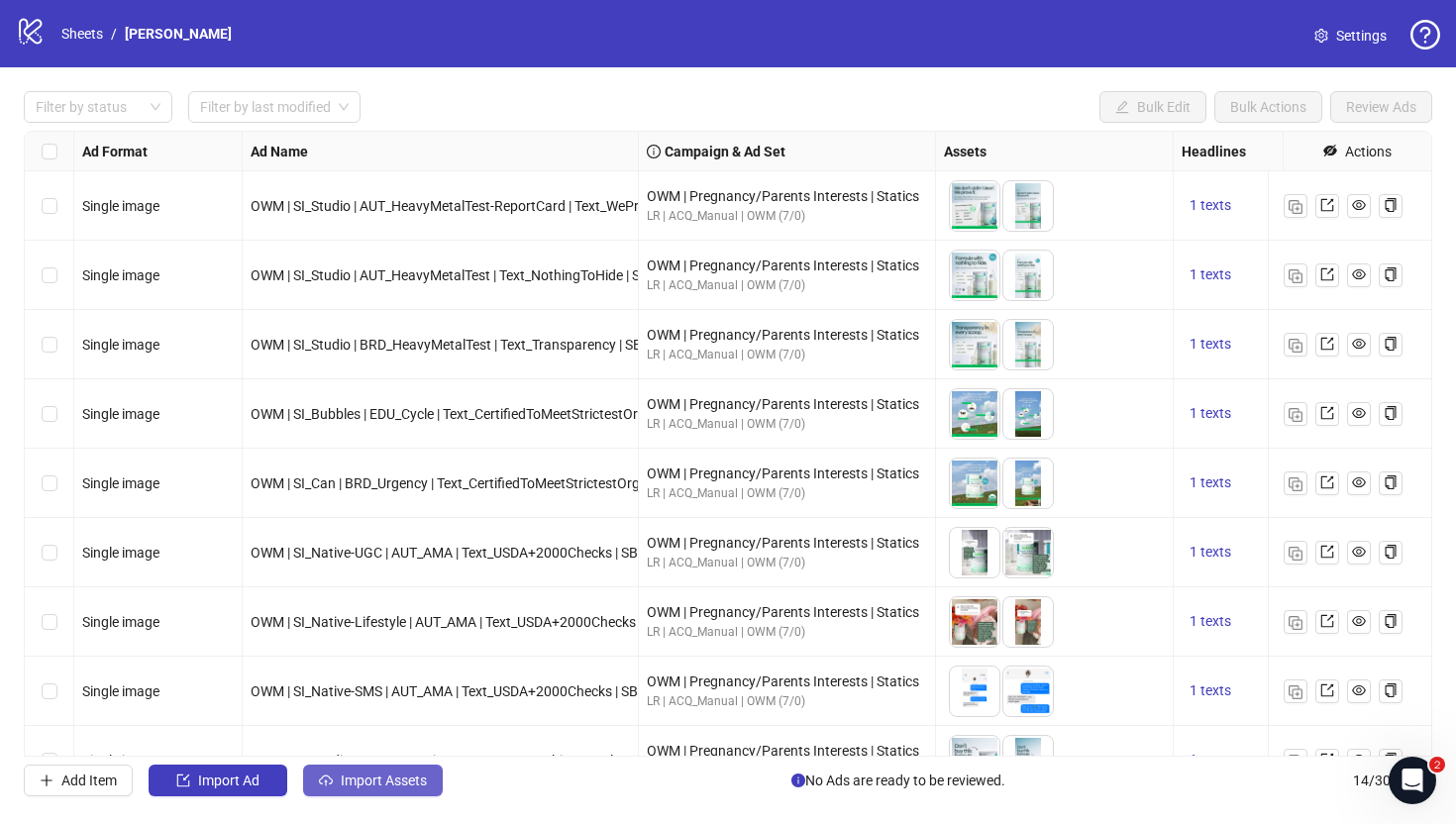 click at bounding box center [326, 780] 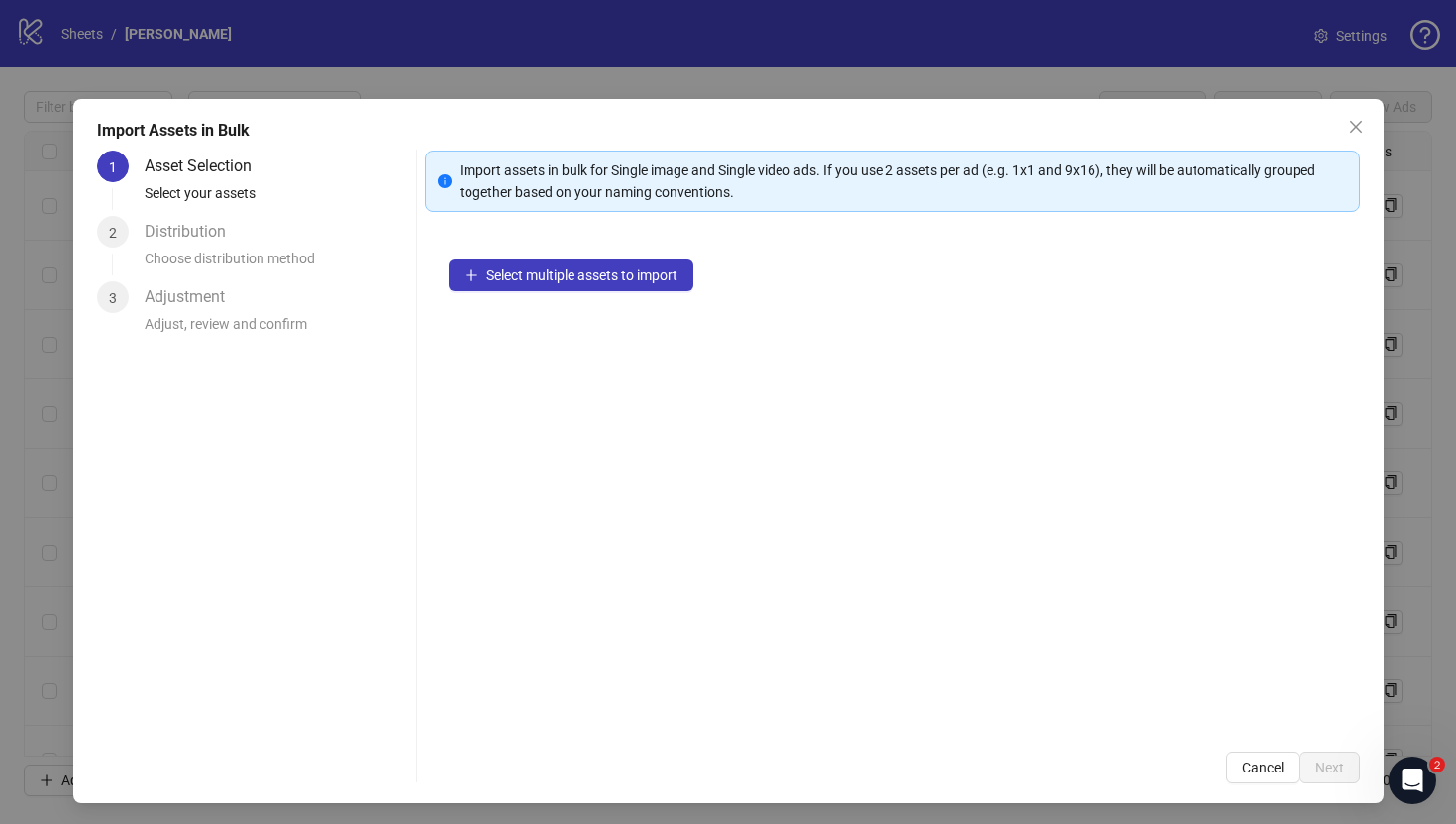 click on "Select multiple assets to import" at bounding box center (892, 481) 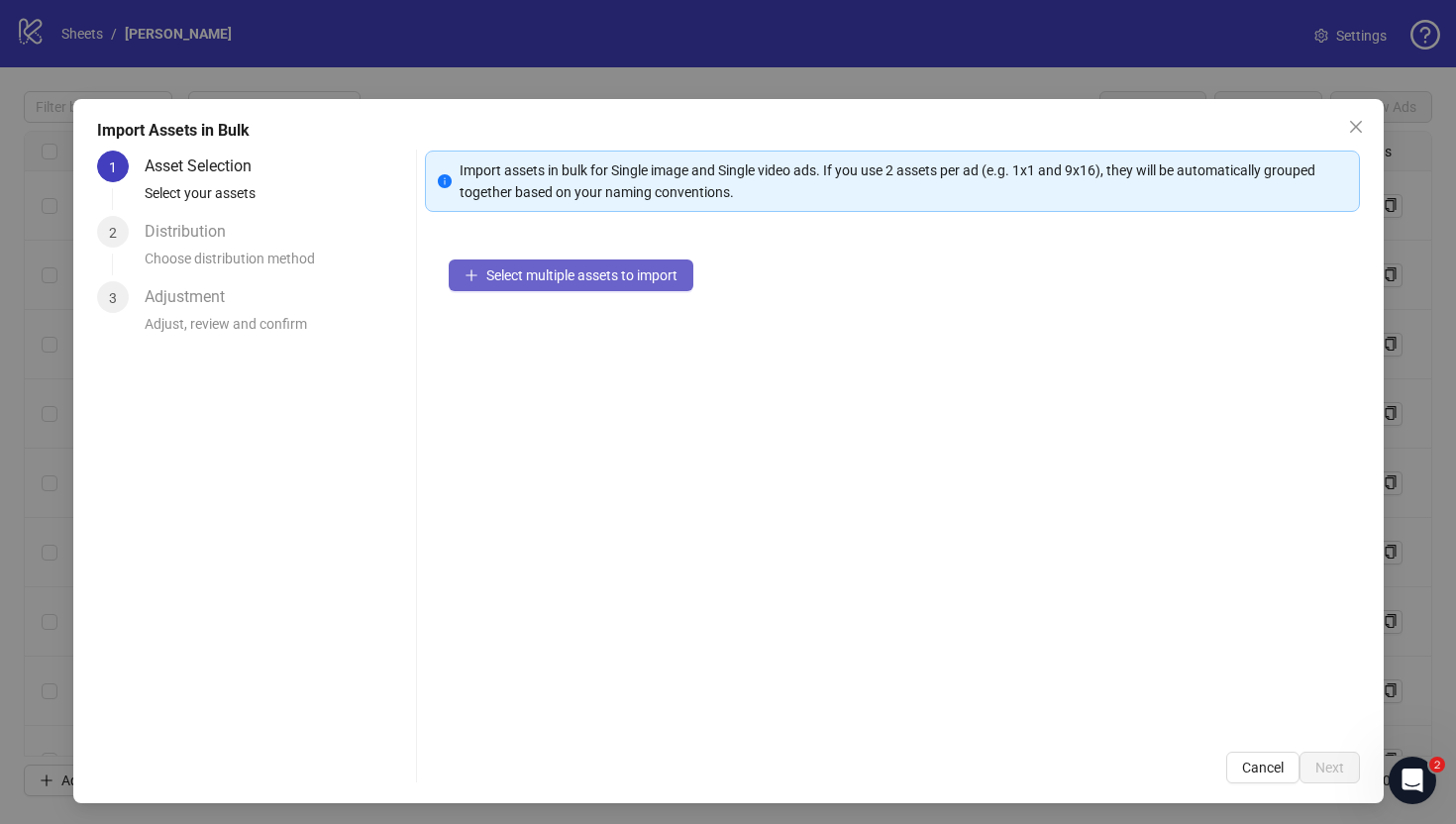 click on "Select multiple assets to import" at bounding box center (571, 275) 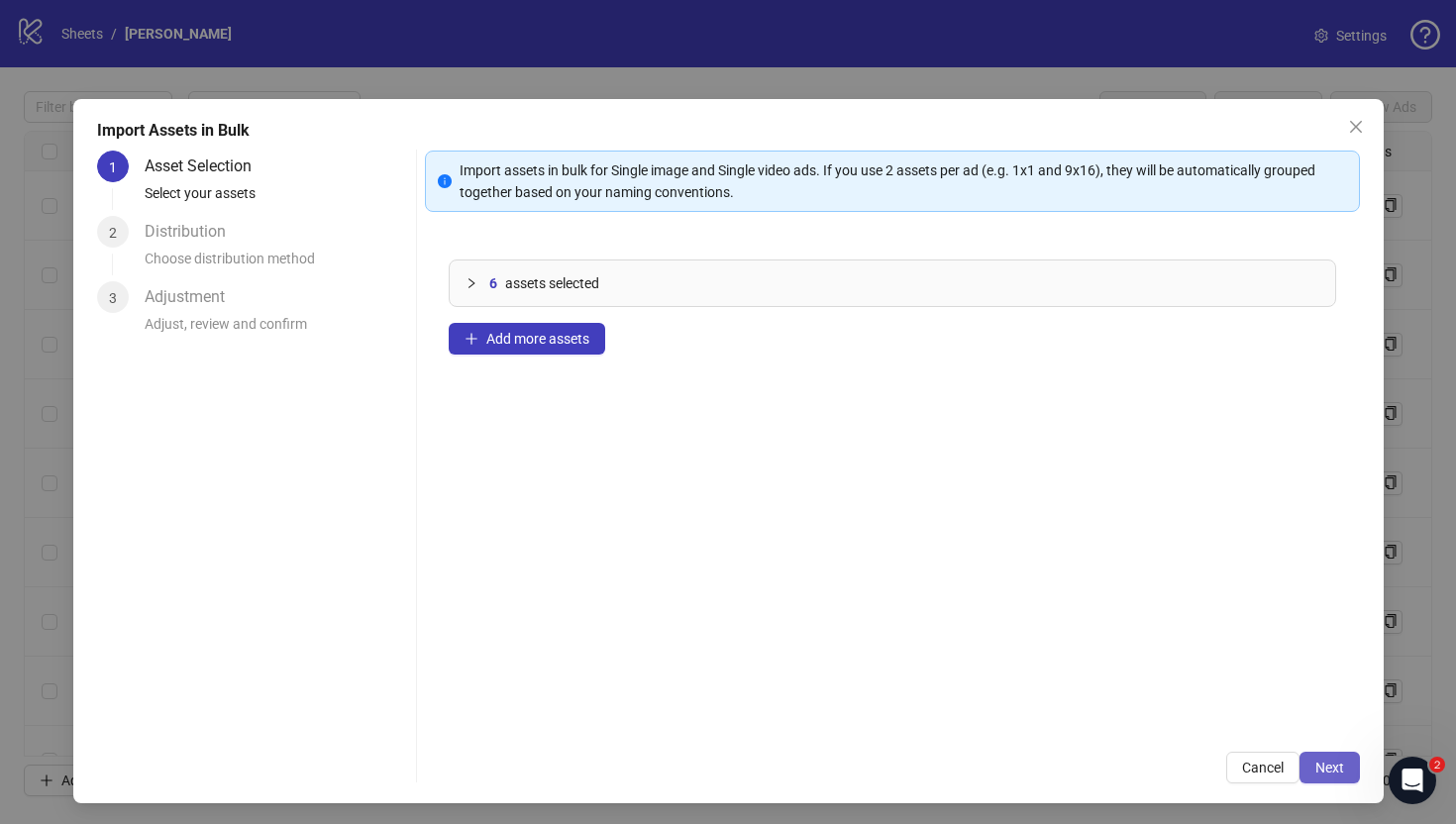 click on "Next" at bounding box center (1329, 768) 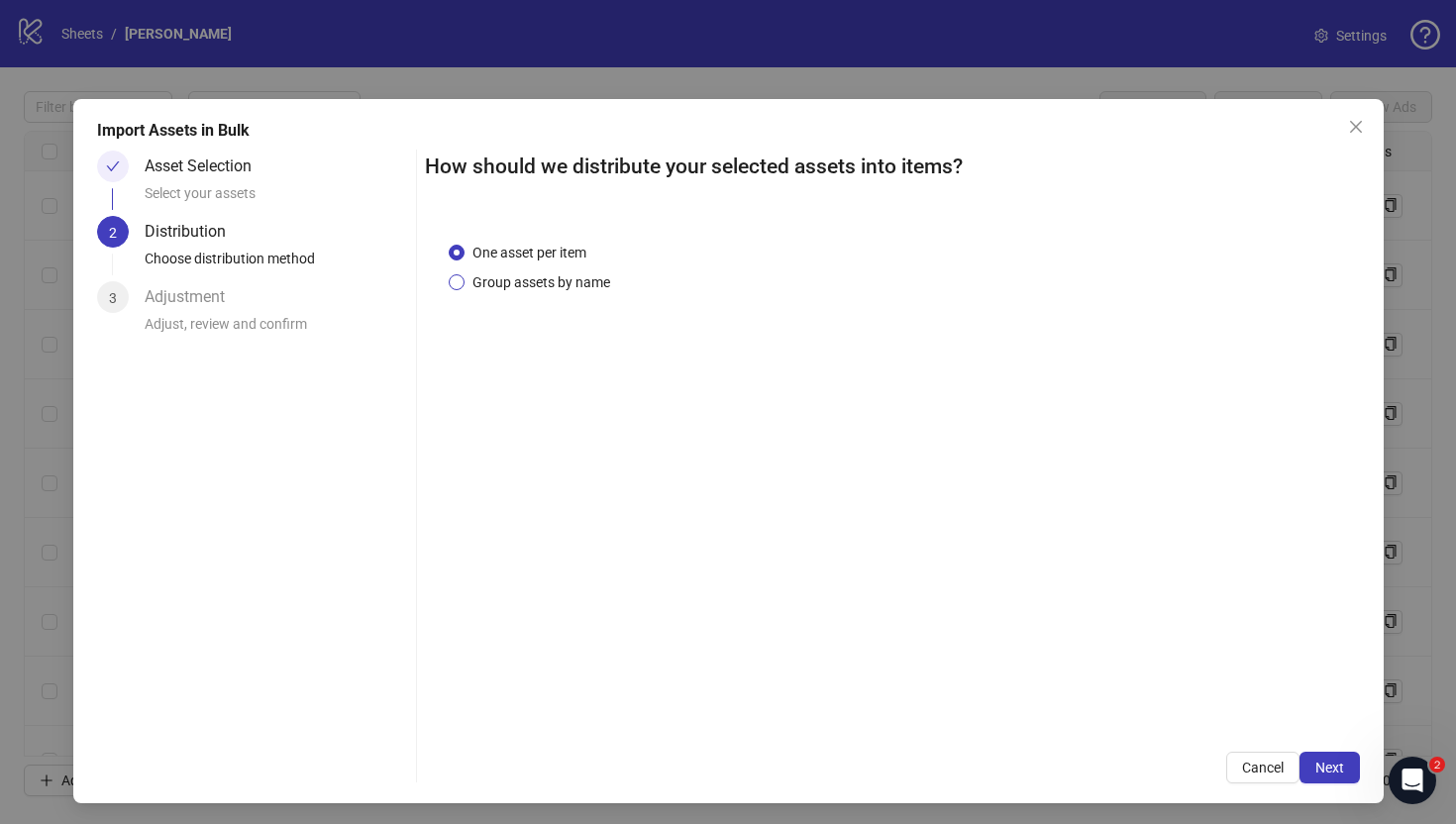 click on "Group assets by name" at bounding box center (541, 282) 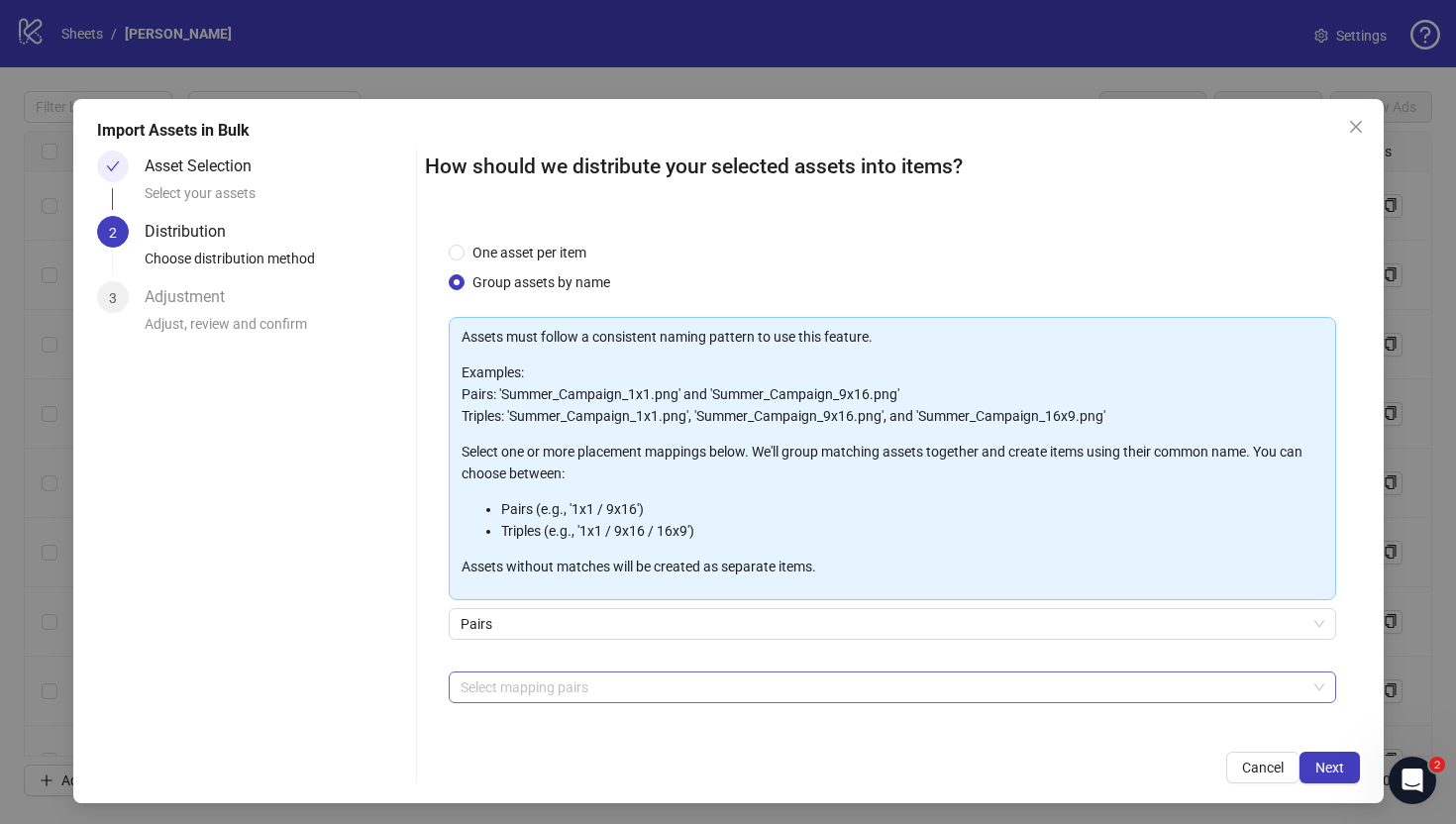 click at bounding box center [882, 687] 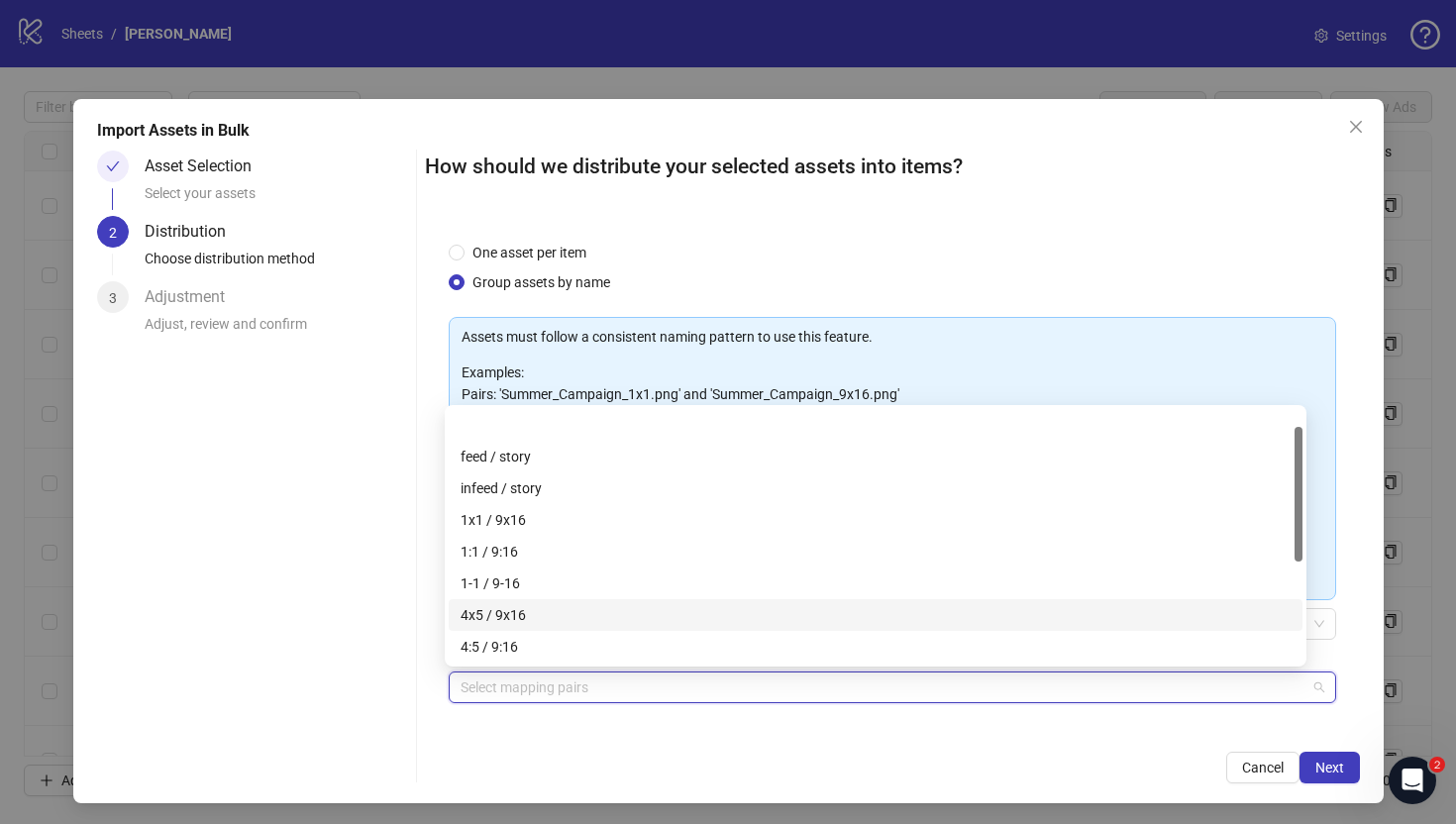 scroll, scrollTop: 33, scrollLeft: 0, axis: vertical 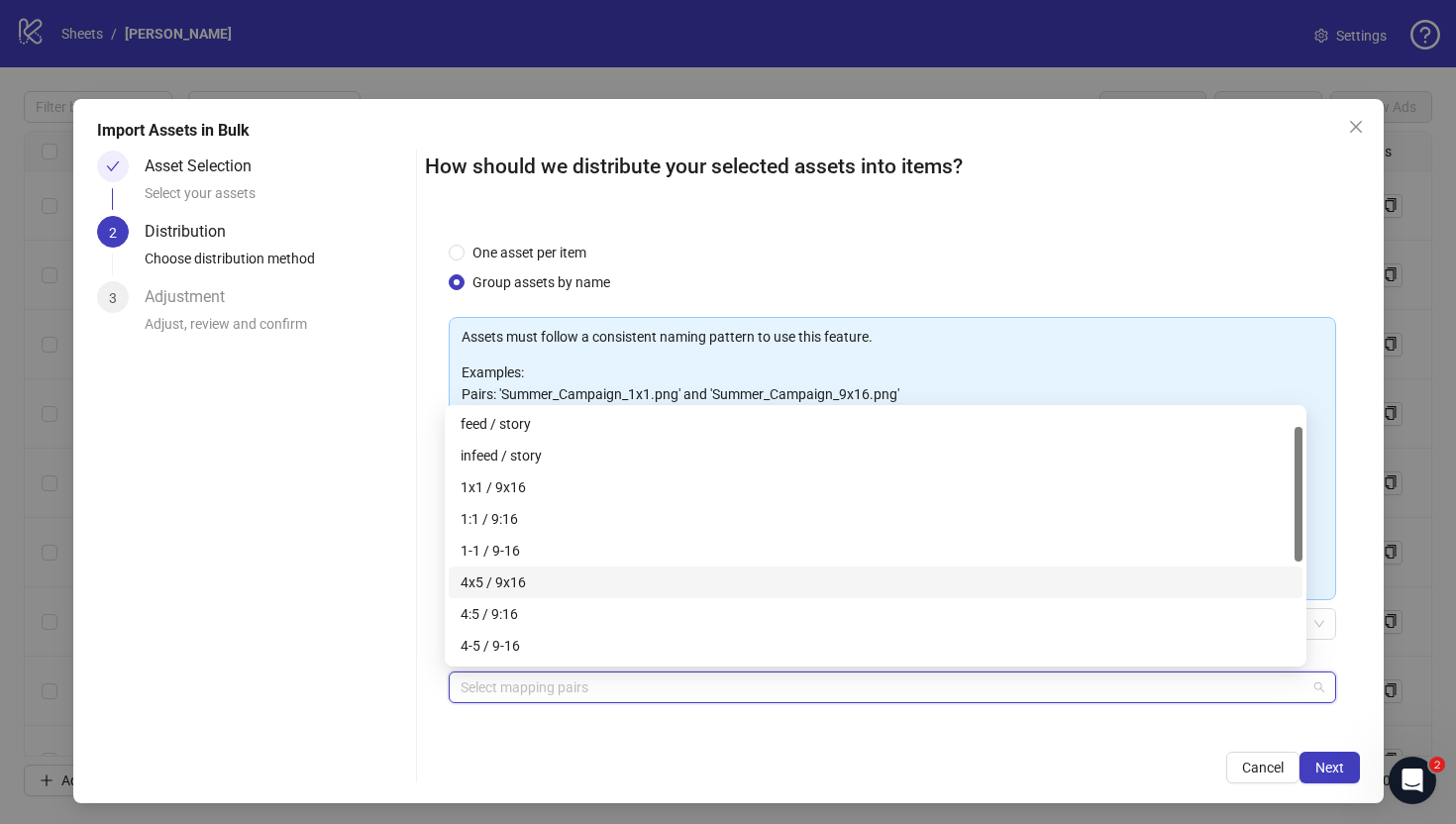 click on "4x5 / 9x16" at bounding box center [876, 582] 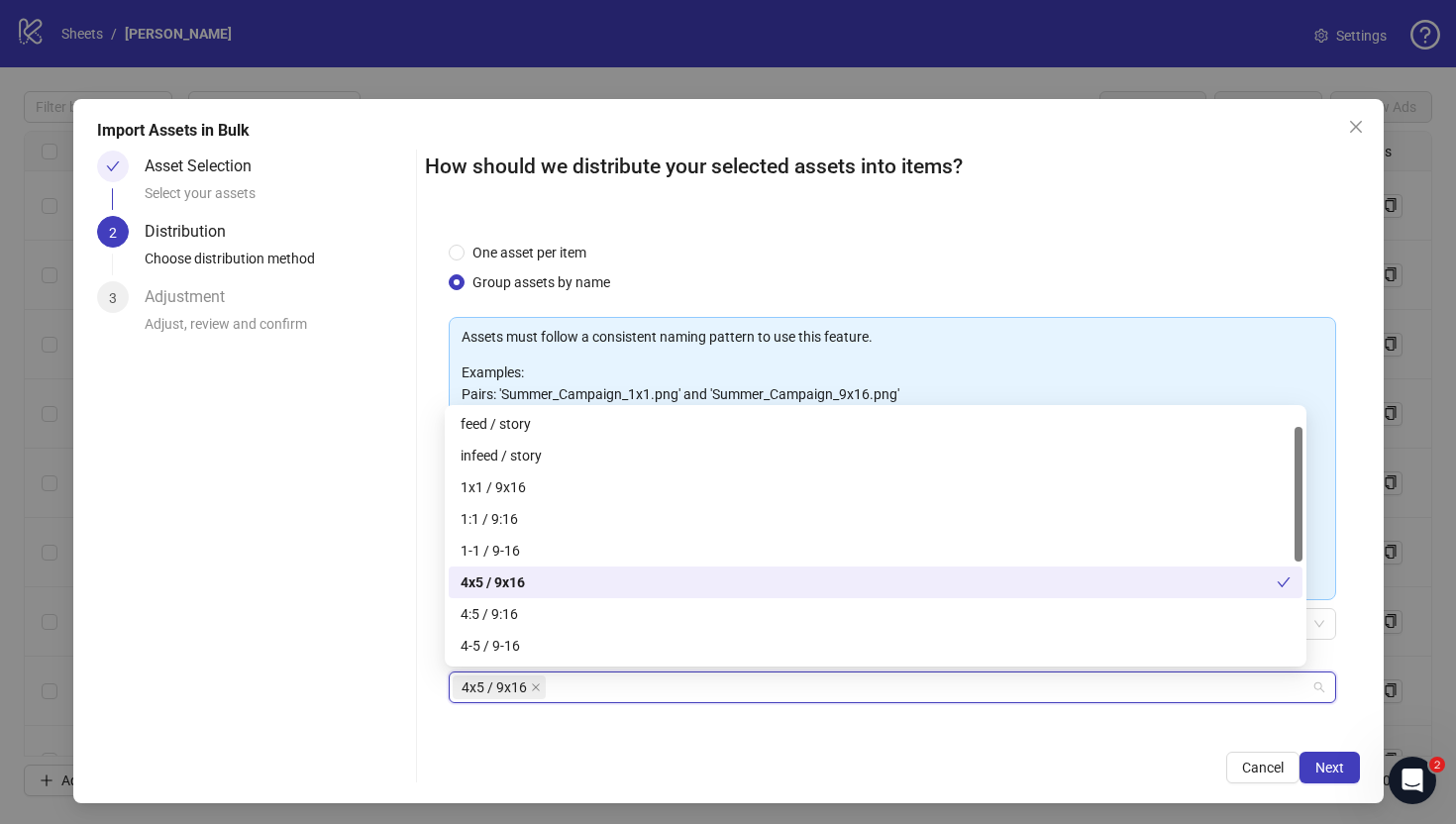 click on "Cancel Next" at bounding box center (892, 768) 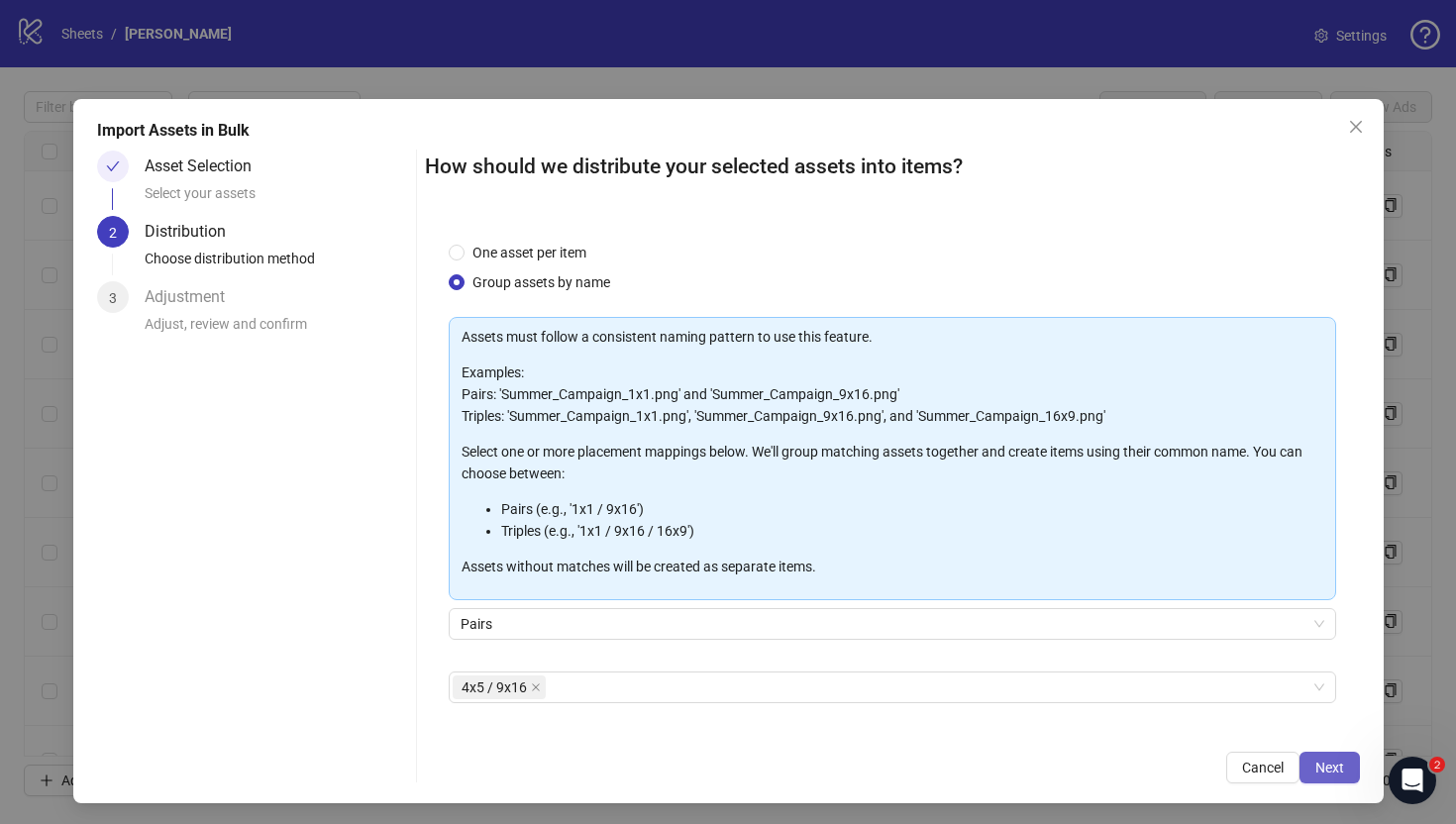click on "Next" at bounding box center (1329, 768) 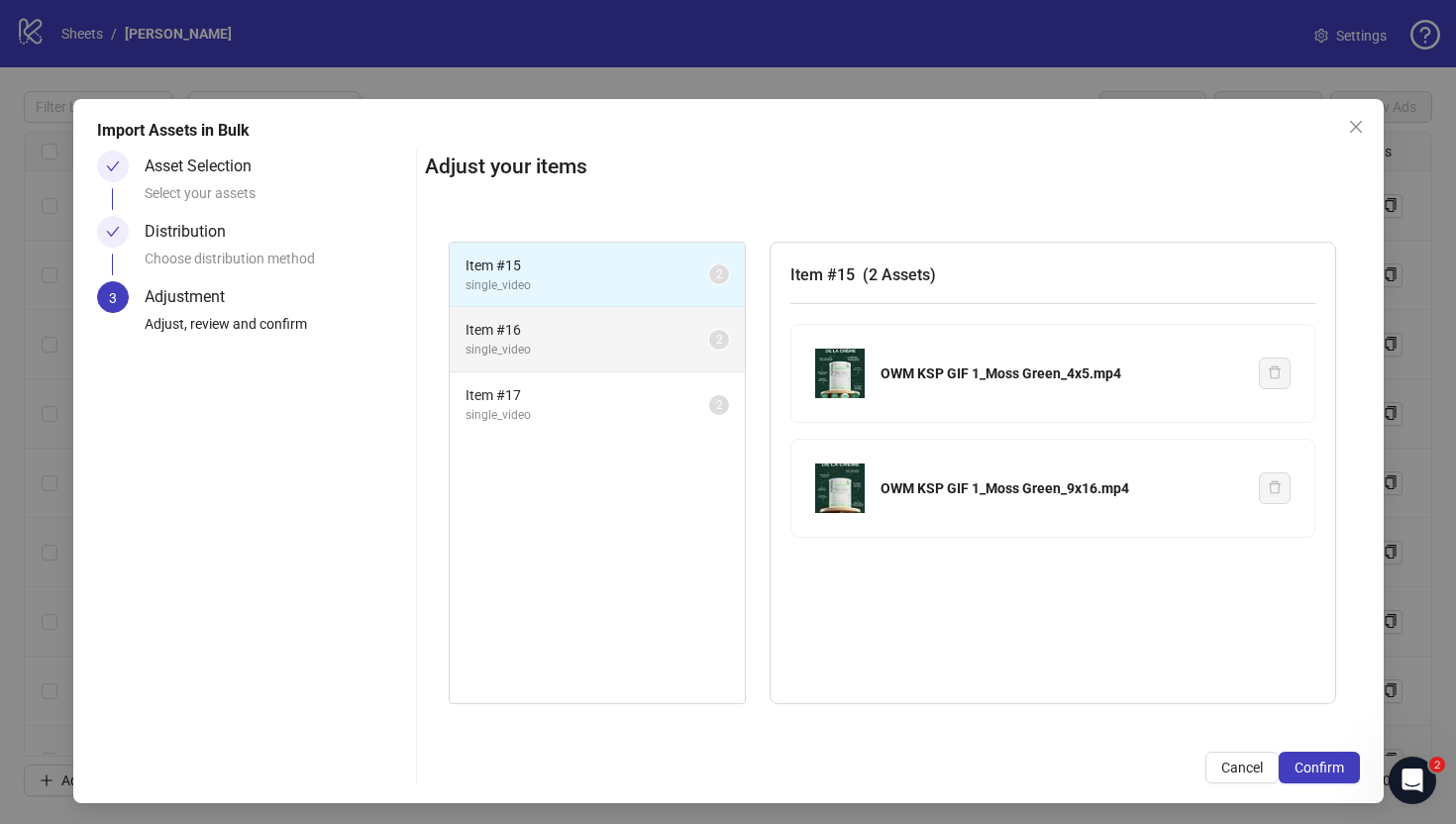click on "Item # 16 single_video 2" at bounding box center (597, 340) 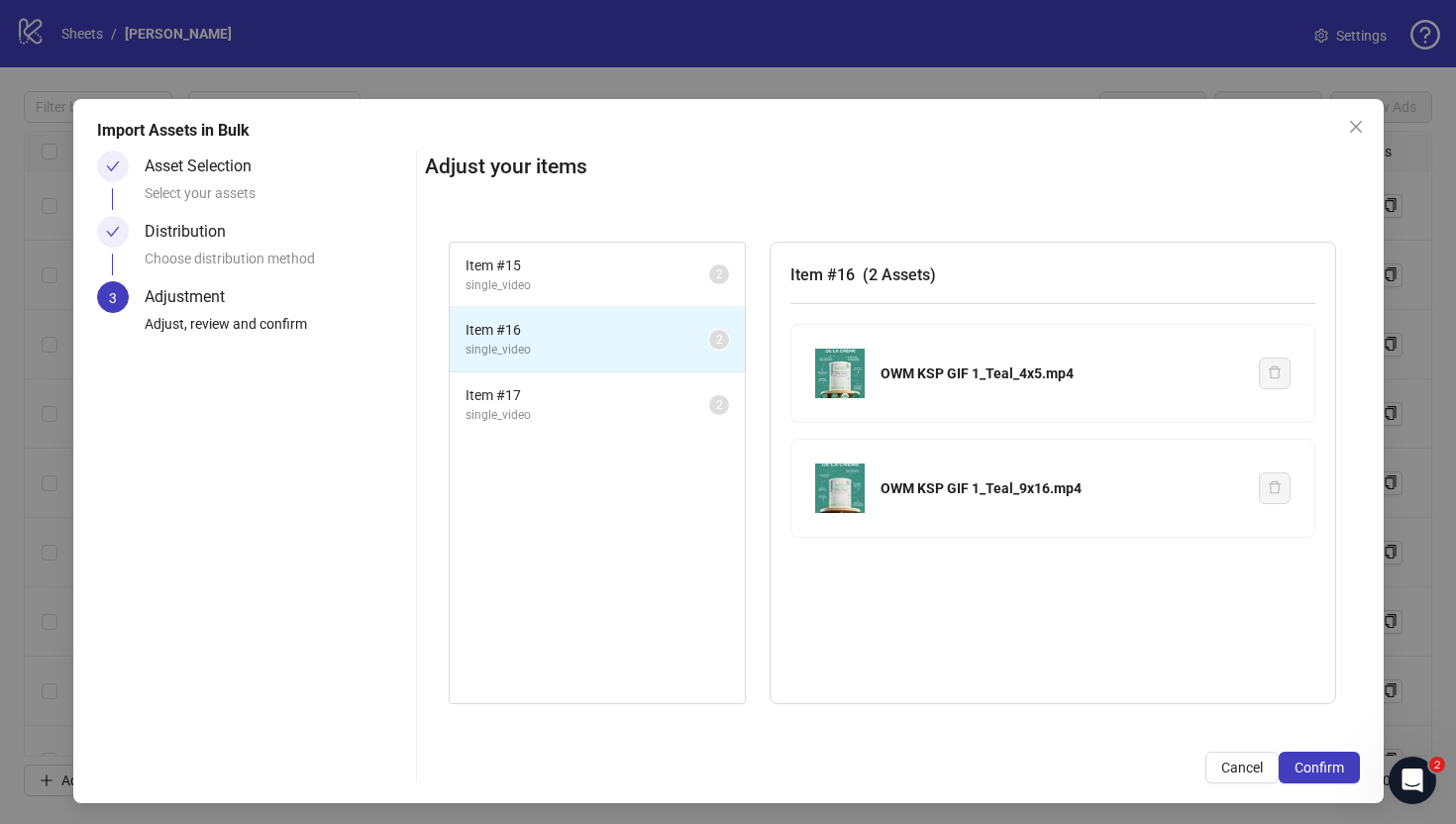 click on "Item # 15 single_video 2 Item # 16 single_video 2 Item # 17 single_video 2" at bounding box center (597, 472) 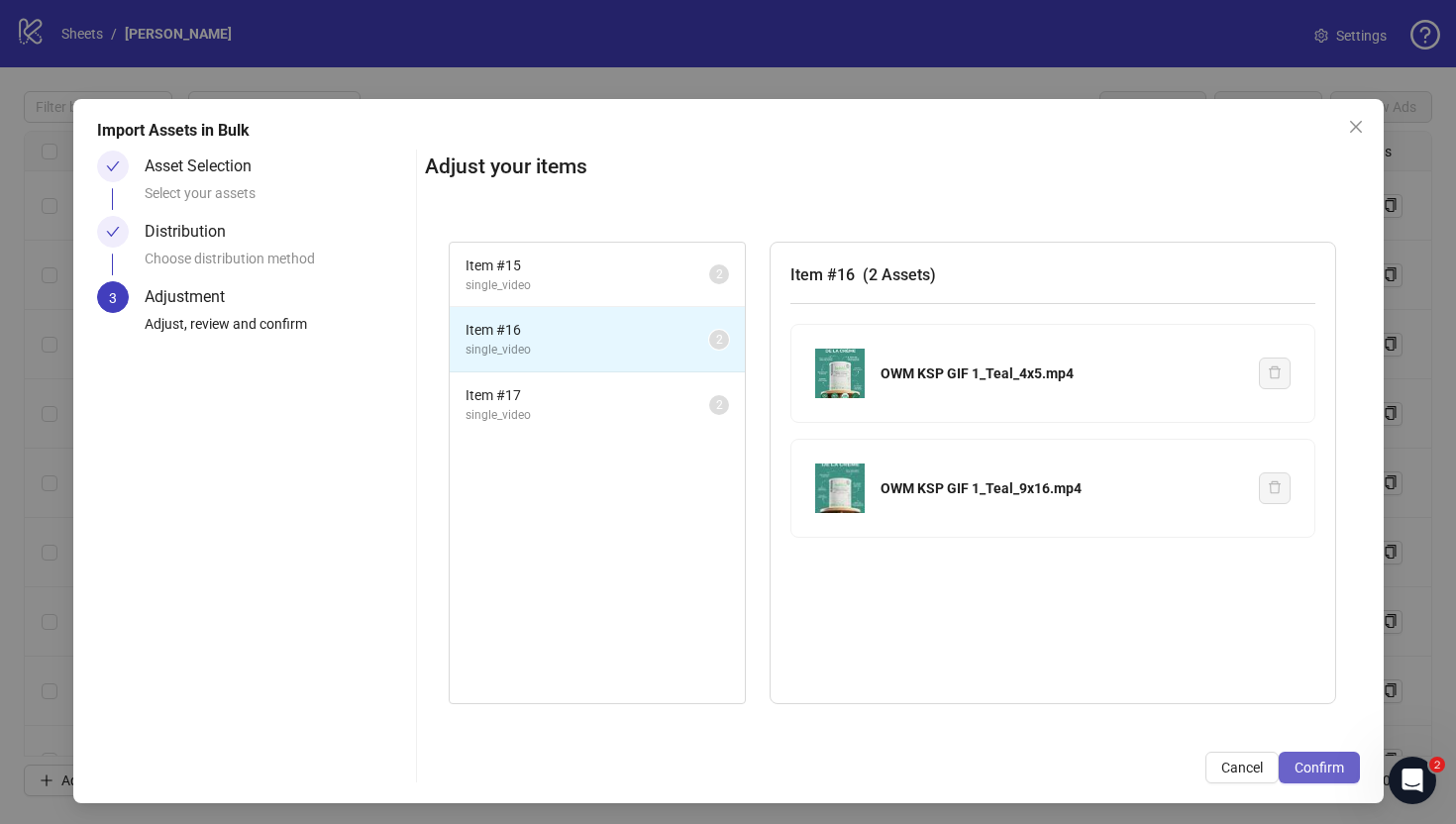 click on "Confirm" at bounding box center [1319, 768] 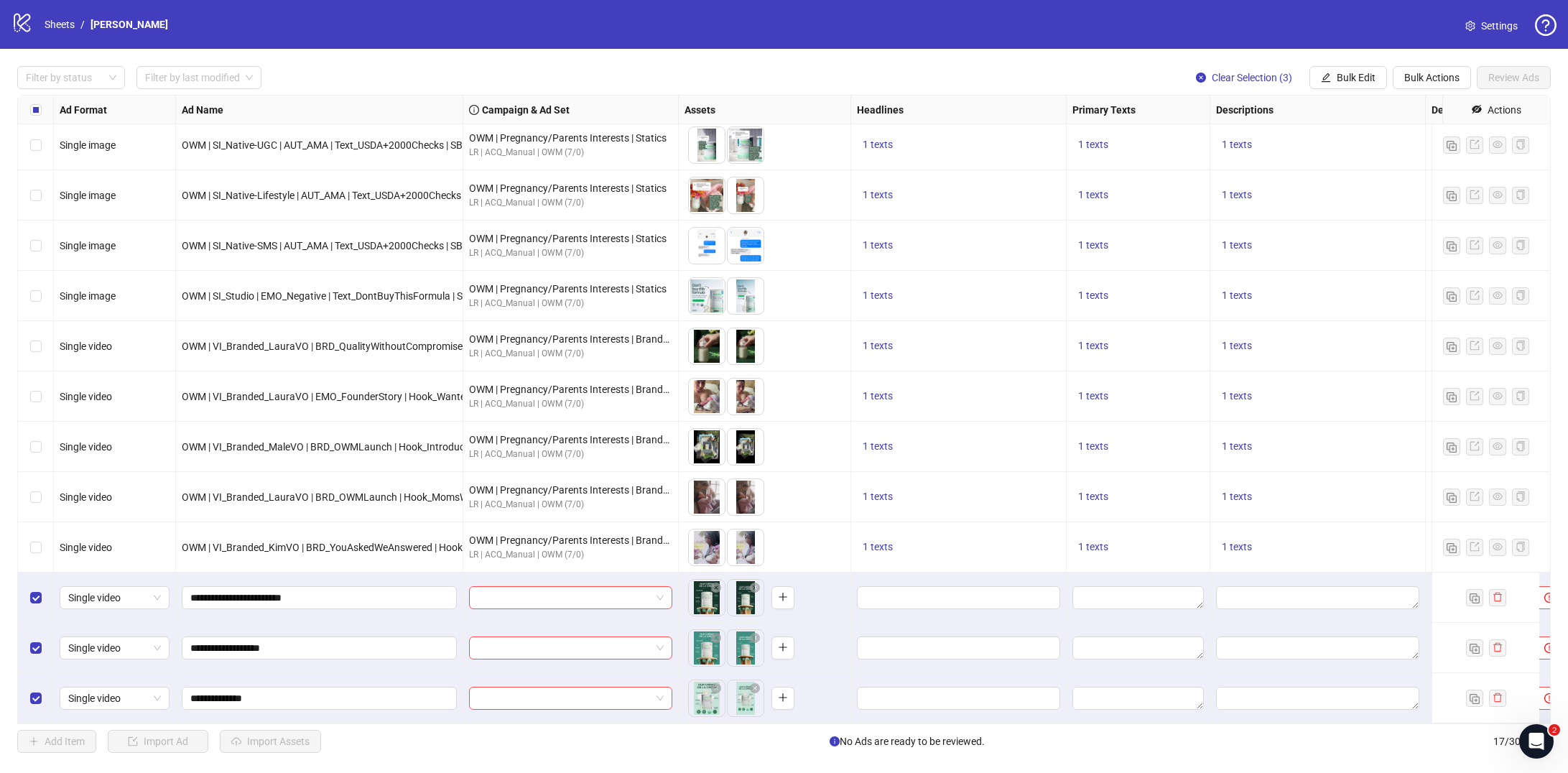 scroll, scrollTop: 267, scrollLeft: 0, axis: vertical 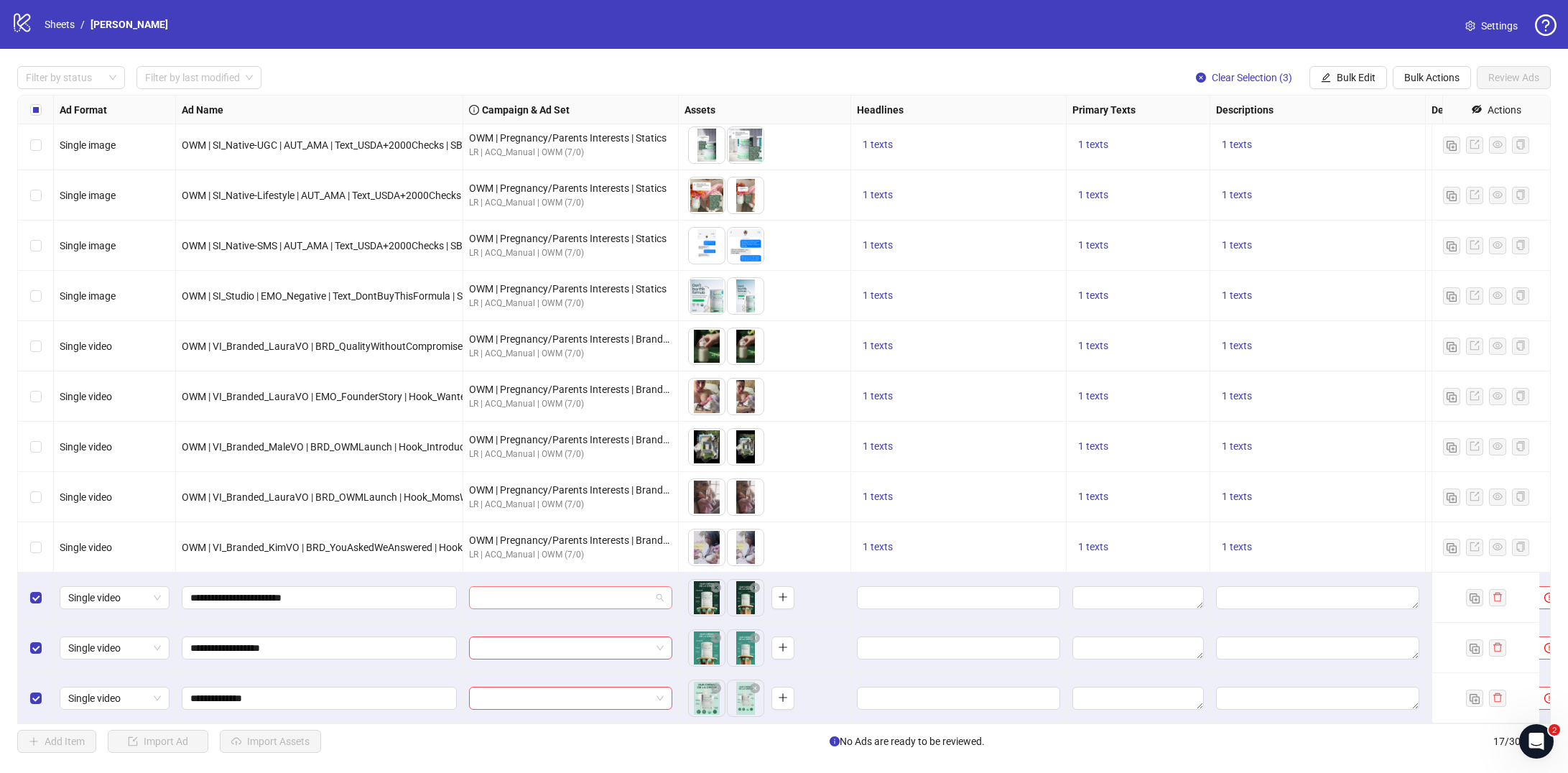 click at bounding box center [564, 598] 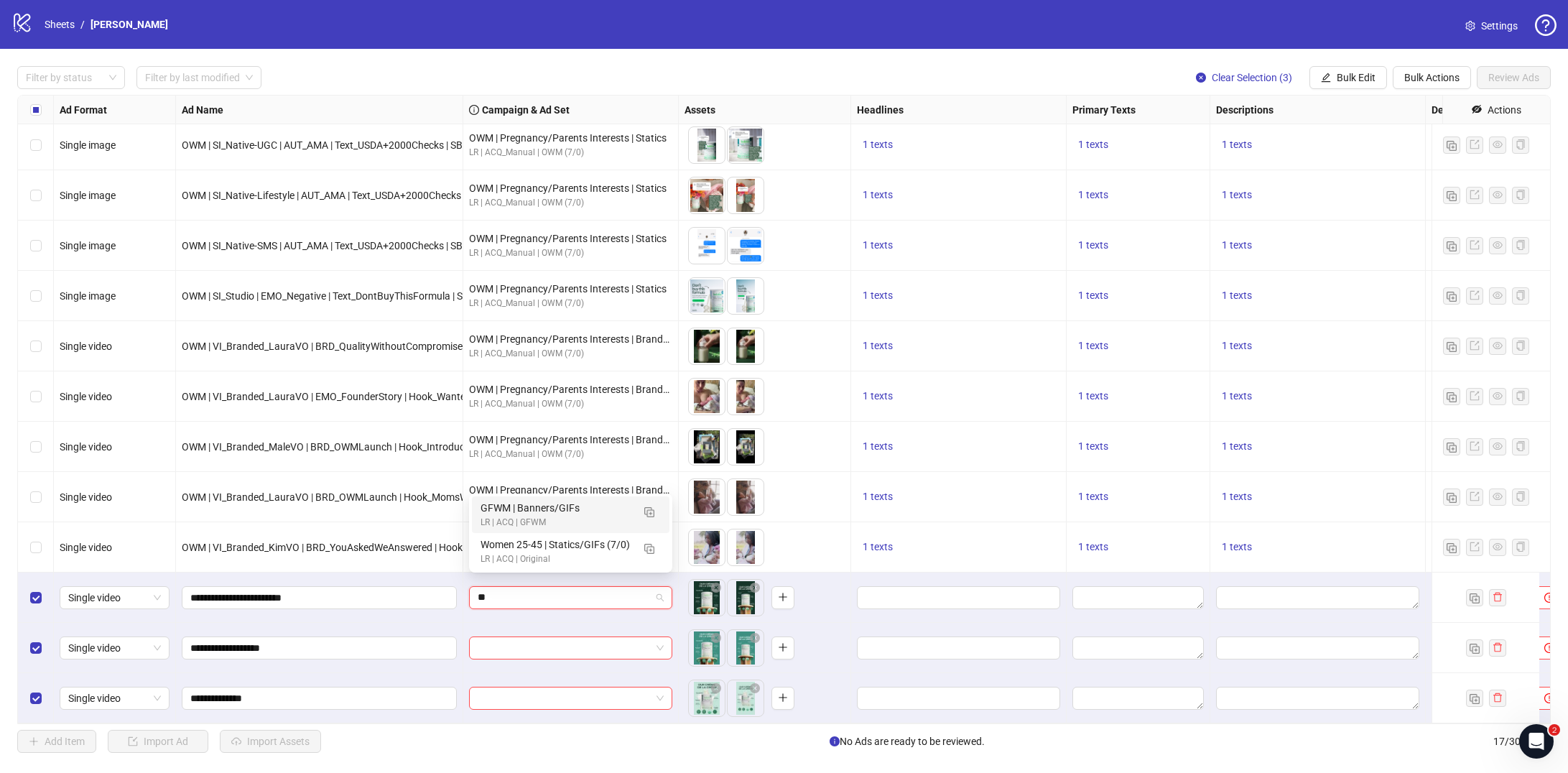 type on "***" 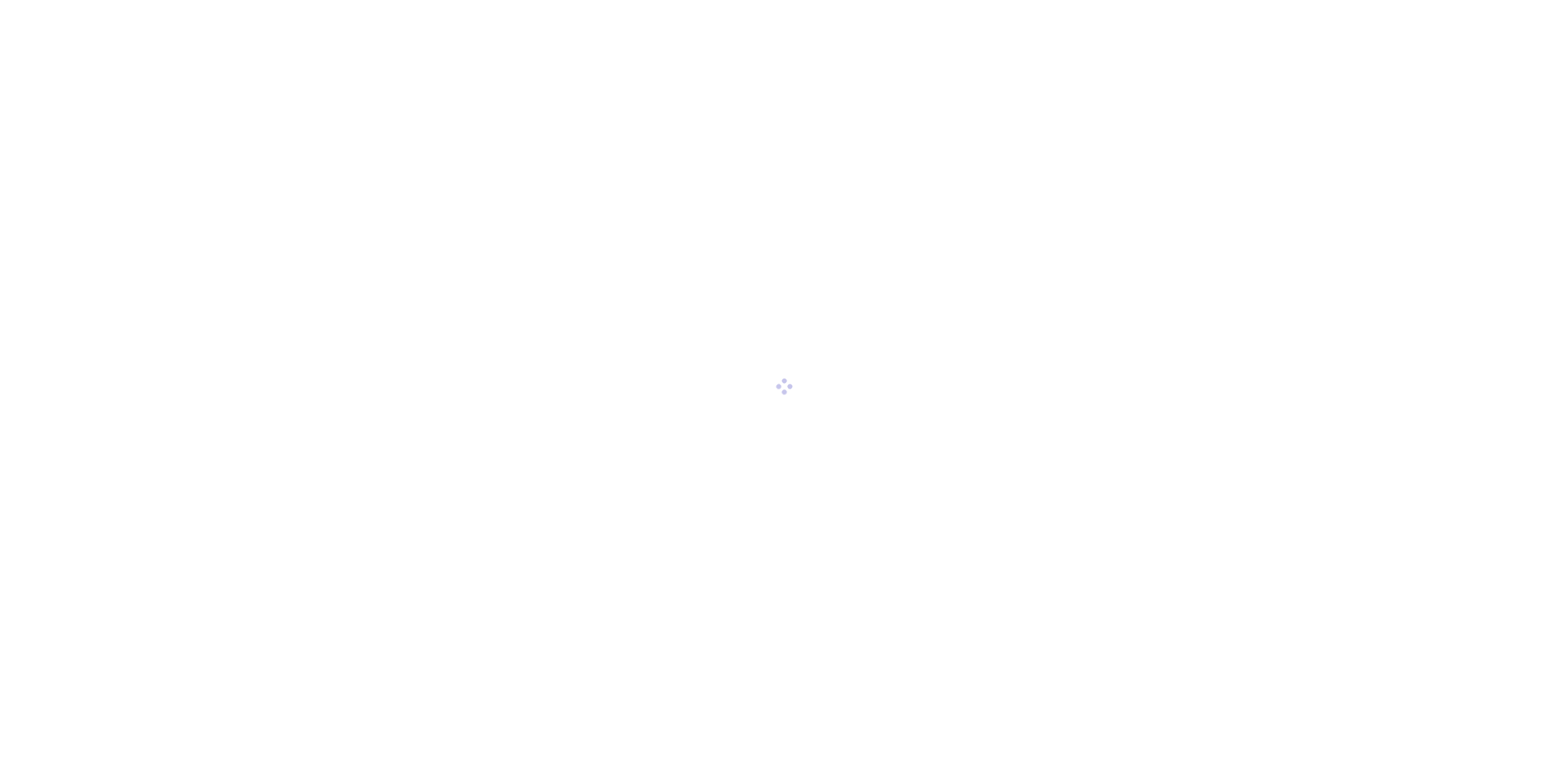 scroll, scrollTop: 0, scrollLeft: 0, axis: both 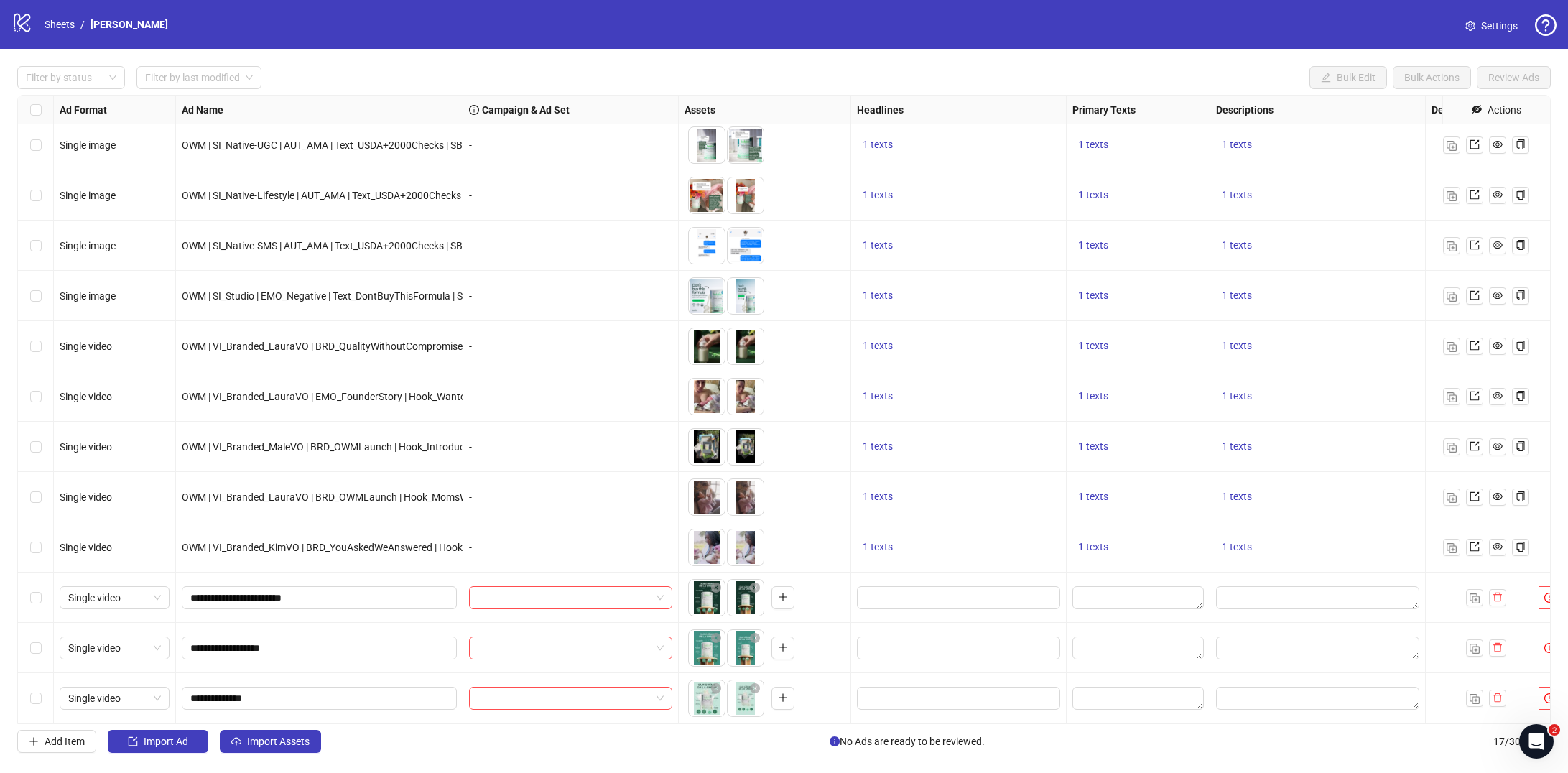 click on "Import Assets" at bounding box center (278, 741) 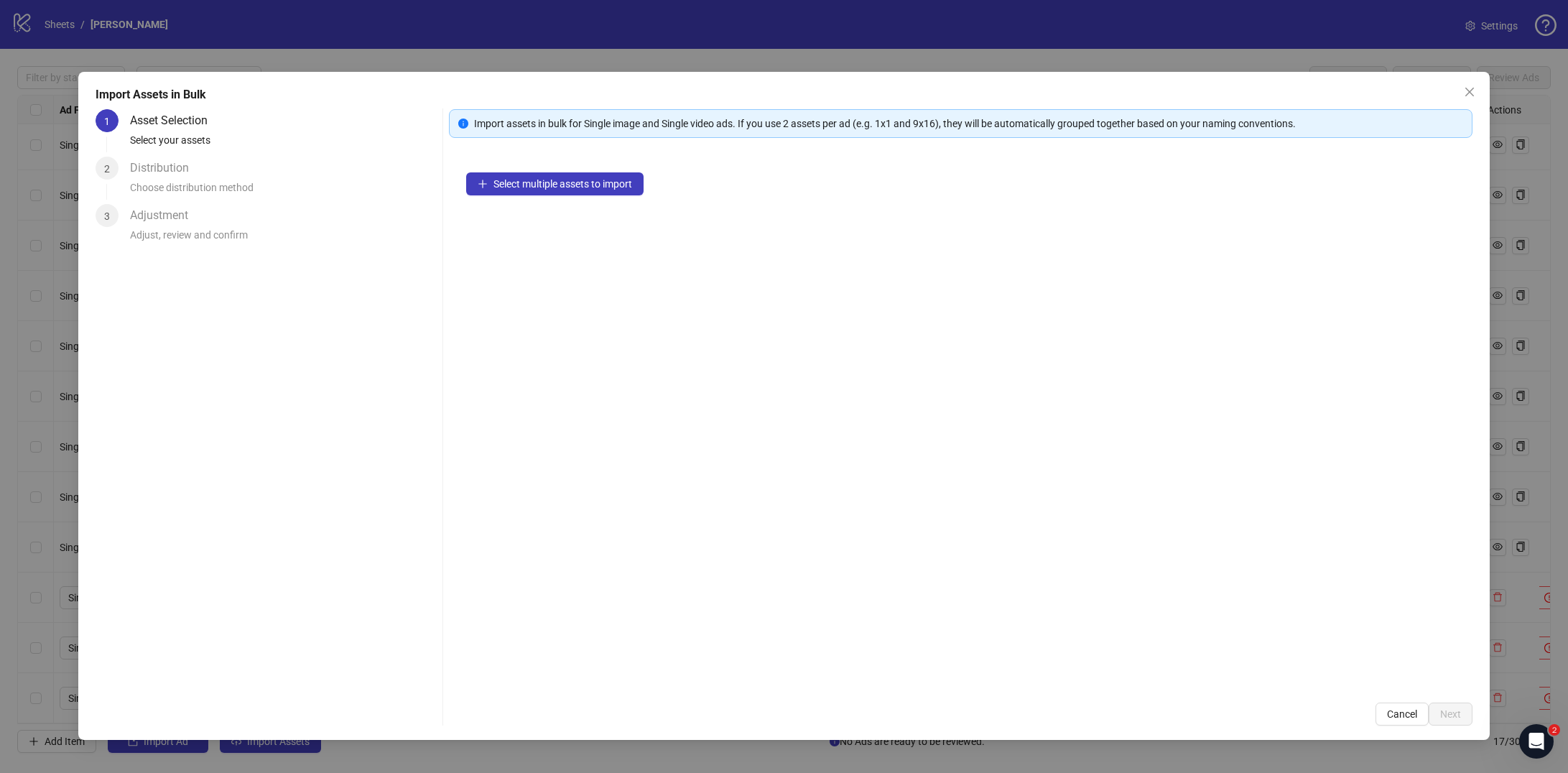 click on "Select multiple assets to import" at bounding box center (960, 420) 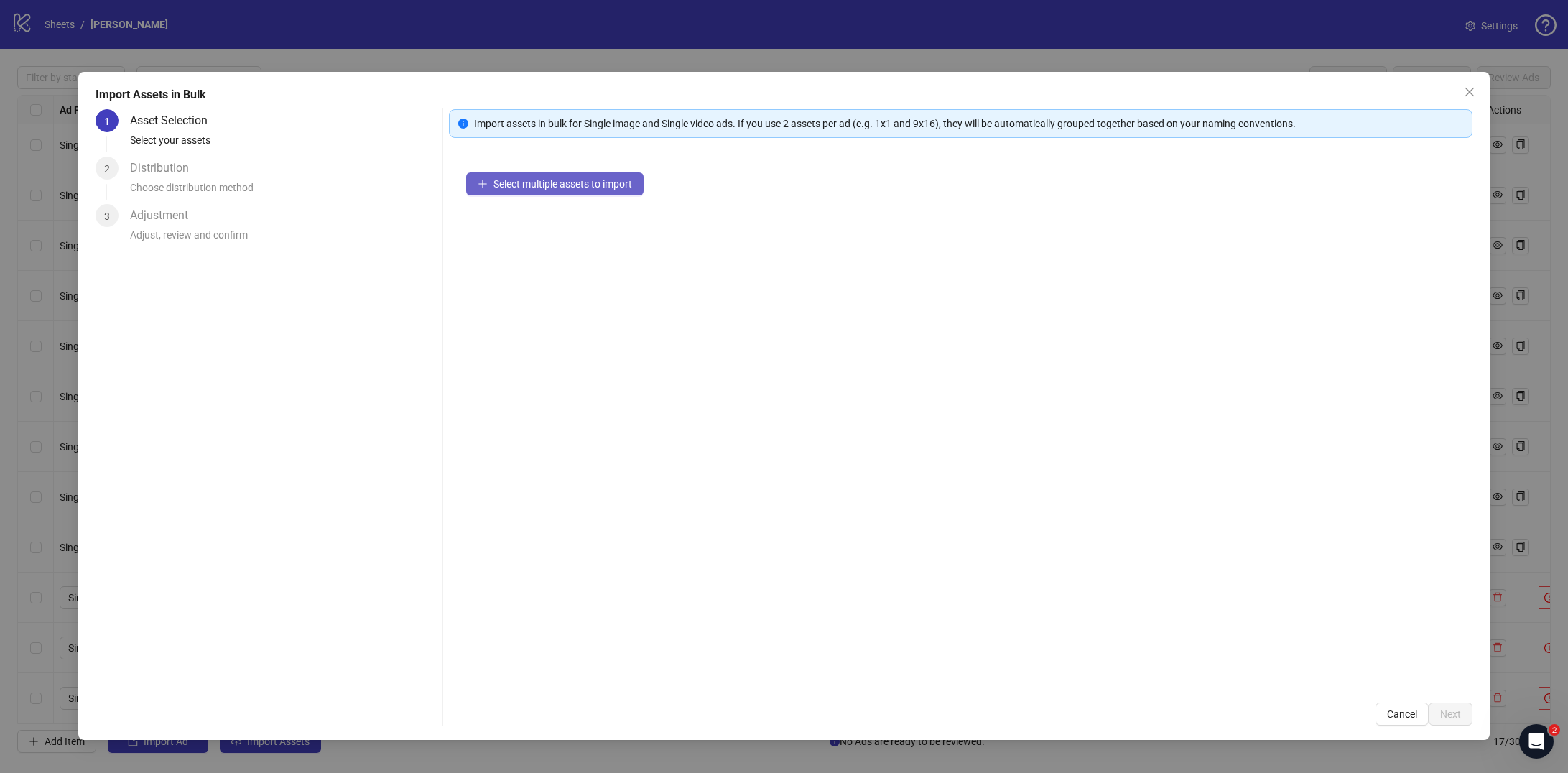click on "Select multiple assets to import" at bounding box center [562, 184] 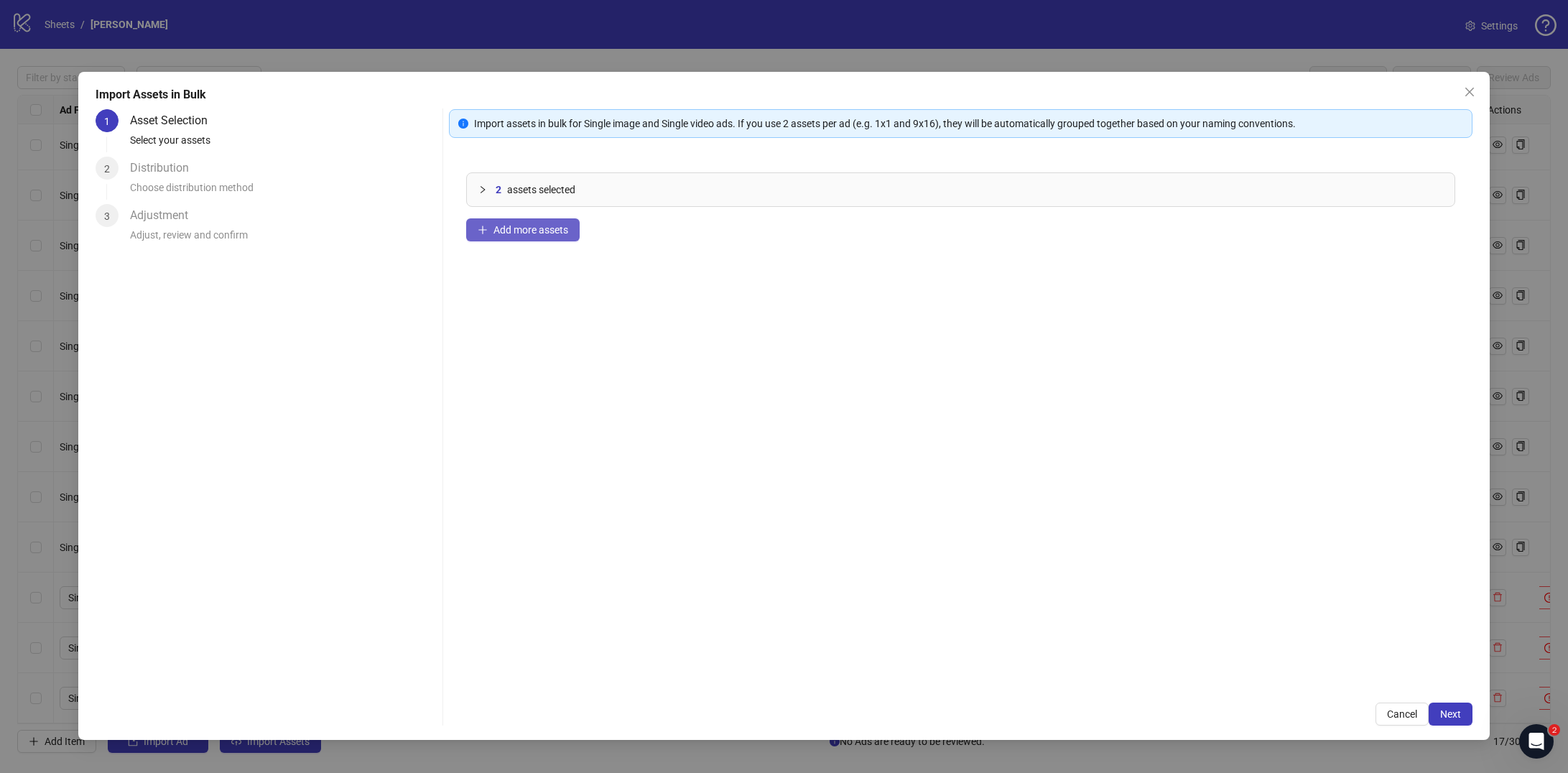 click on "Add more assets" at bounding box center (531, 230) 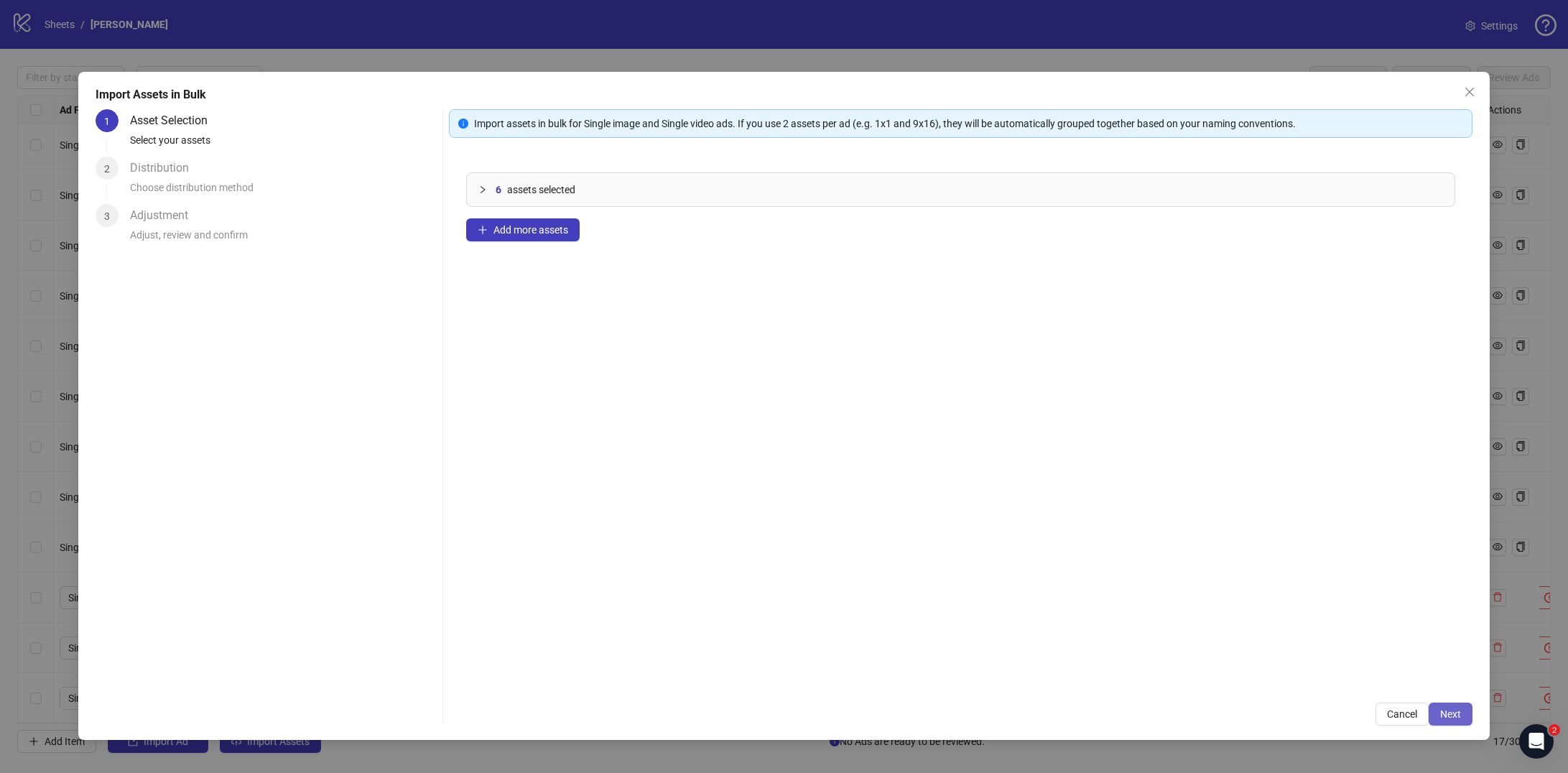 click on "Next" at bounding box center [1450, 714] 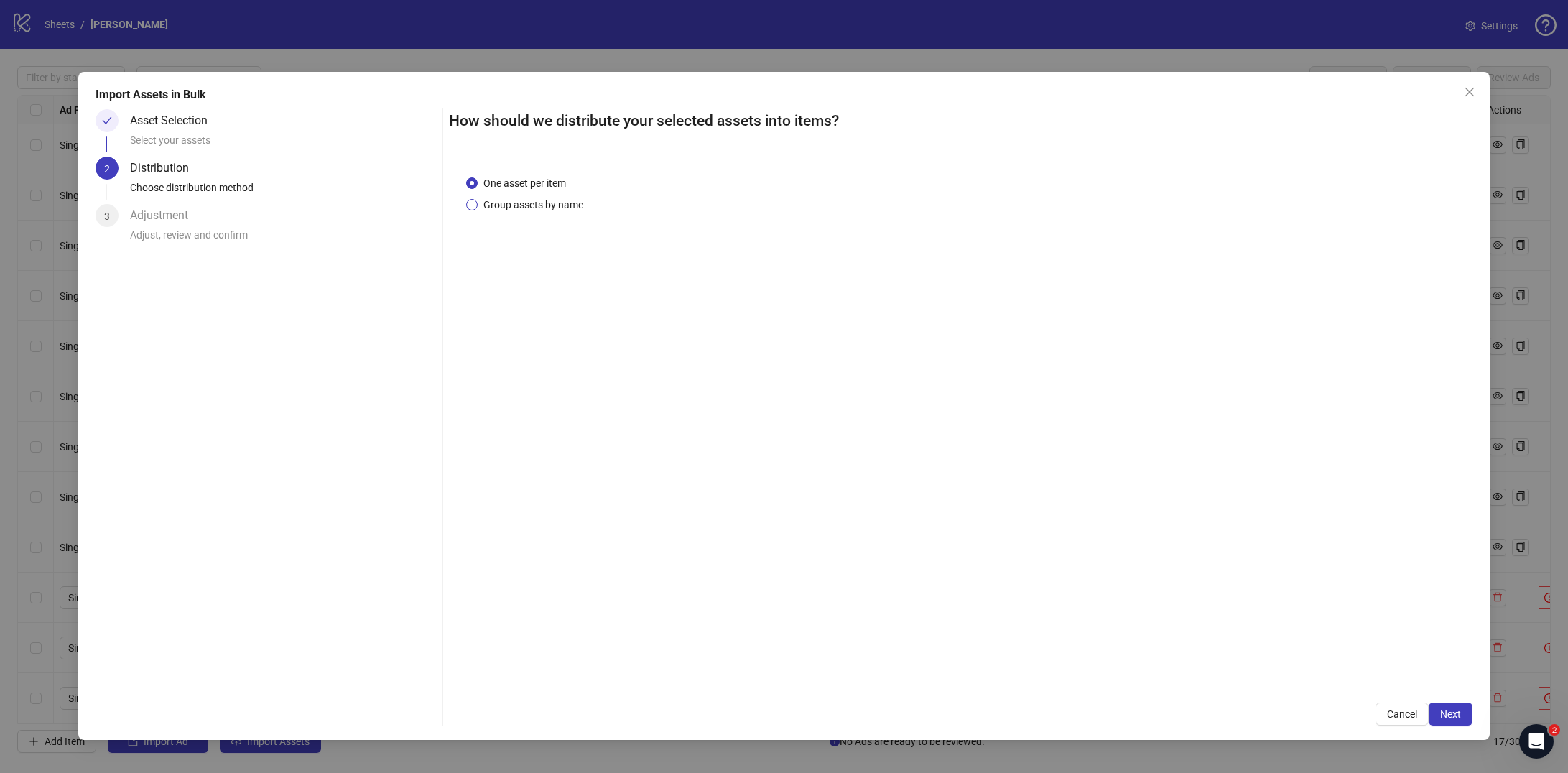 click on "Group assets by name" at bounding box center (533, 205) 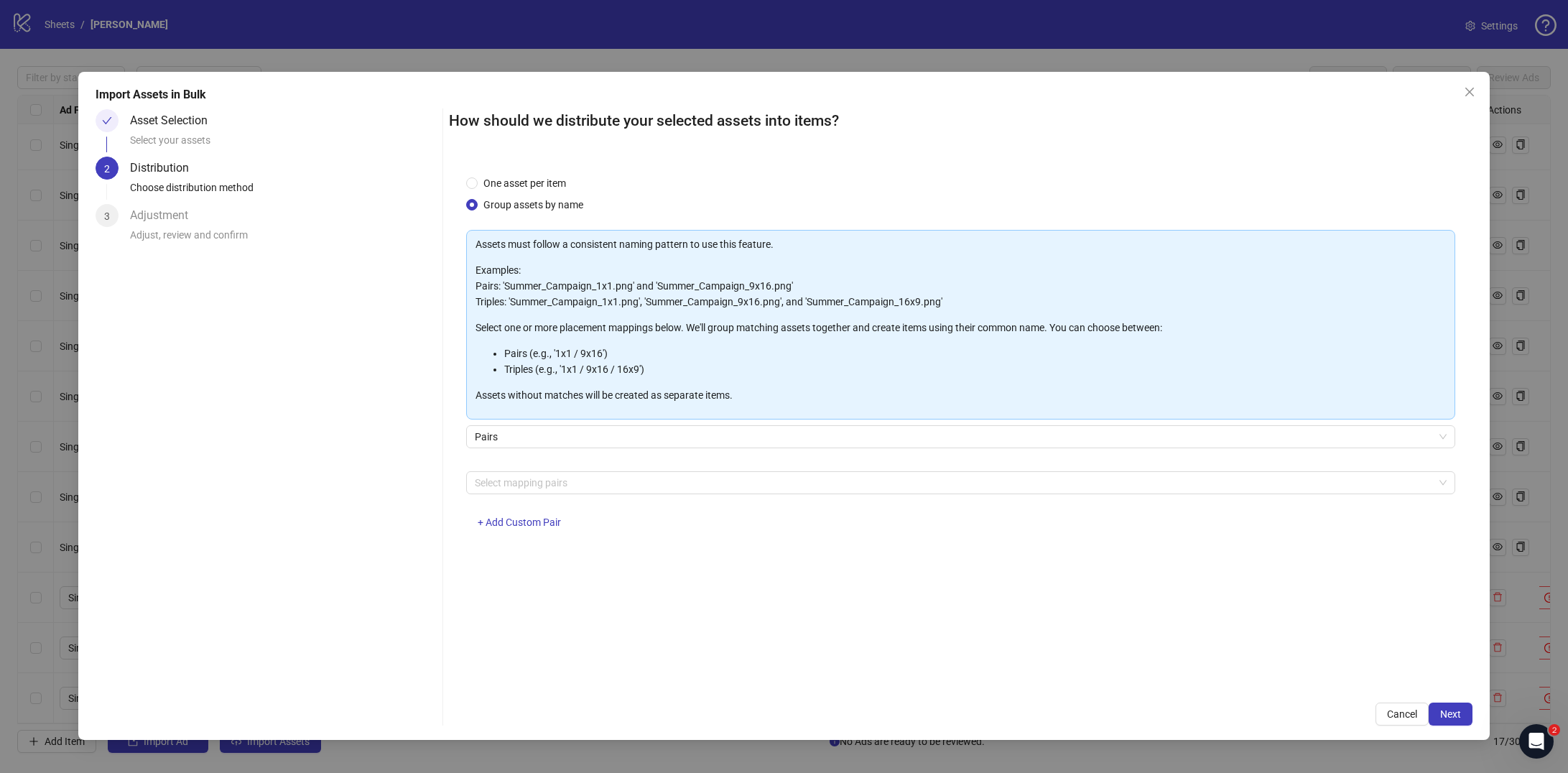 click on "Pairs" at bounding box center (960, 445) 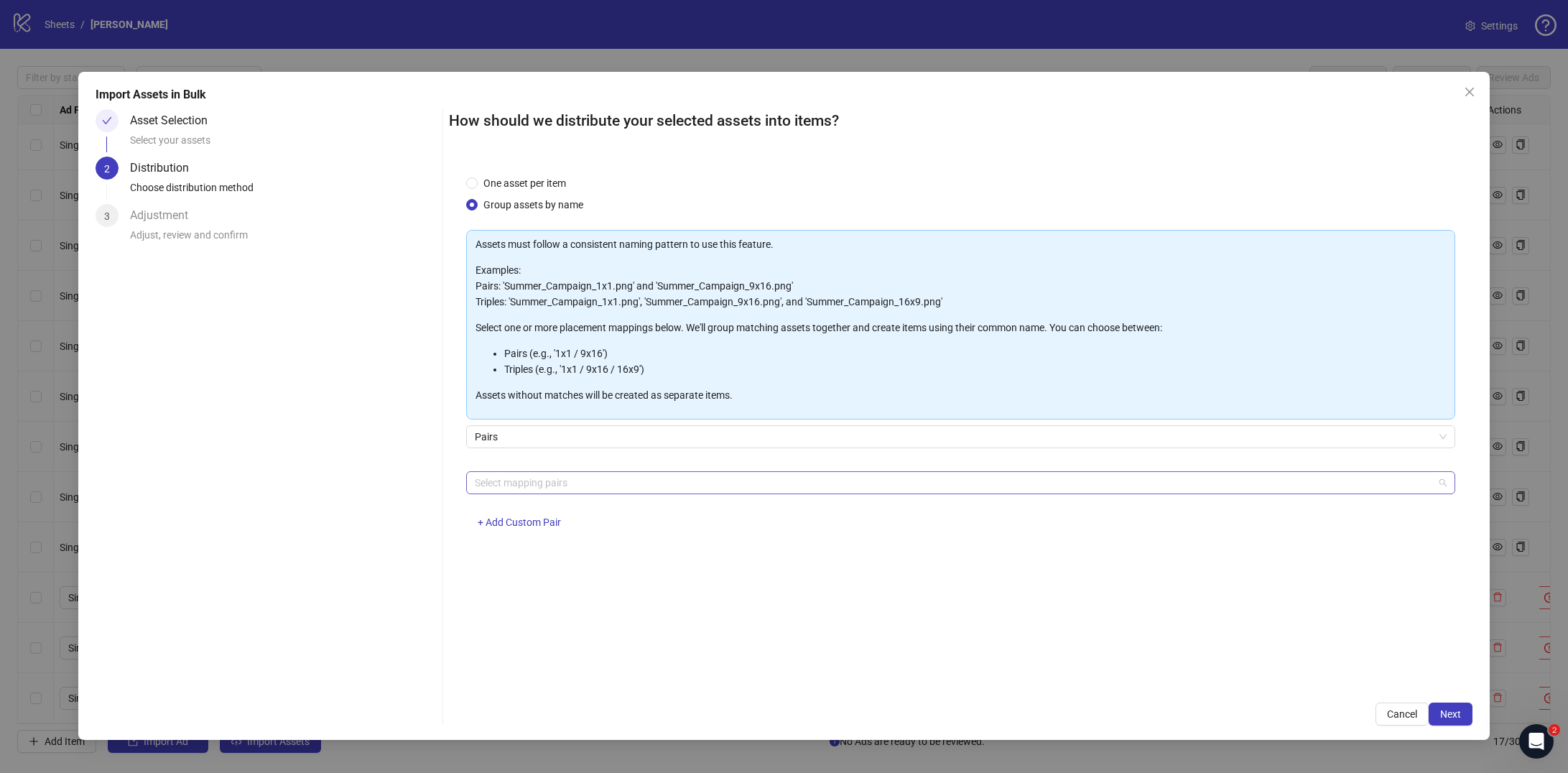click at bounding box center (953, 483) 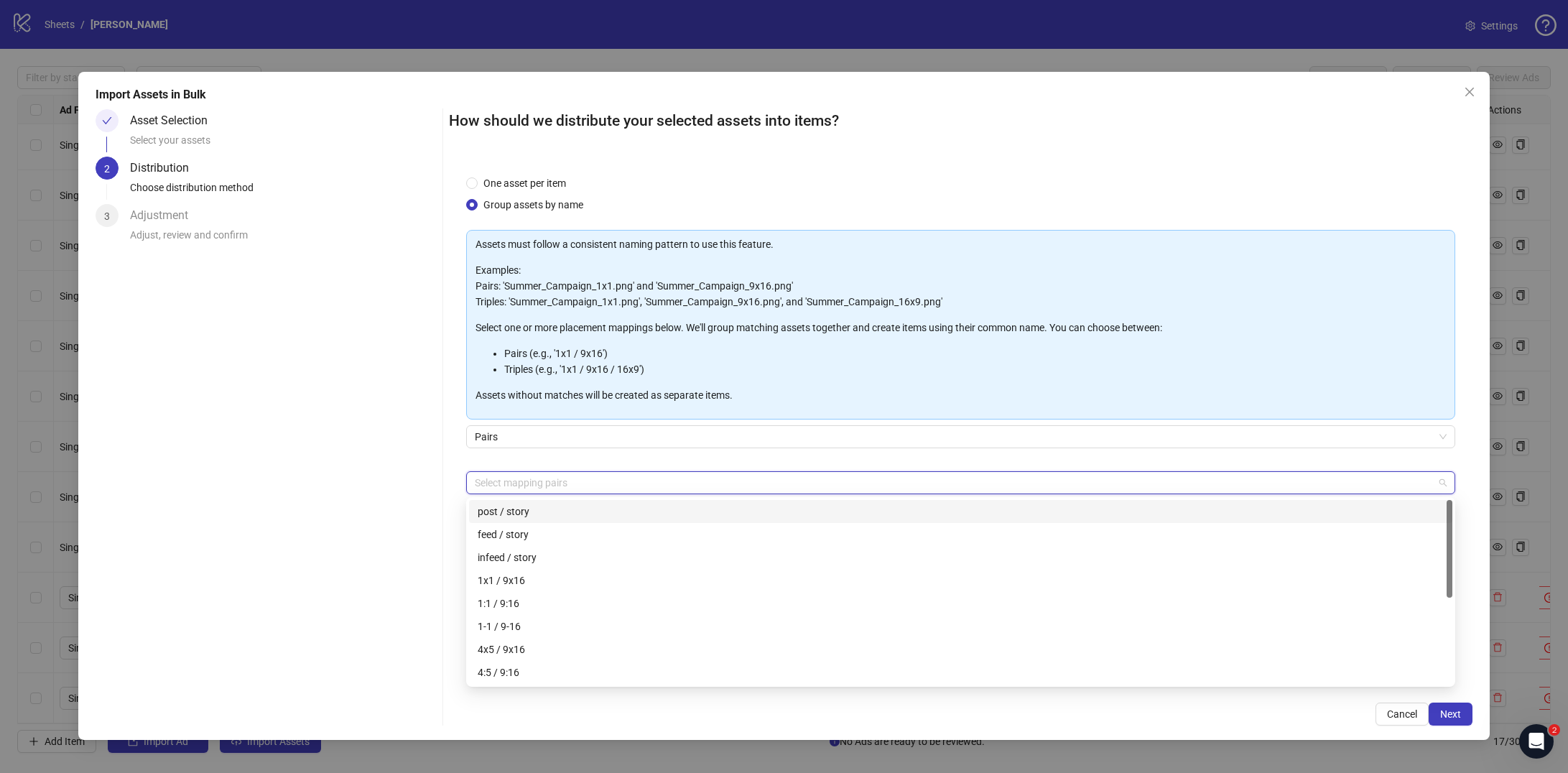 click at bounding box center [953, 483] 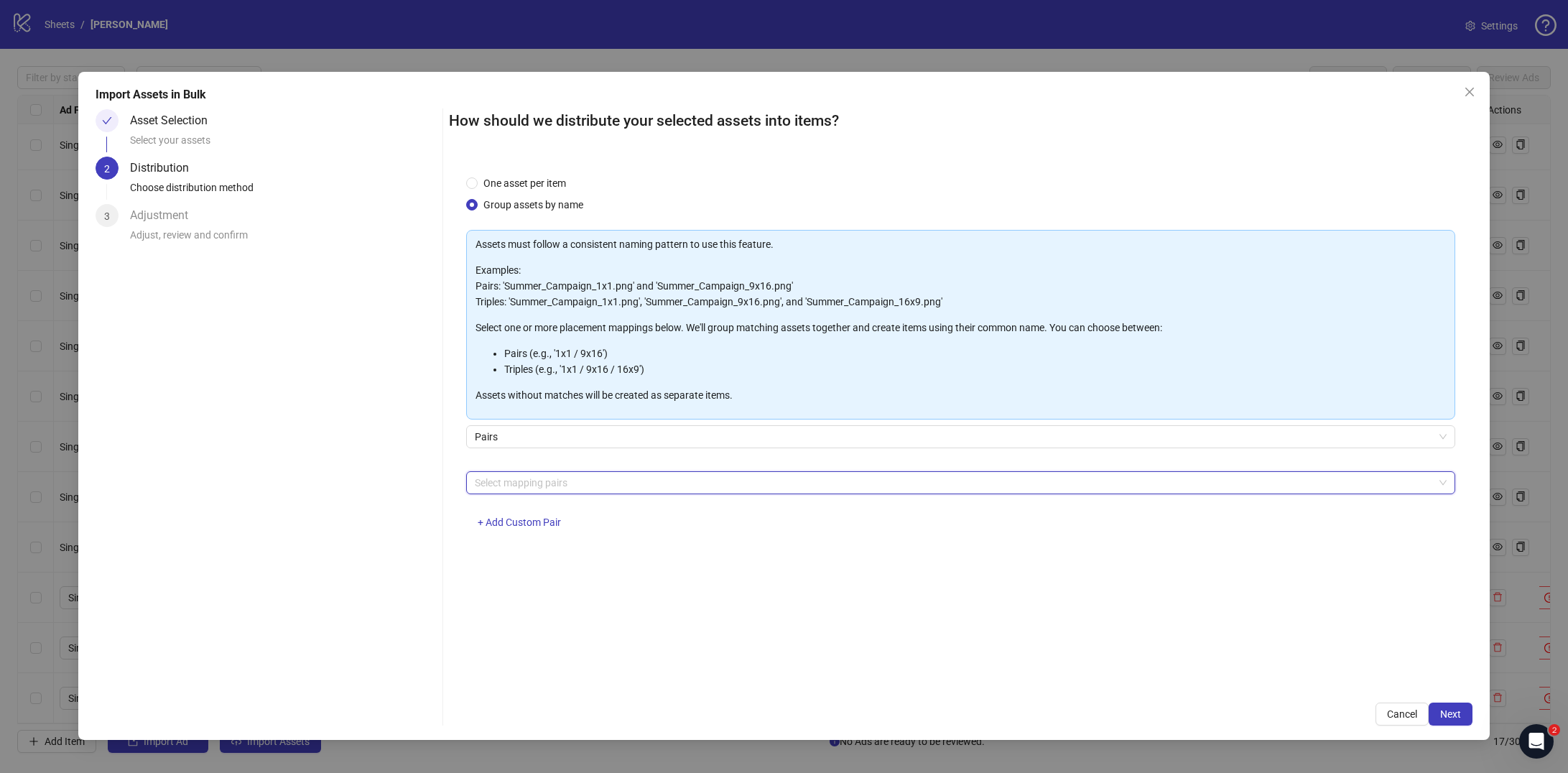 click at bounding box center (953, 483) 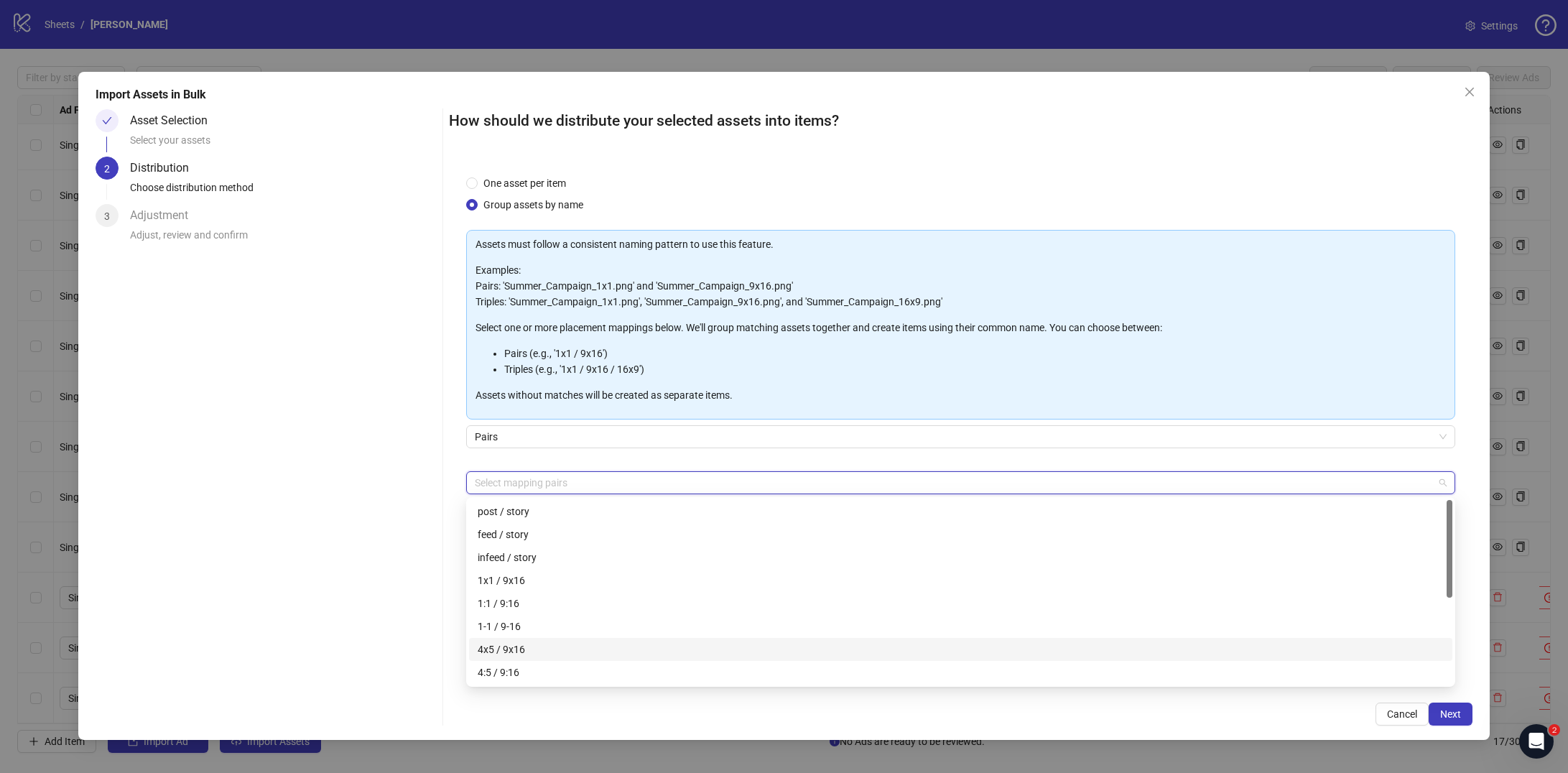 drag, startPoint x: 587, startPoint y: 644, endPoint x: 630, endPoint y: 657, distance: 44.922155 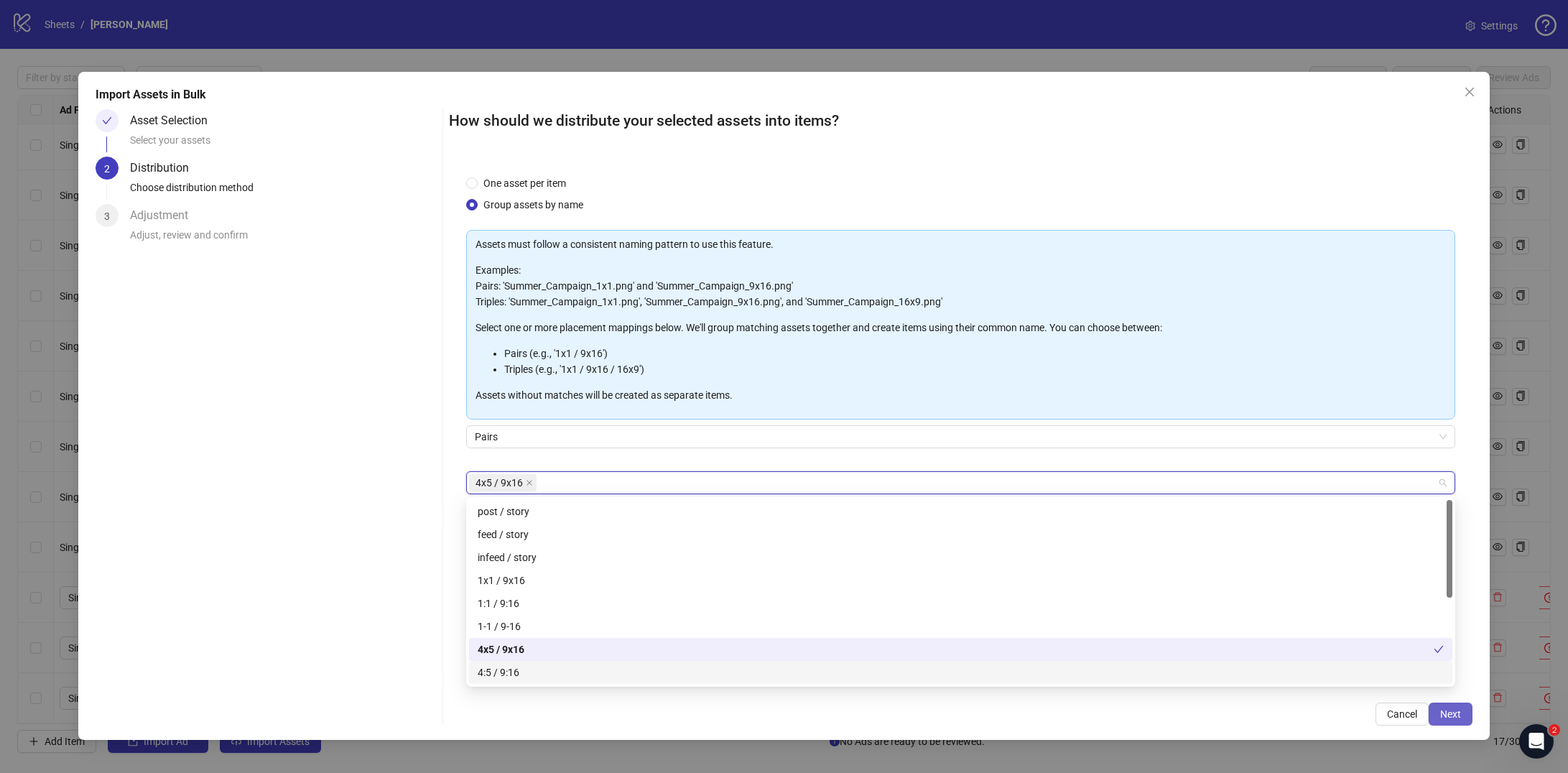 click on "Next" at bounding box center (1450, 714) 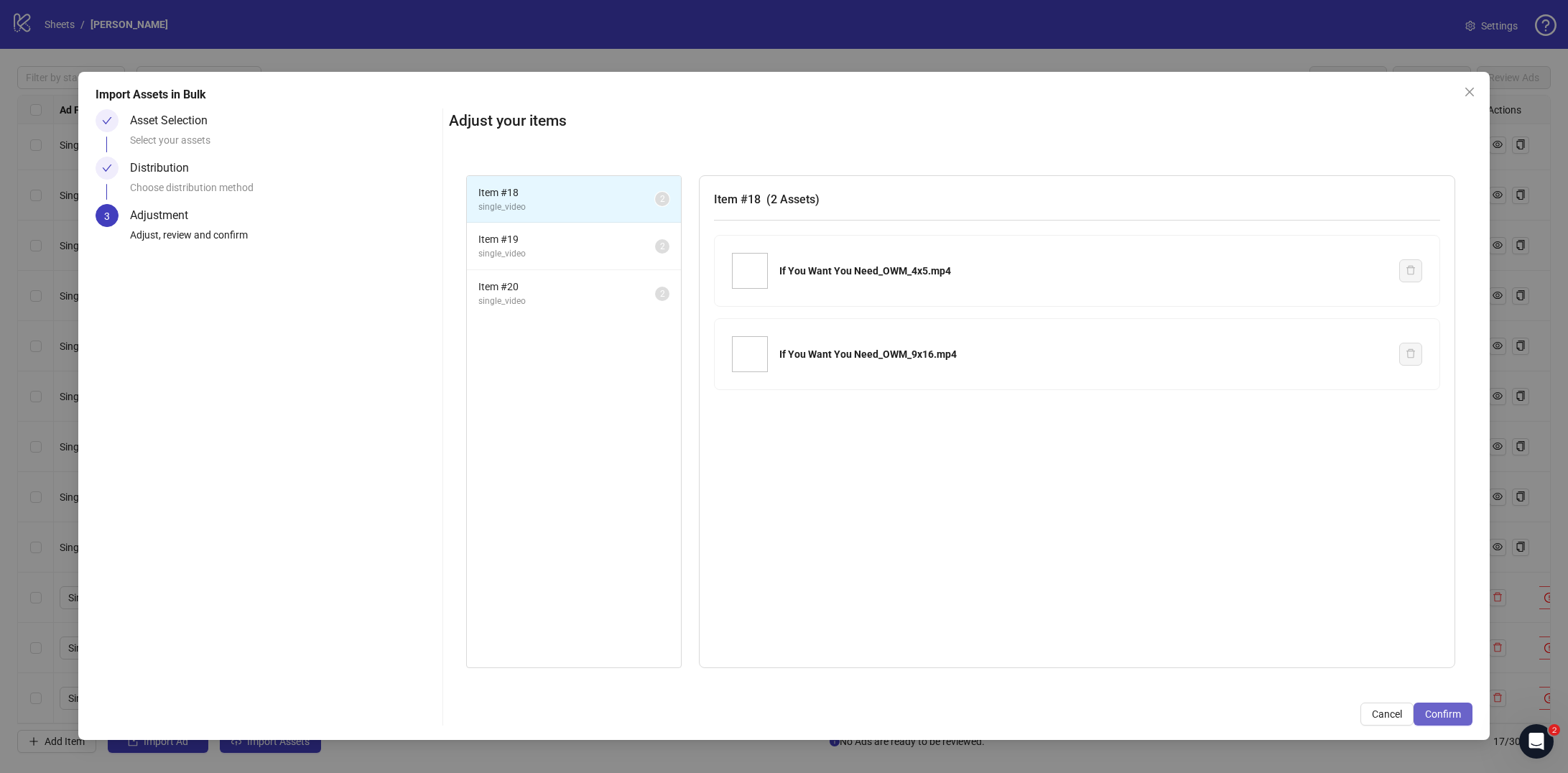 click on "Confirm" at bounding box center [1443, 714] 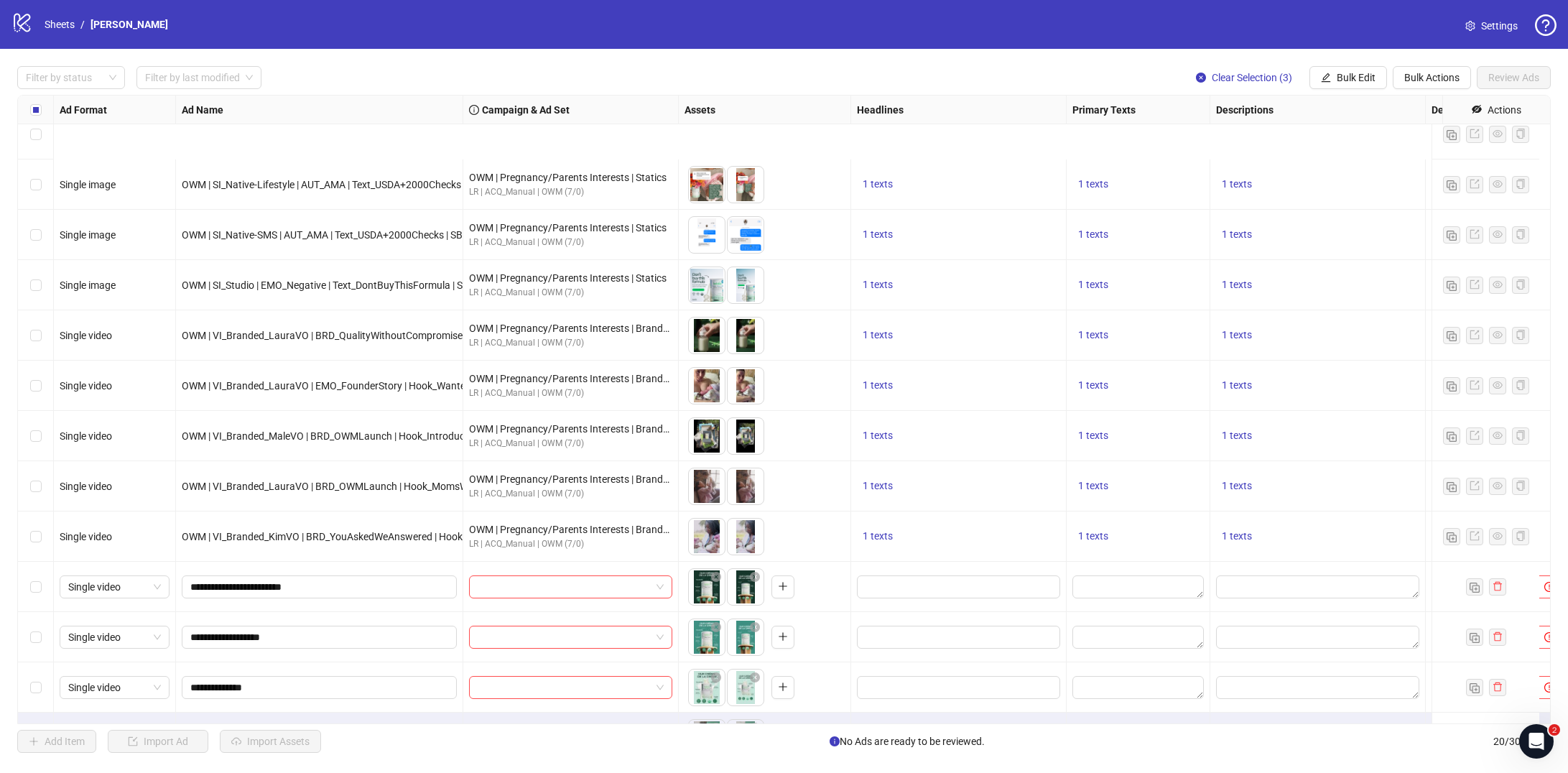 scroll, scrollTop: 417, scrollLeft: 0, axis: vertical 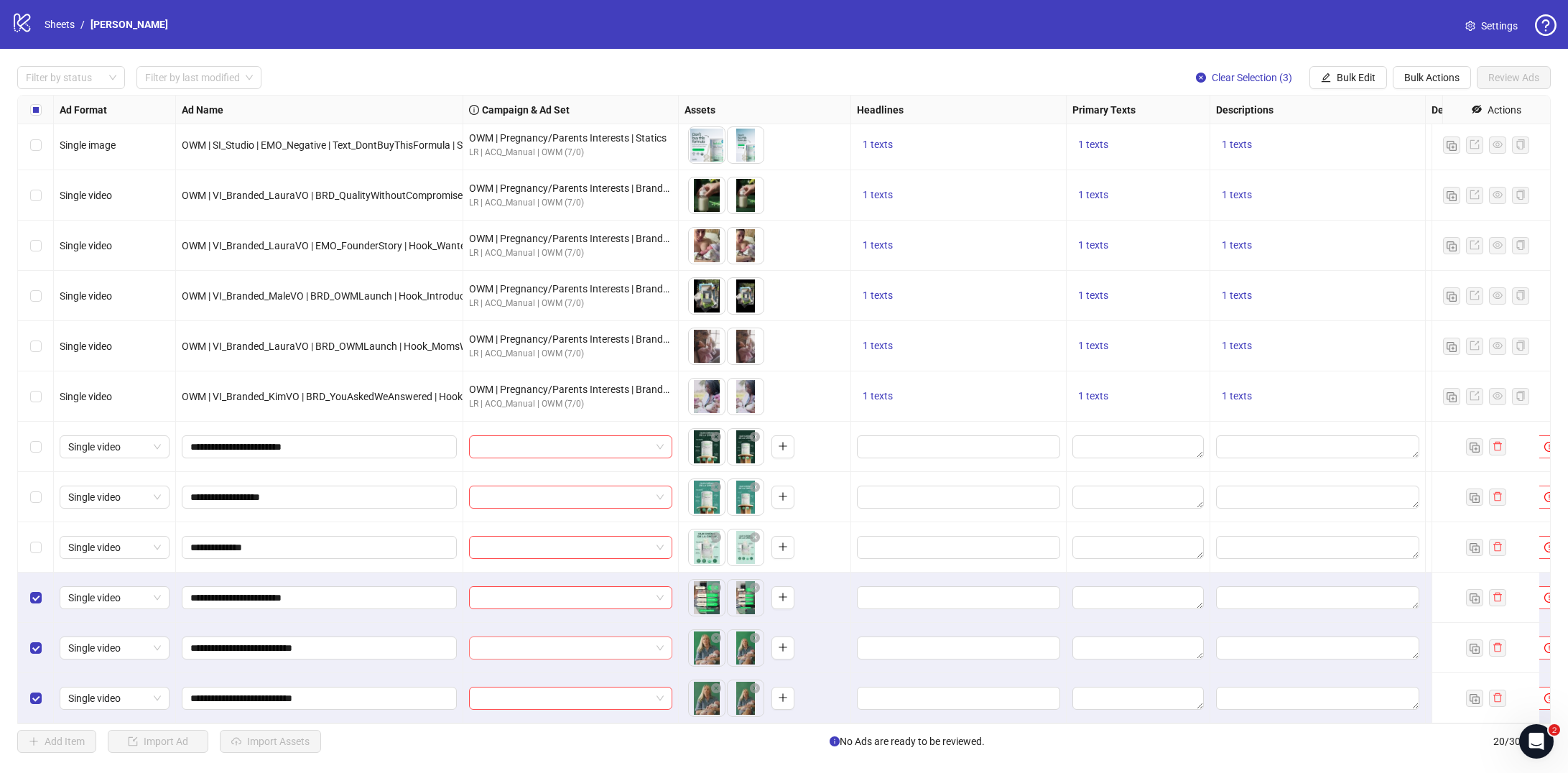 click at bounding box center (570, 648) 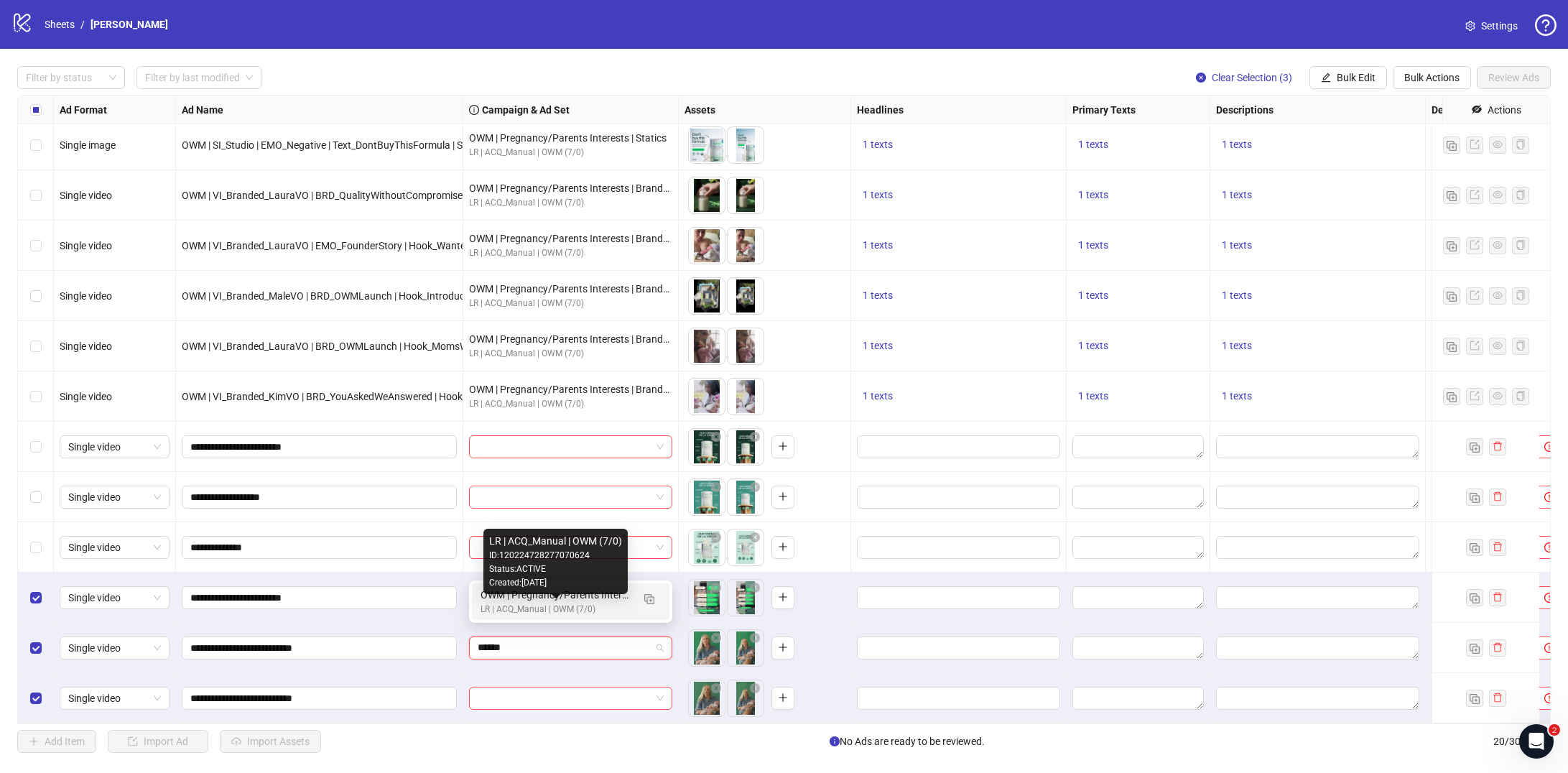 type on "*******" 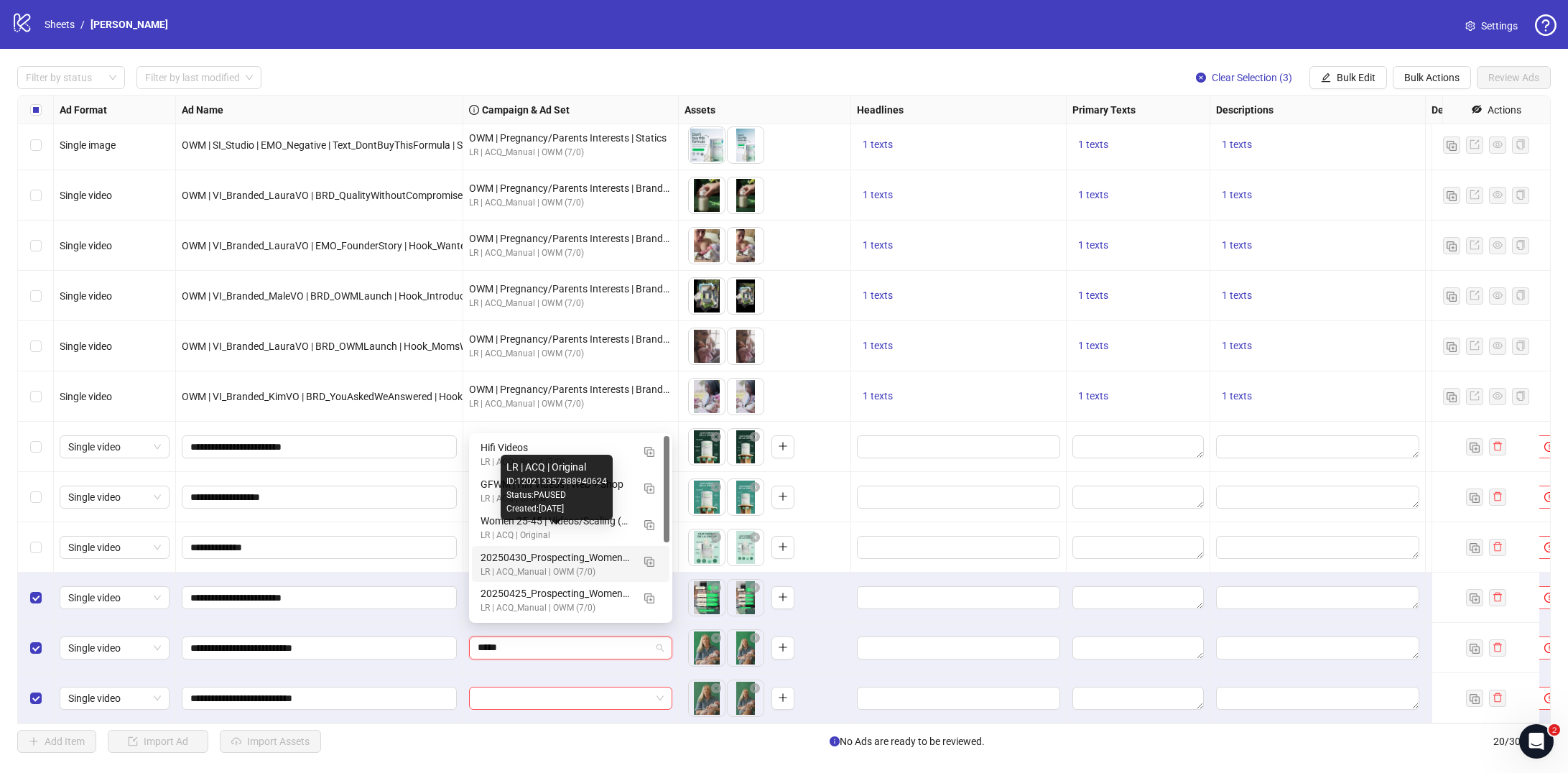scroll, scrollTop: 146, scrollLeft: 0, axis: vertical 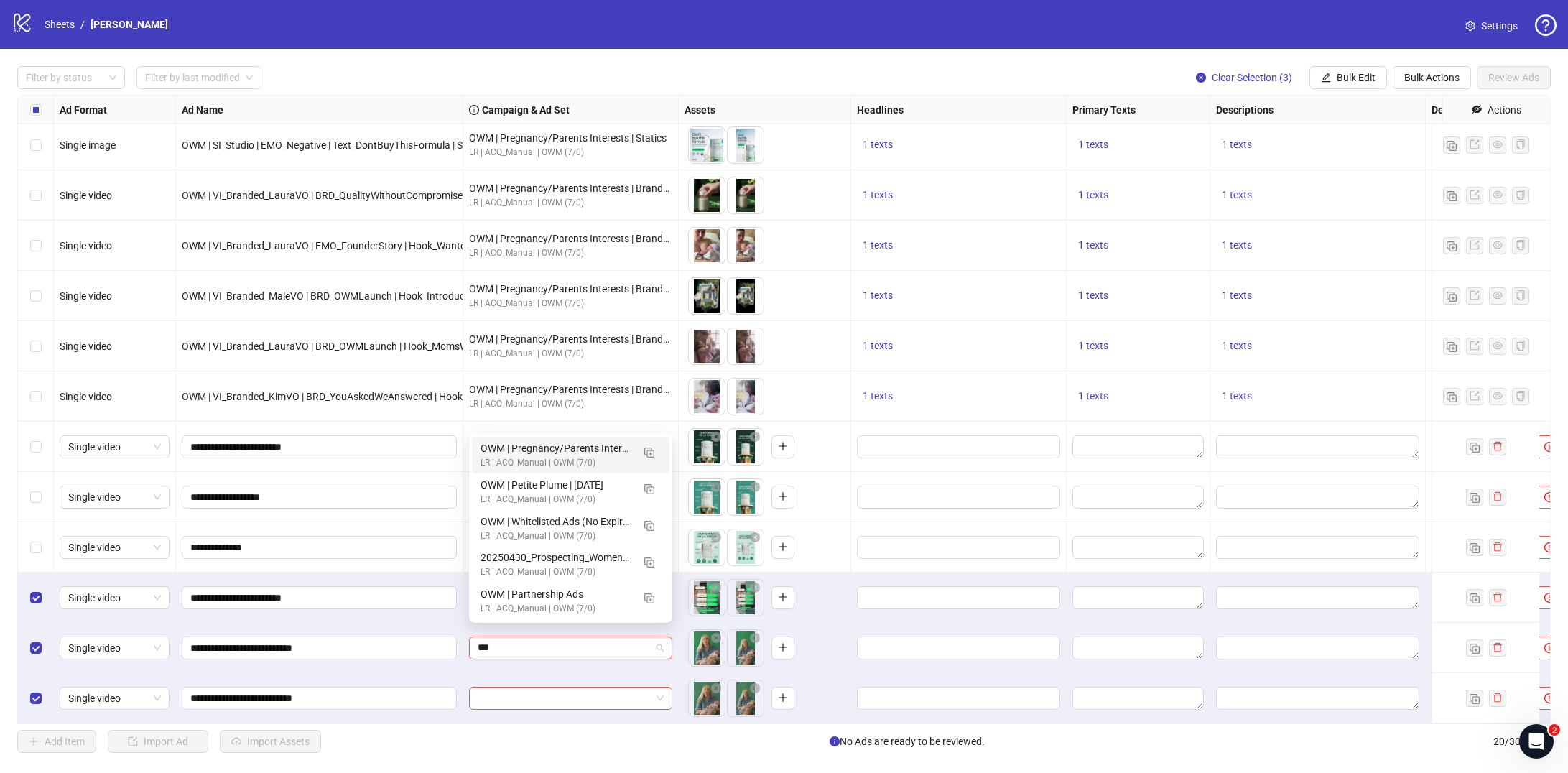 type on "***" 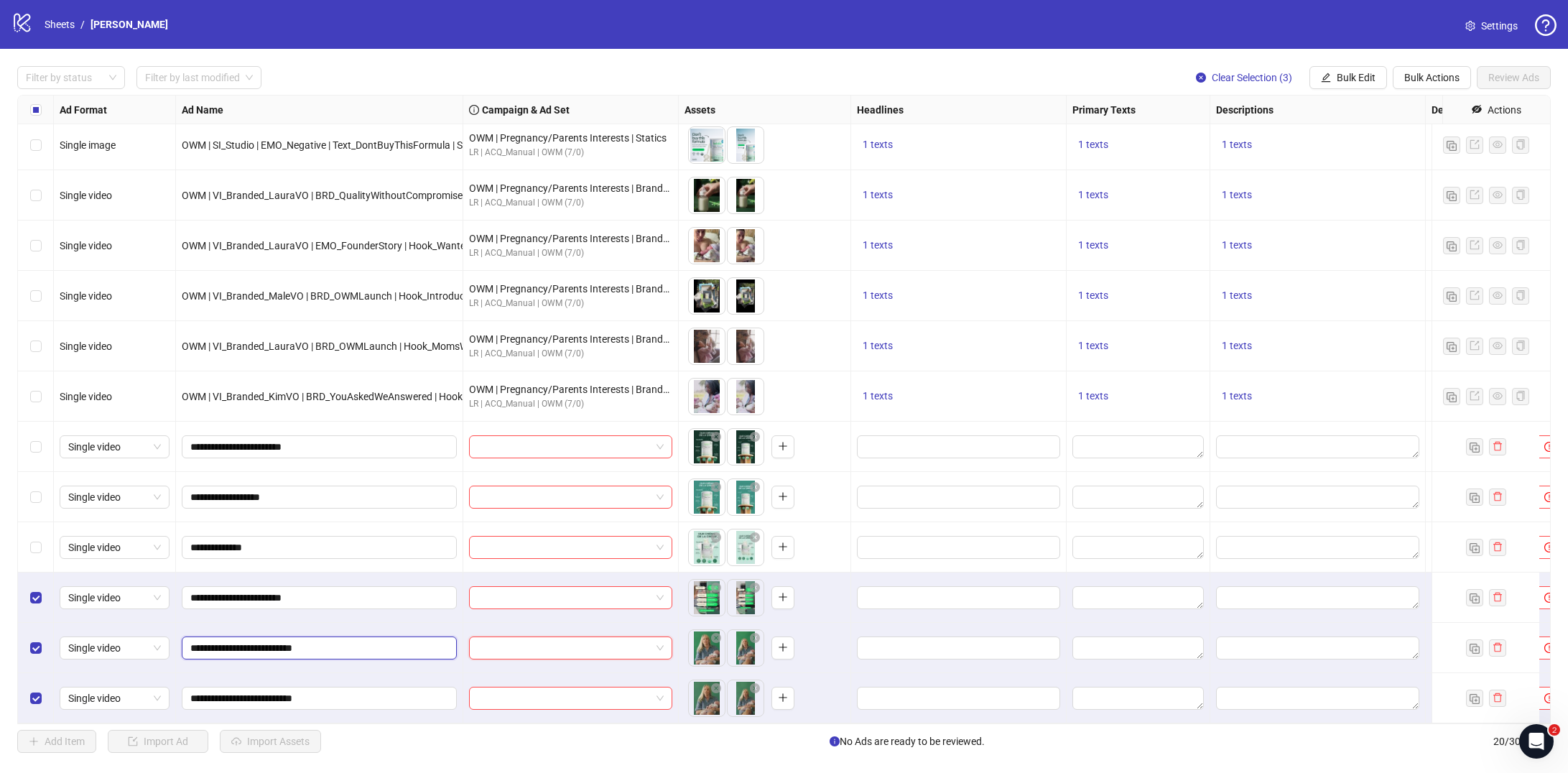 click on "**********" at bounding box center (317, 648) 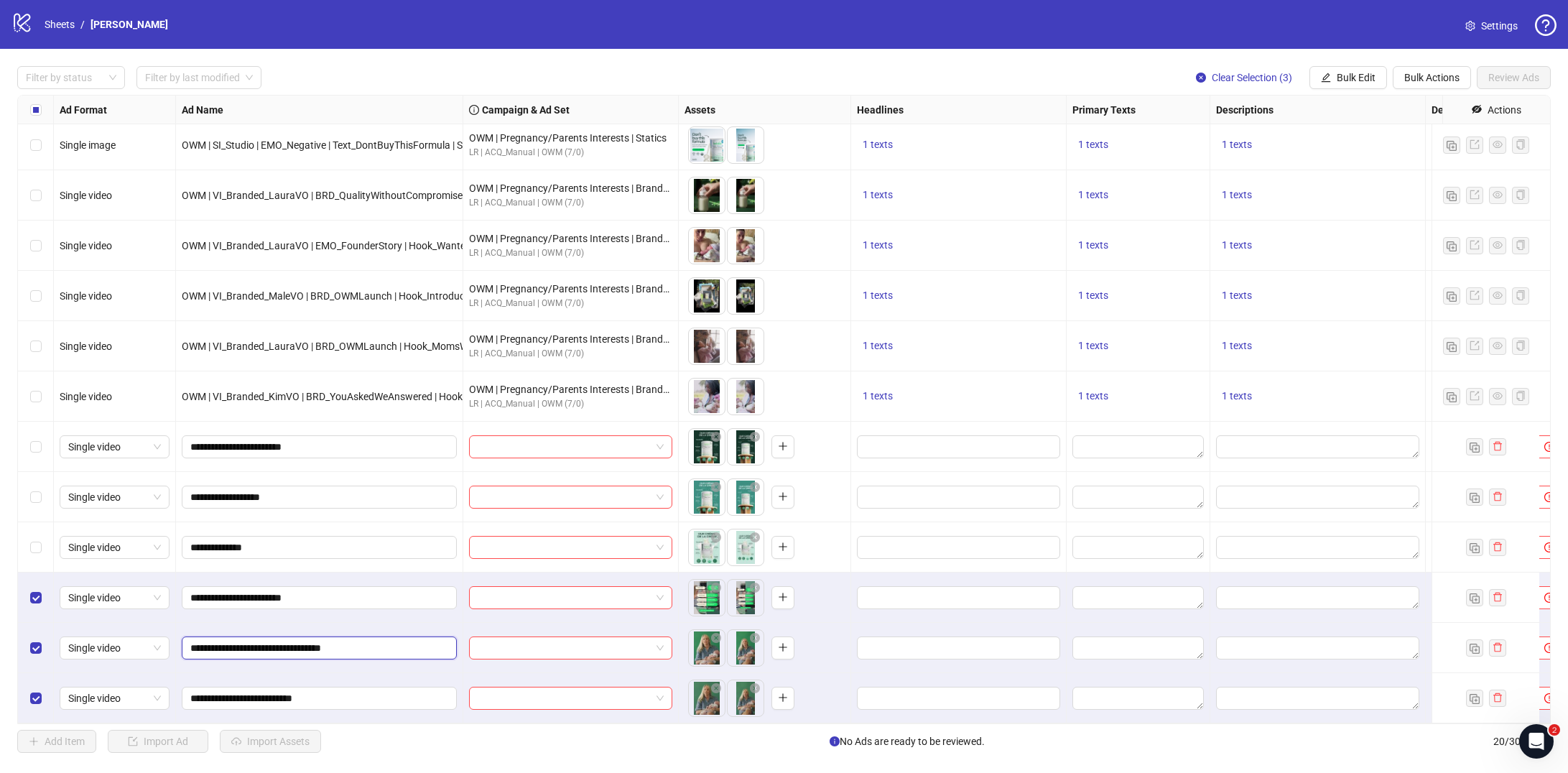 type on "**********" 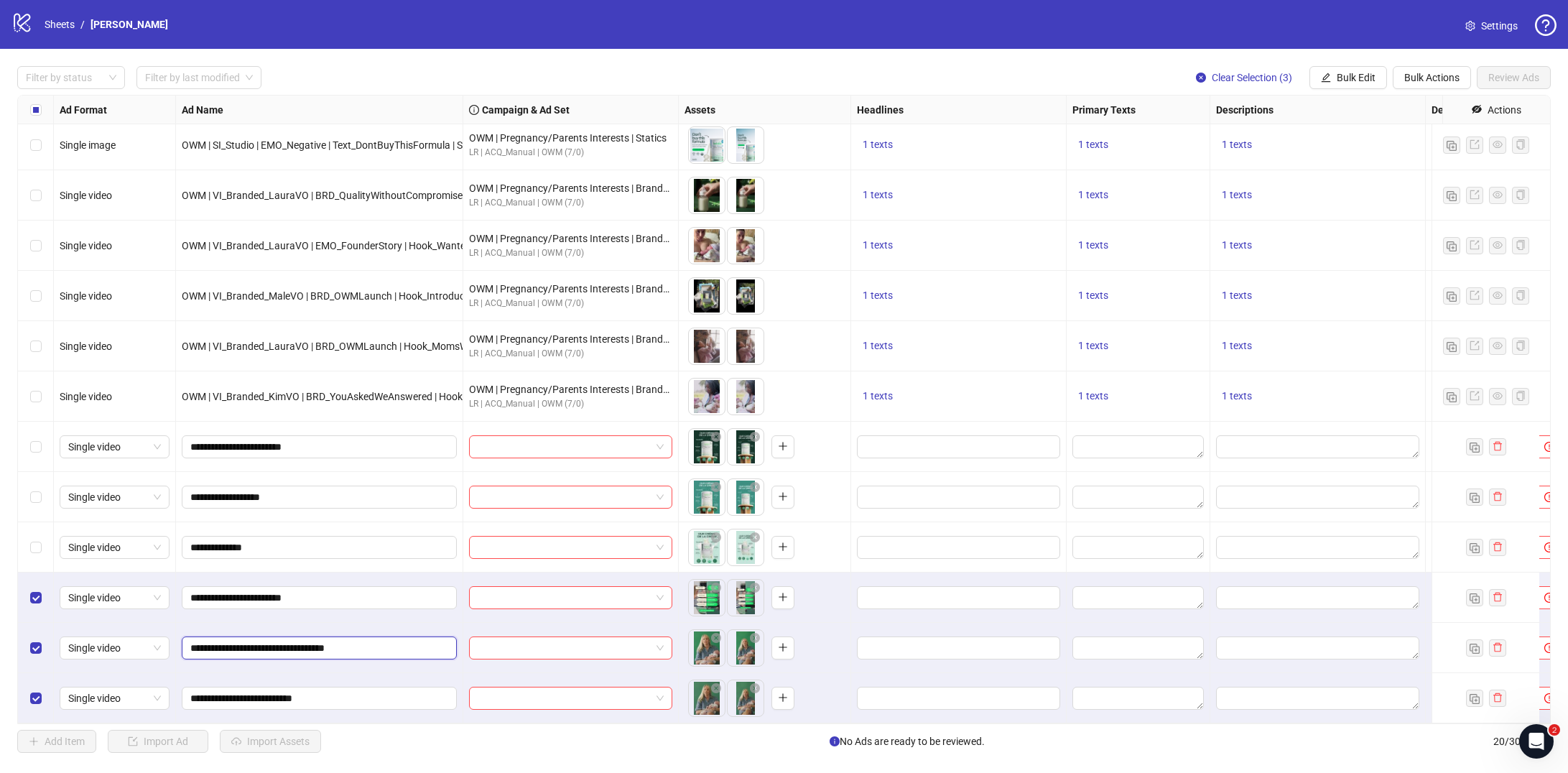 click on "**********" at bounding box center (317, 648) 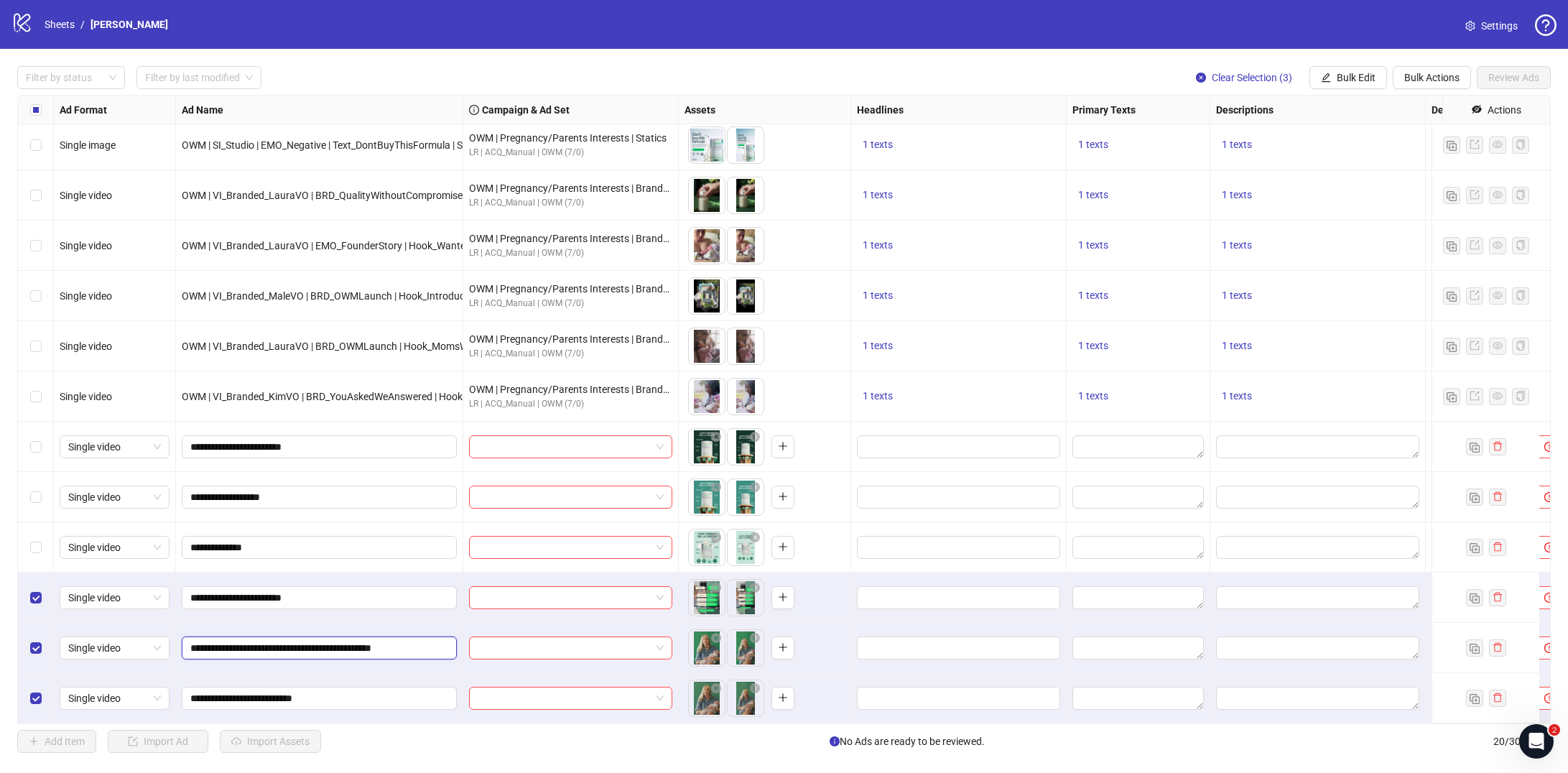 type on "**********" 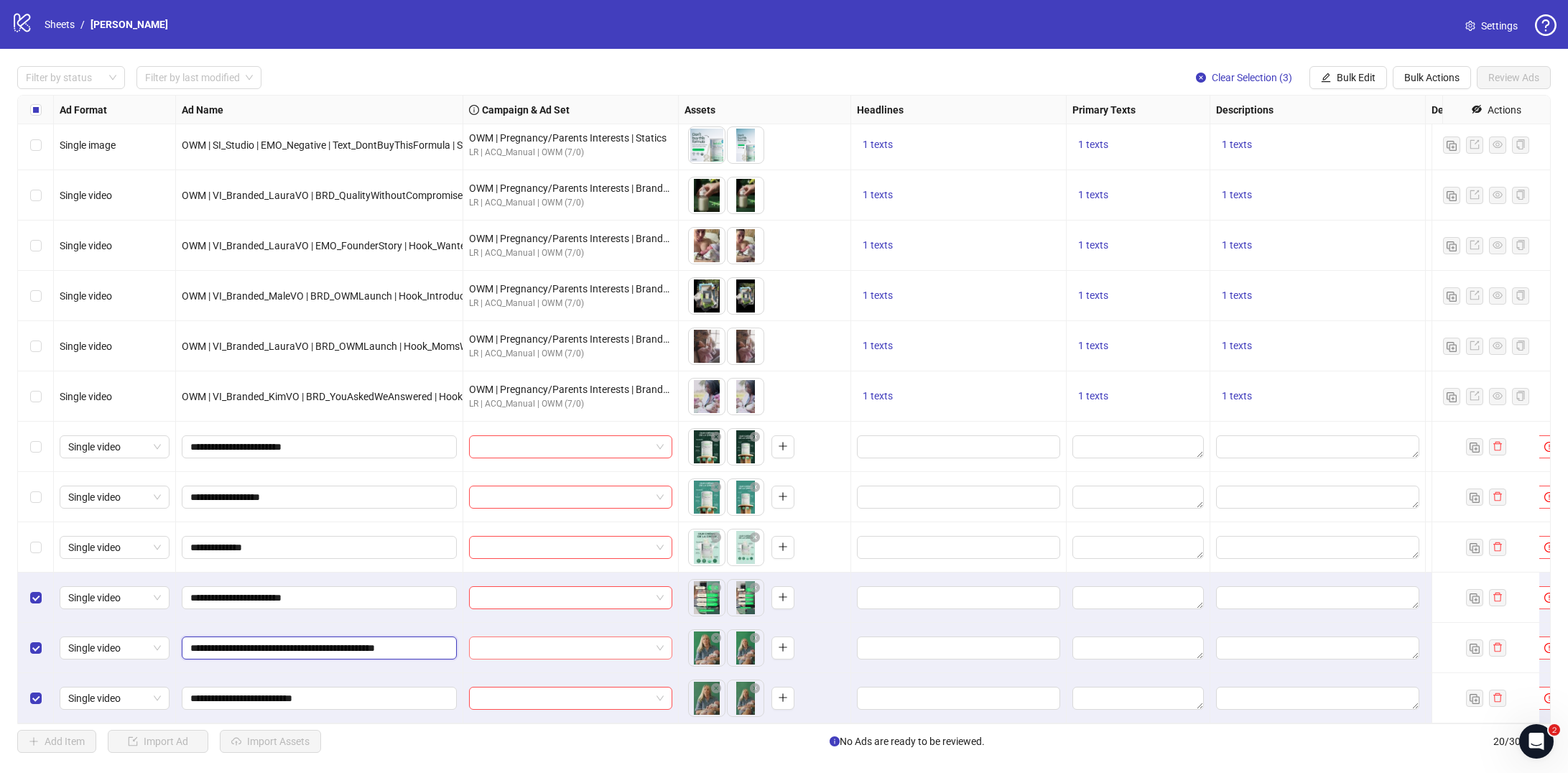 drag, startPoint x: 417, startPoint y: 640, endPoint x: 495, endPoint y: 639, distance: 78.00641 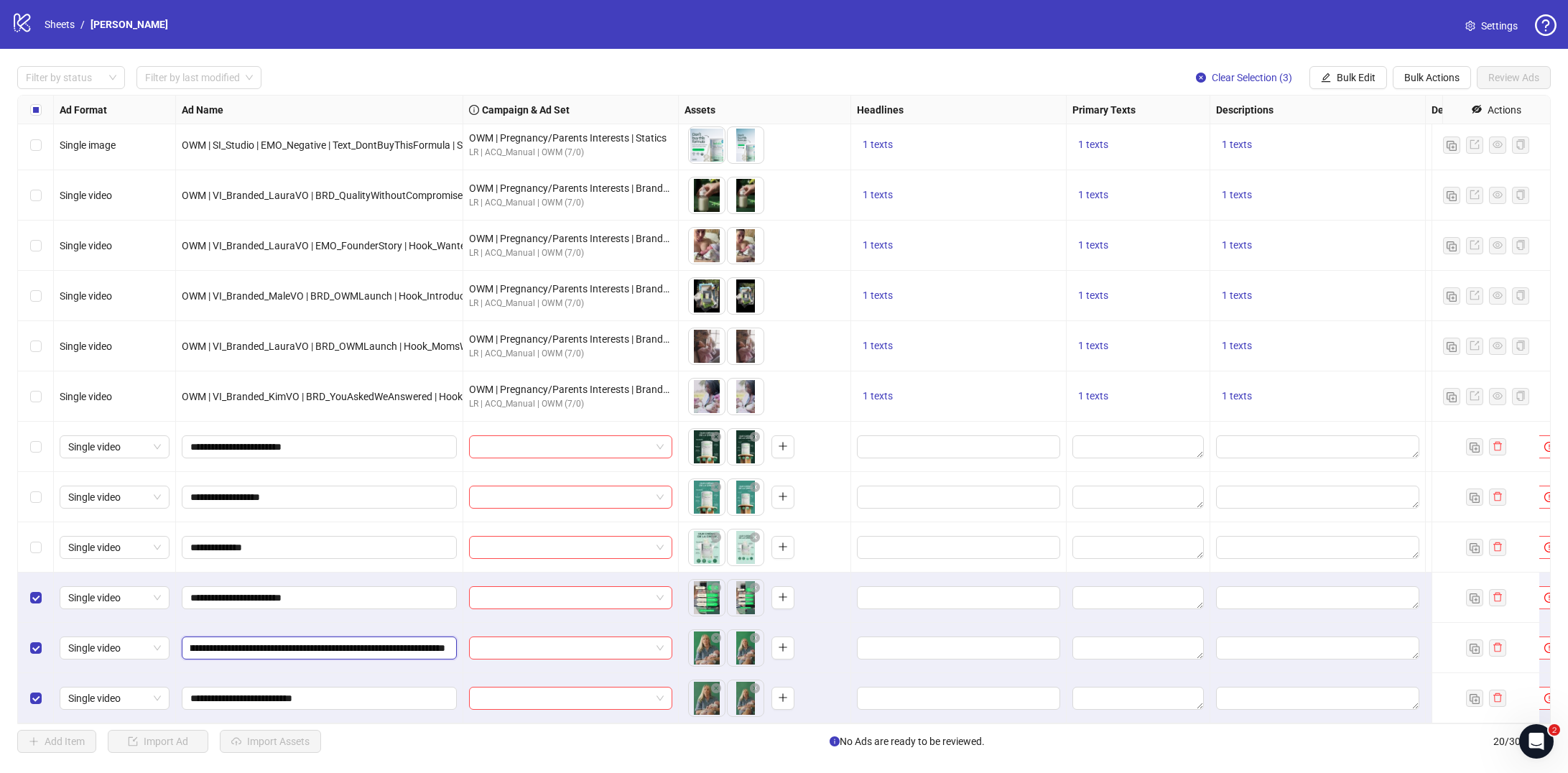 scroll, scrollTop: 0, scrollLeft: 205, axis: horizontal 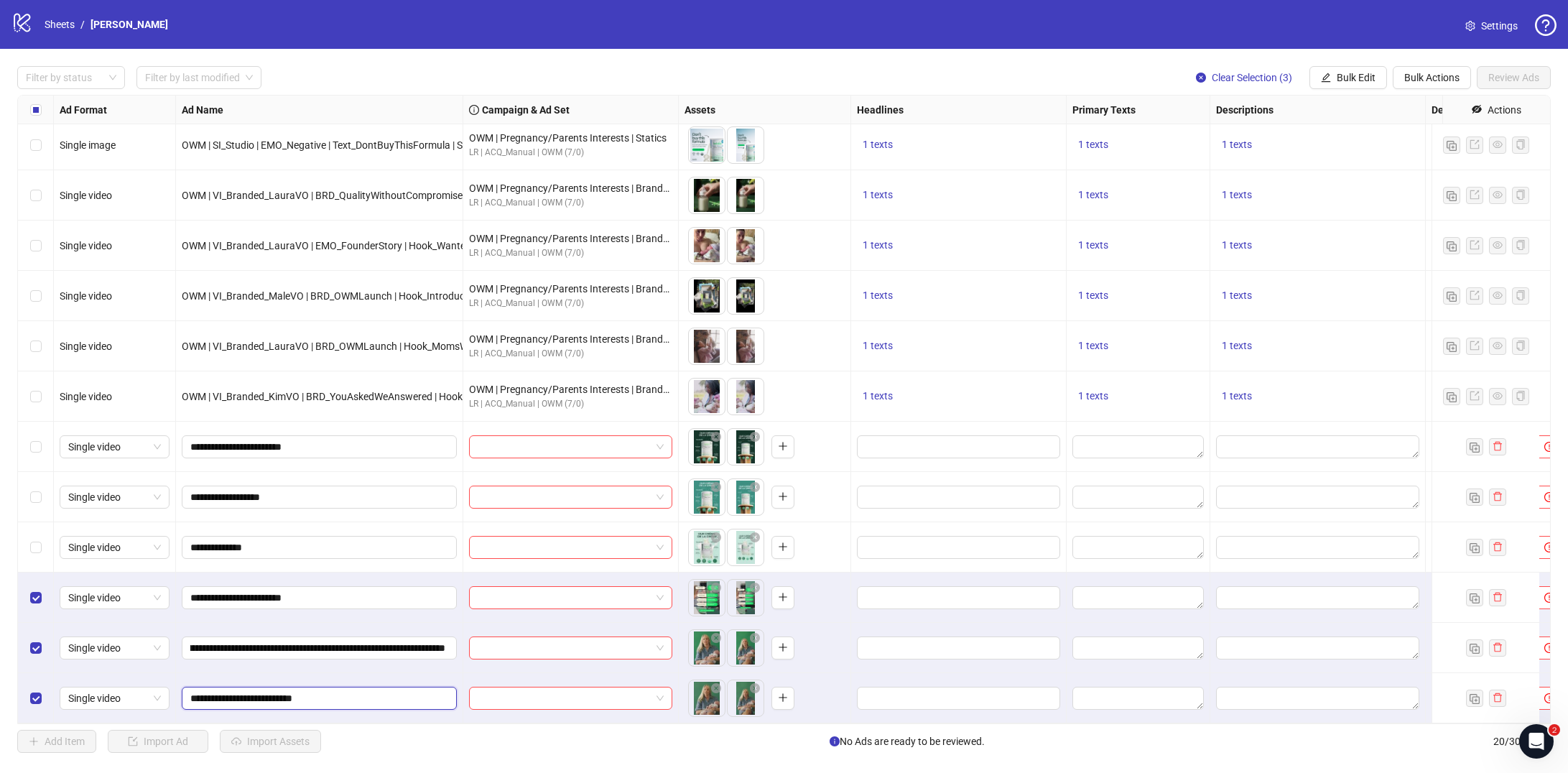 click on "**********" at bounding box center [317, 698] 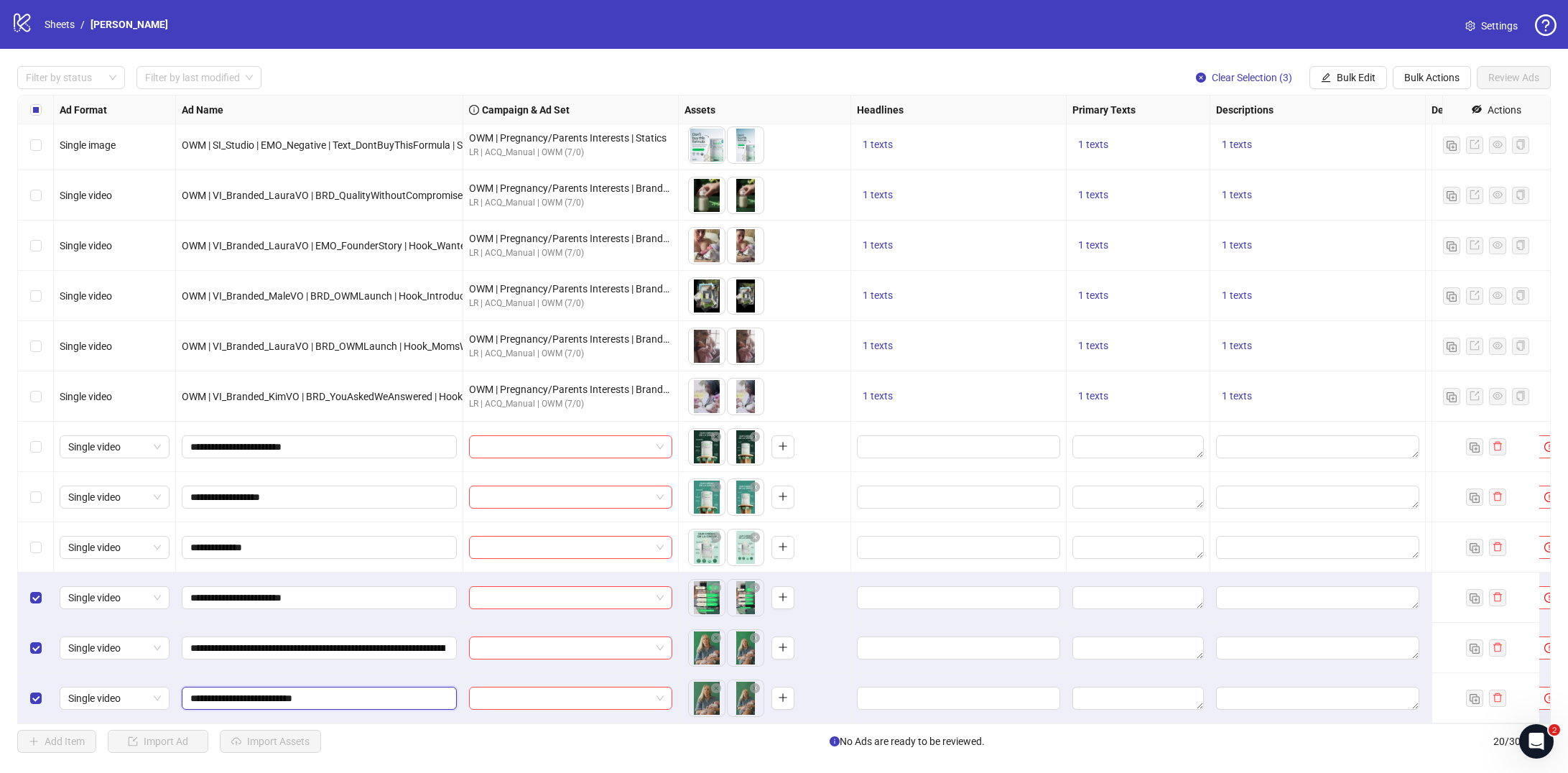 paste on "**********" 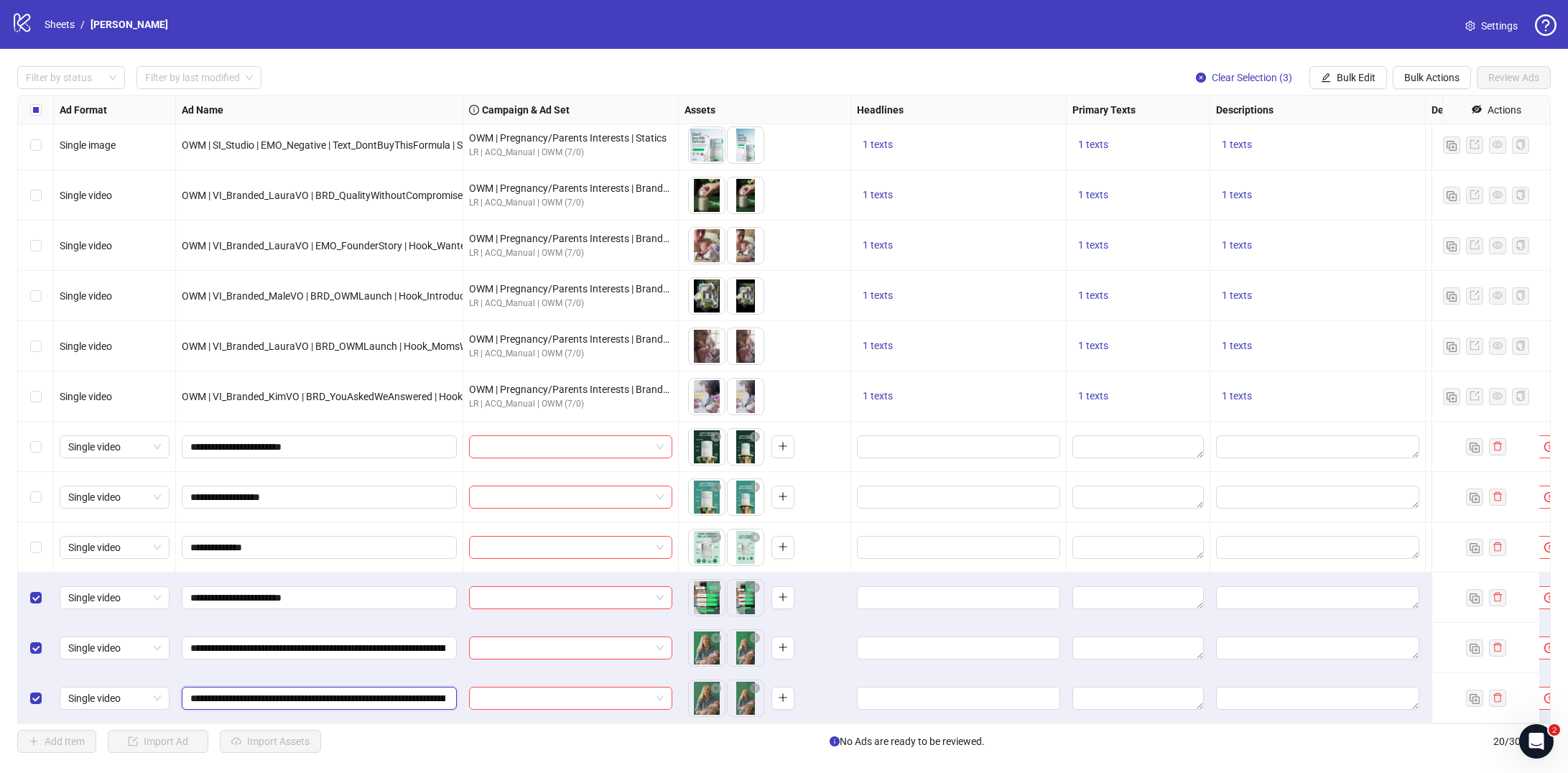 scroll, scrollTop: 0, scrollLeft: 205, axis: horizontal 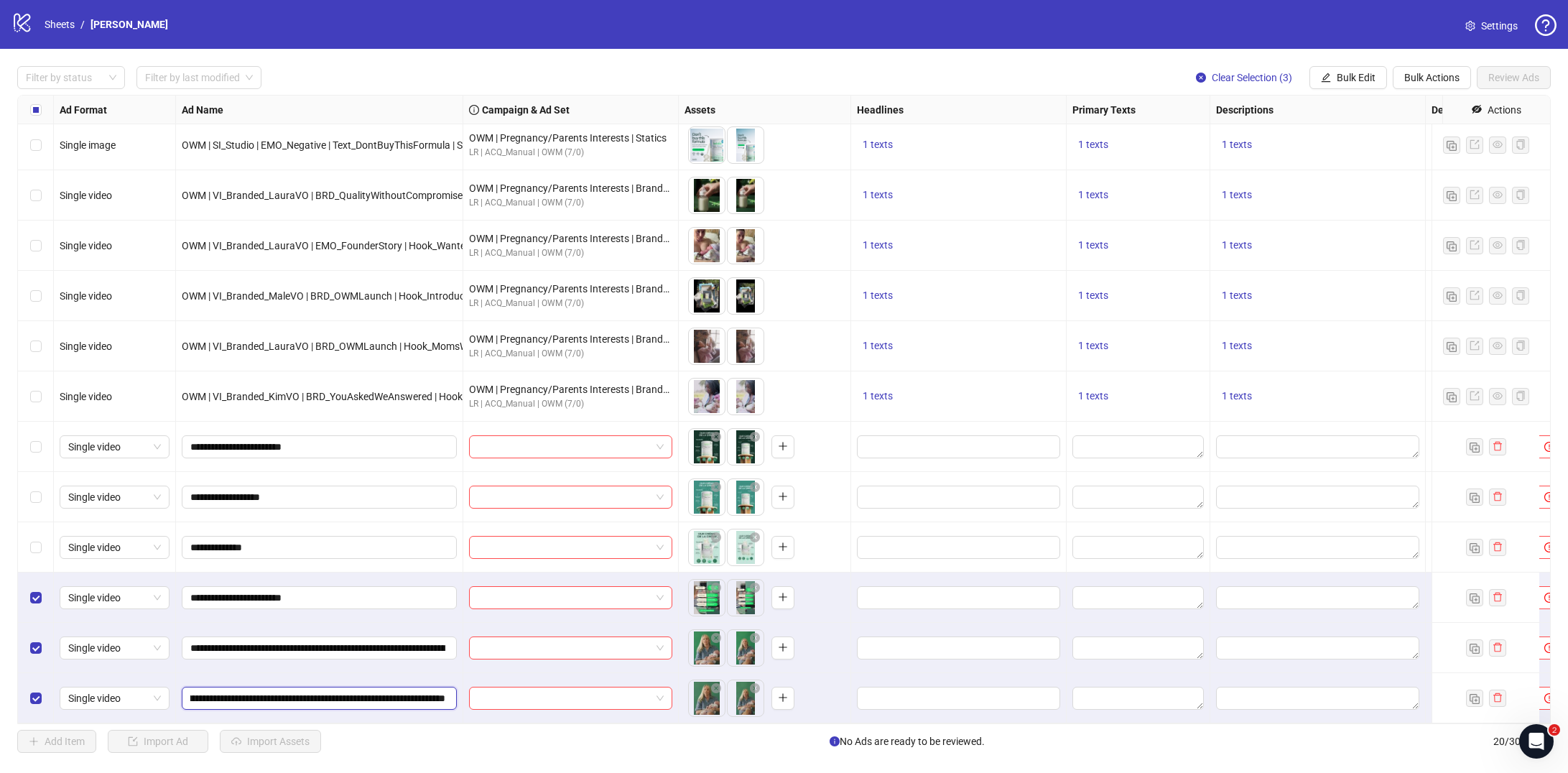 click on "**********" at bounding box center [317, 698] 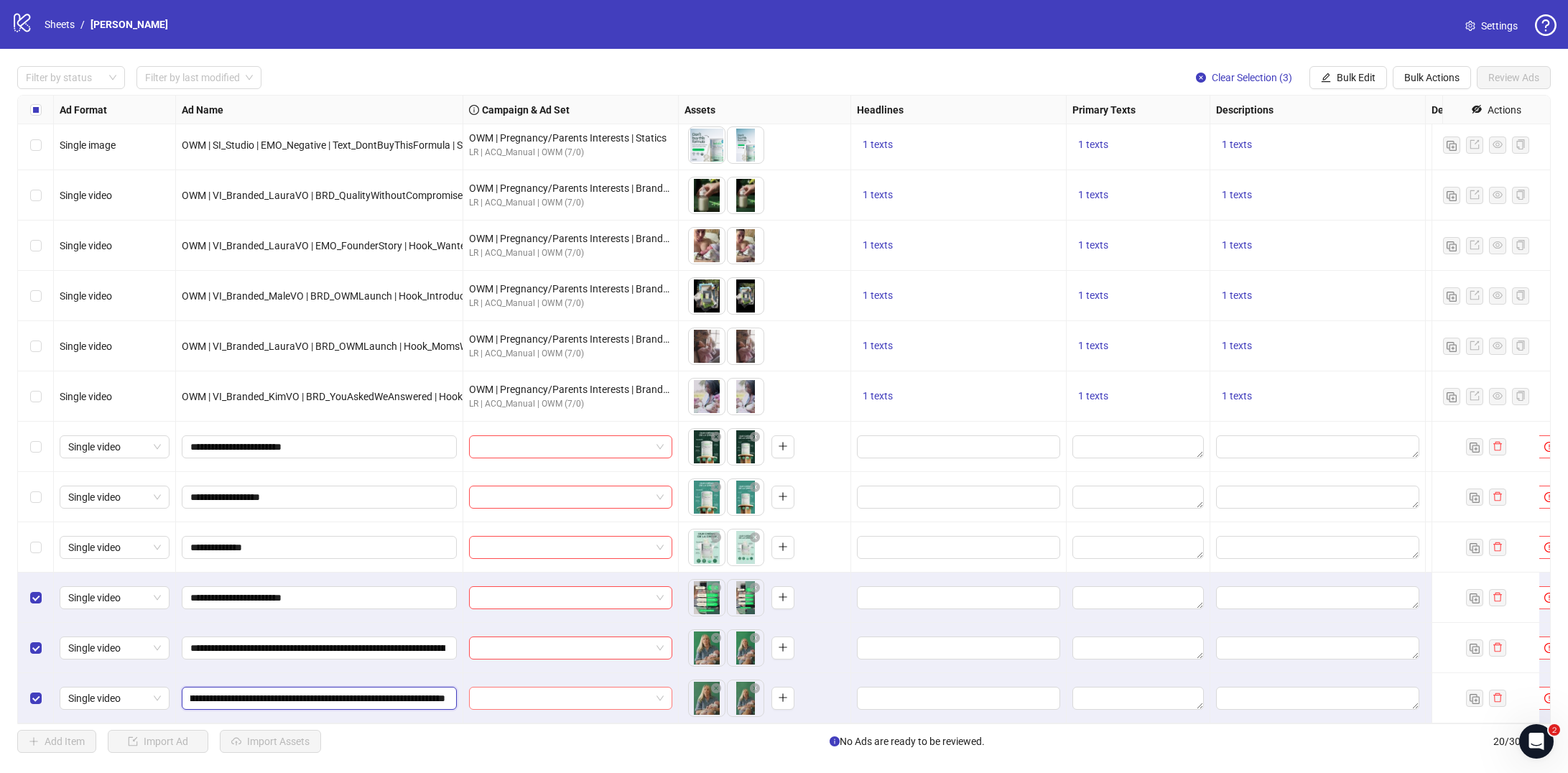 drag, startPoint x: 324, startPoint y: 688, endPoint x: 585, endPoint y: 695, distance: 261.09385 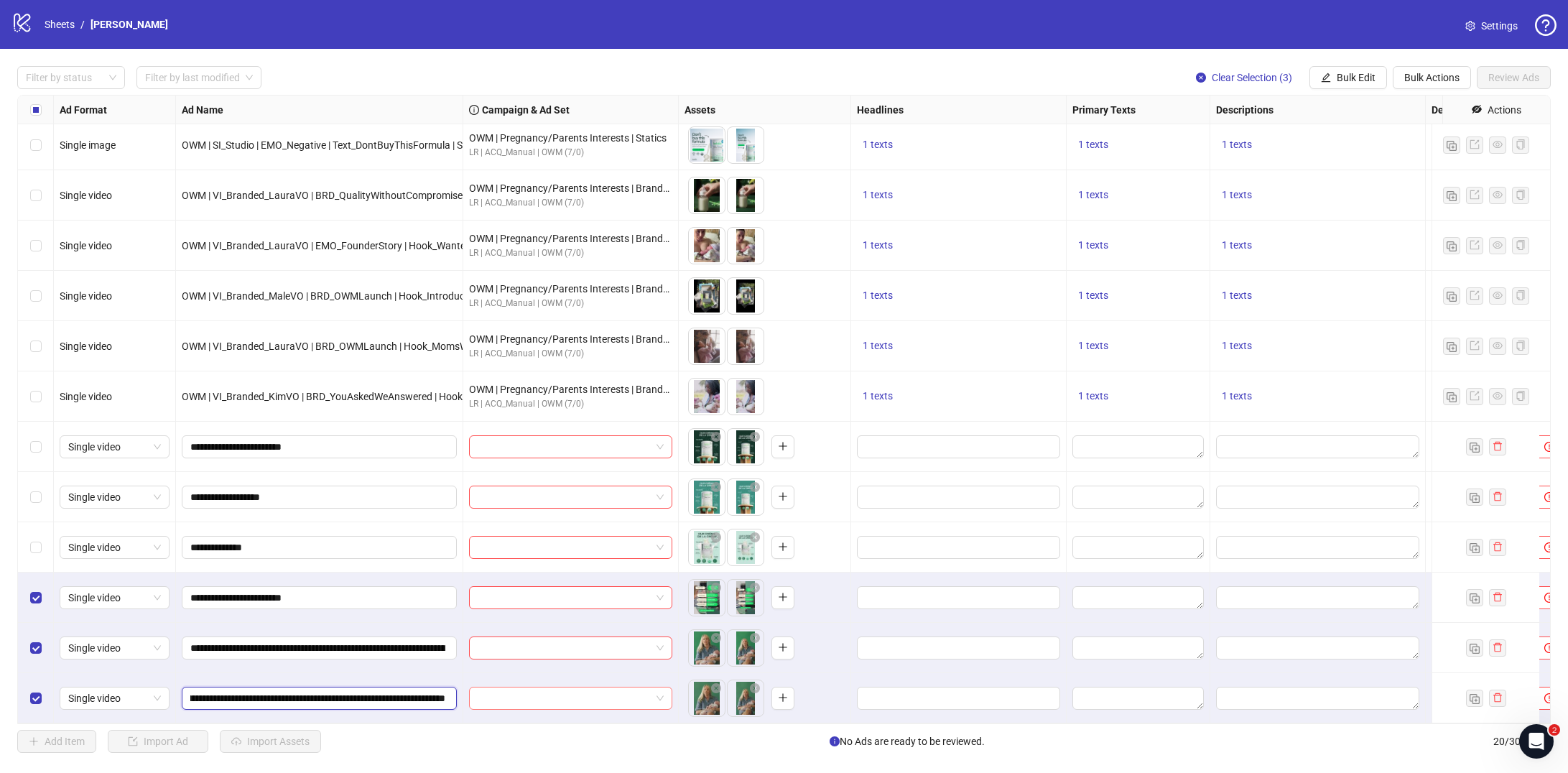 type on "**********" 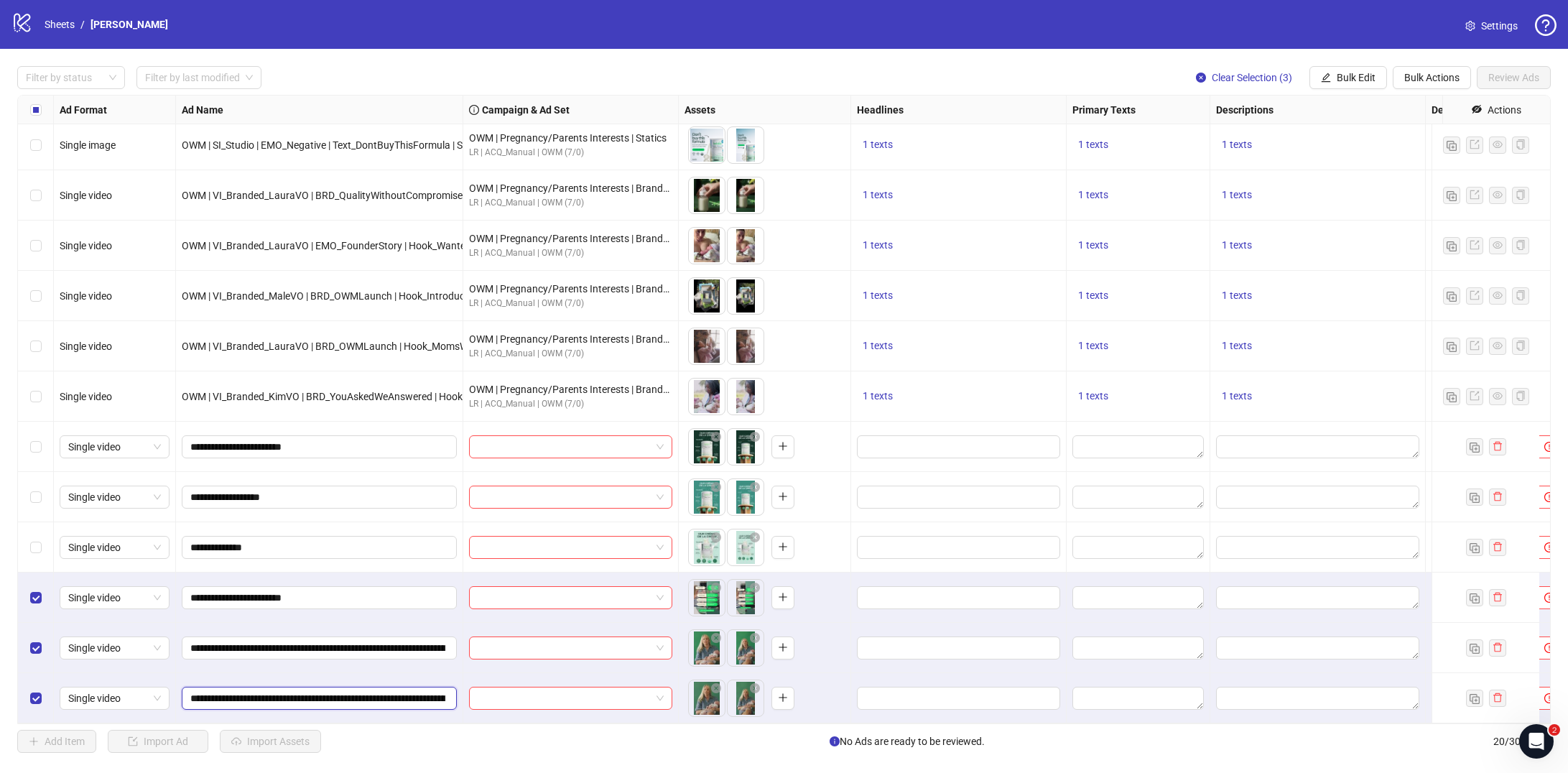 click on "**********" at bounding box center [317, 698] 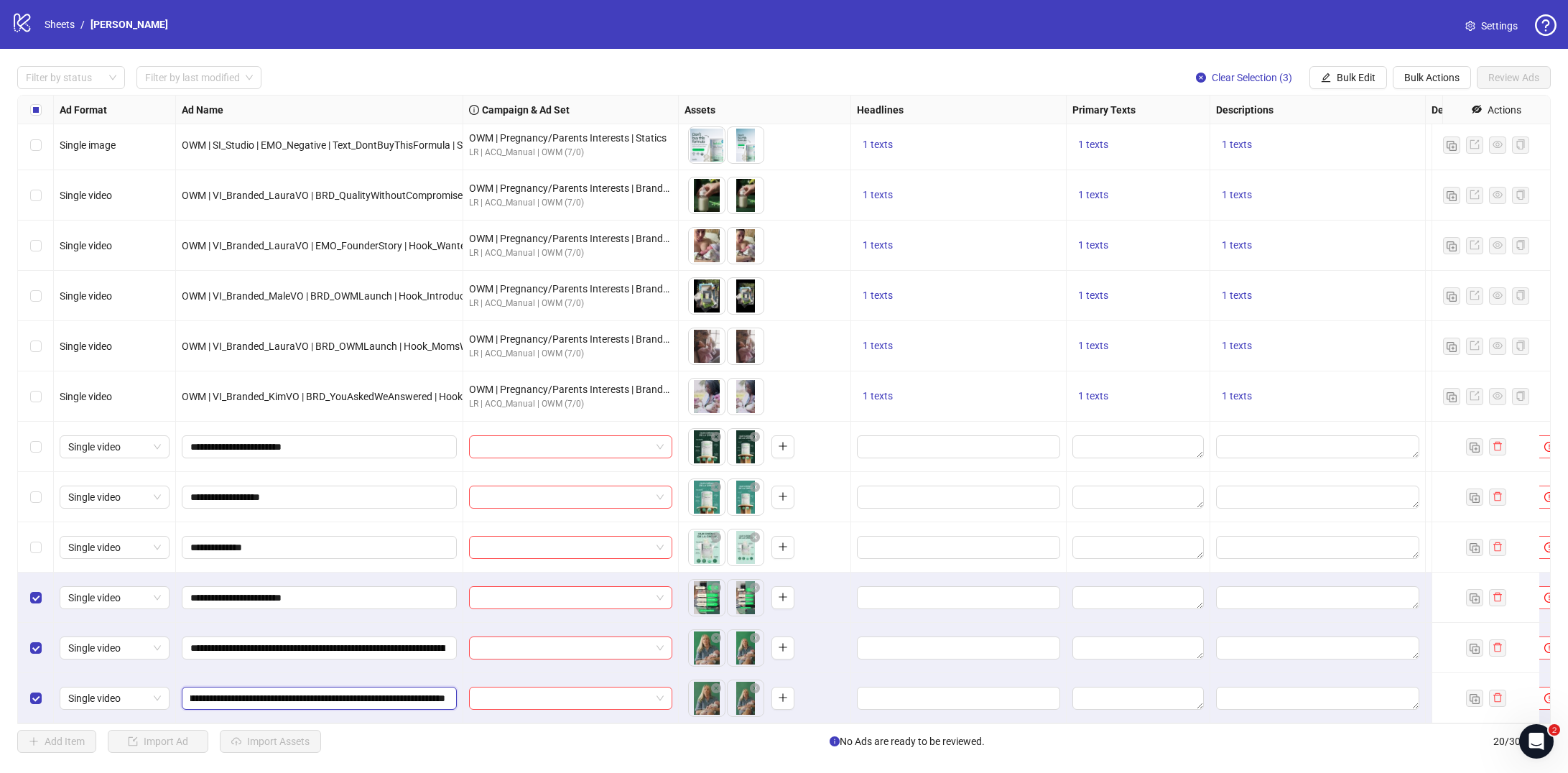click on "**********" at bounding box center [317, 698] 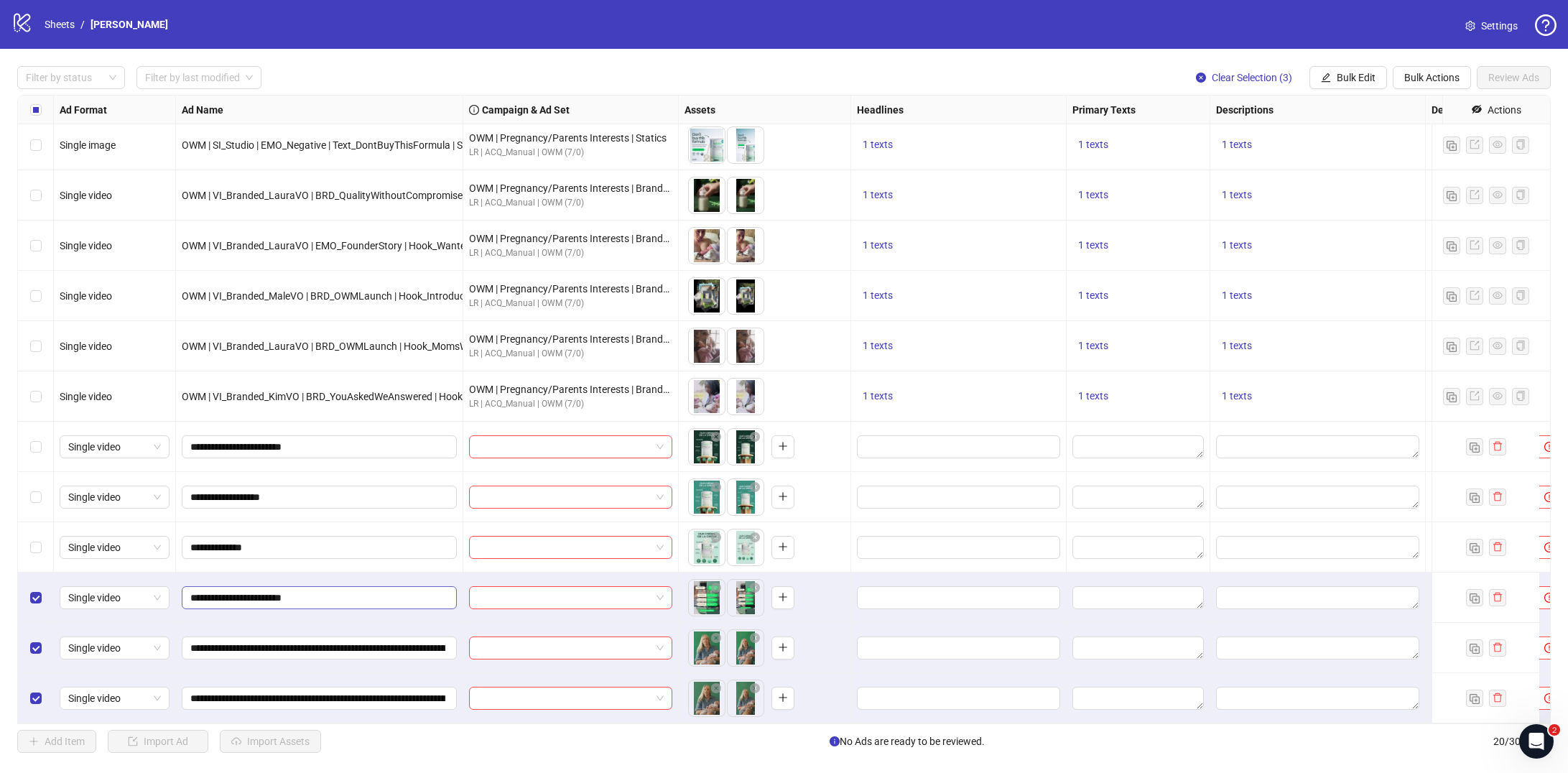click on "**********" at bounding box center (319, 598) 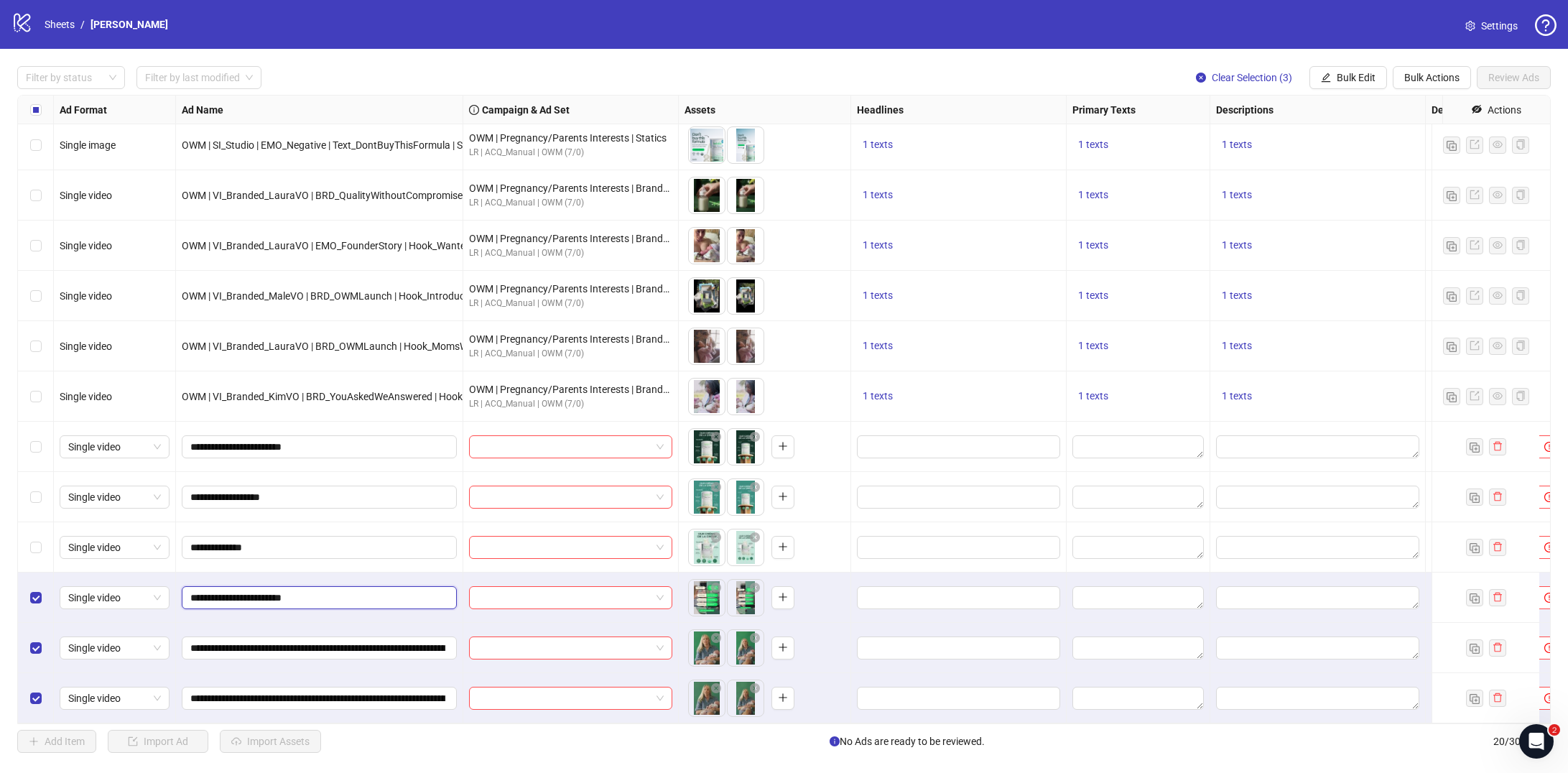 click on "**********" at bounding box center [317, 598] 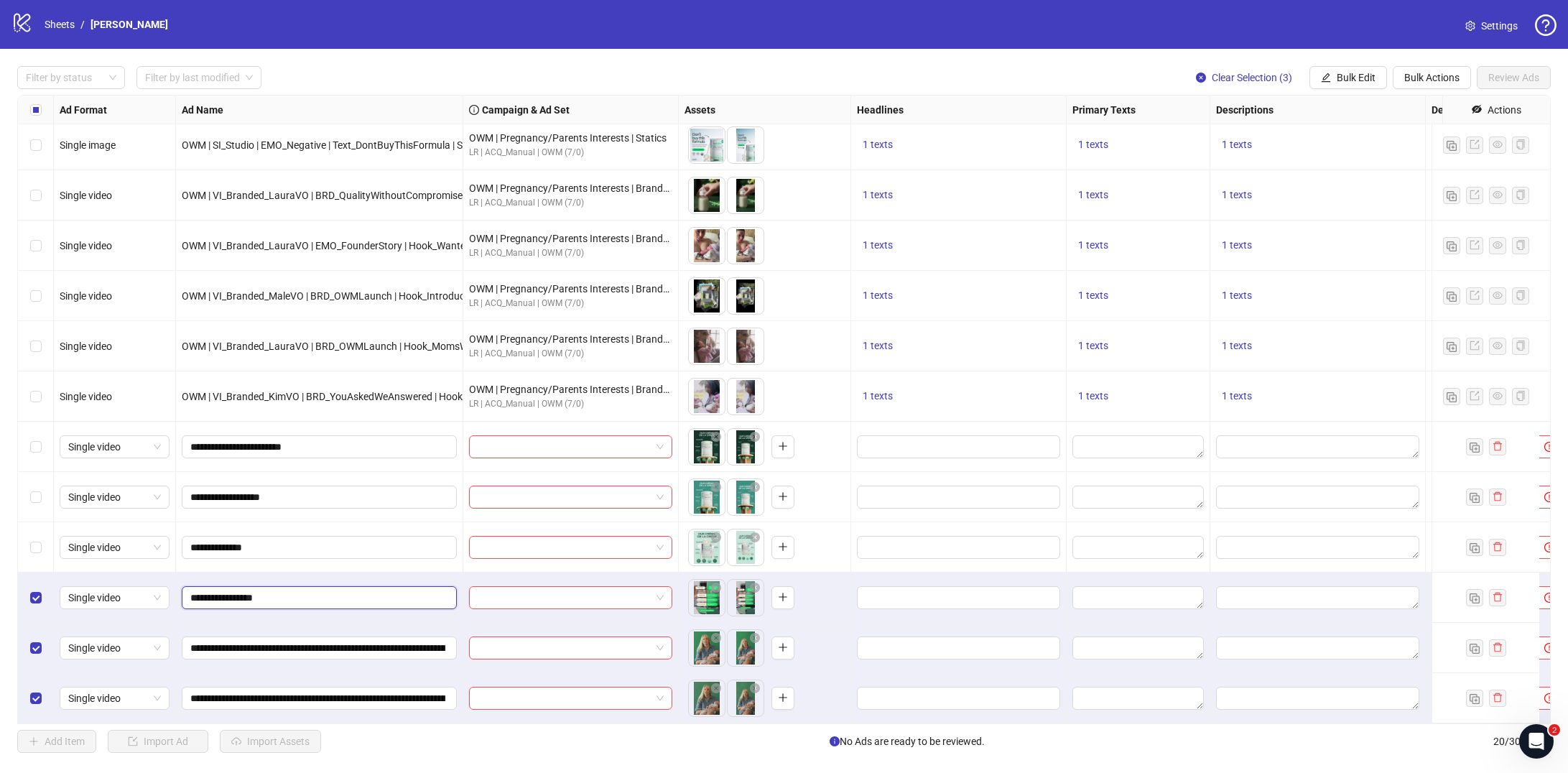 type on "**********" 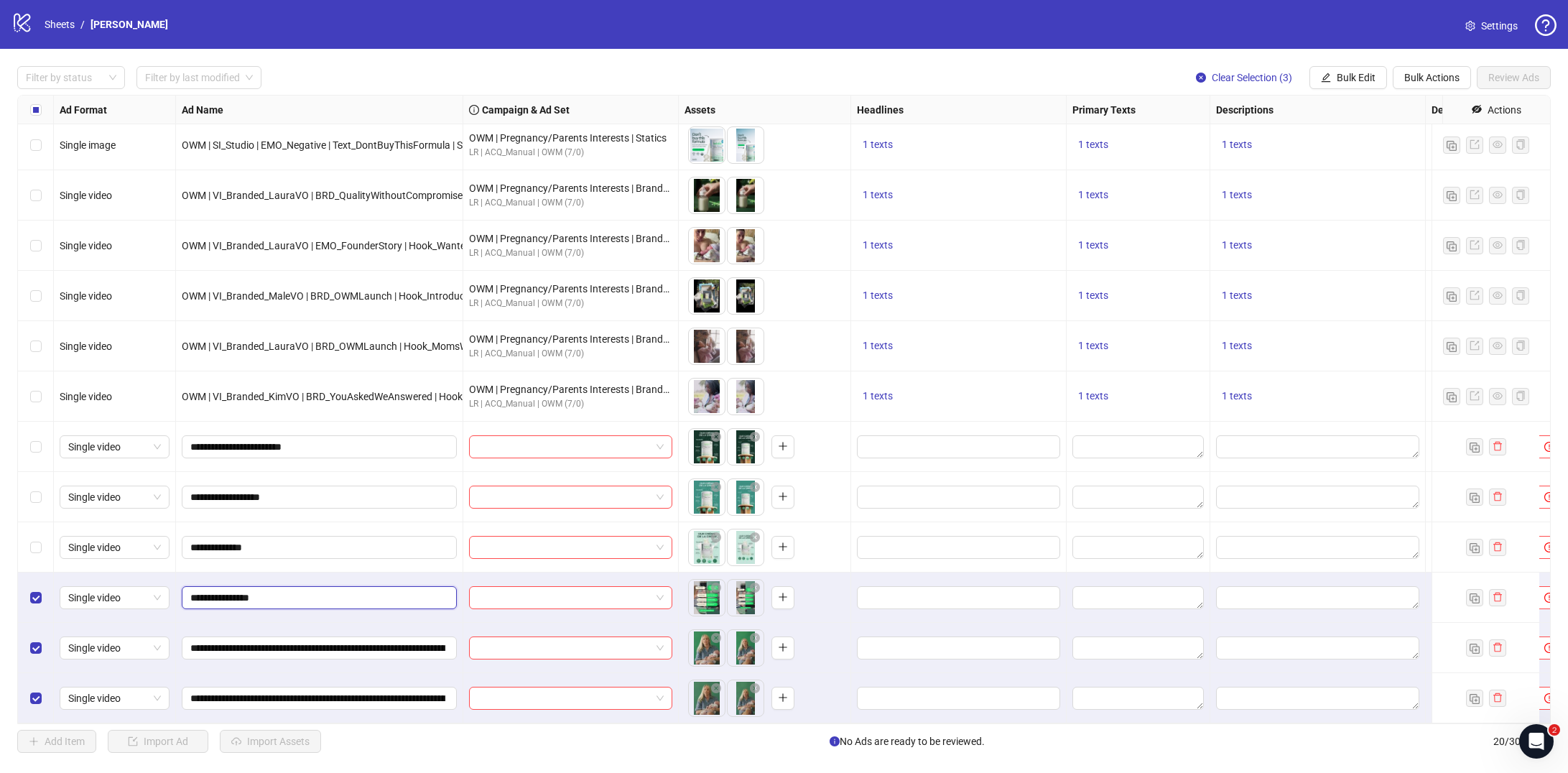 click on "**********" at bounding box center [317, 598] 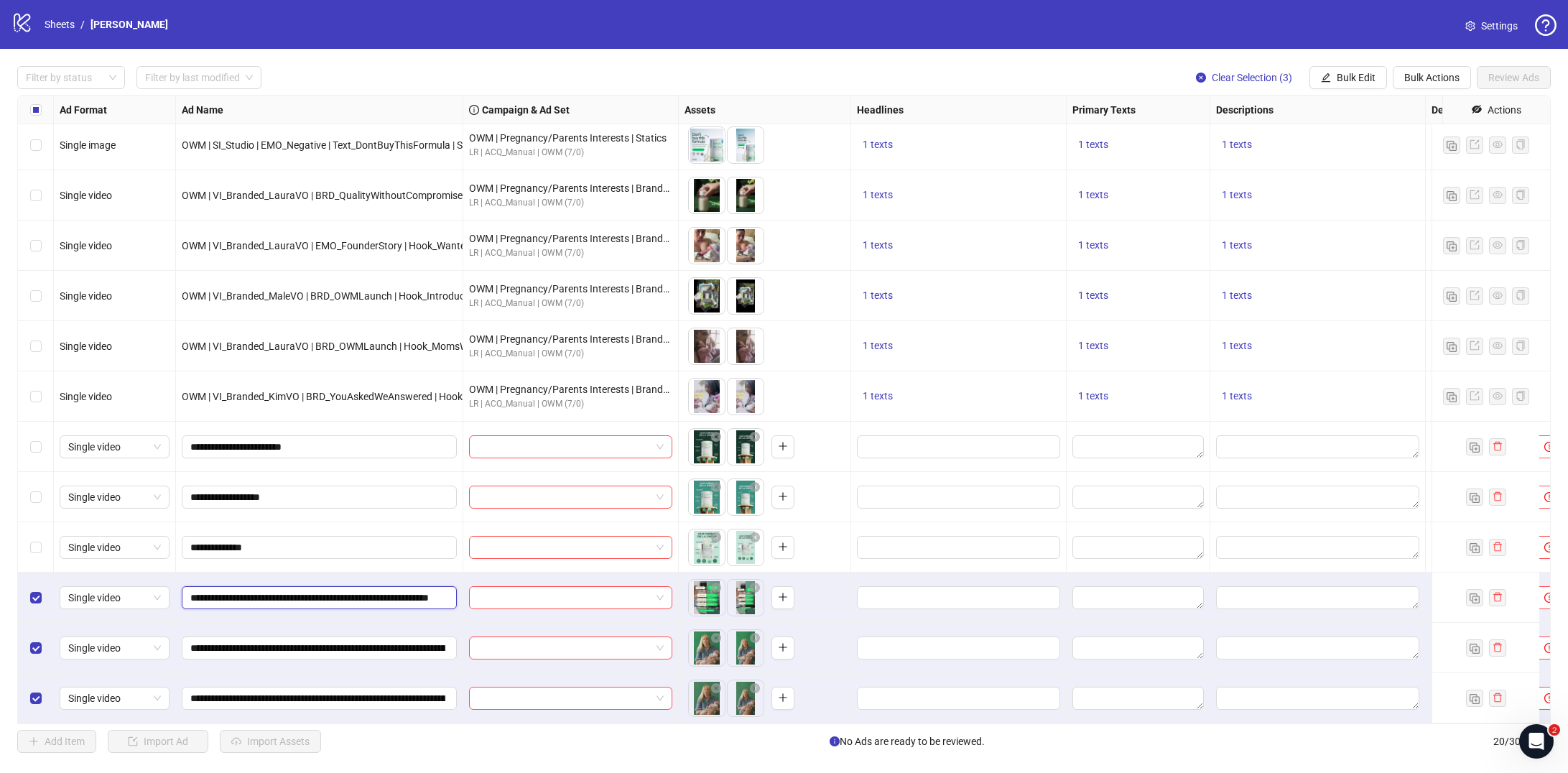 scroll, scrollTop: 0, scrollLeft: 74, axis: horizontal 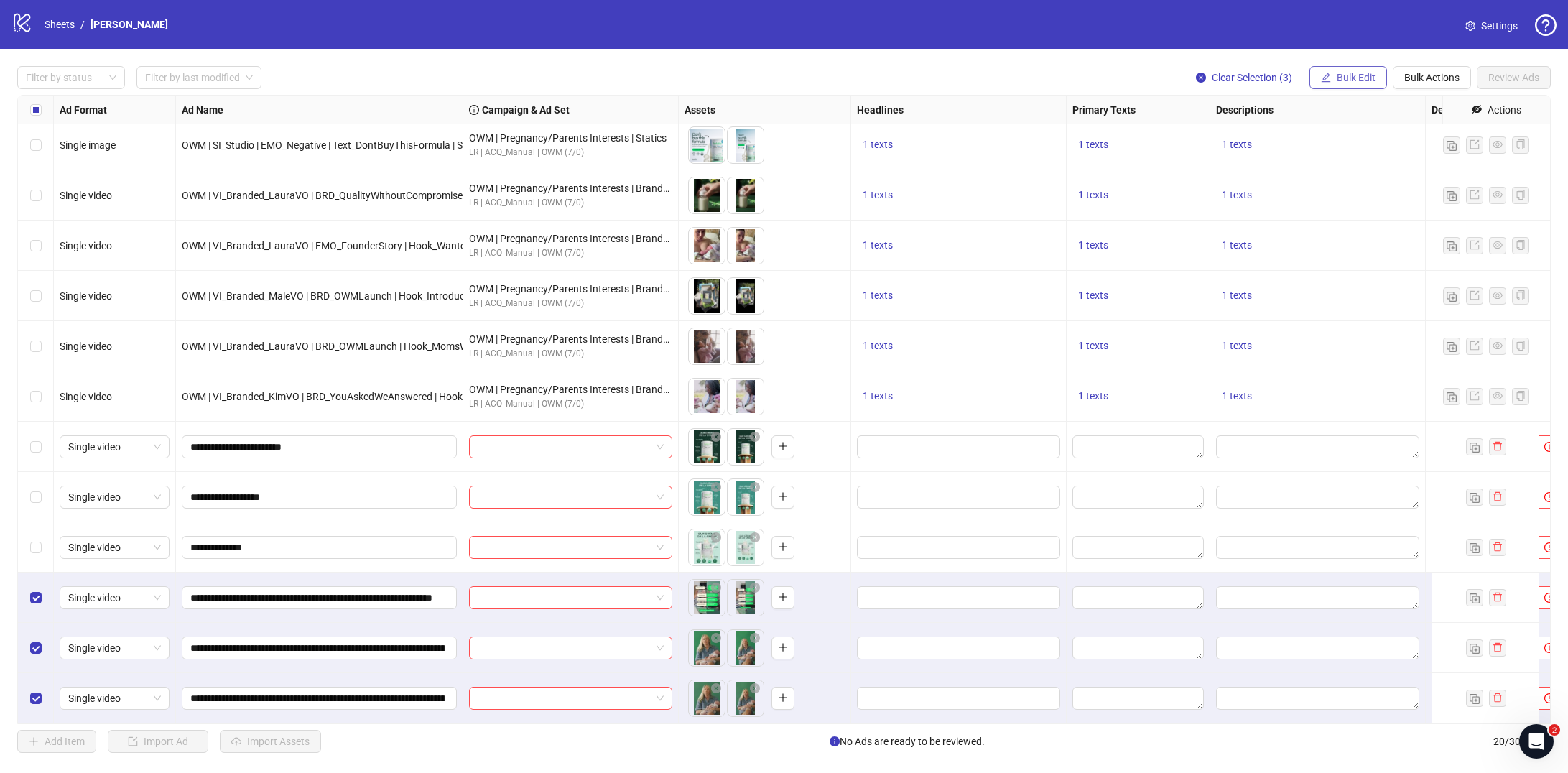 click on "Bulk Edit" at bounding box center (1348, 78) 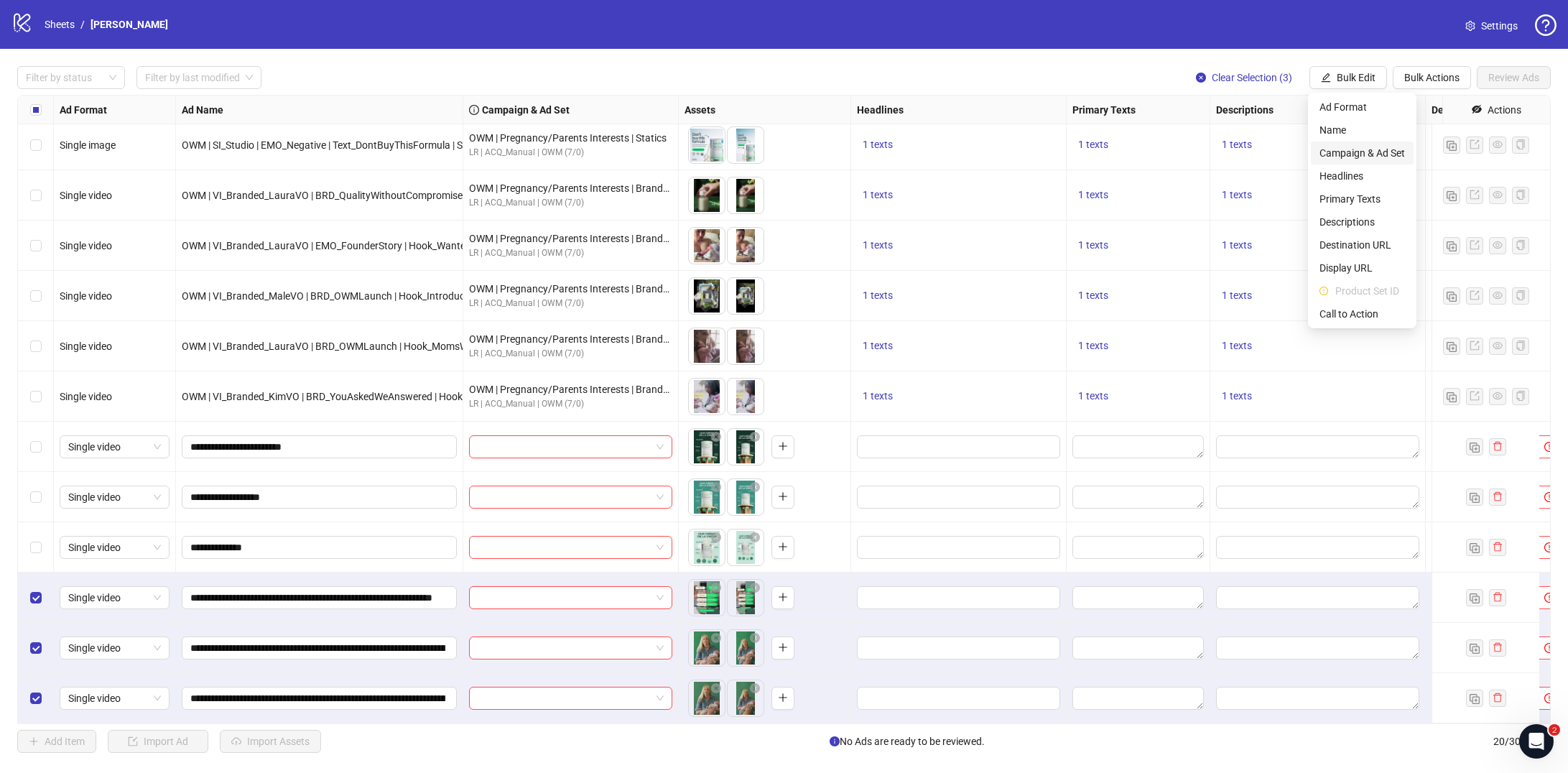 click on "Campaign & Ad Set" at bounding box center [1362, 153] 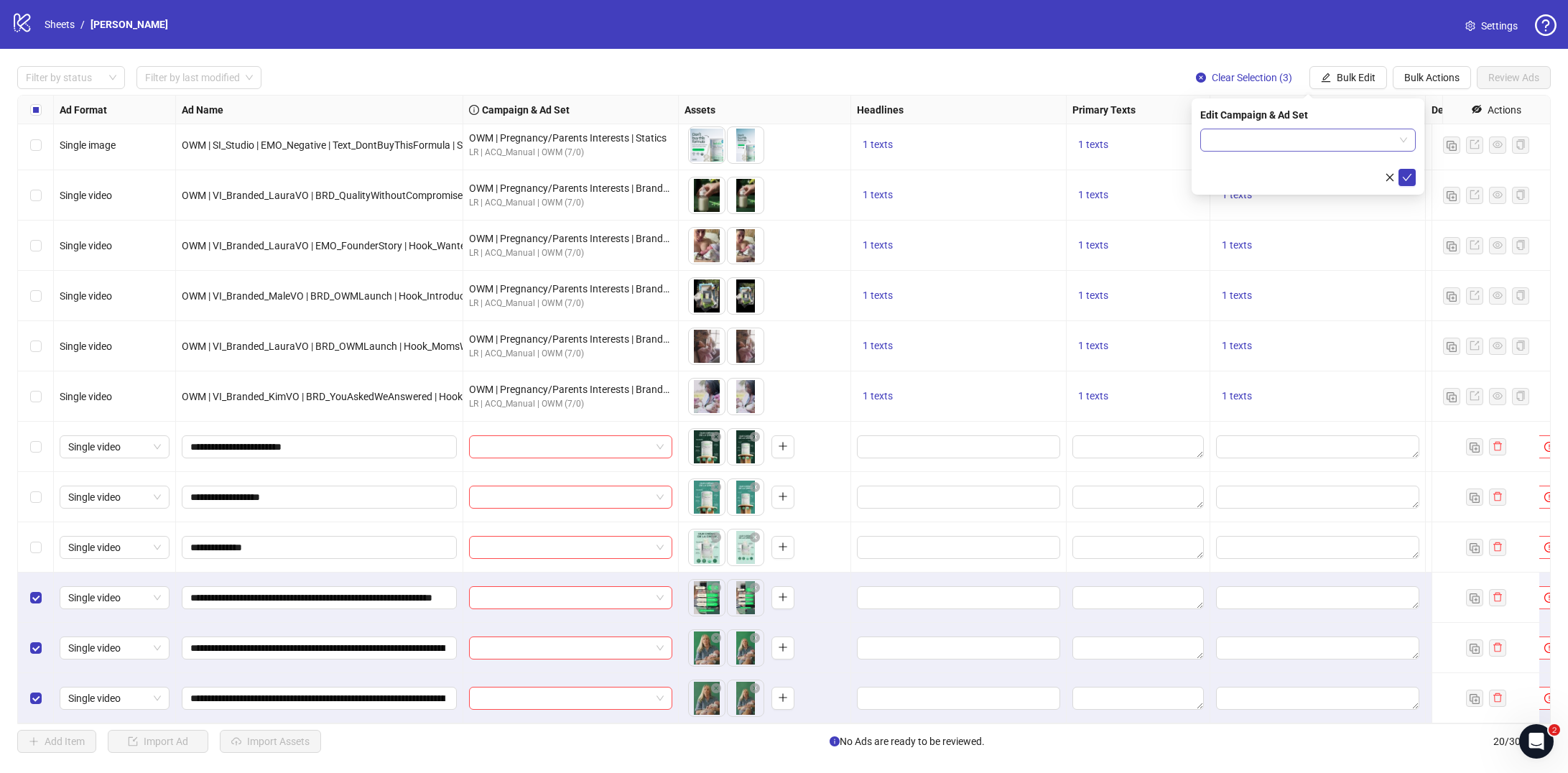 click at bounding box center (1302, 140) 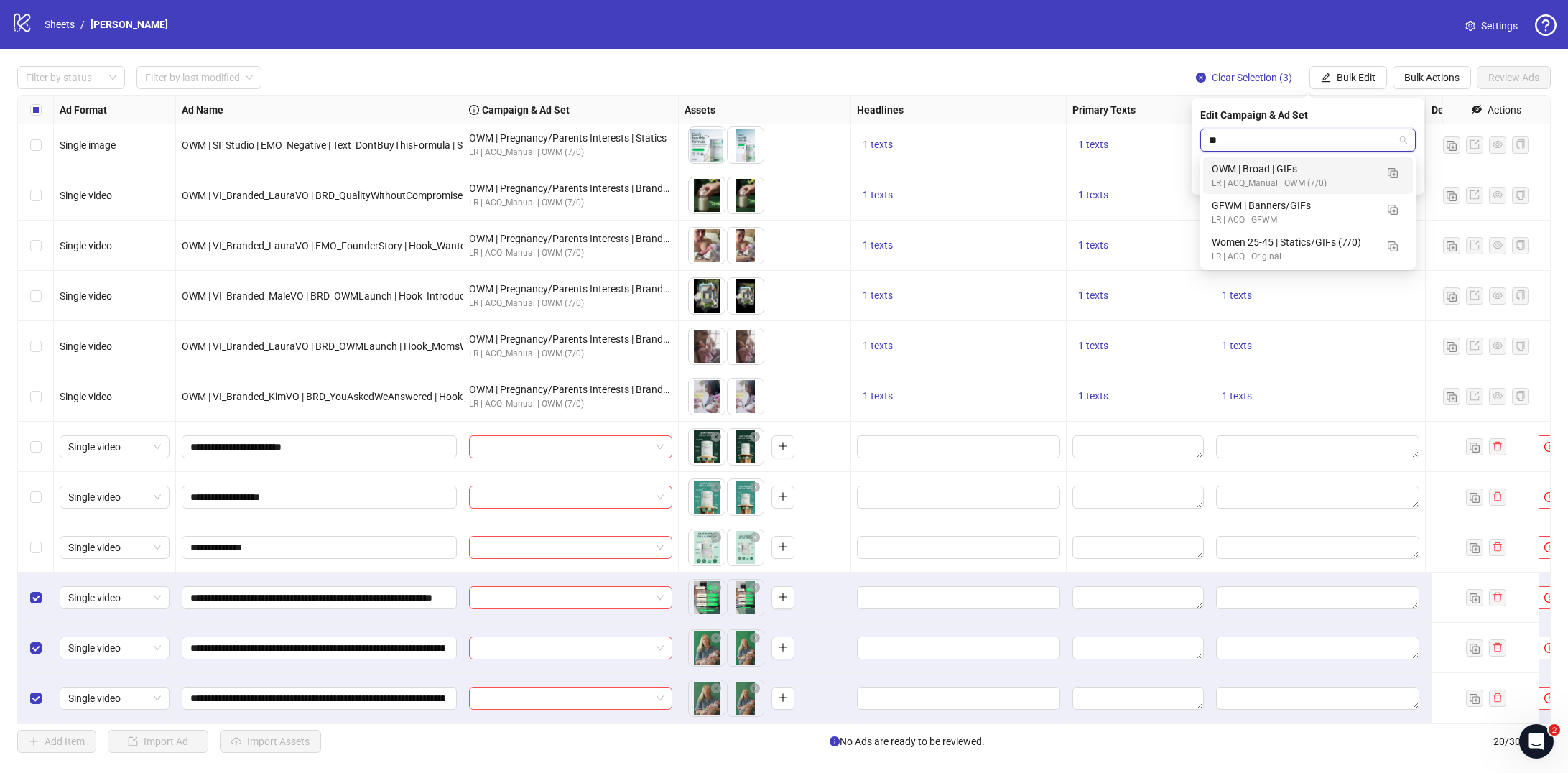 type on "***" 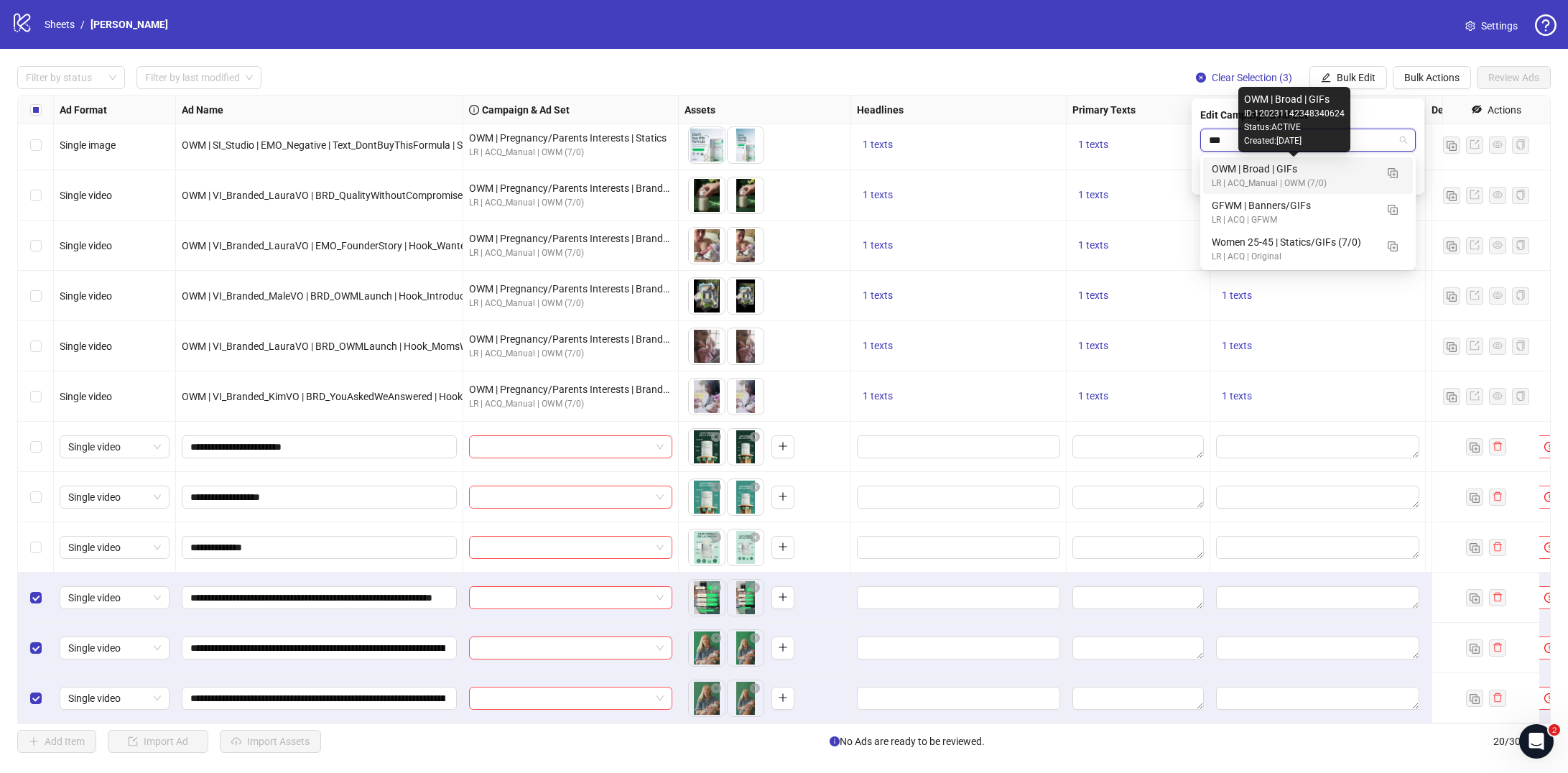 click on "OWM | Broad | GIFs" at bounding box center [1294, 169] 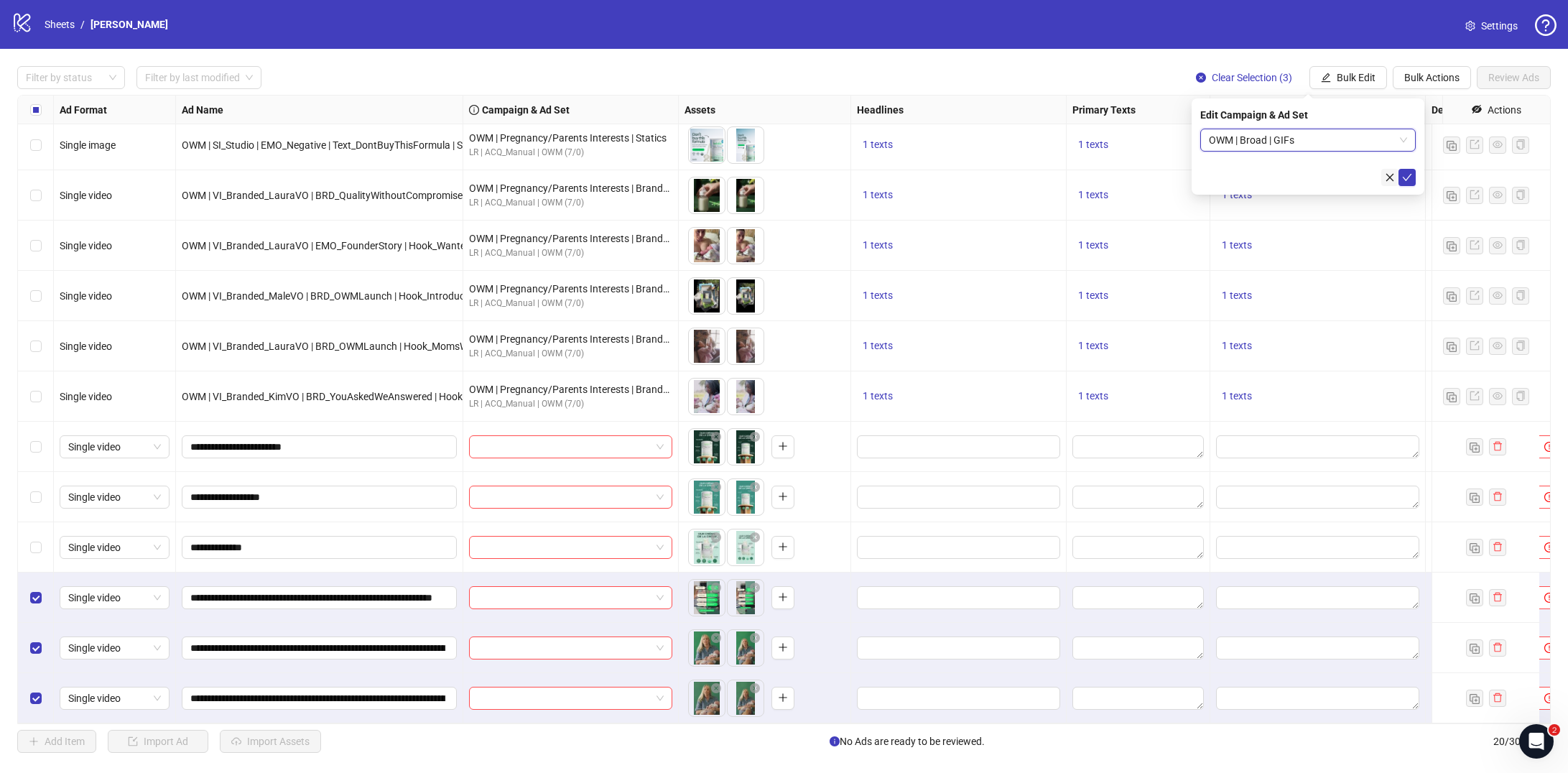 click 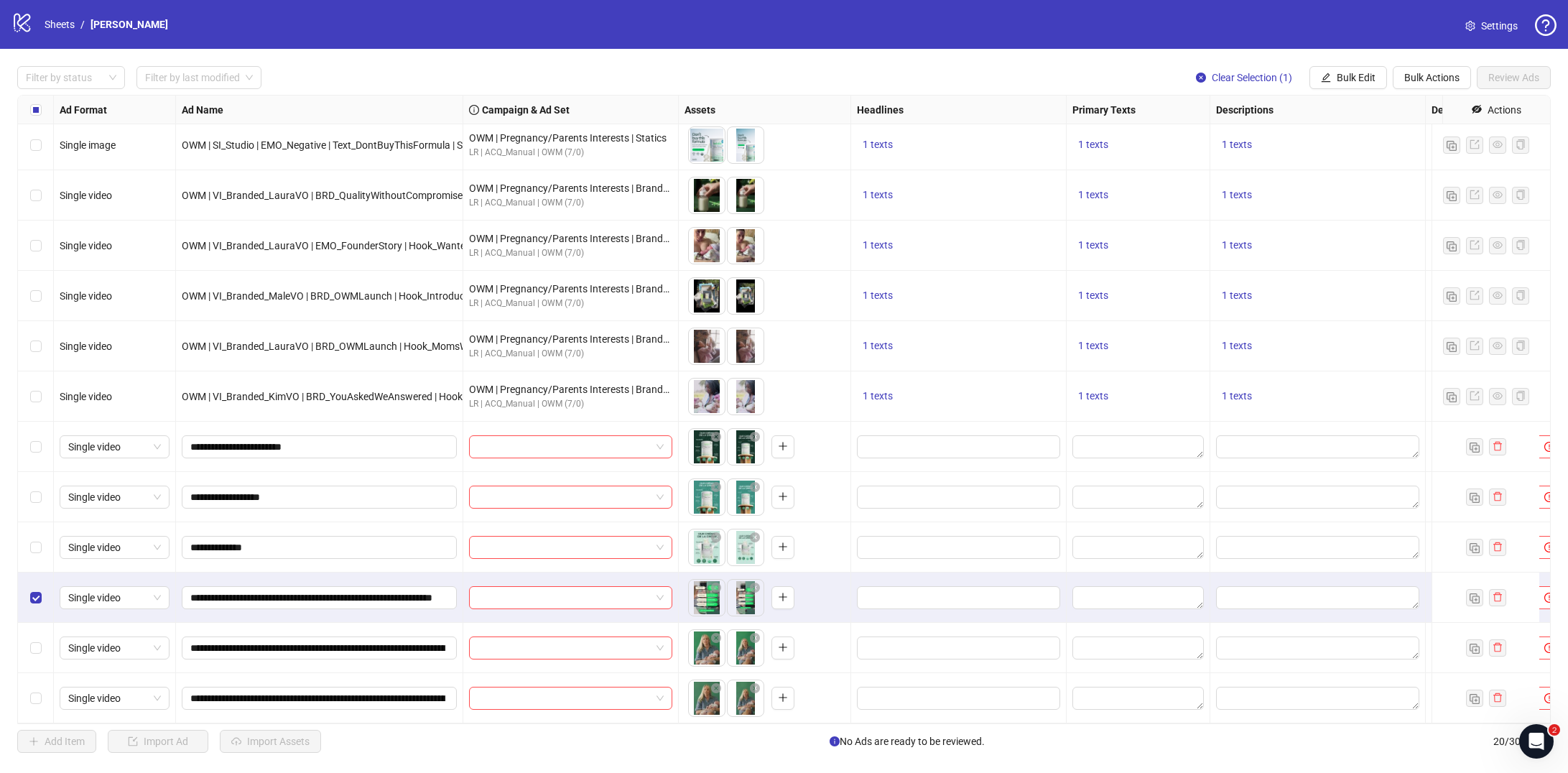 click at bounding box center (36, 547) 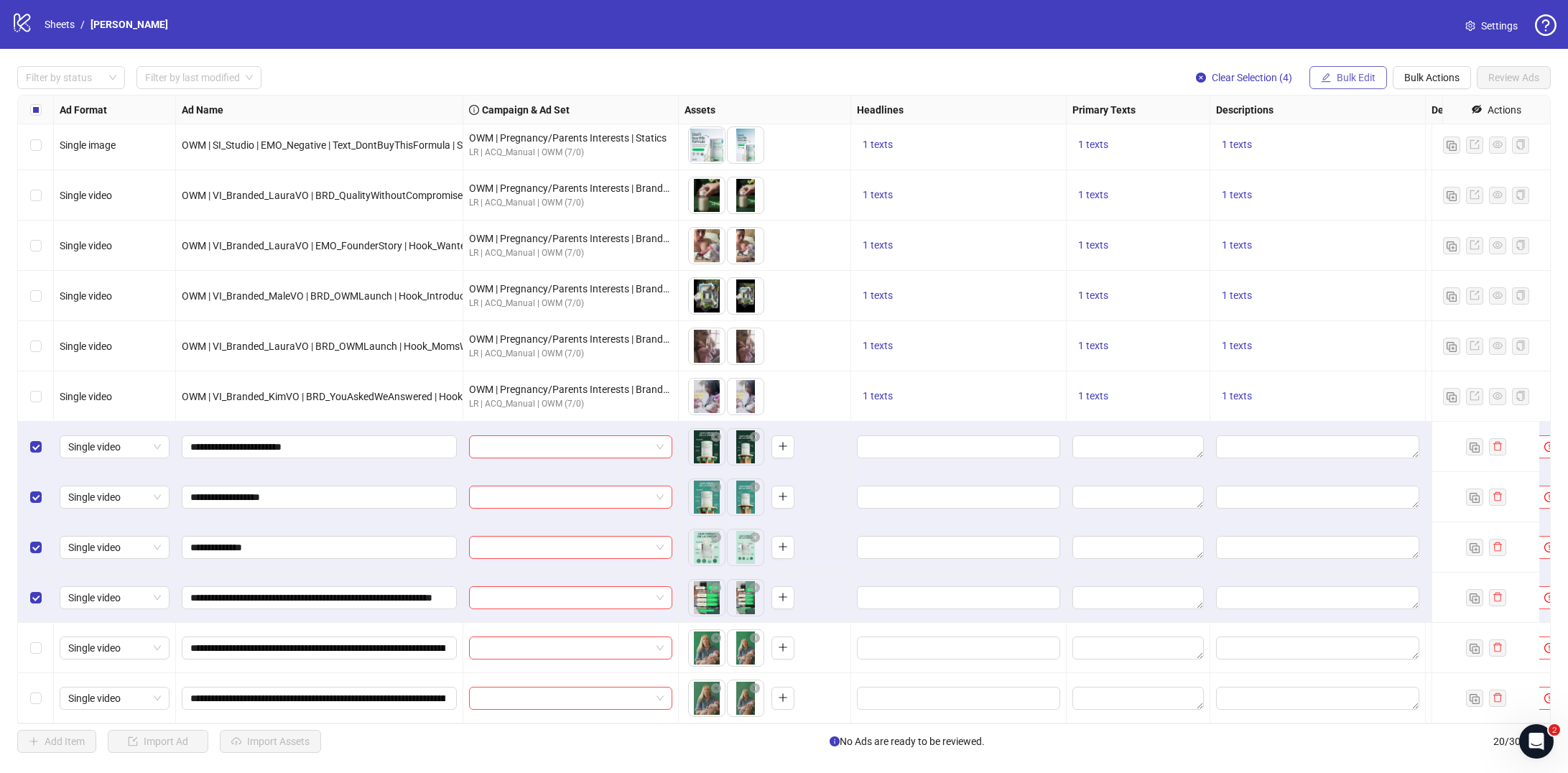 click on "Bulk Edit" at bounding box center [1356, 78] 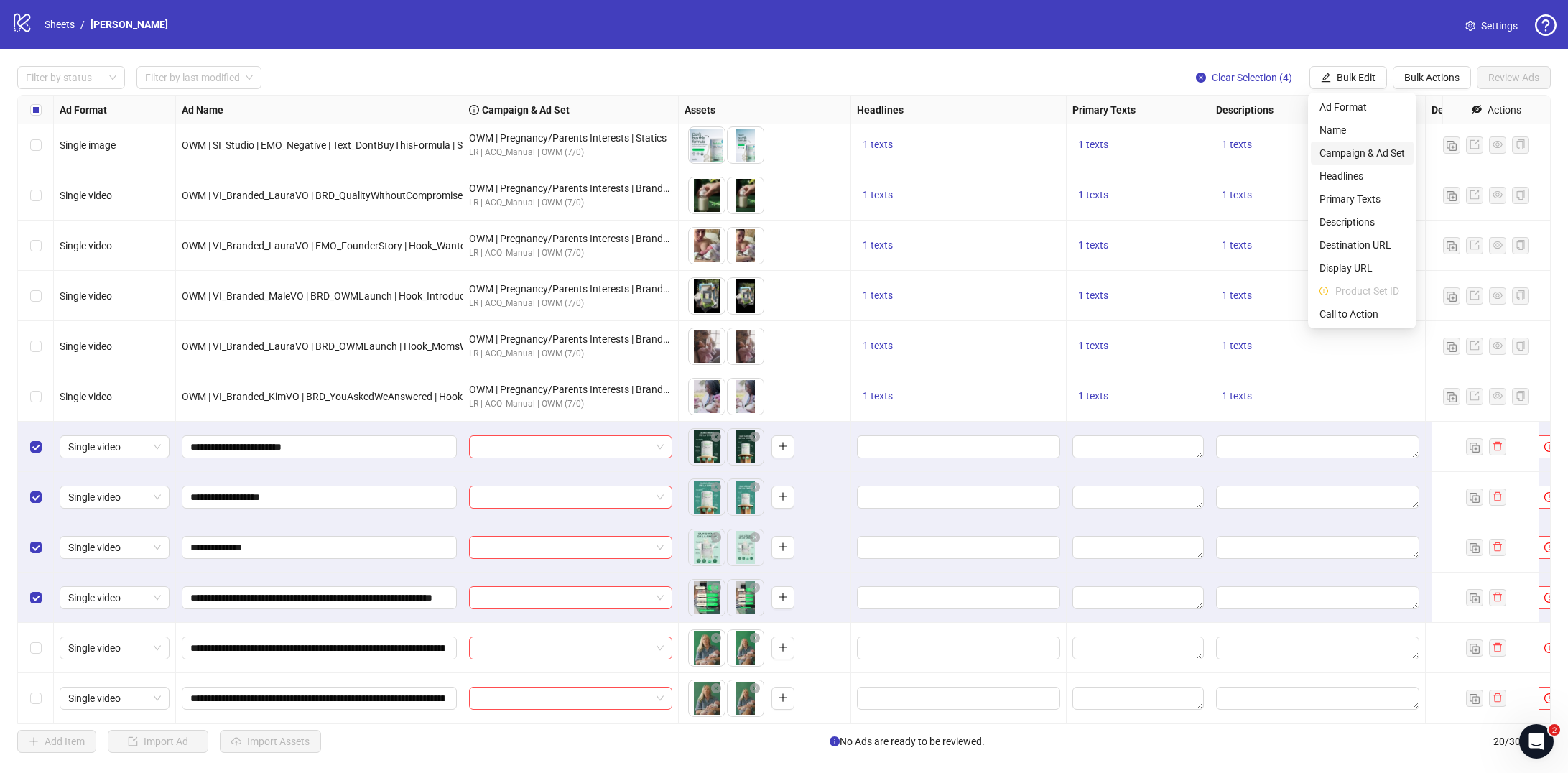 click on "Campaign & Ad Set" at bounding box center [1362, 153] 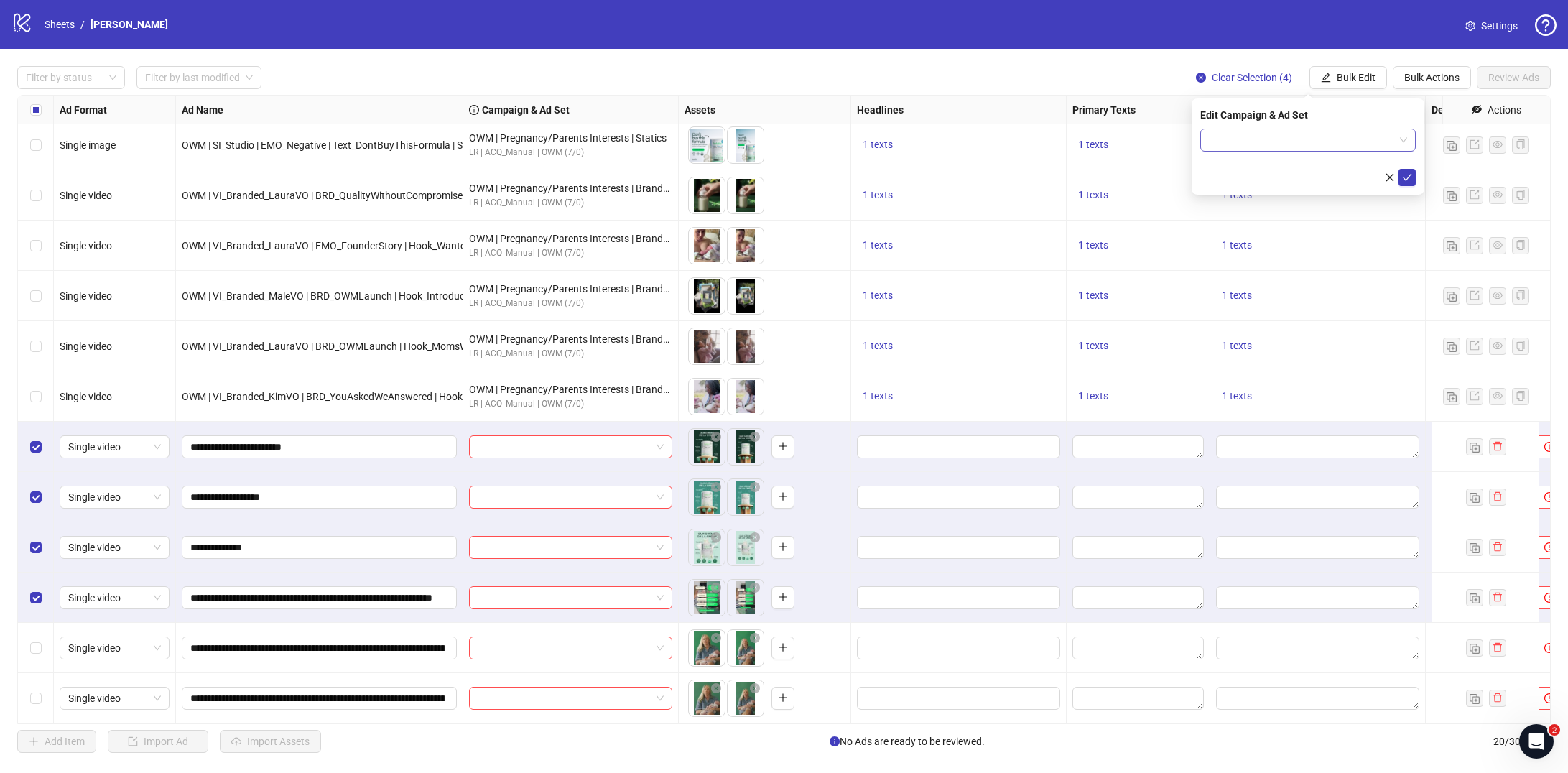 click at bounding box center (1302, 140) 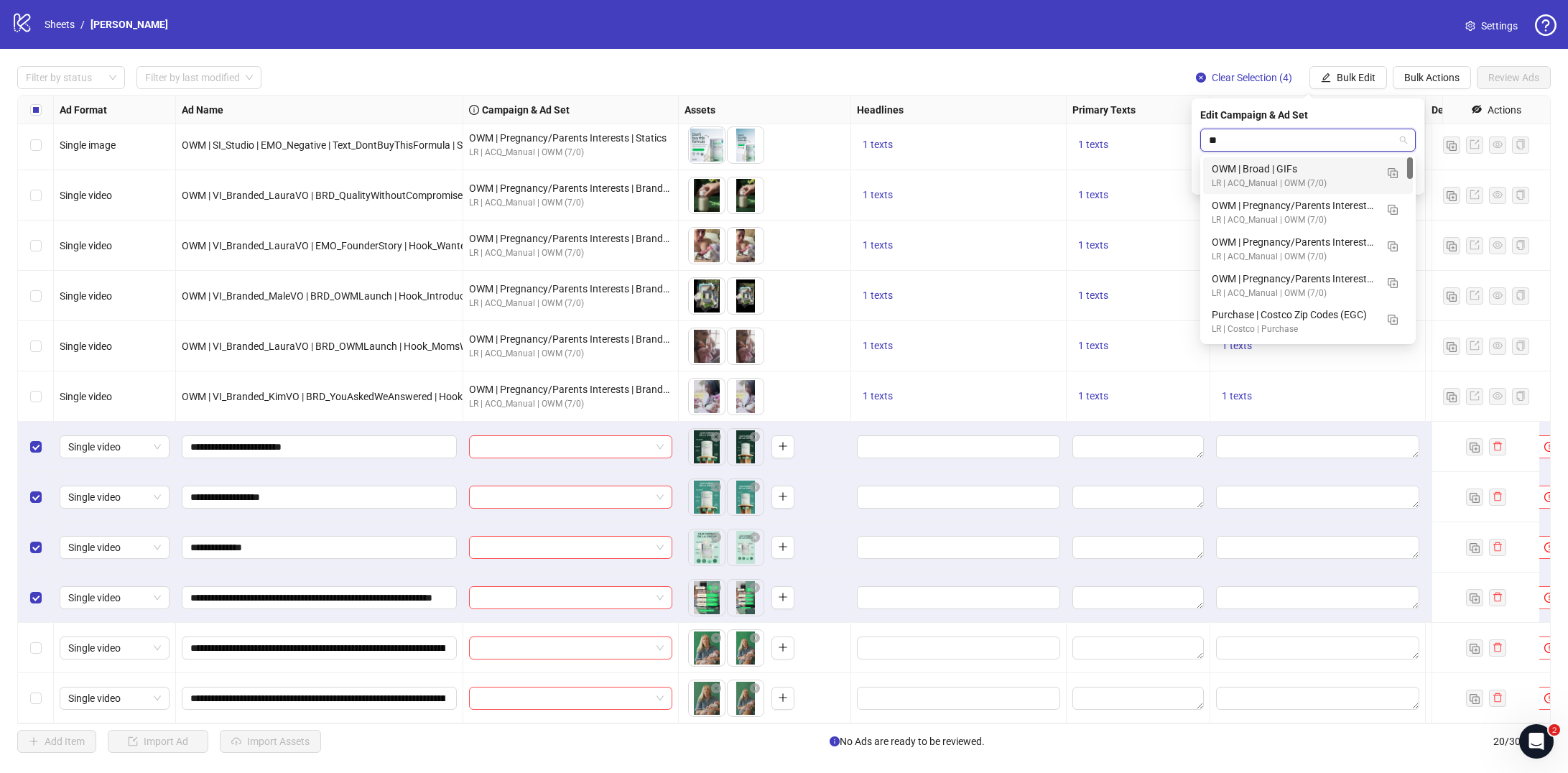 type on "***" 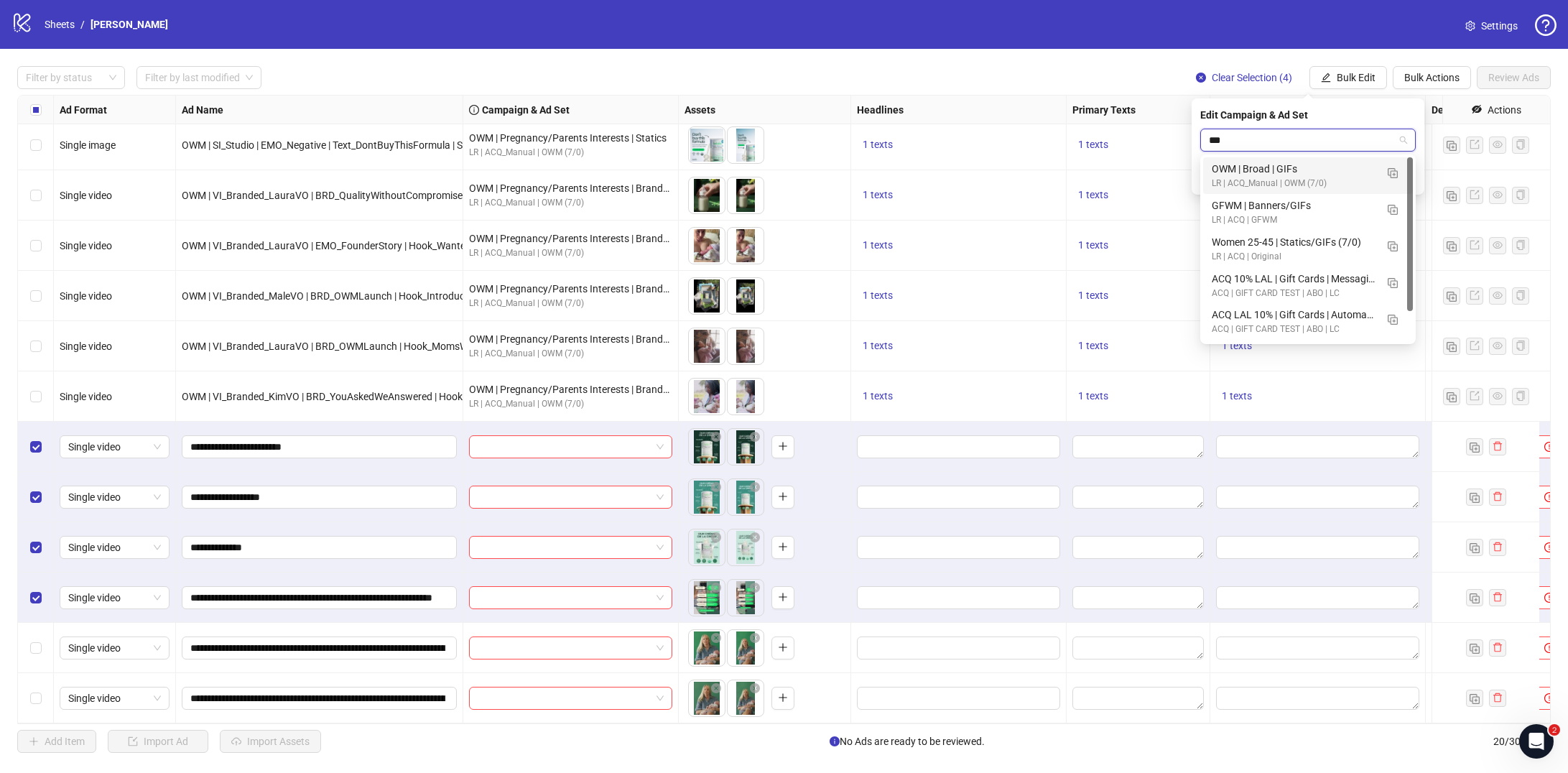 click on "OWM | Broad | GIFs" at bounding box center [1294, 169] 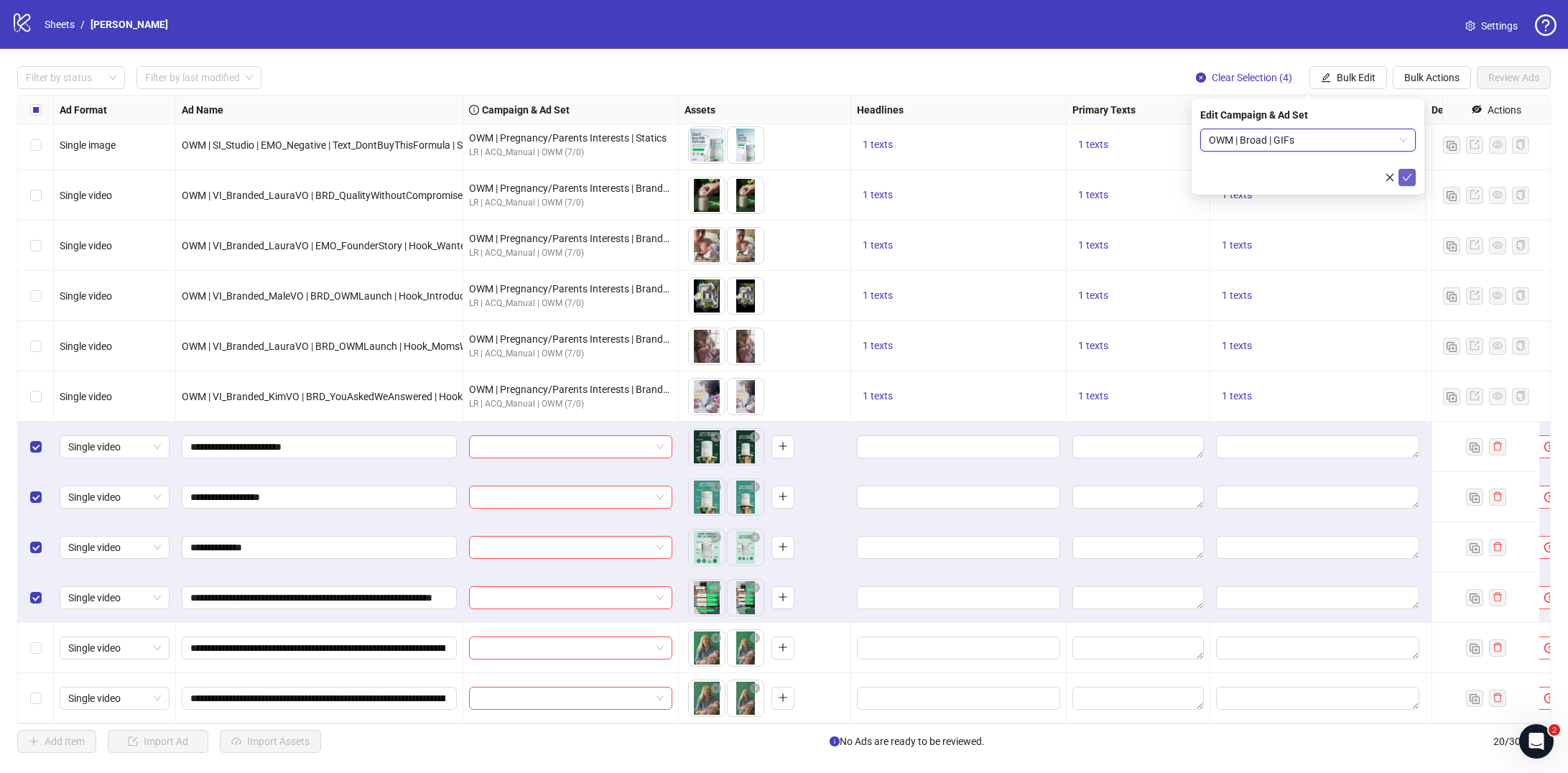 click 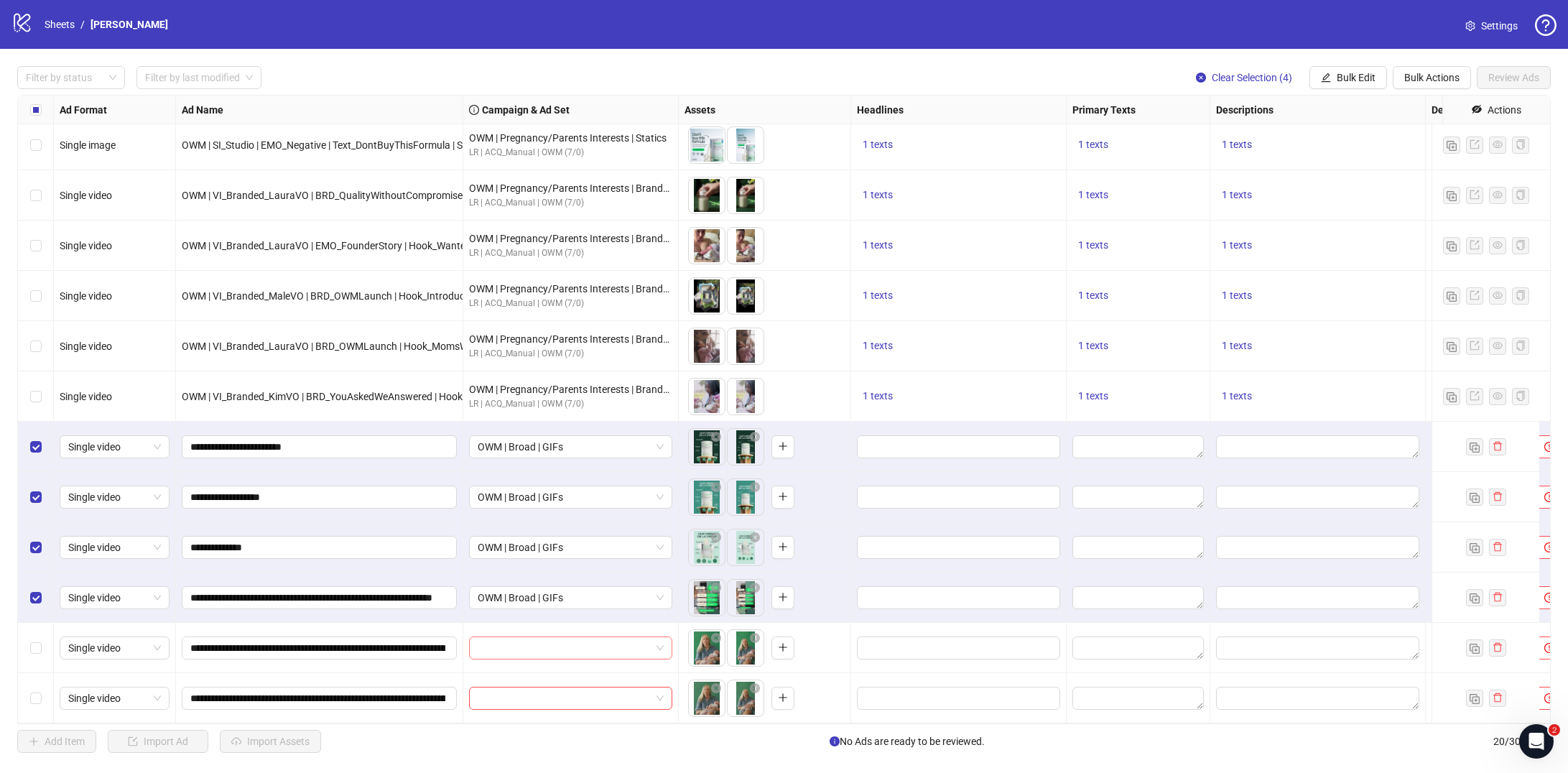 click at bounding box center (570, 648) 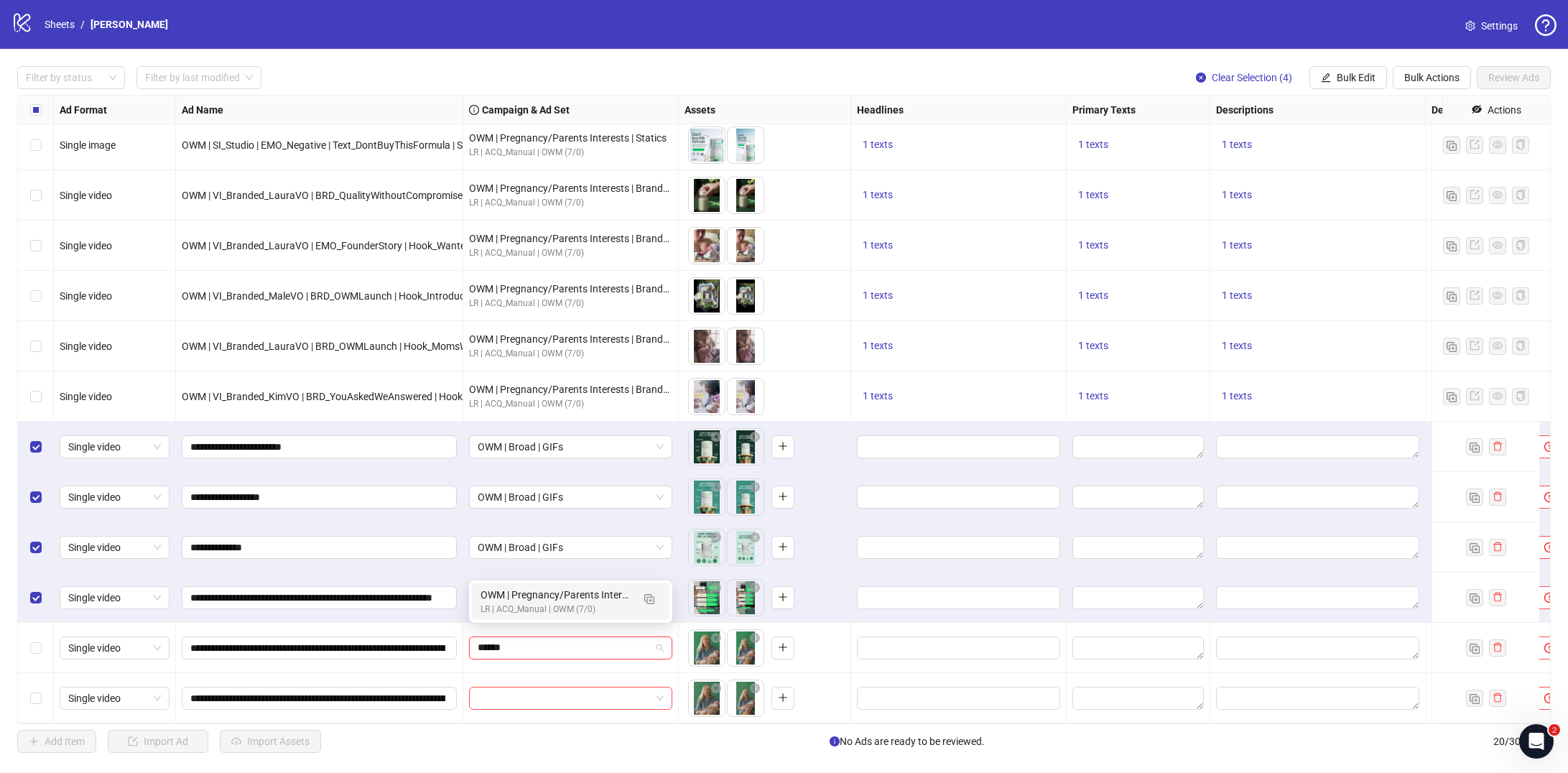 scroll, scrollTop: 0, scrollLeft: 0, axis: both 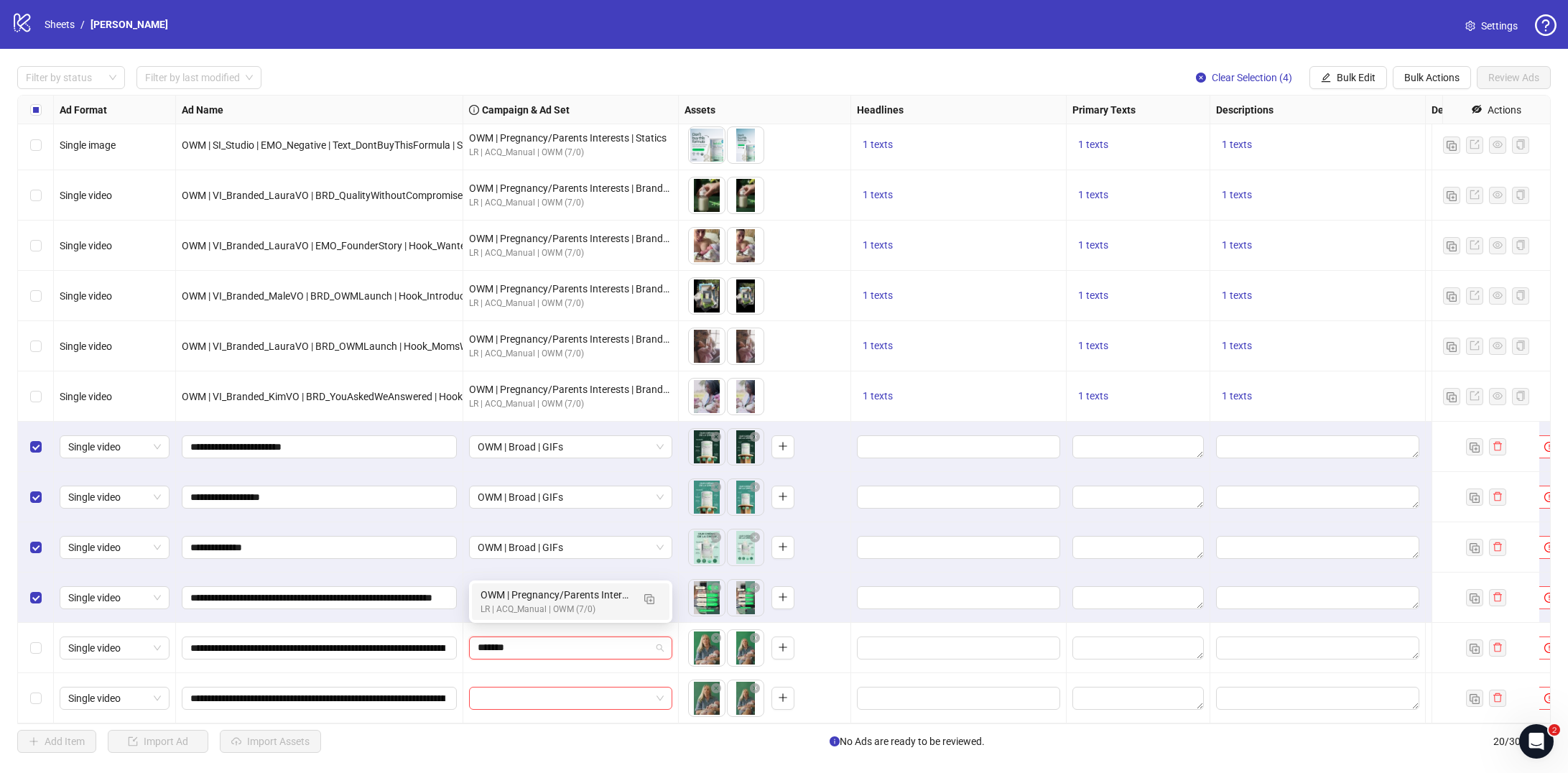 click on "OWM | Pregnancy/Parents Interests | Branded LR | ACQ_Manual | OWM (7/0)" at bounding box center (570, 601) 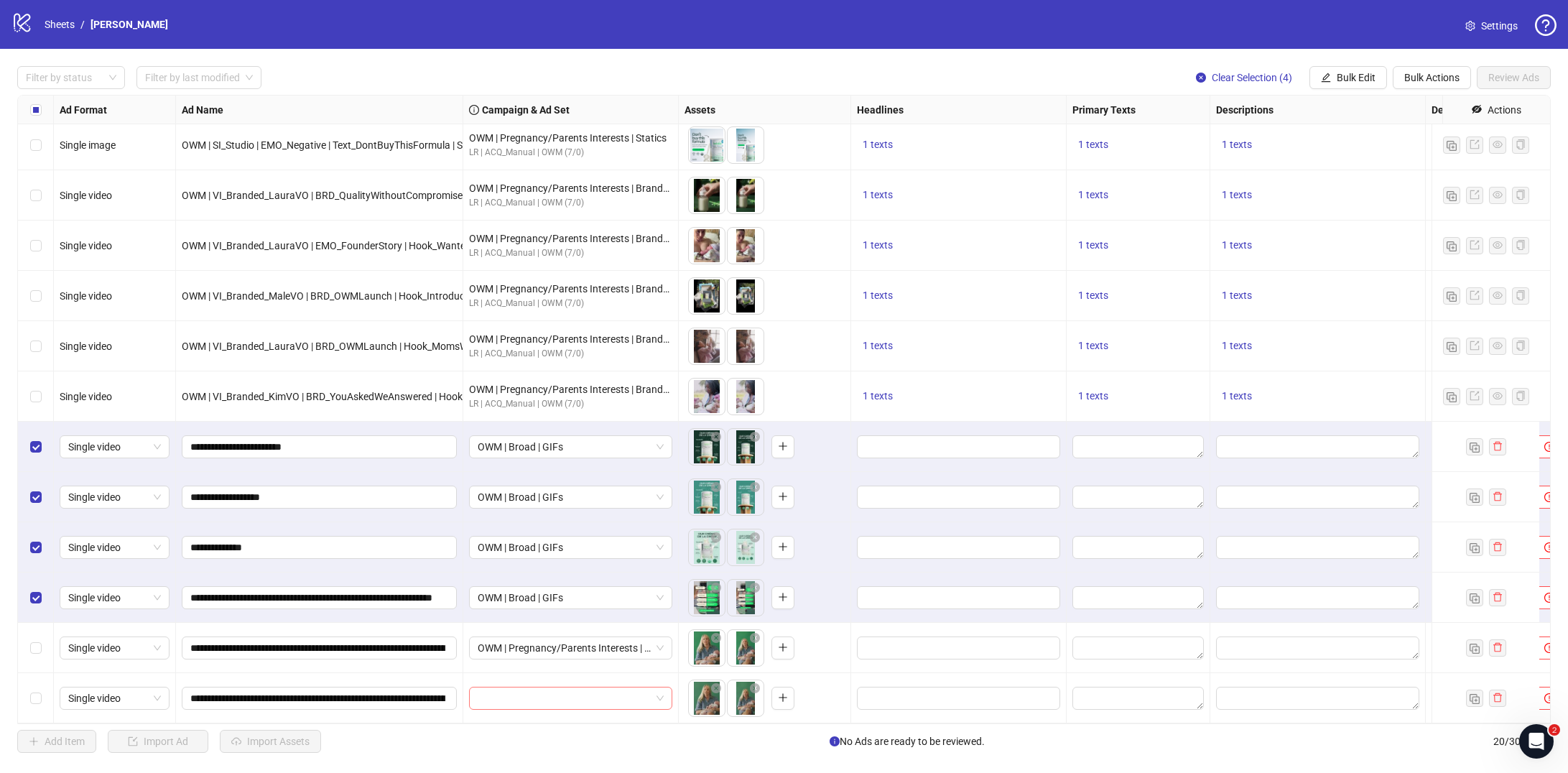 click at bounding box center [564, 698] 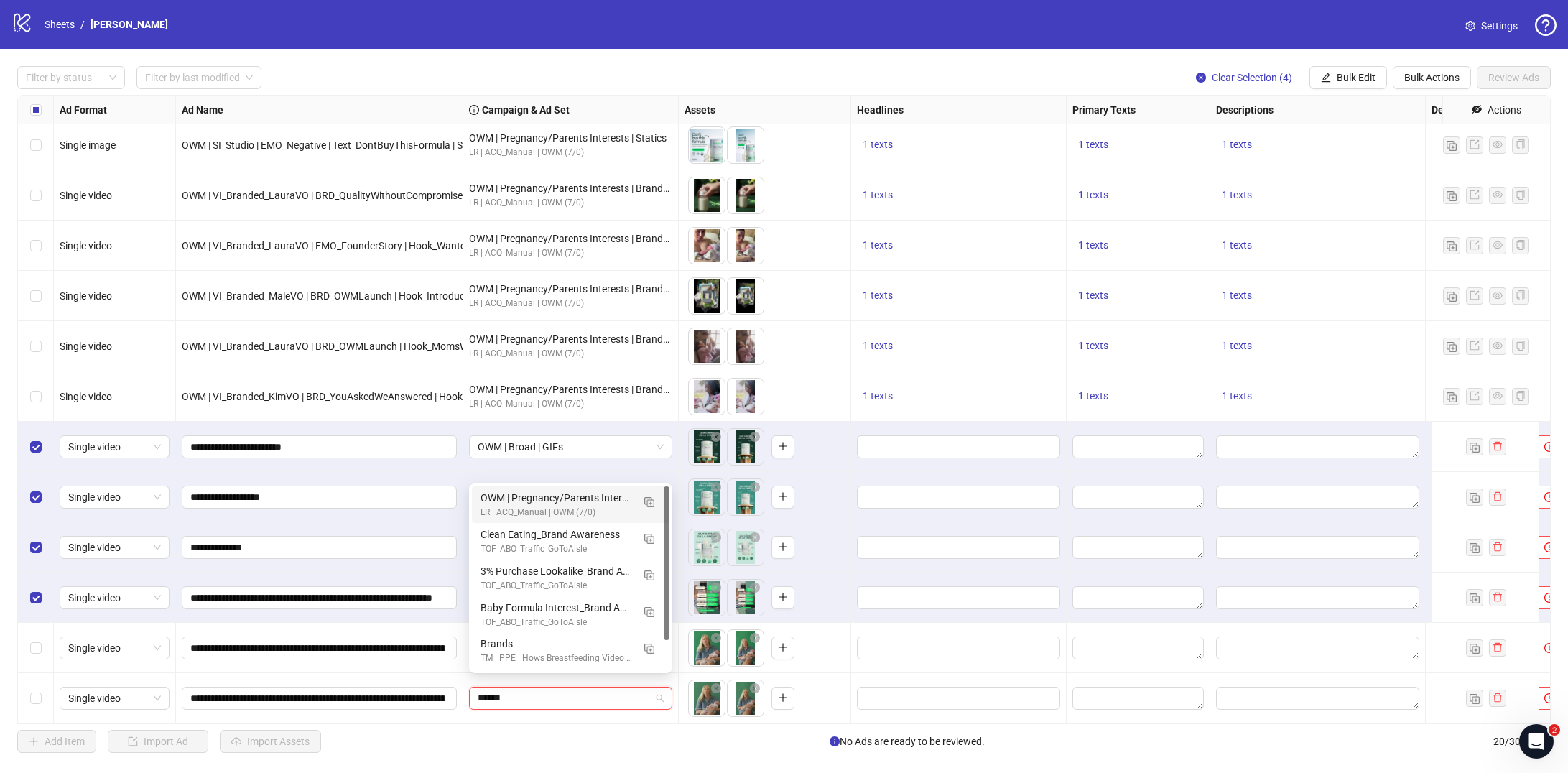type on "*******" 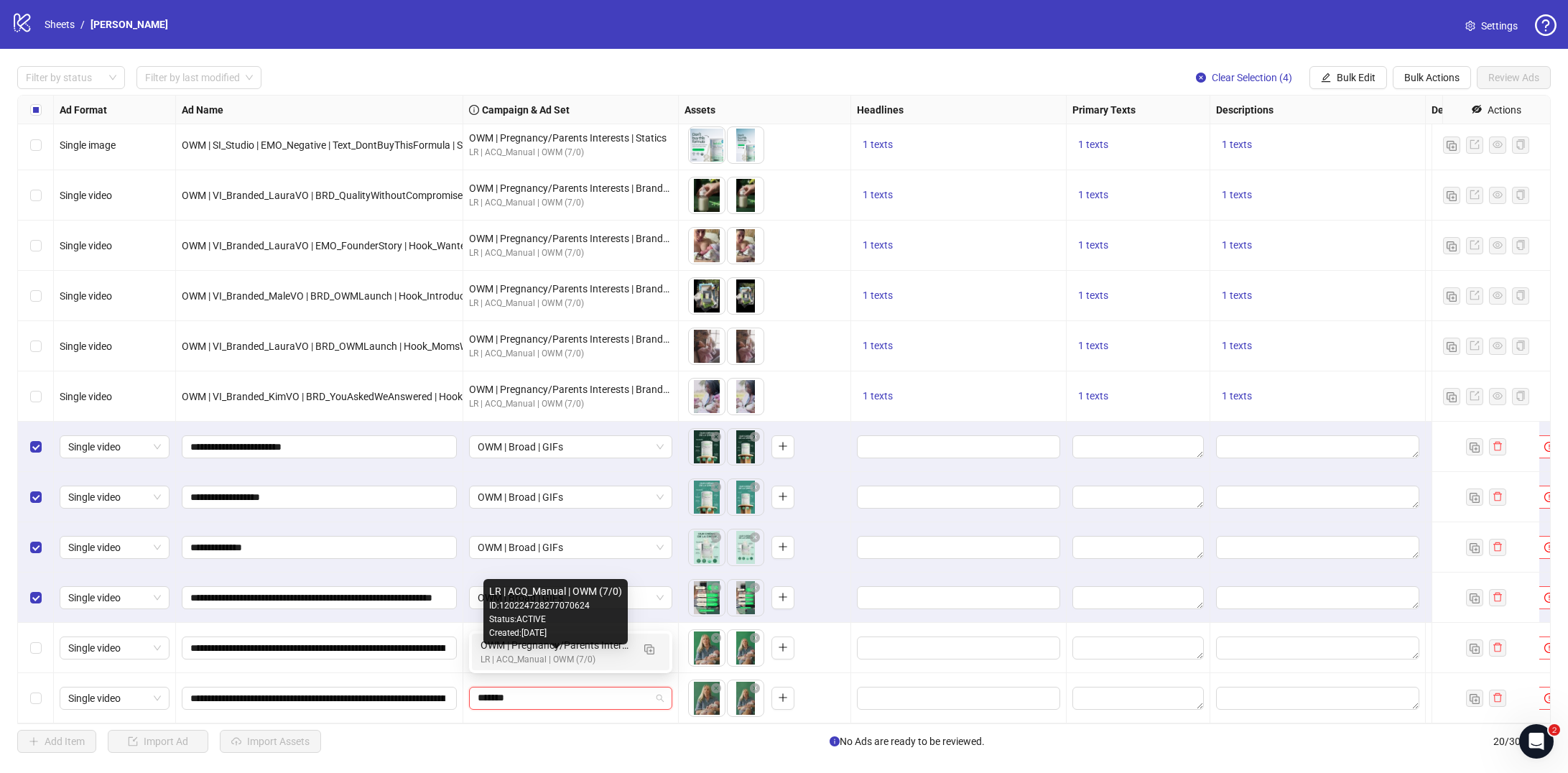 click on "LR | ACQ_Manual | OWM (7/0)" at bounding box center [556, 659] 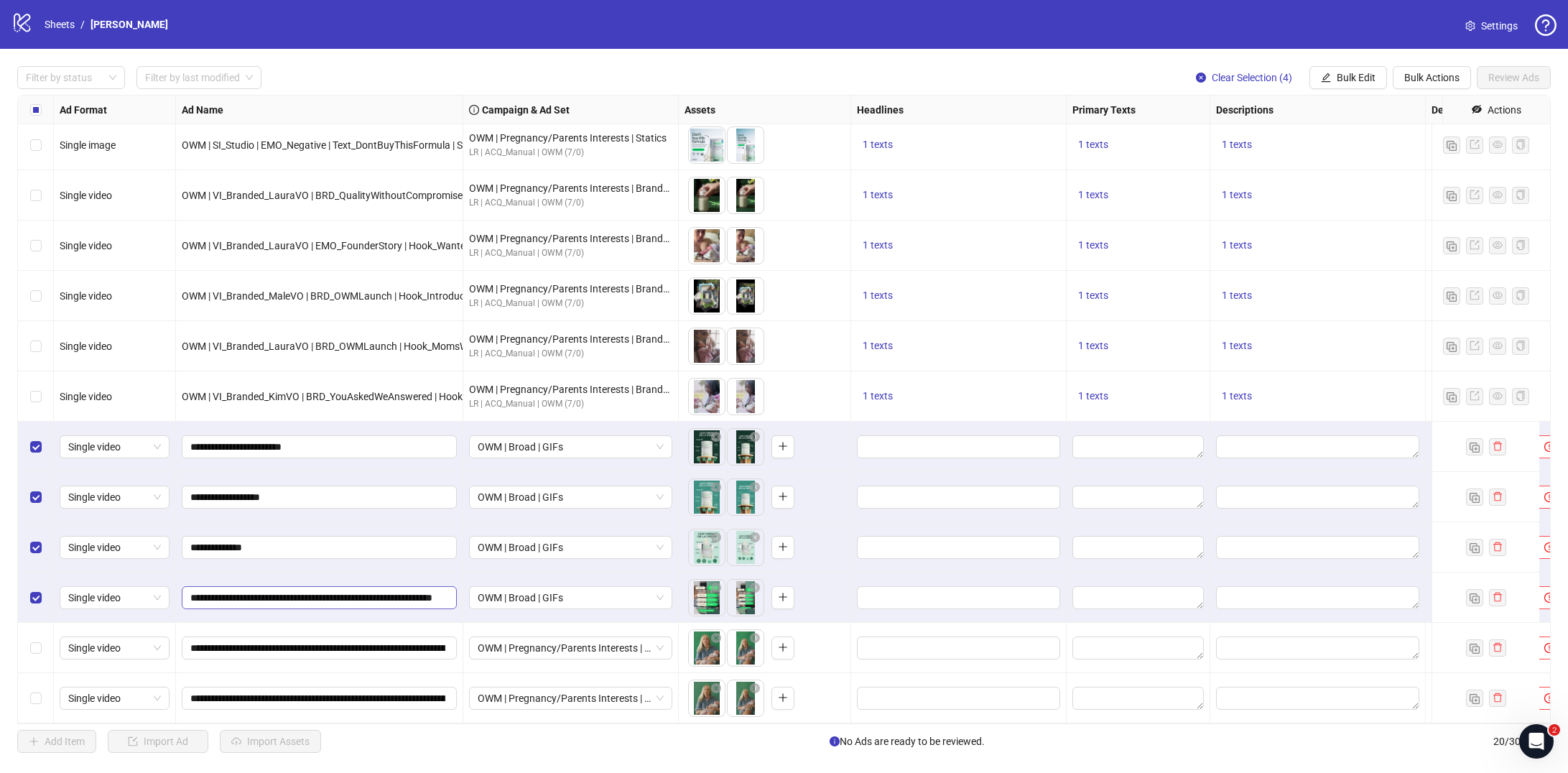 click on "**********" at bounding box center [319, 598] 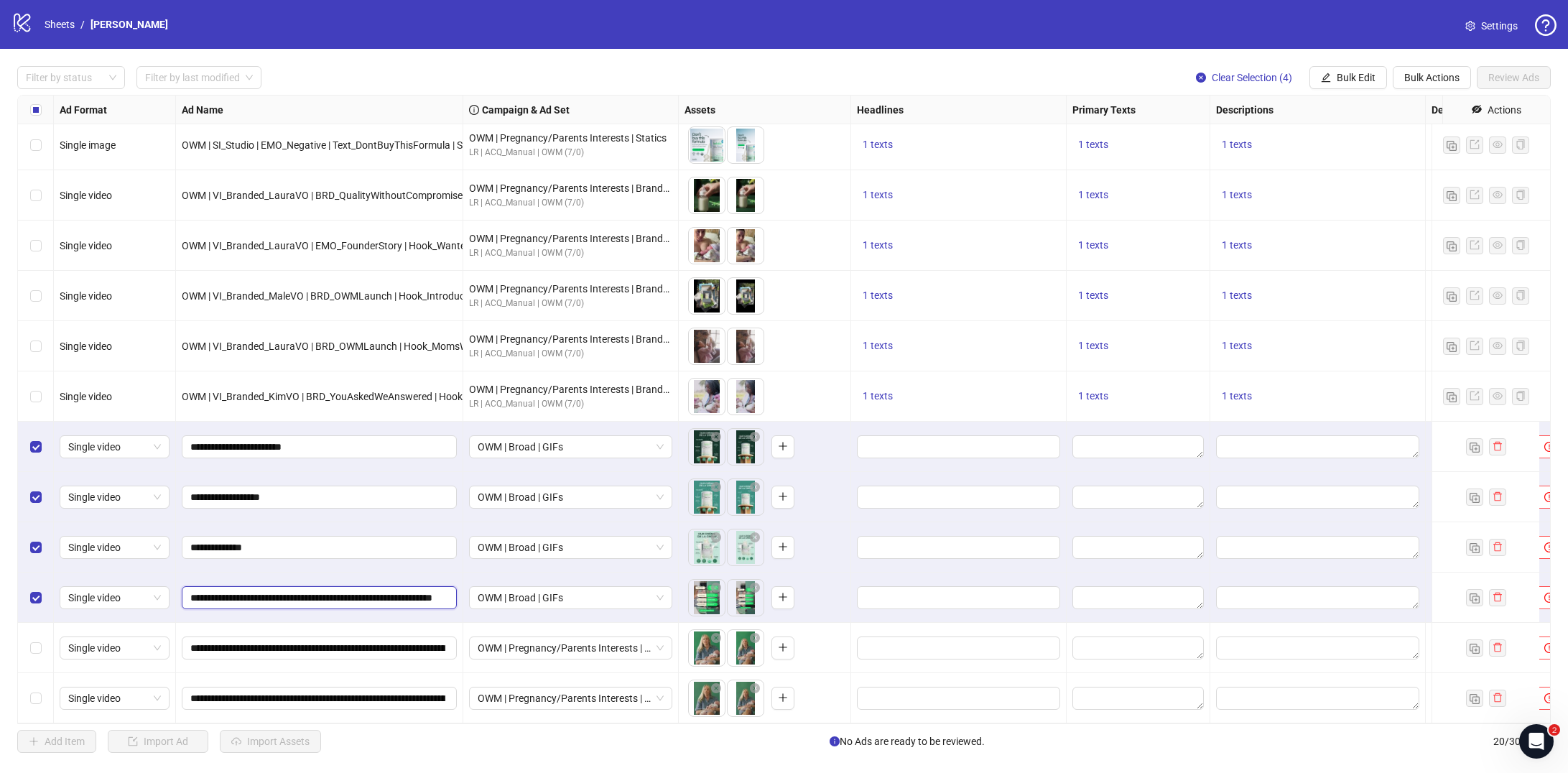 scroll, scrollTop: 0, scrollLeft: 74, axis: horizontal 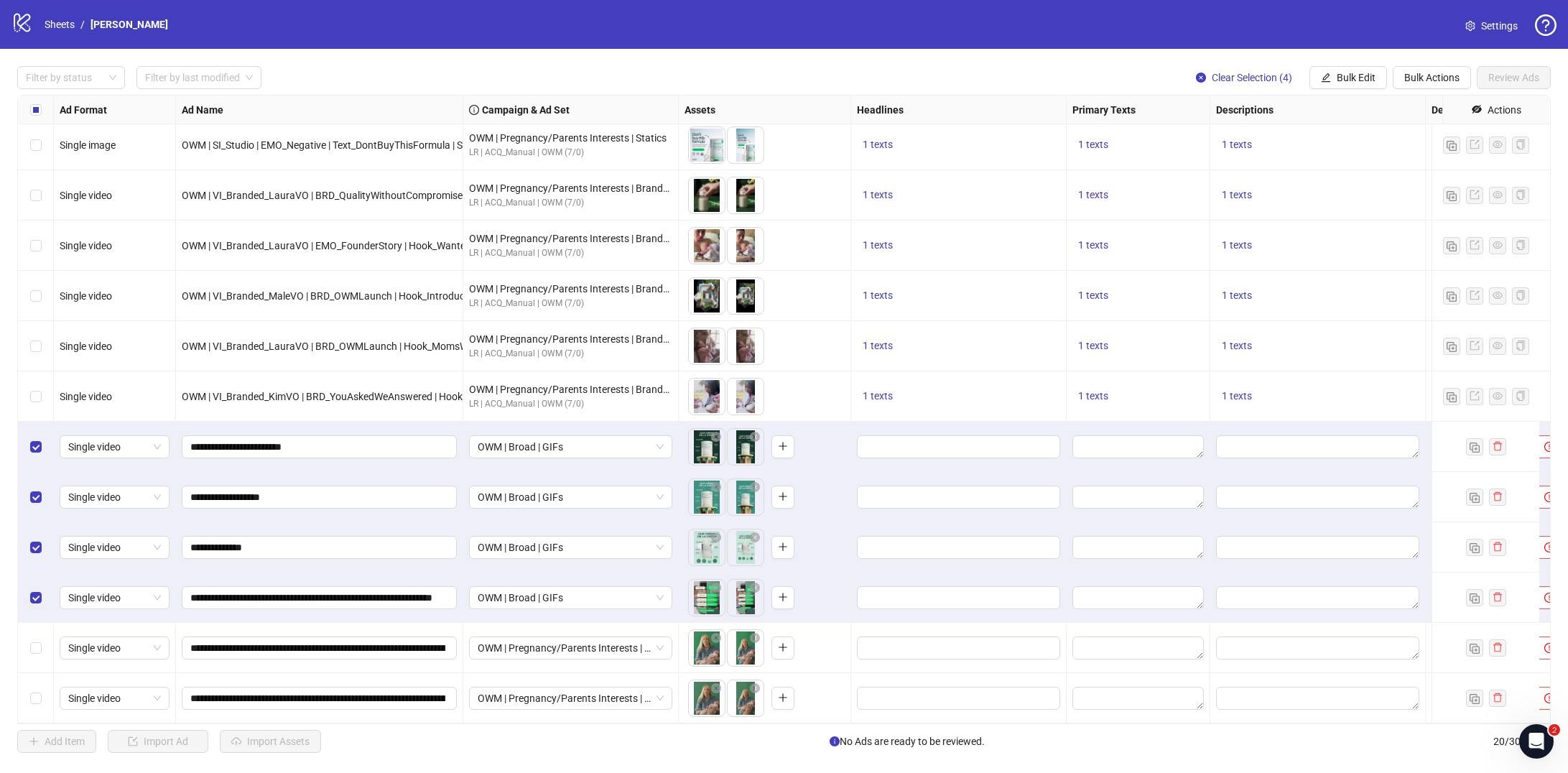 click on "**********" at bounding box center (320, 547) 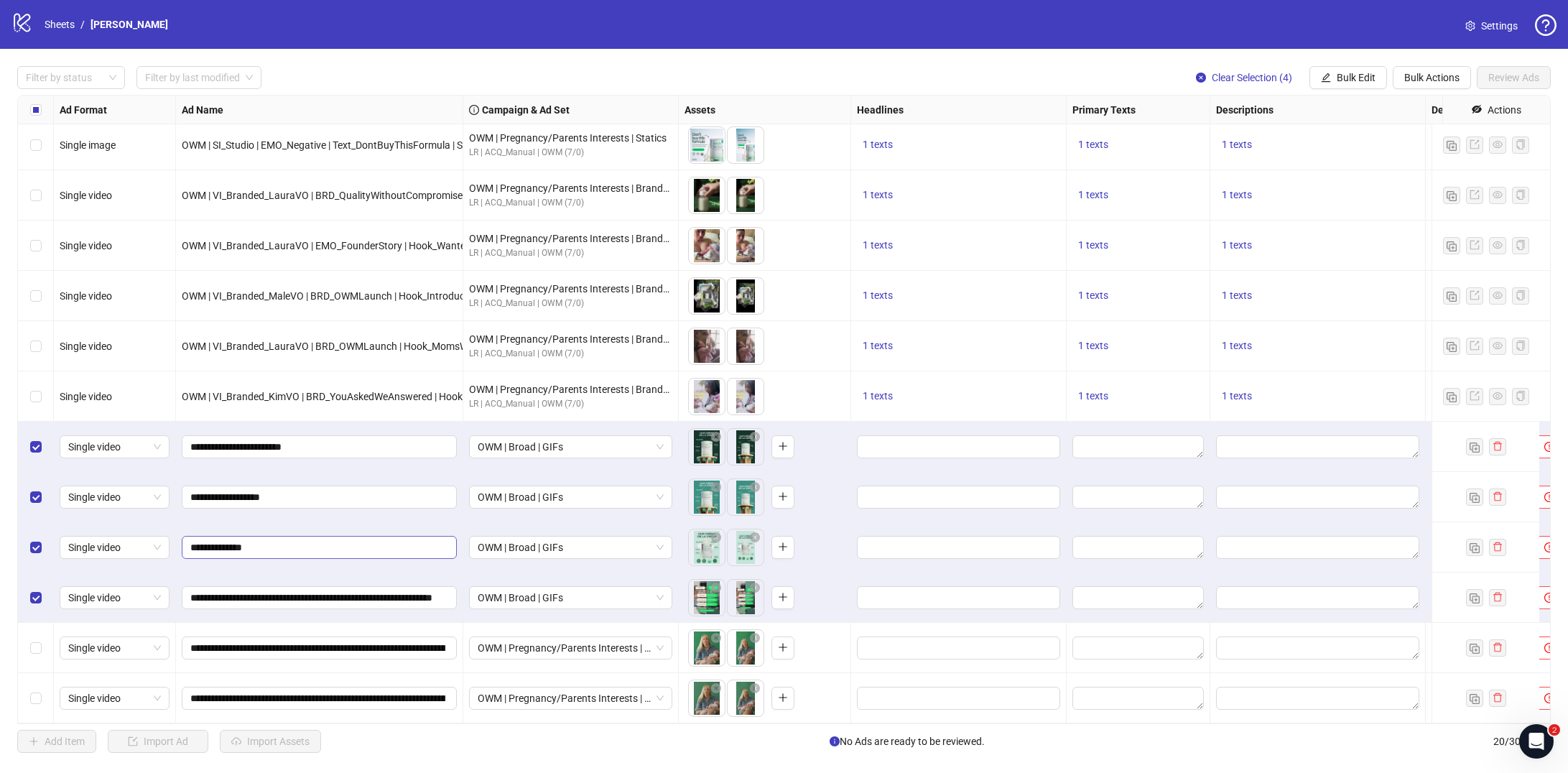click on "**********" at bounding box center [319, 547] 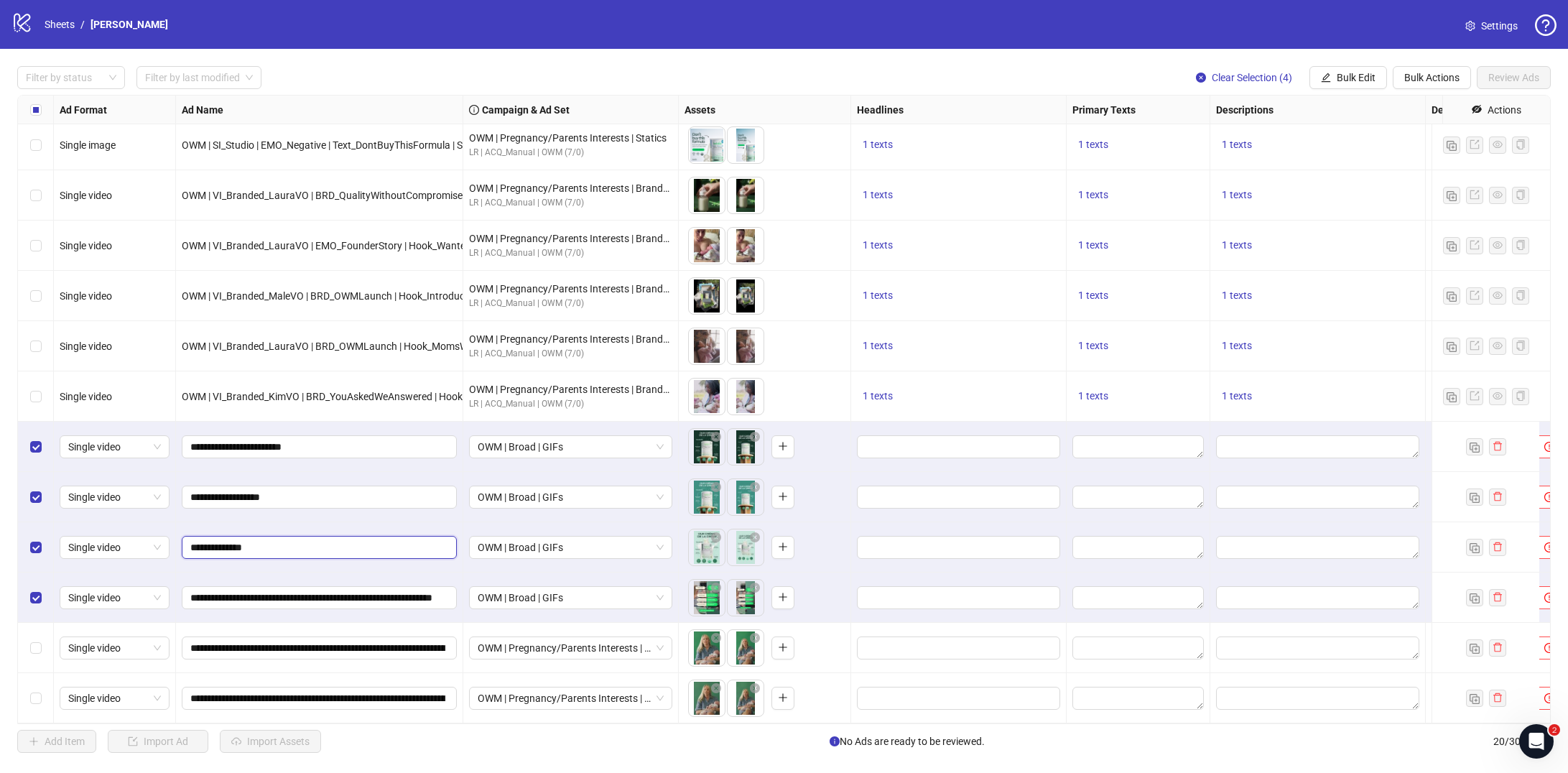paste on "**********" 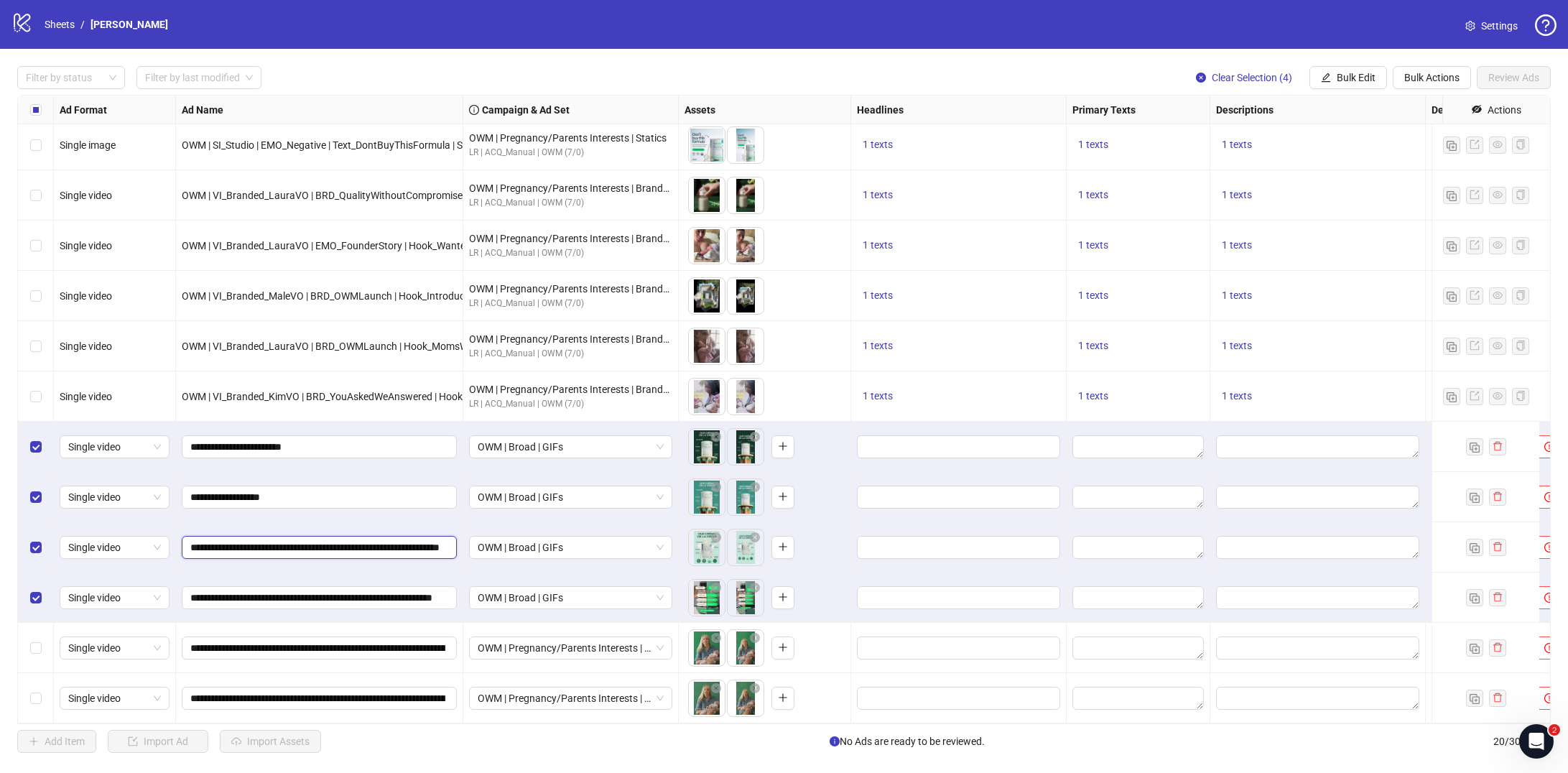 scroll, scrollTop: 0, scrollLeft: 89, axis: horizontal 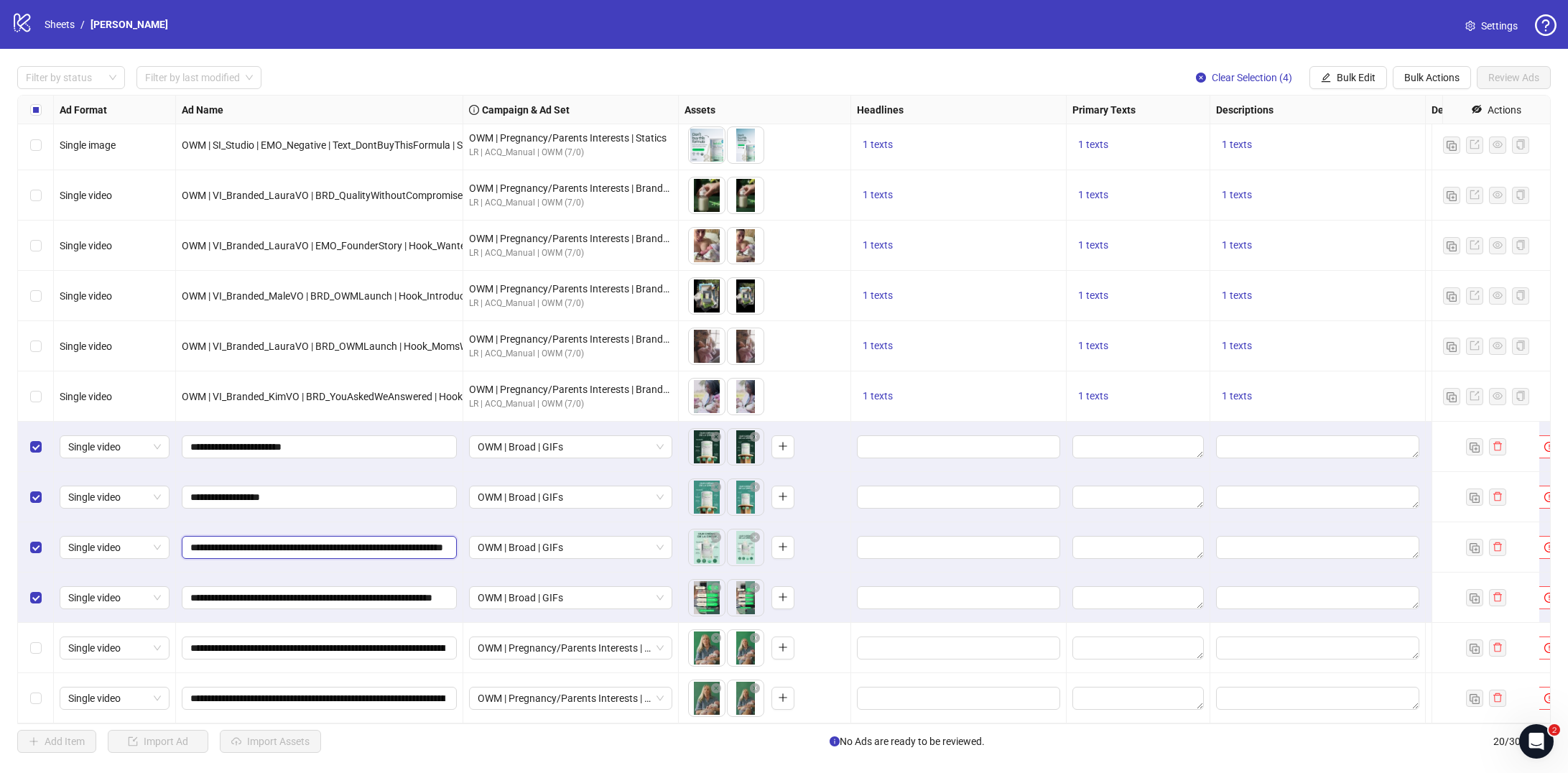 click on "**********" at bounding box center [317, 547] 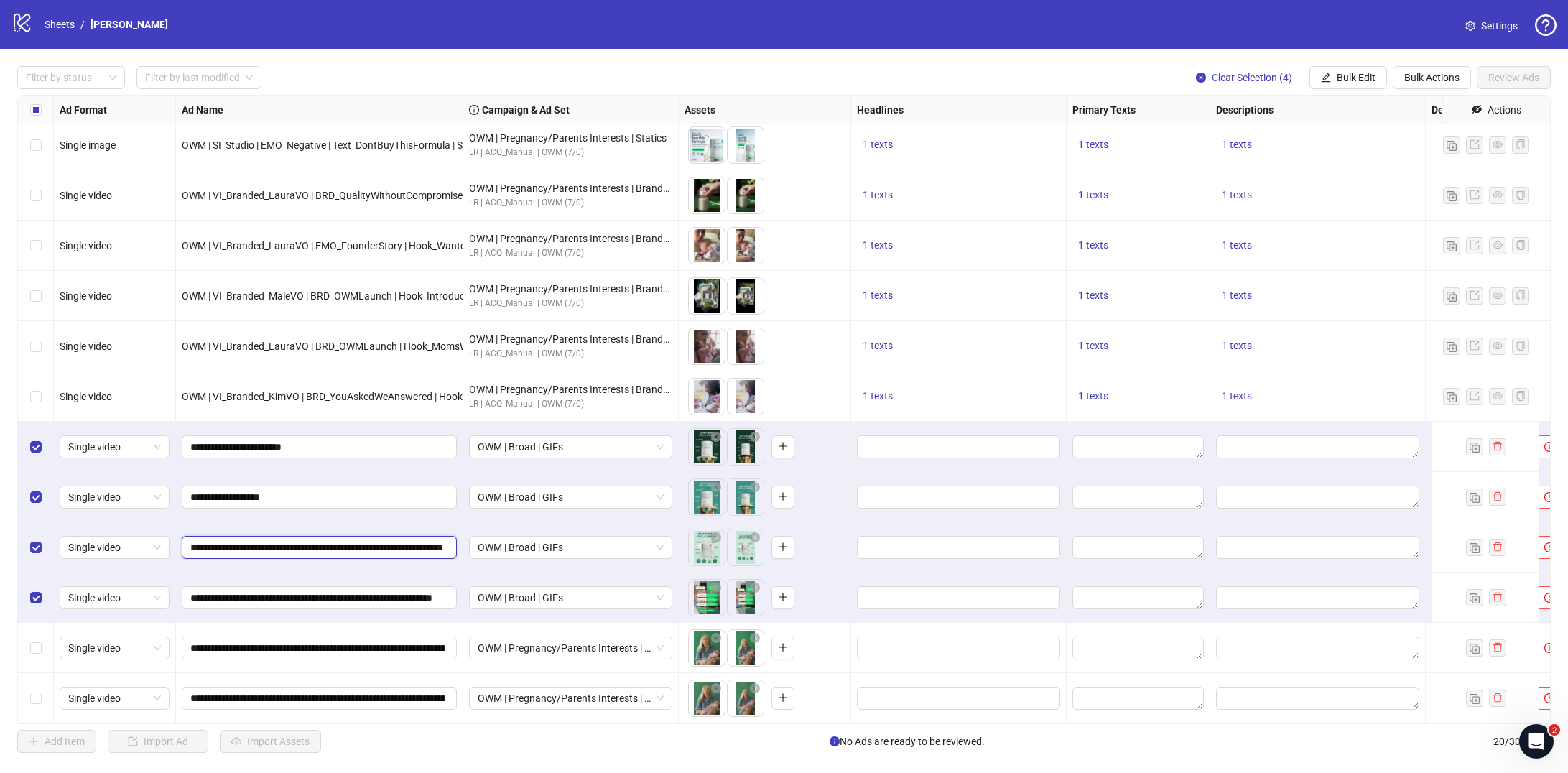 drag, startPoint x: 343, startPoint y: 538, endPoint x: 407, endPoint y: 535, distance: 64.07027 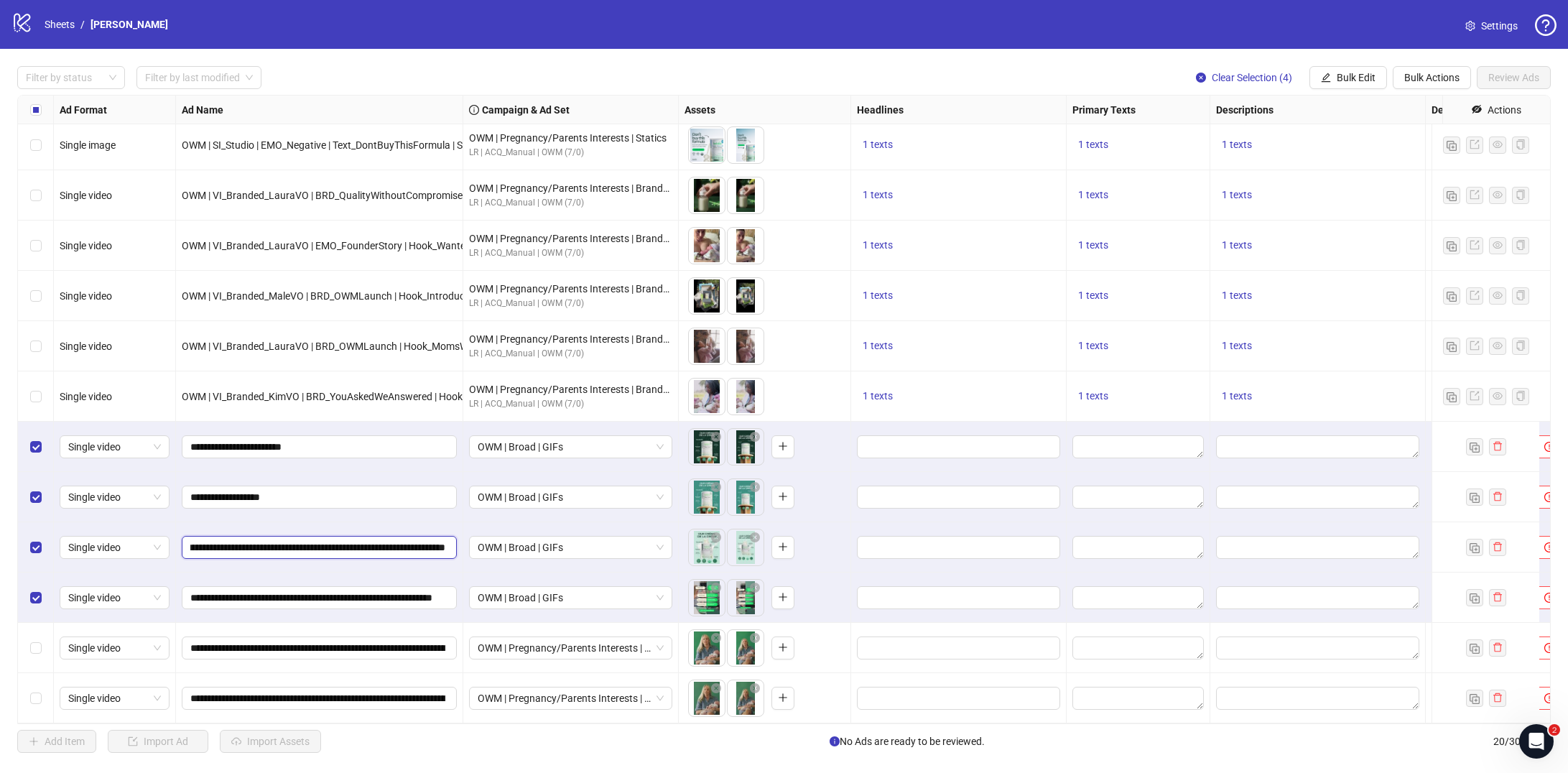 scroll, scrollTop: 0, scrollLeft: 73, axis: horizontal 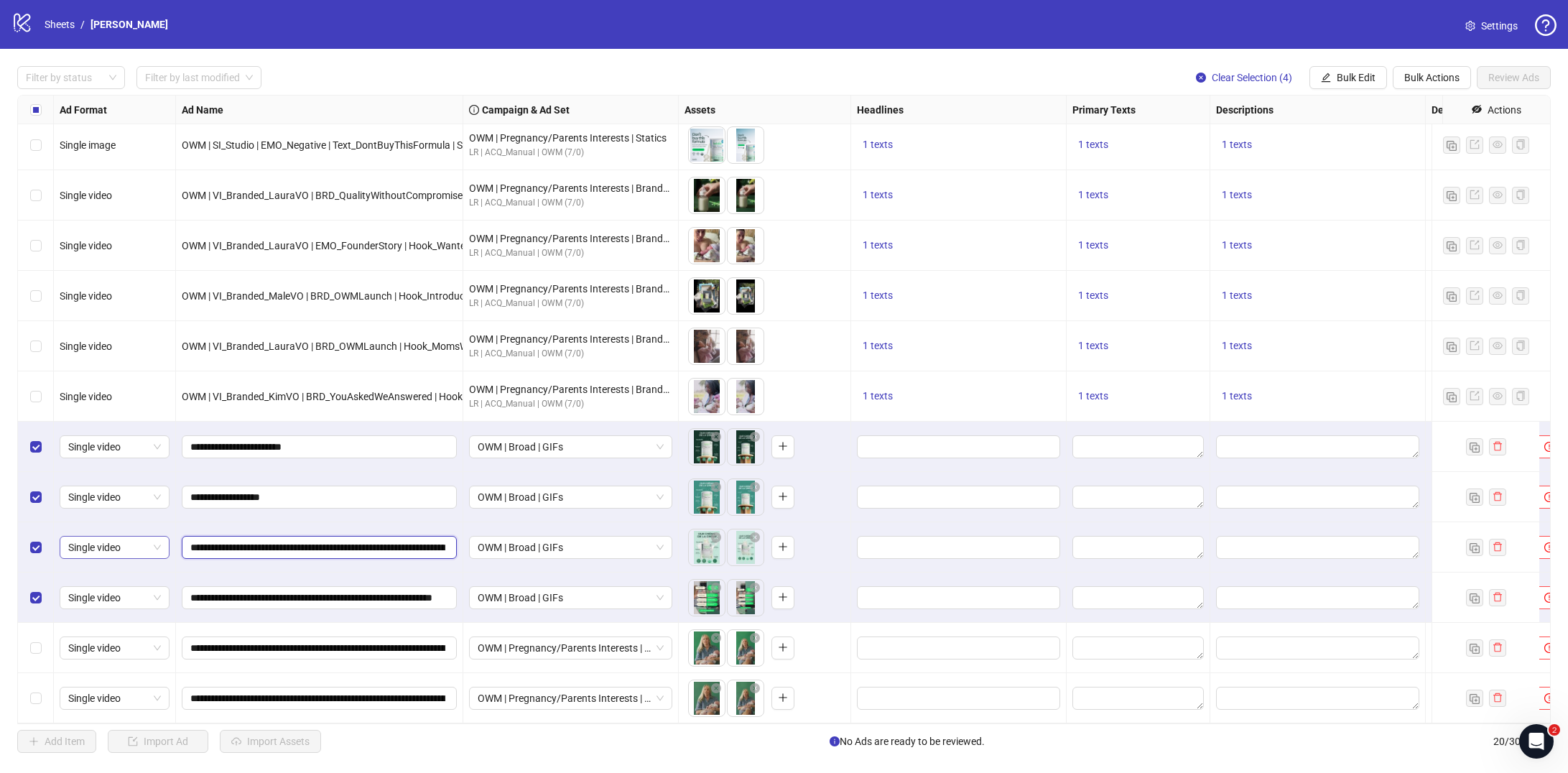 drag, startPoint x: 335, startPoint y: 539, endPoint x: 120, endPoint y: 532, distance: 215.11392 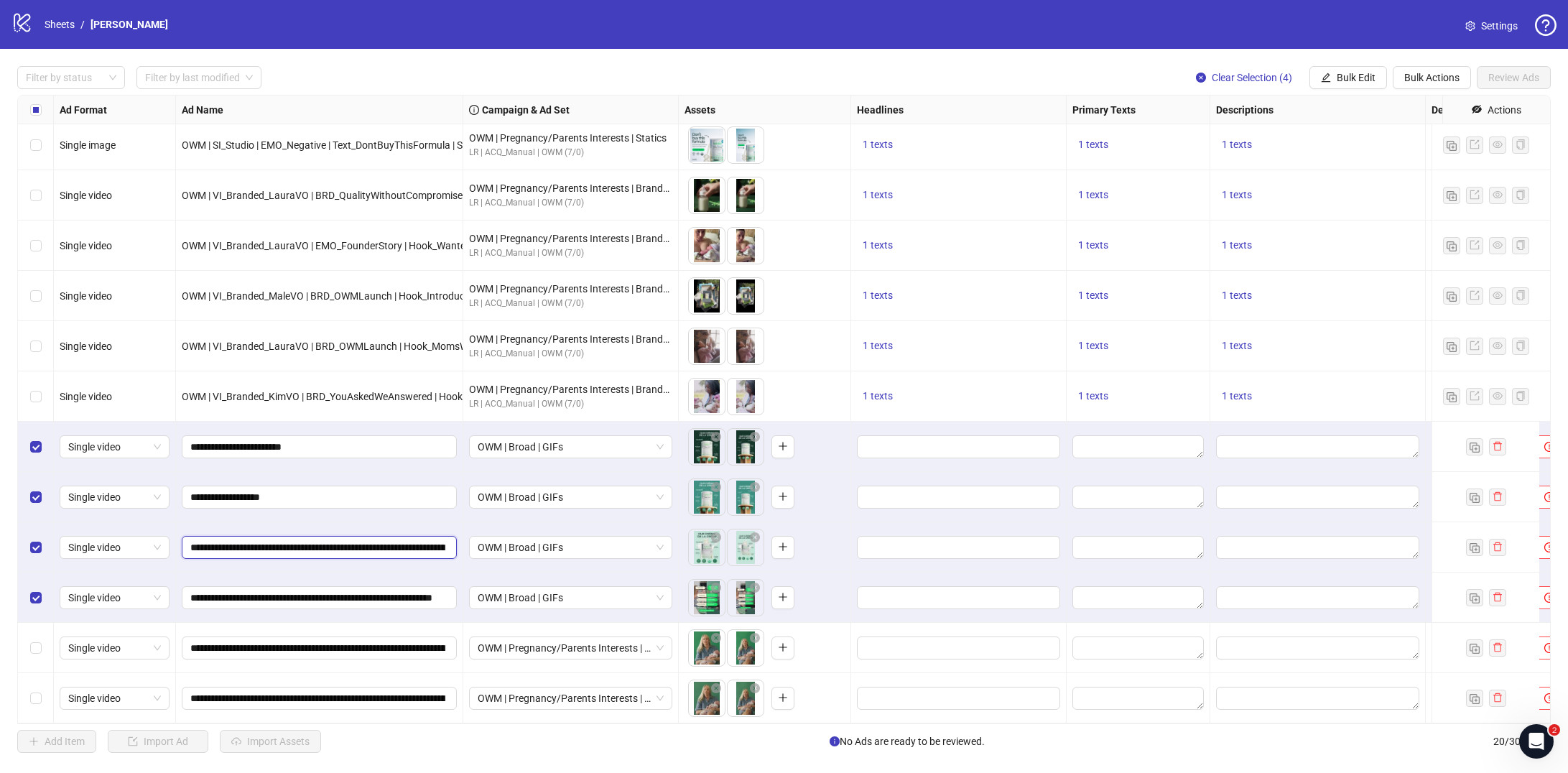 click on "**********" at bounding box center (317, 547) 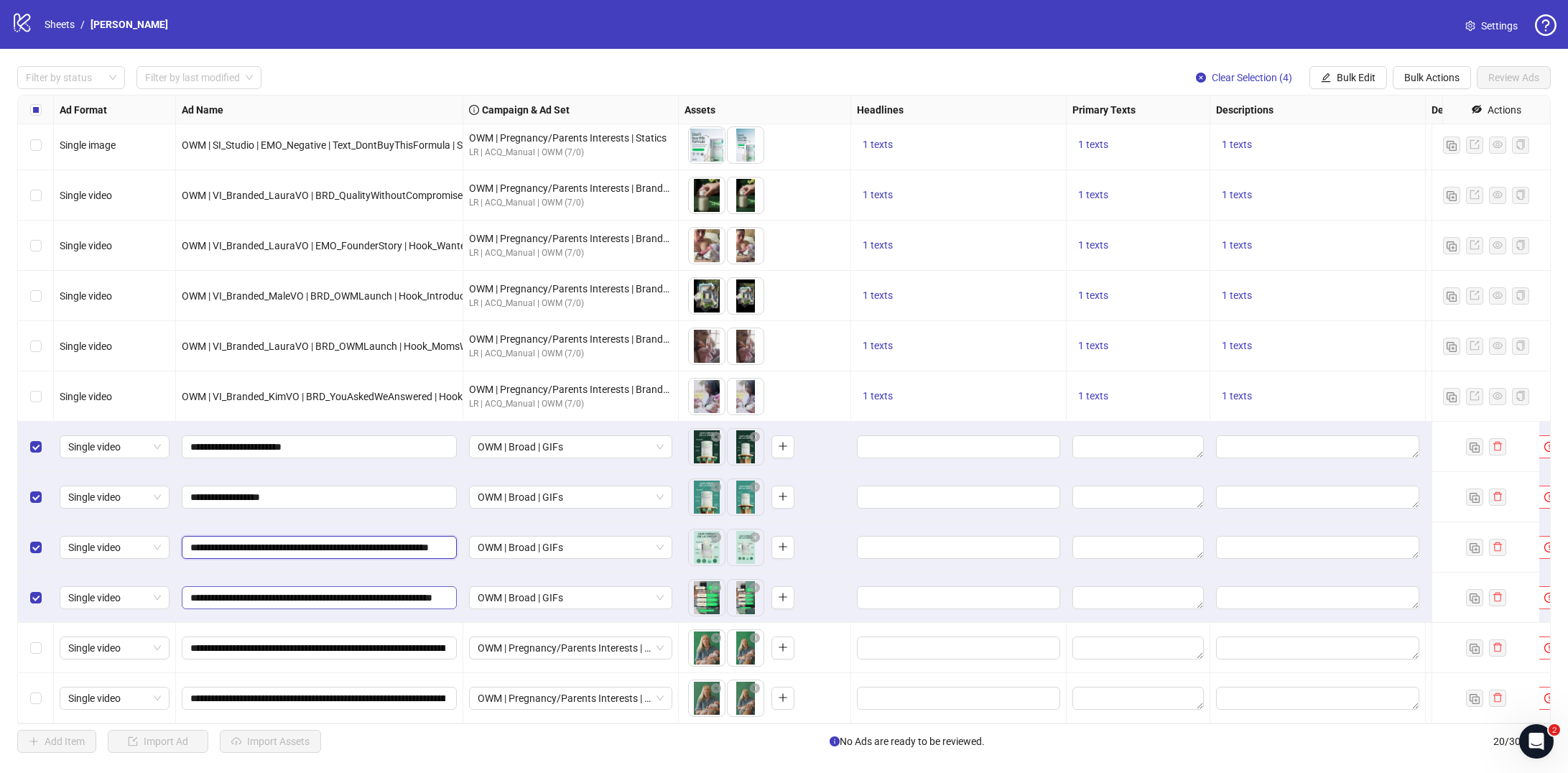 type on "**********" 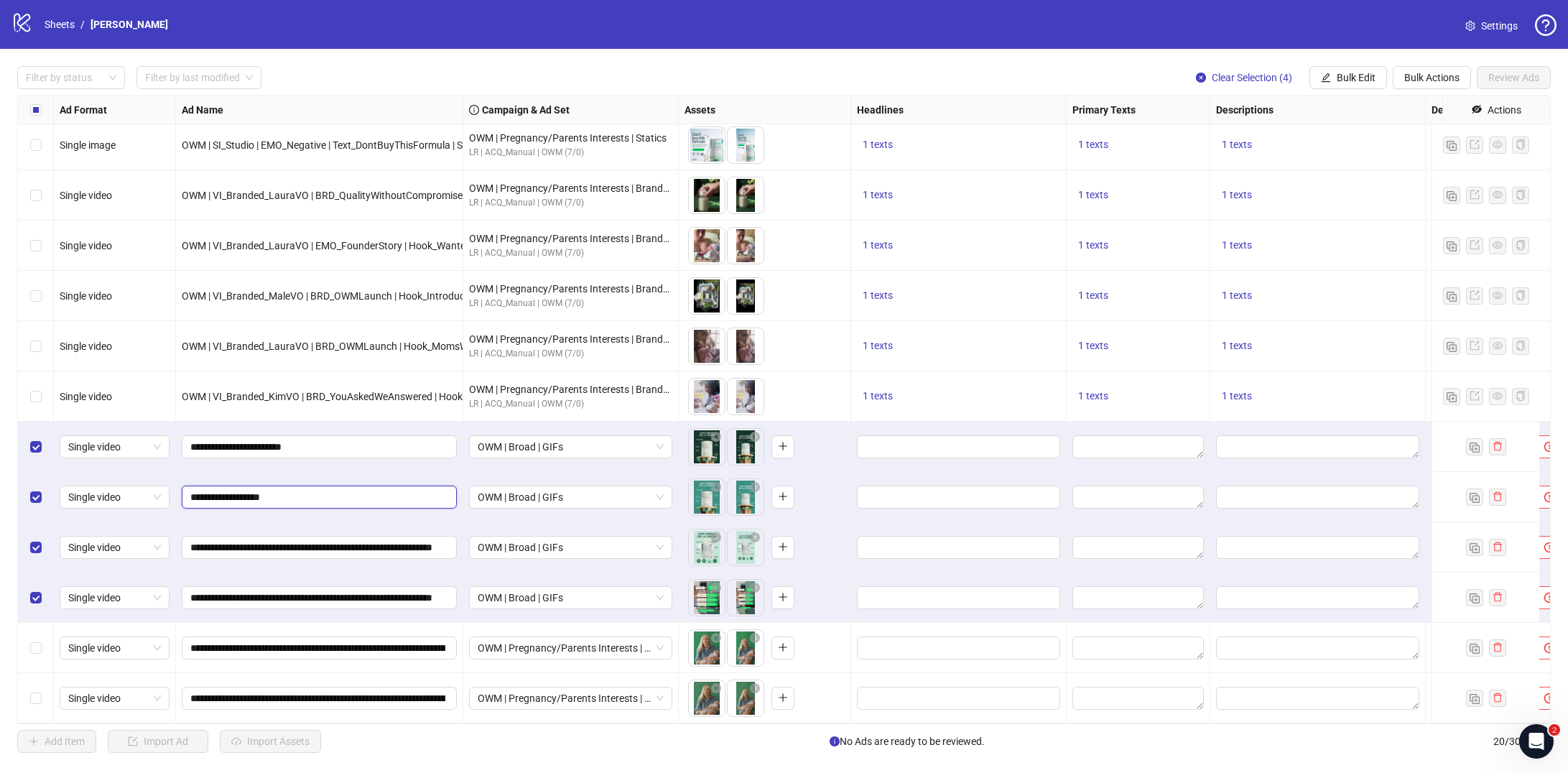 click on "**********" at bounding box center (317, 497) 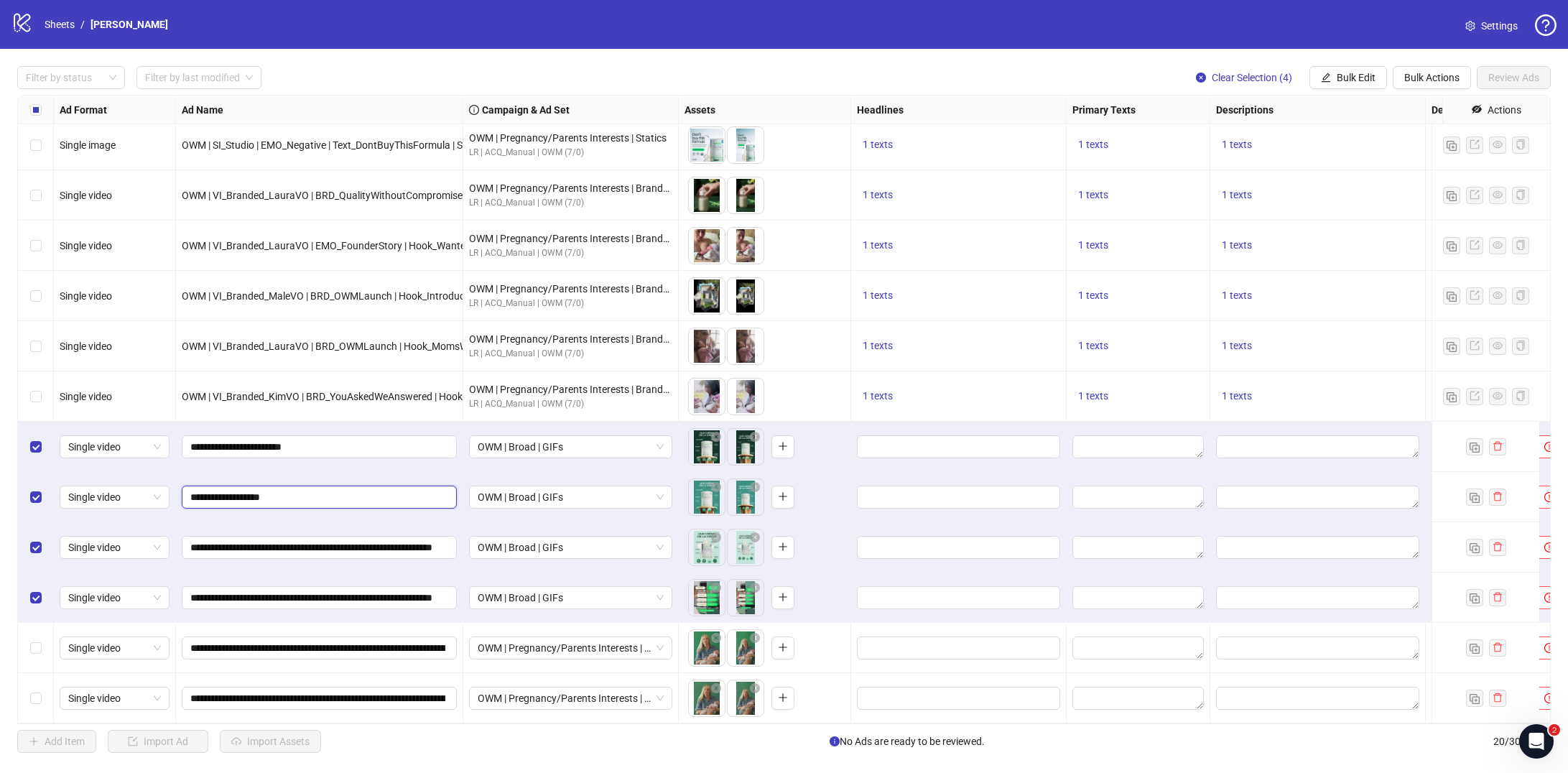 paste on "**********" 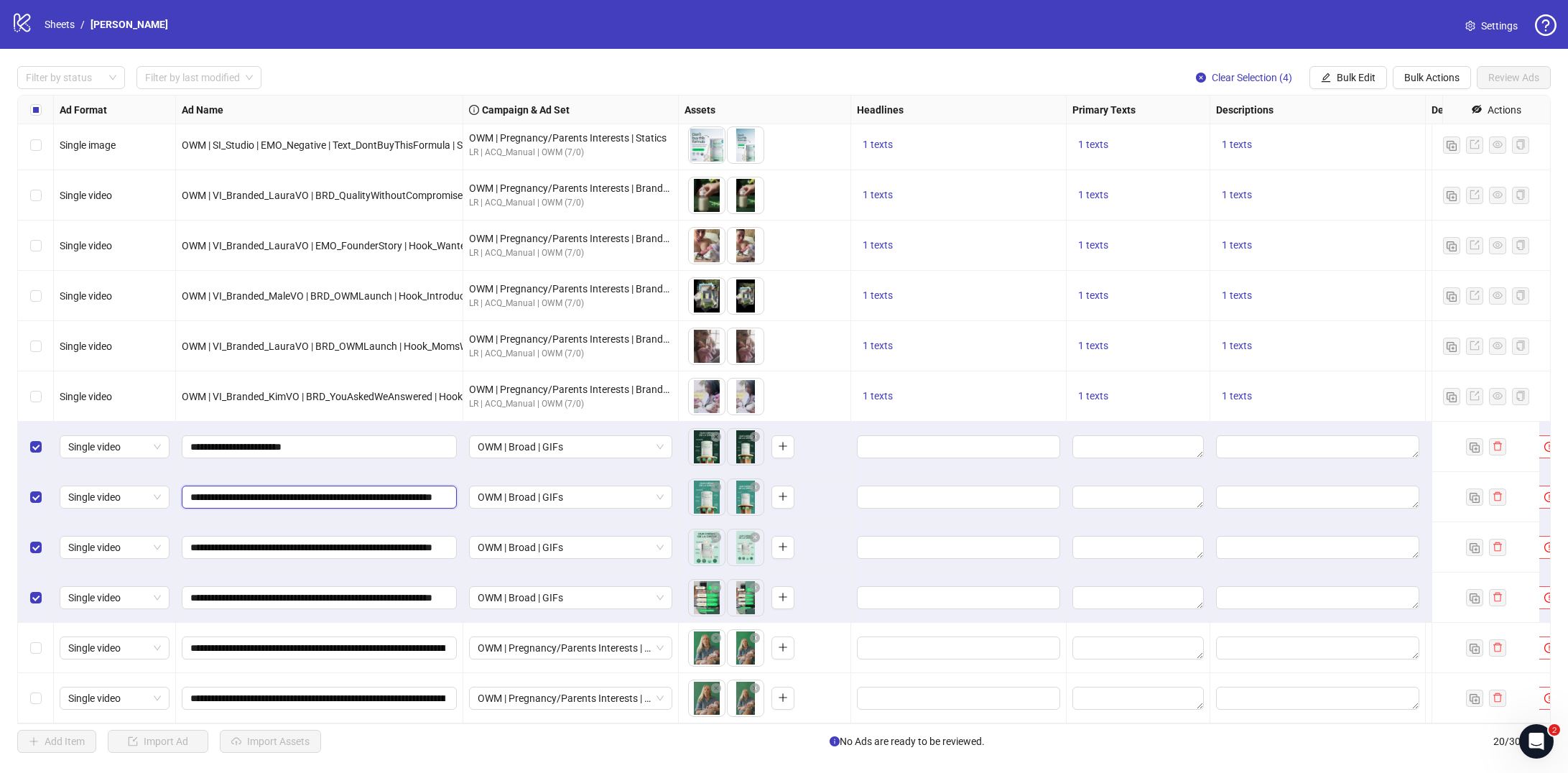 scroll, scrollTop: 0, scrollLeft: 85, axis: horizontal 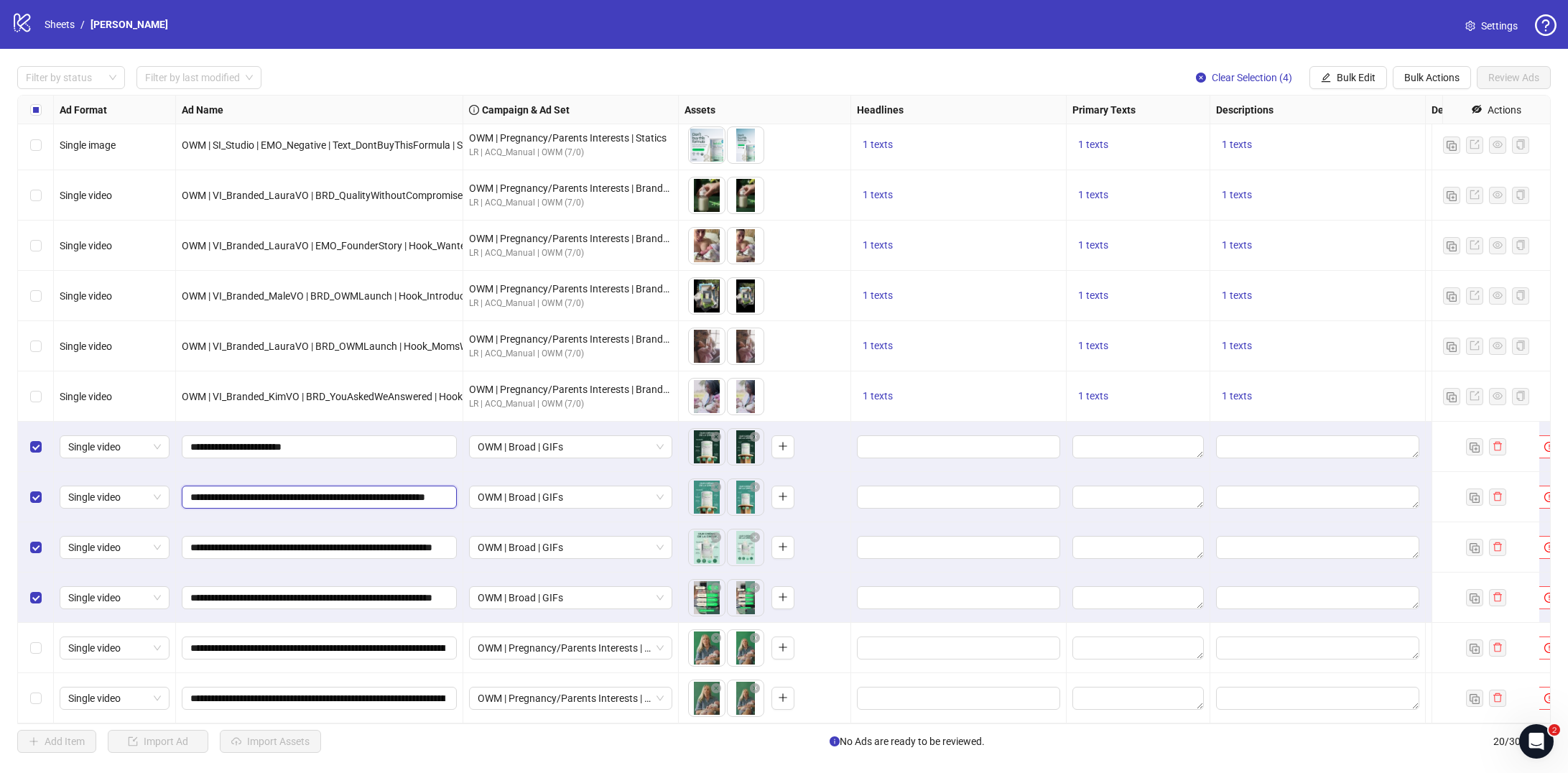 type on "**********" 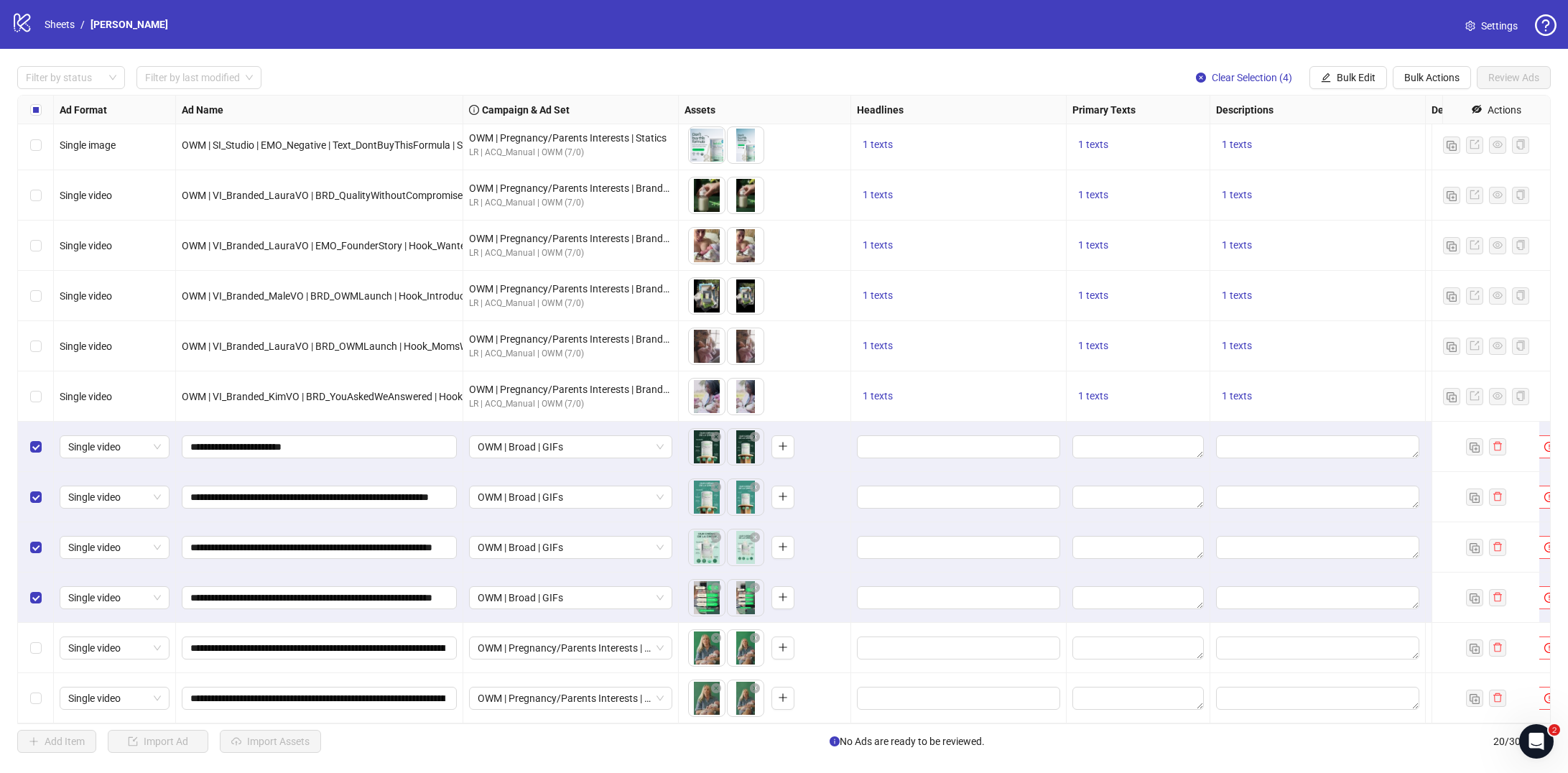 click on "**********" at bounding box center [320, 447] 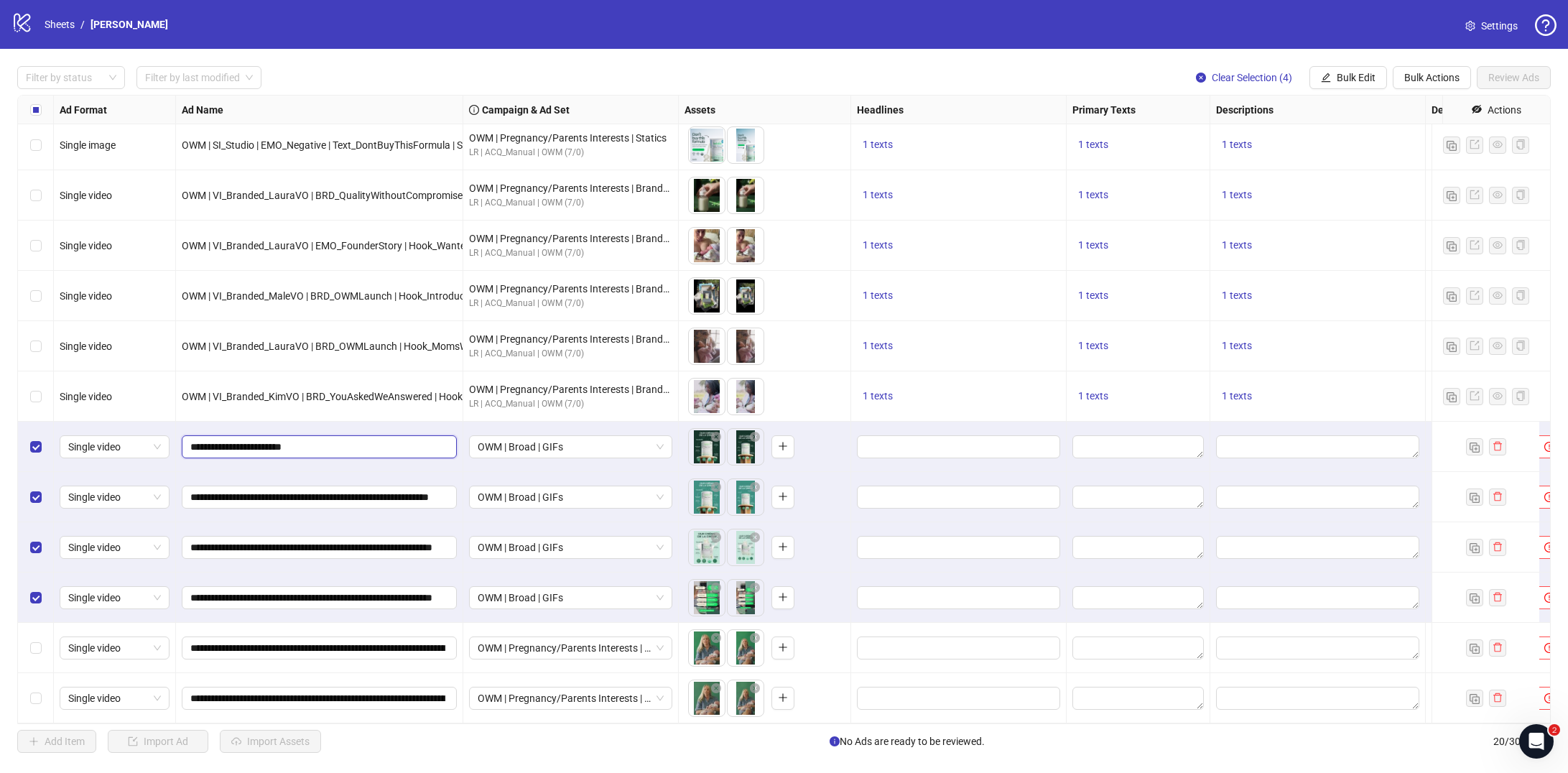 click on "**********" at bounding box center [317, 447] 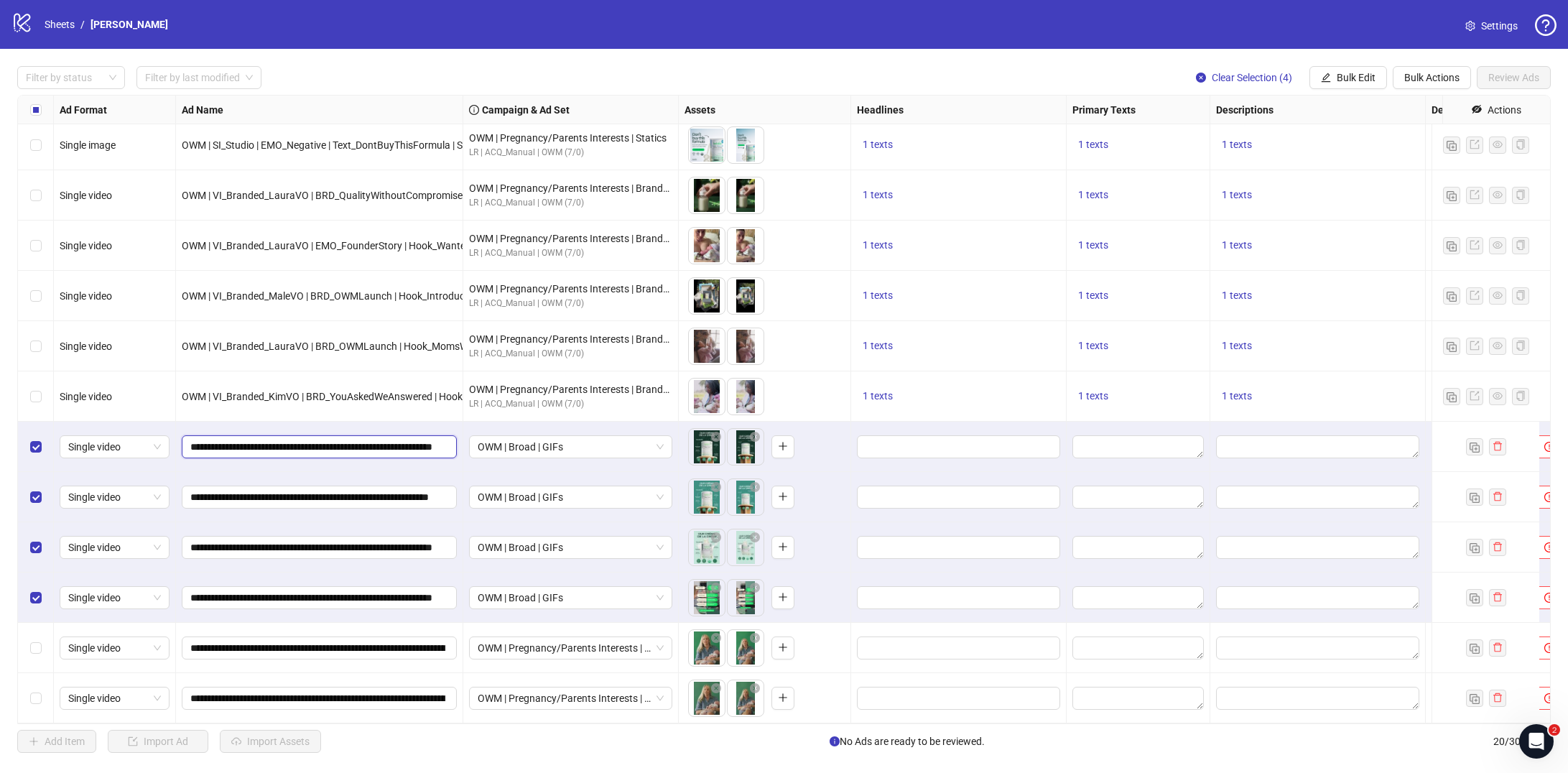 scroll, scrollTop: 0, scrollLeft: 0, axis: both 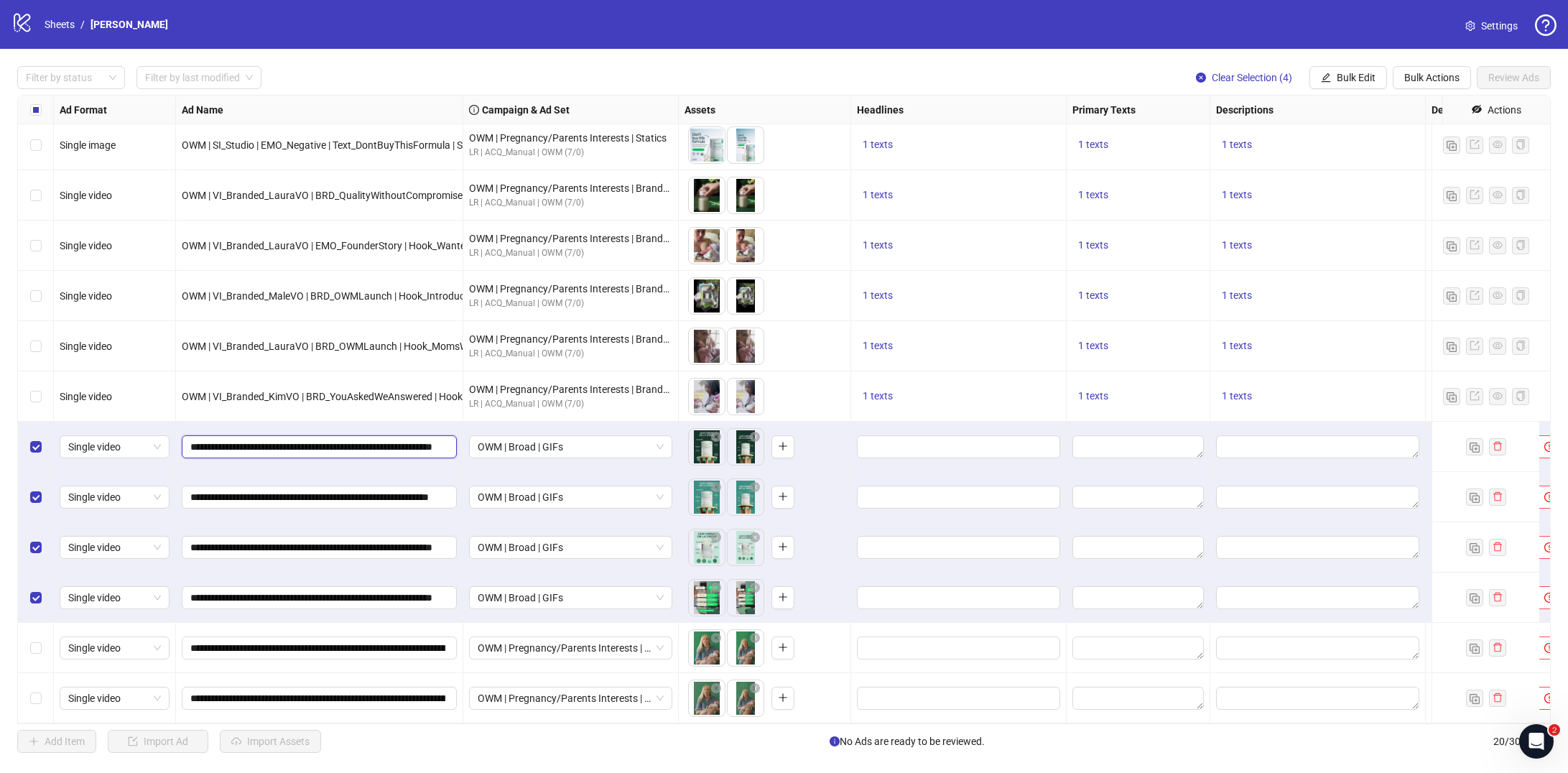 click on "**********" at bounding box center (317, 447) 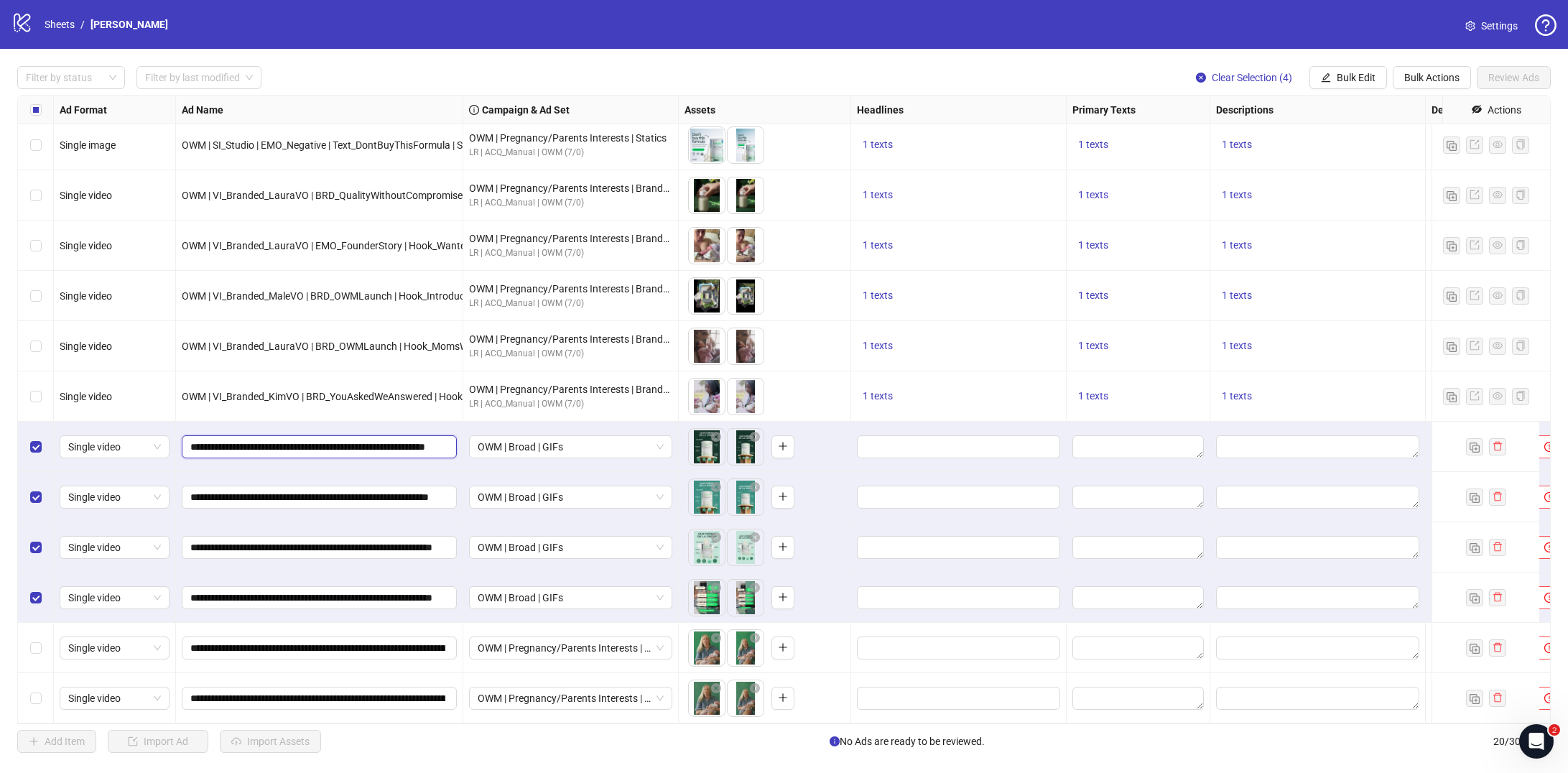 type on "**********" 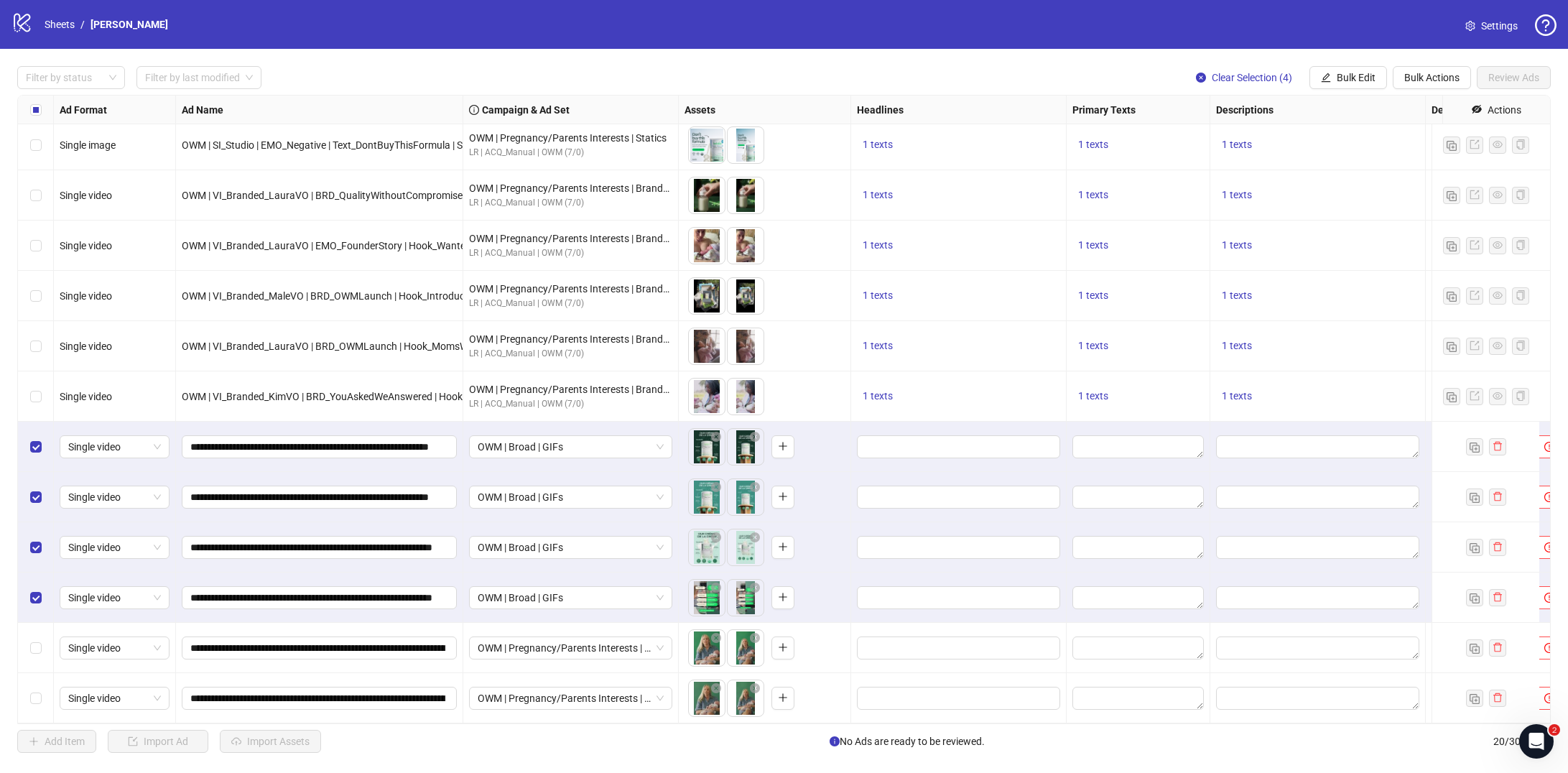 click on "**********" at bounding box center (320, 497) 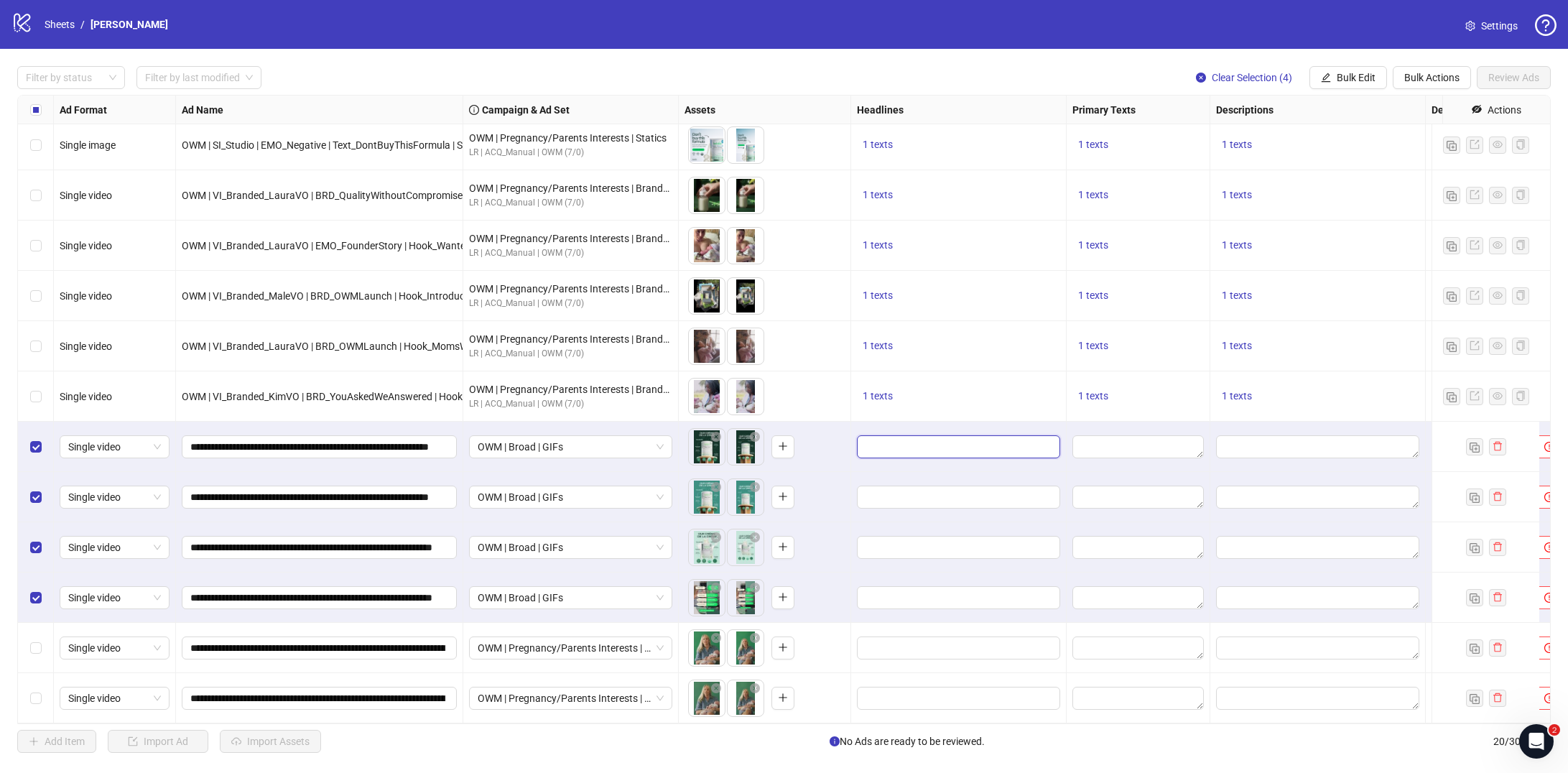 click at bounding box center [957, 447] 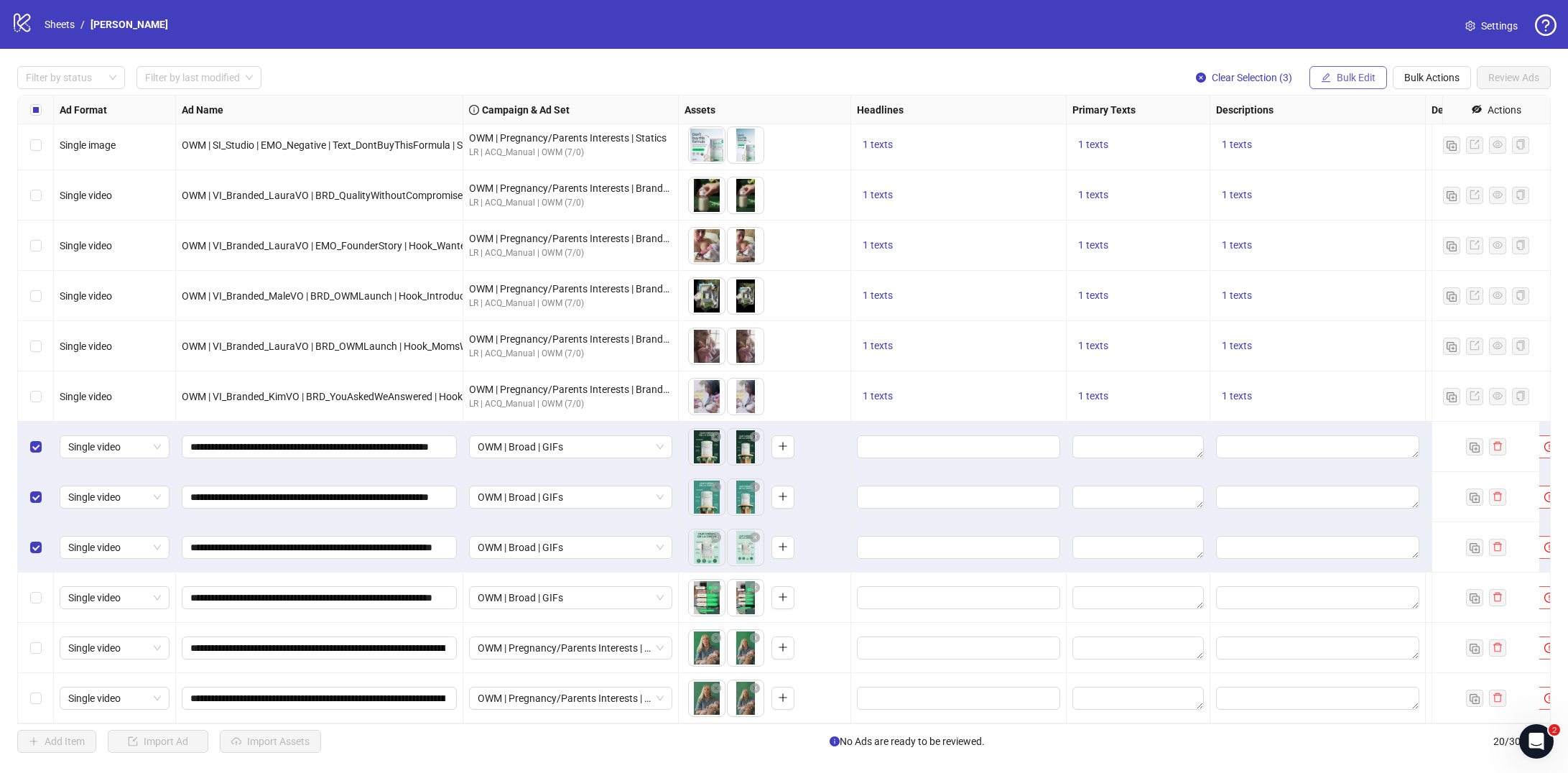 click on "Bulk Edit" at bounding box center [1356, 78] 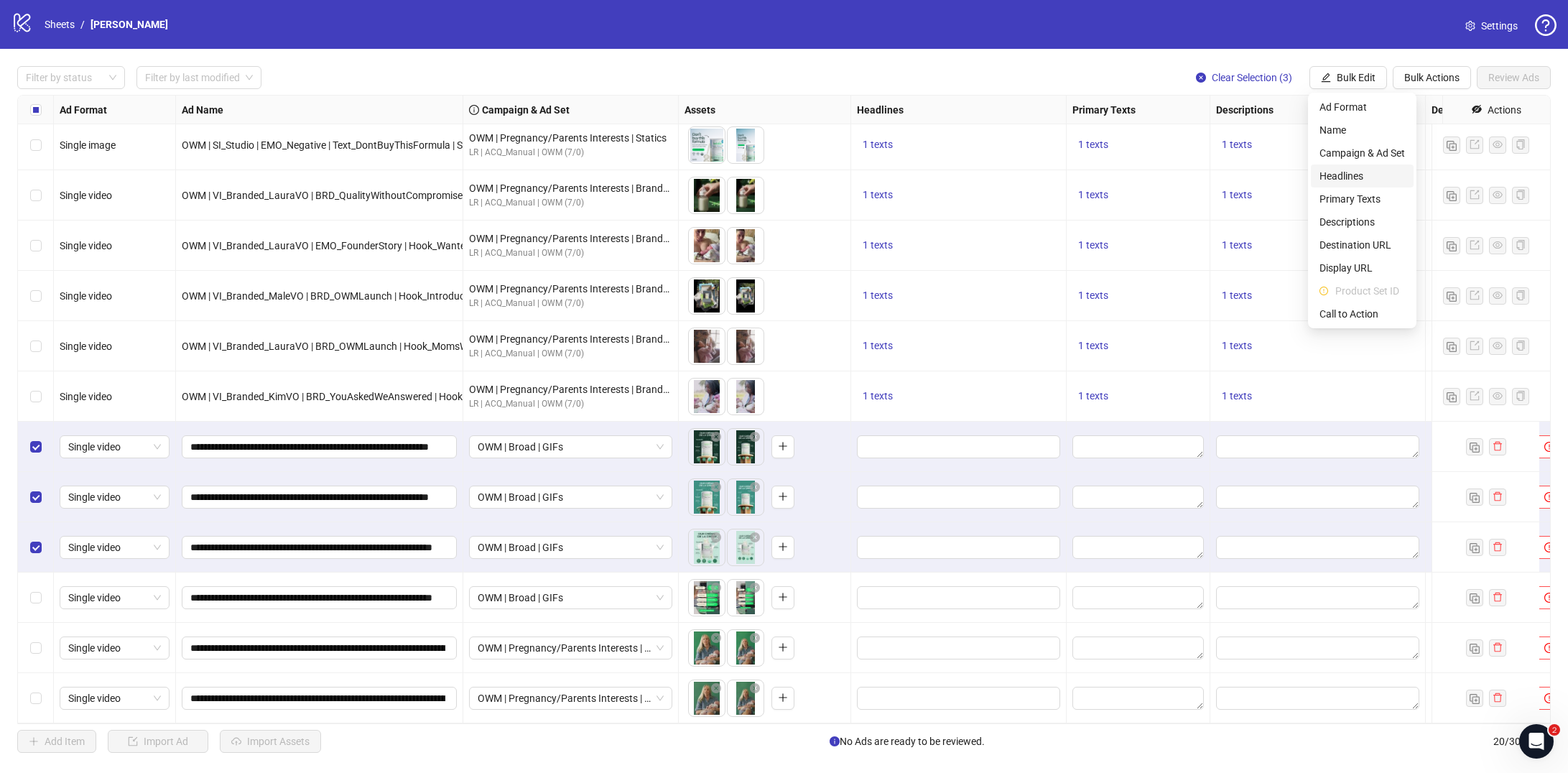 click on "Headlines" at bounding box center [1362, 176] 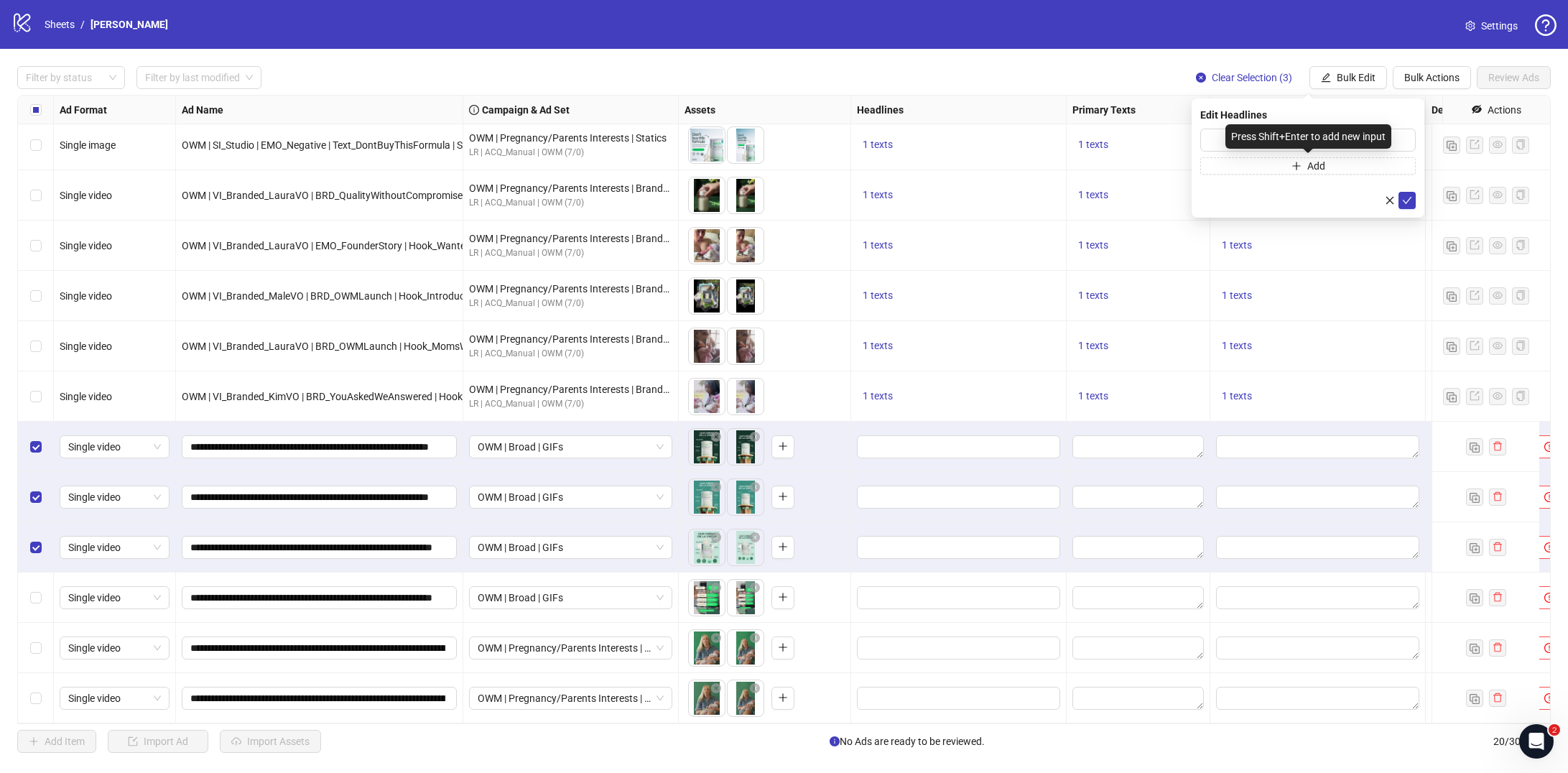 click on "Press Shift+Enter to add new input" at bounding box center (1308, 136) 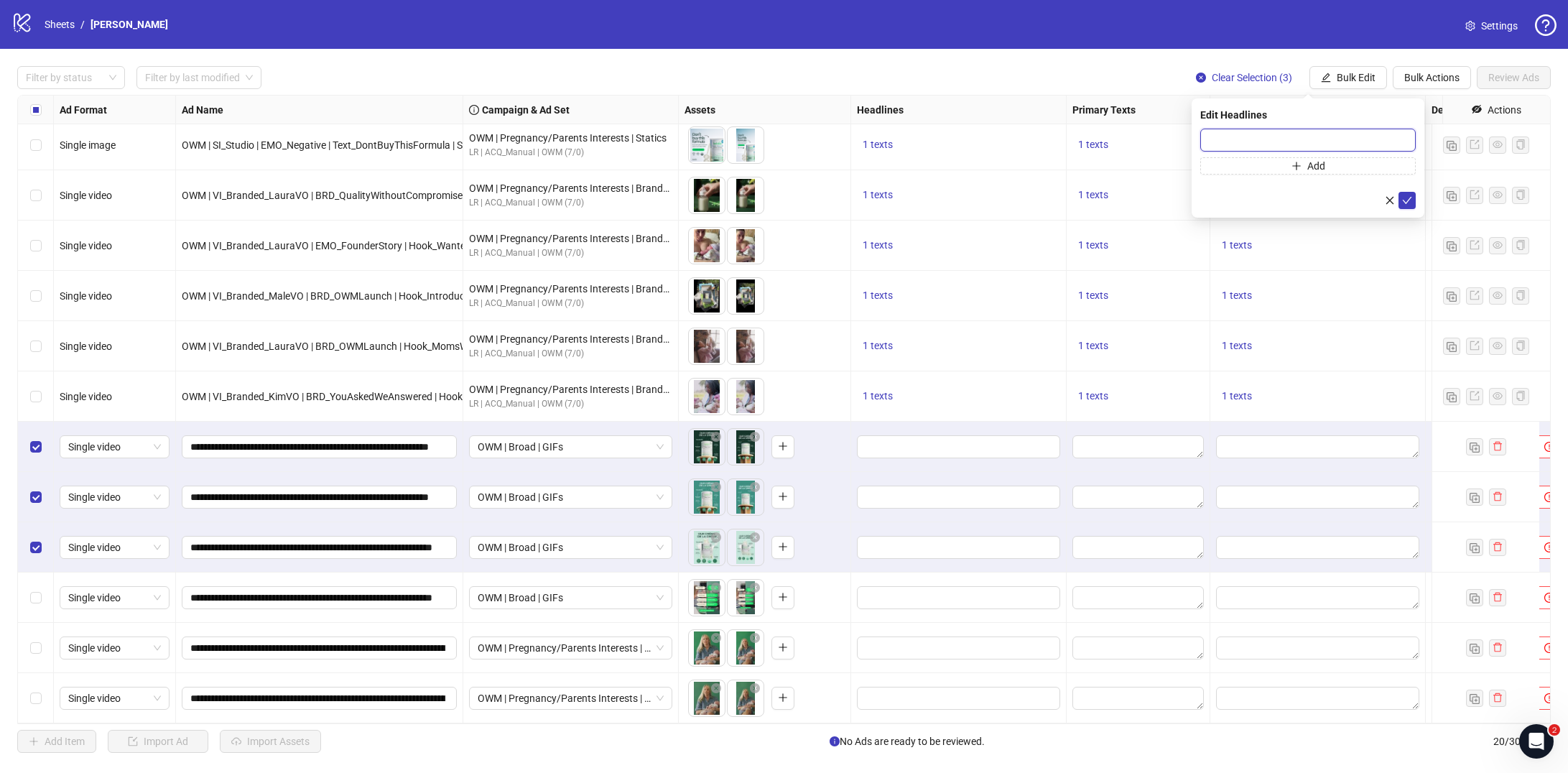 click at bounding box center [1308, 140] 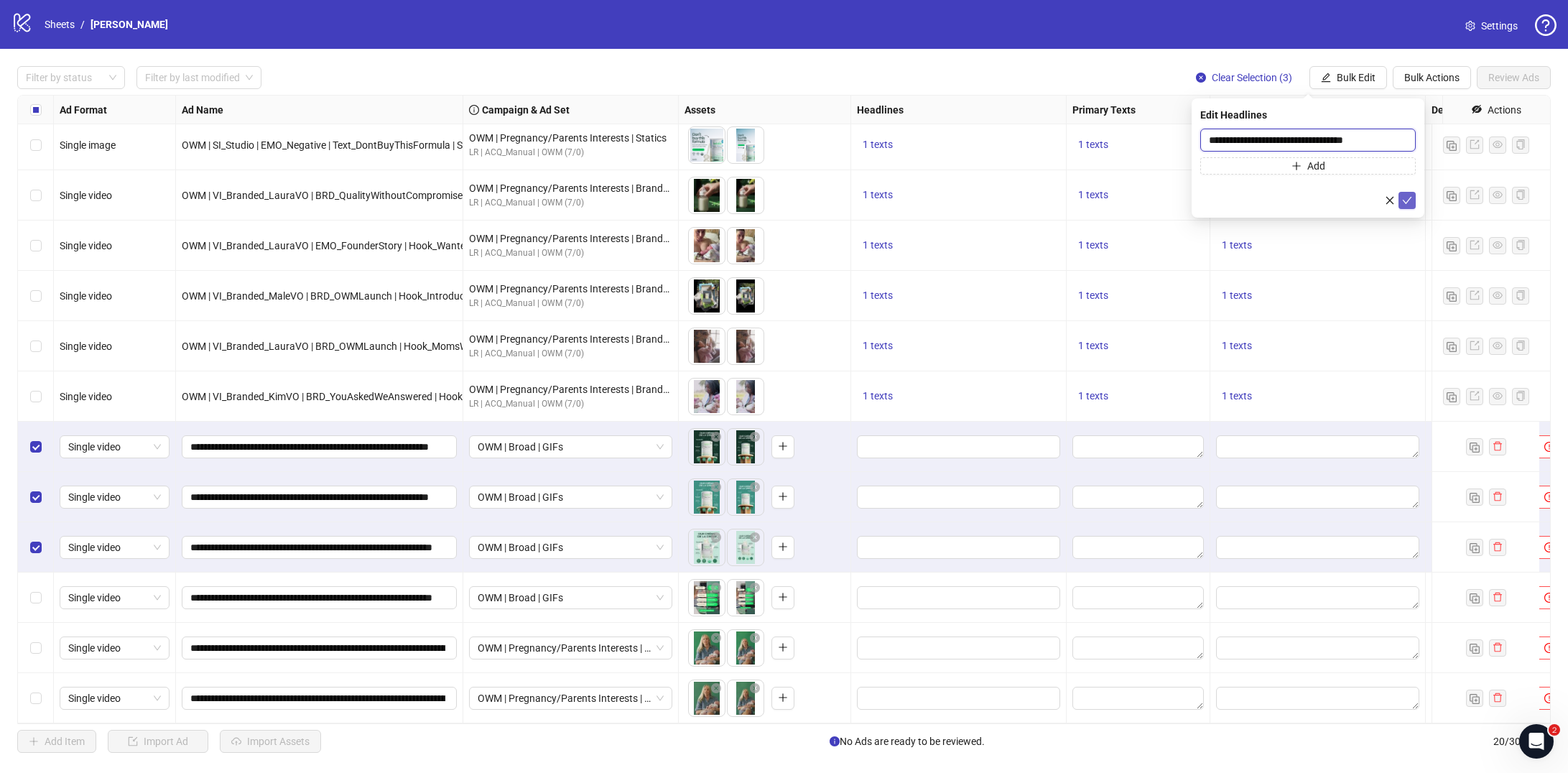 type on "**********" 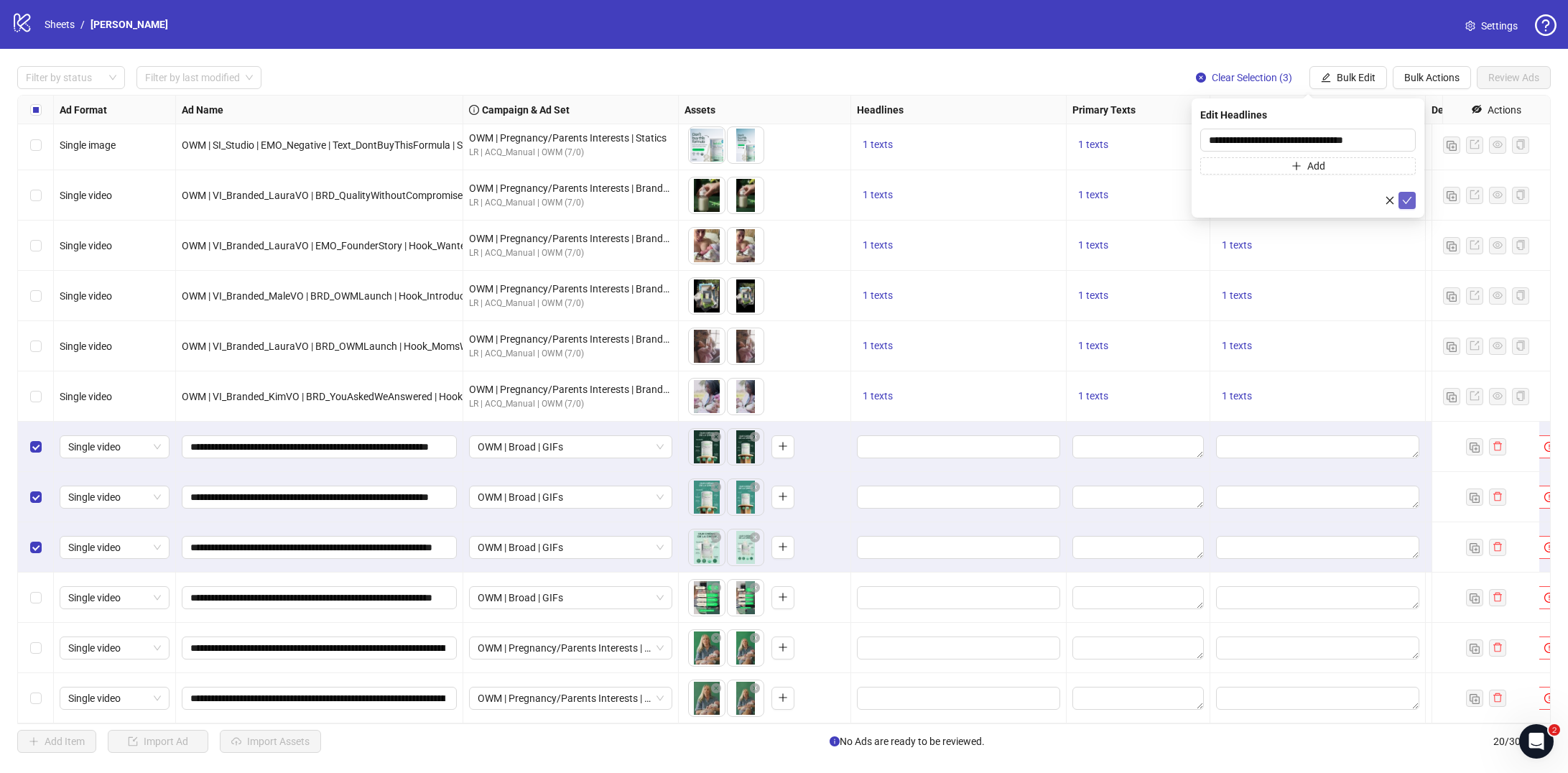 click 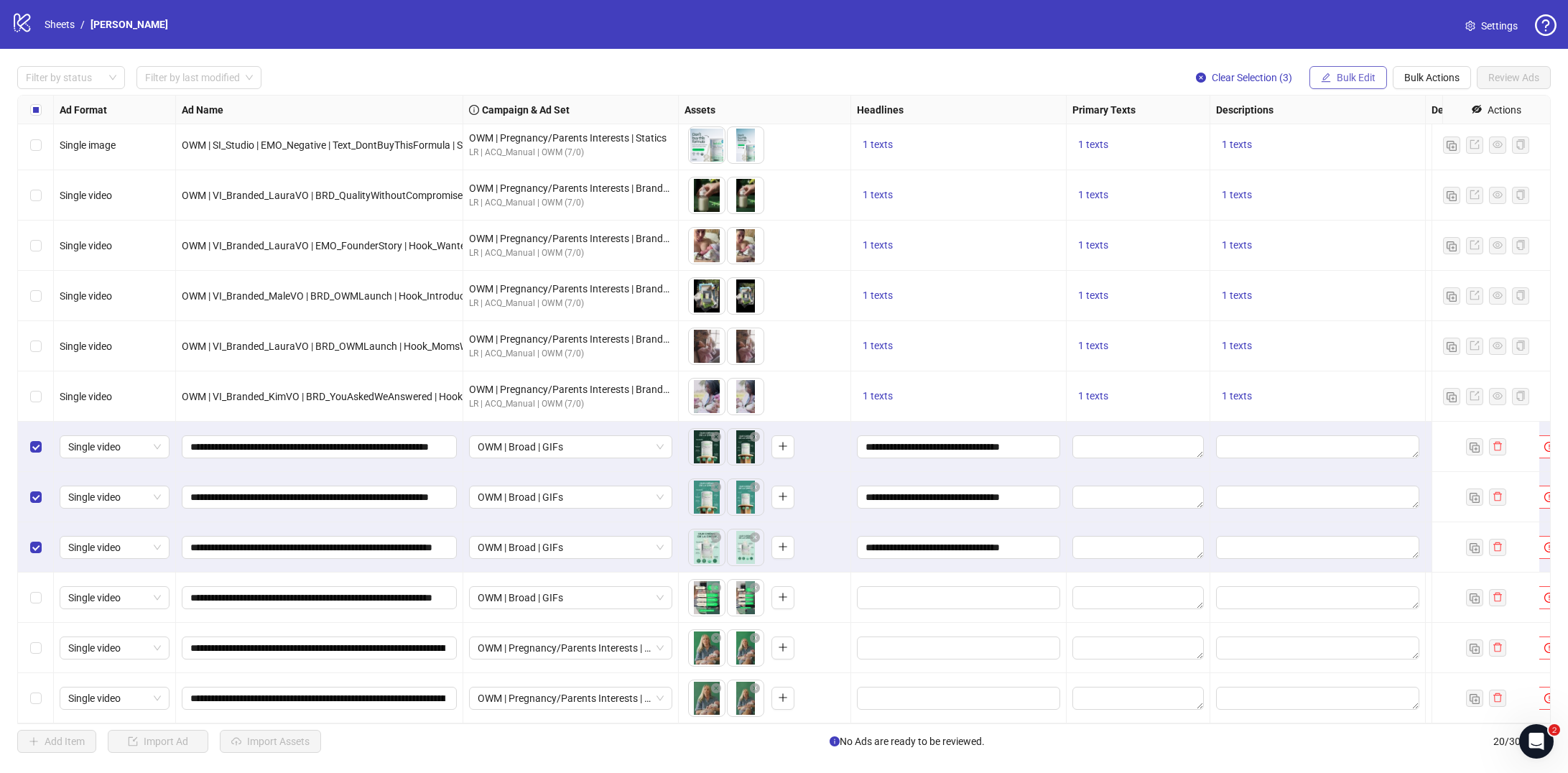 click on "Bulk Edit" at bounding box center (1356, 78) 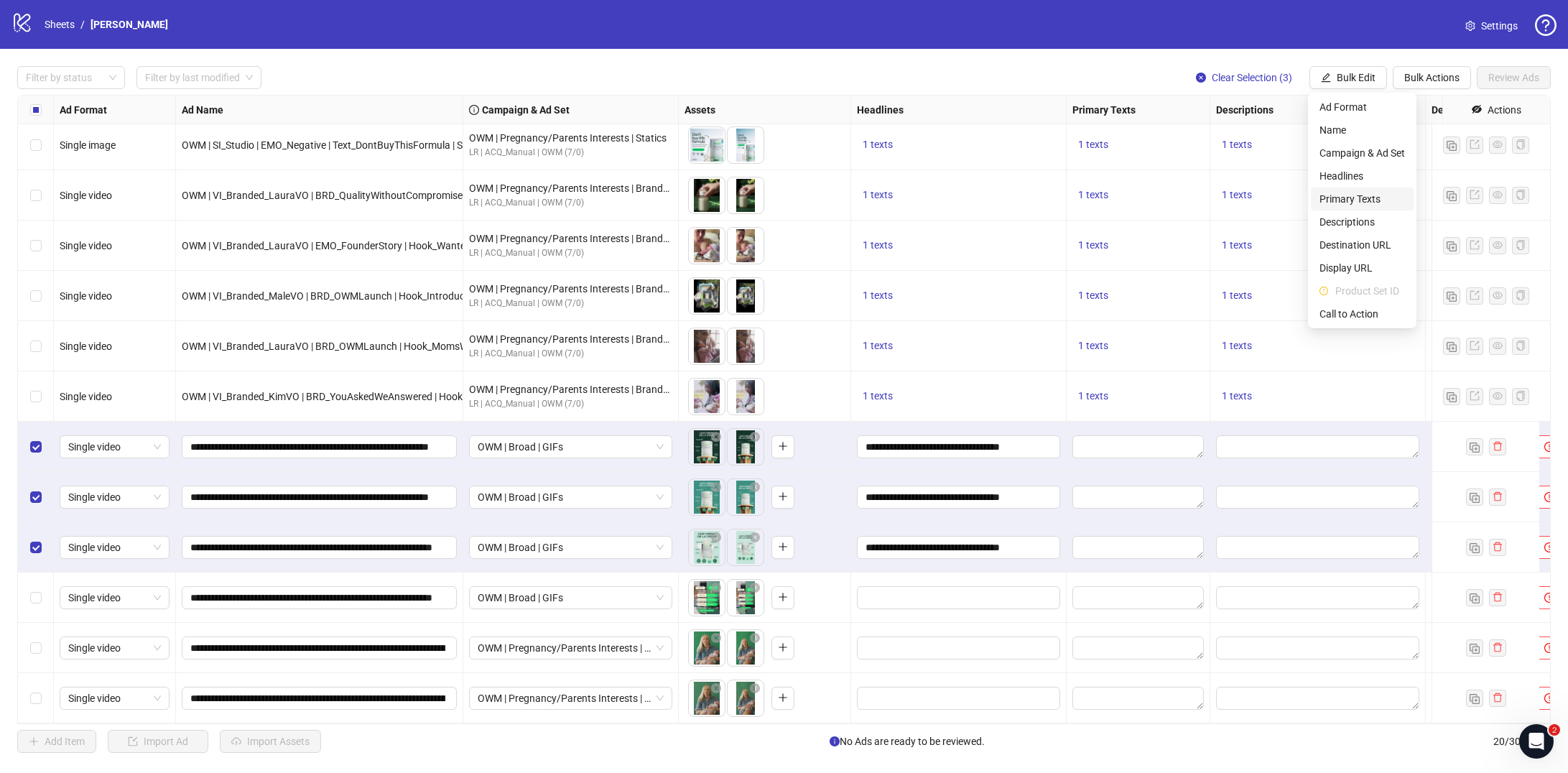 click on "Primary Texts" at bounding box center (1362, 199) 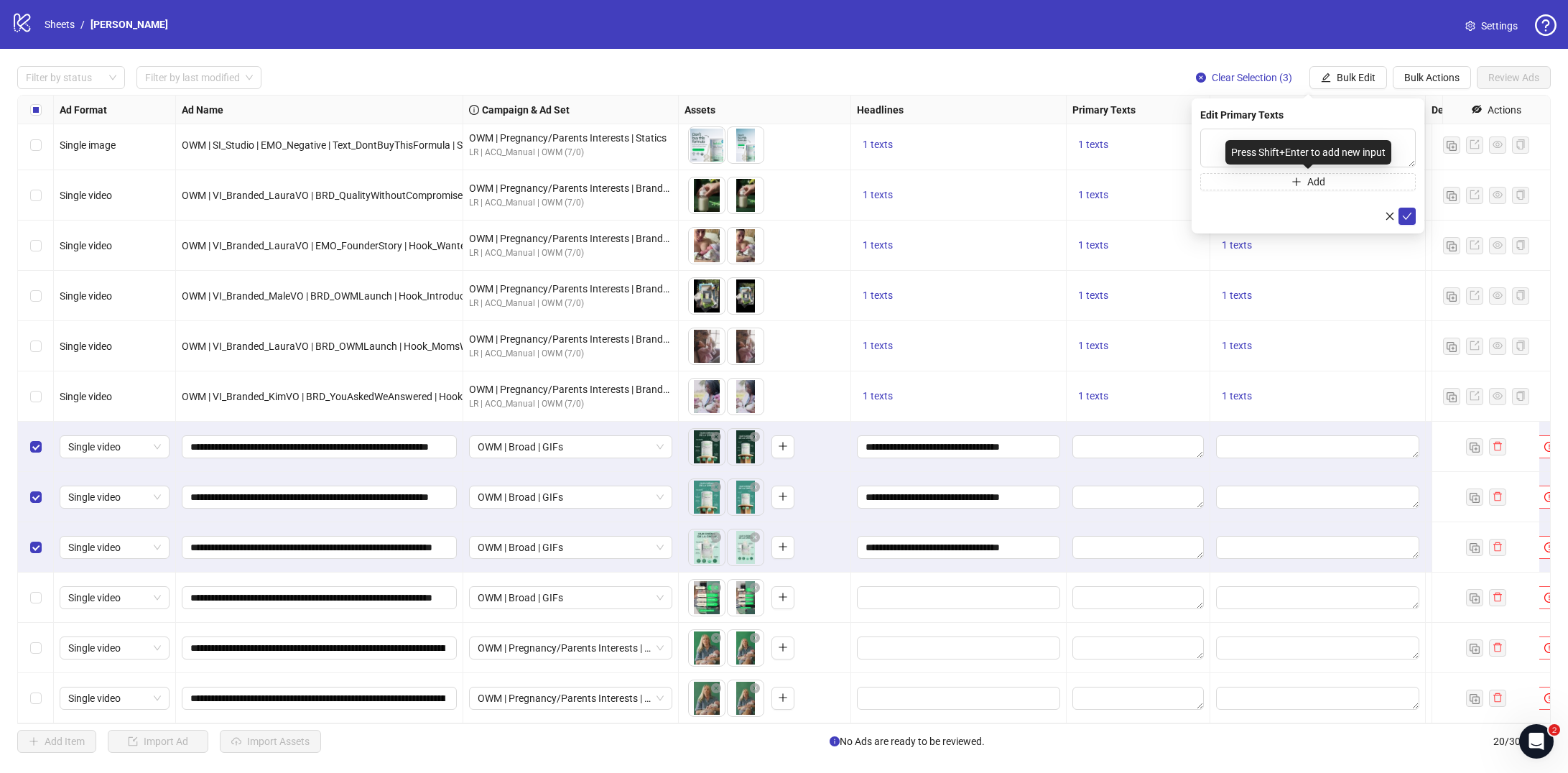 click on "Press Shift+Enter to add new input" at bounding box center (1308, 152) 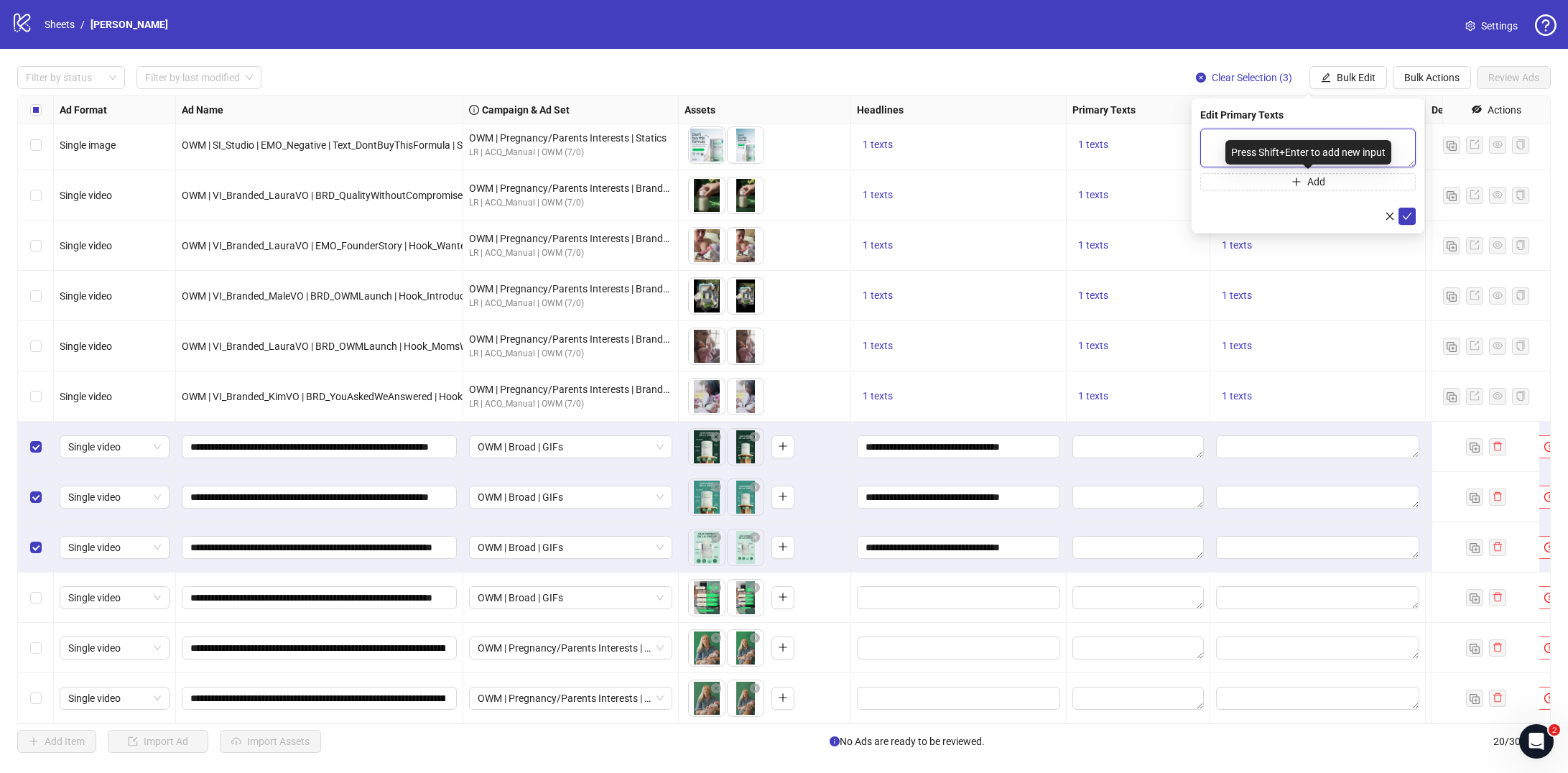 click at bounding box center [1308, 148] 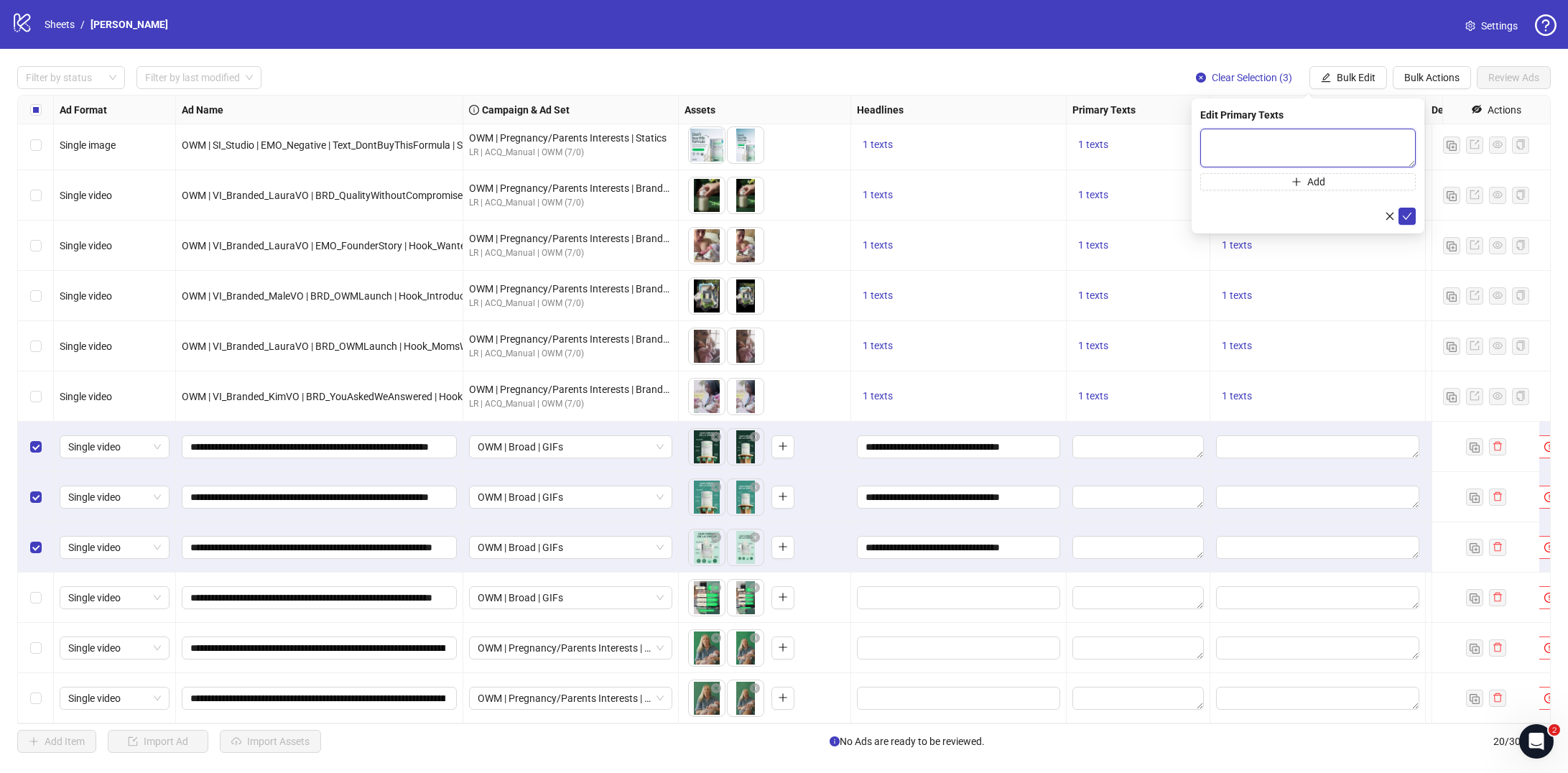 paste on "**********" 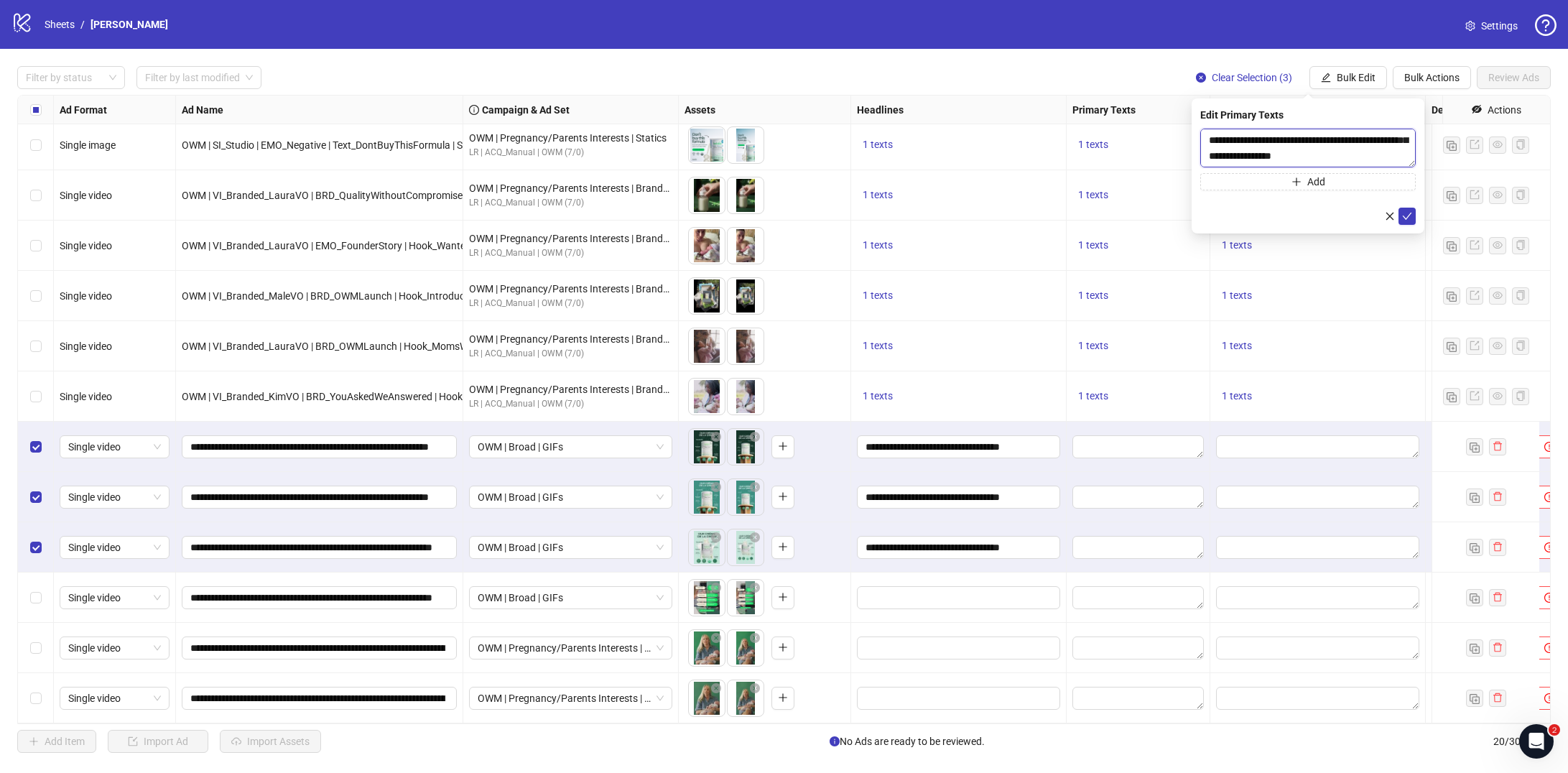 scroll, scrollTop: 95, scrollLeft: 0, axis: vertical 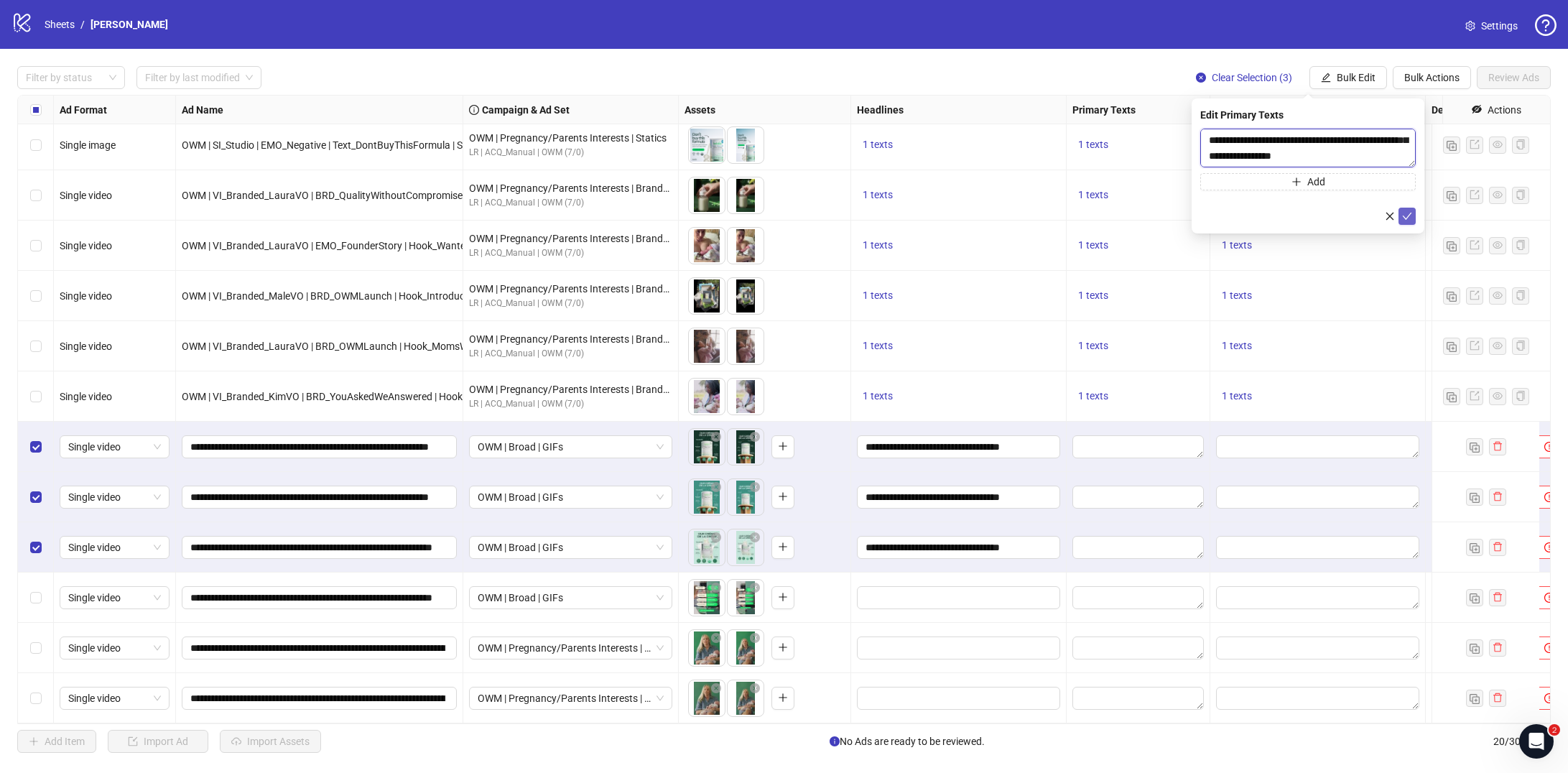 type on "**********" 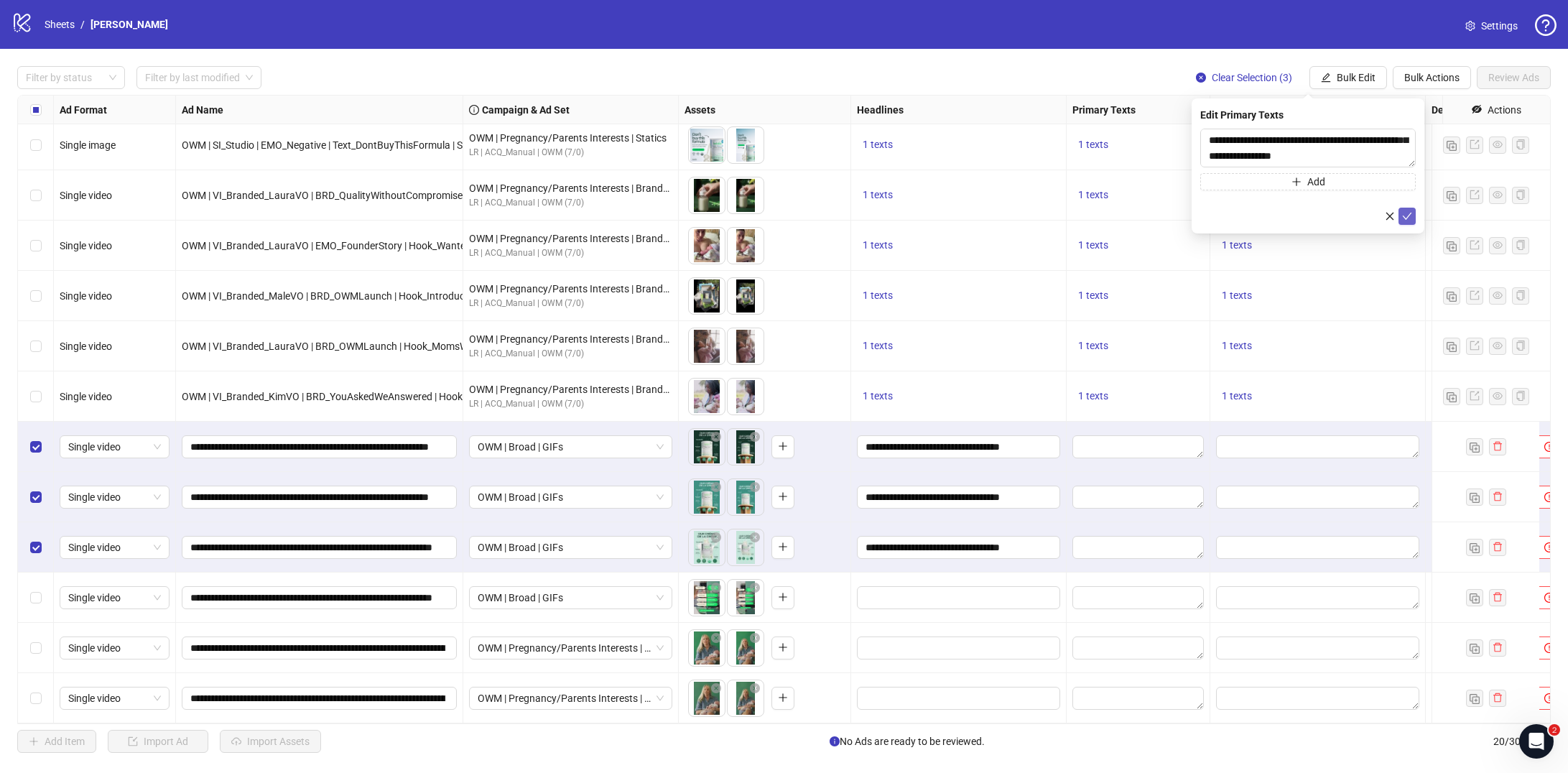 click at bounding box center [1407, 216] 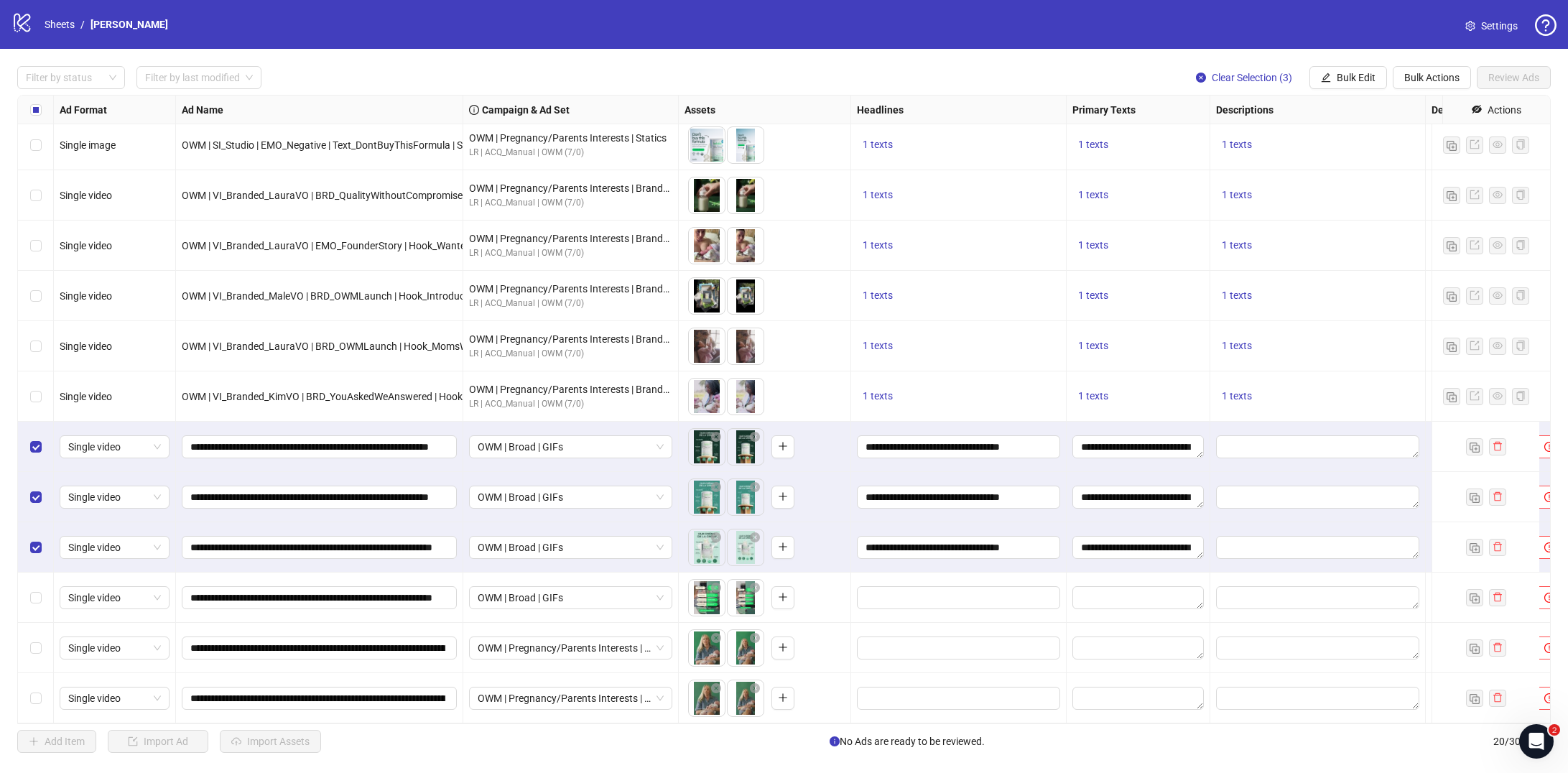 click on "Filter by status Filter by last modified Clear Selection (3) Bulk Edit Bulk Actions Review Ads Ad Format Ad Name Campaign & Ad Set Assets Headlines Primary Texts Descriptions Destination URL App Product Page ID Display URL Leadgen Form Product Set ID Call to Action Actions Single image OWM | SI_Native-Lifestyle | AUT_AMA | Text_USDA+2000Checks | SB_PP OWM | Pregnancy/Parents Interests | Statics LR | ACQ_Manual | OWM (7/0)
To pick up a draggable item, press the space bar.
While dragging, use the arrow keys to move the item.
Press space again to drop the item in its new position, or press escape to cancel.
1 texts 1 texts 1 texts [URL][DOMAIN_NAME] - Single image OWM | SI_Native-SMS | AUT_AMA | Text_USDA+2000Checks | SB_PP OWM | Pregnancy/Parents Interests | Statics LR | ACQ_Manual | OWM (7/0) 1 texts 1 texts 1 texts - Single image OWM | SI_Studio | EMO_Negative | Text_DontBuyThisFormula | SB_PP 1 texts - - -" at bounding box center (784, 409) 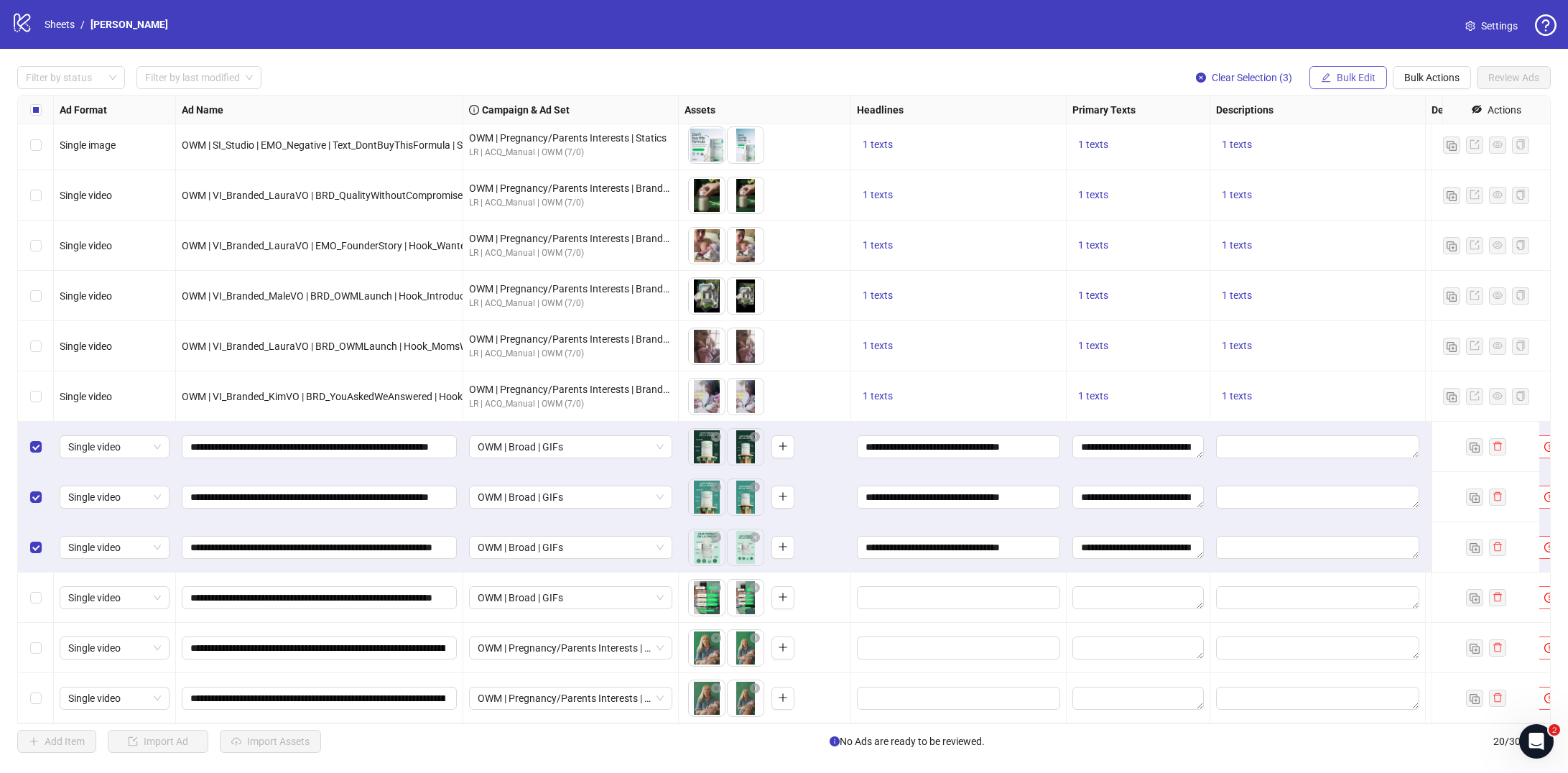 click on "Bulk Edit" at bounding box center (1356, 78) 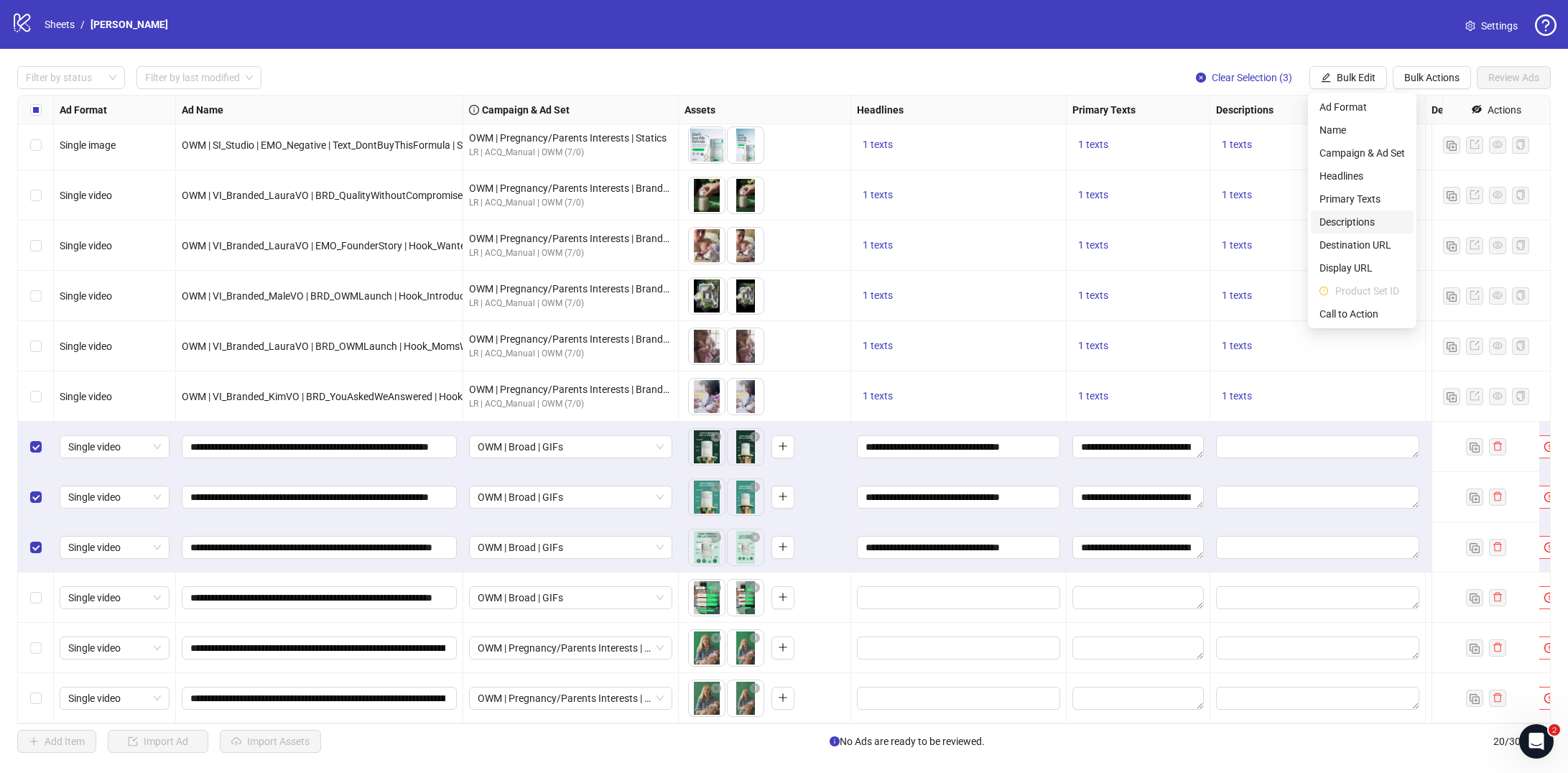 click on "Descriptions" at bounding box center (1362, 222) 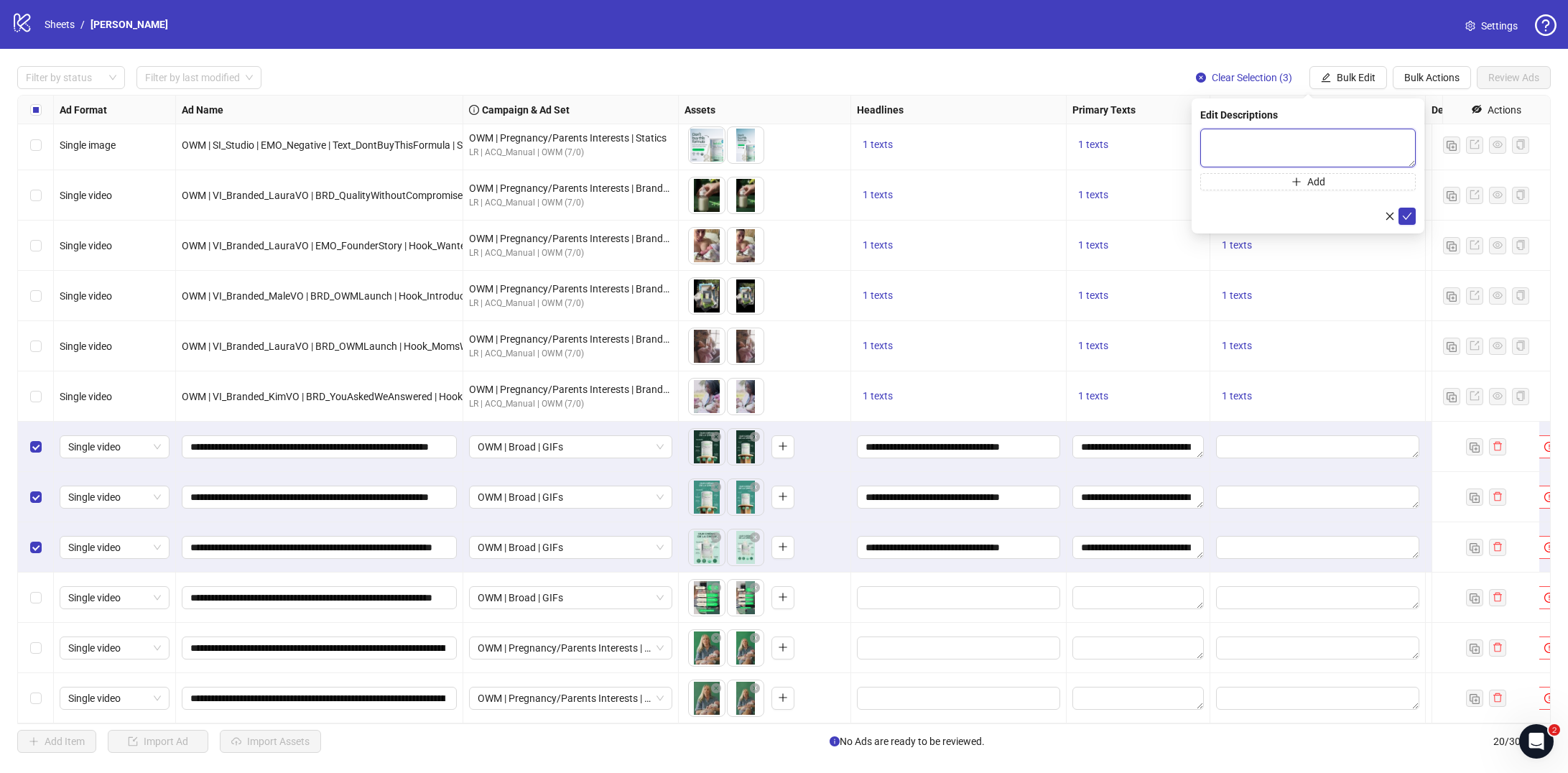click at bounding box center [1308, 148] 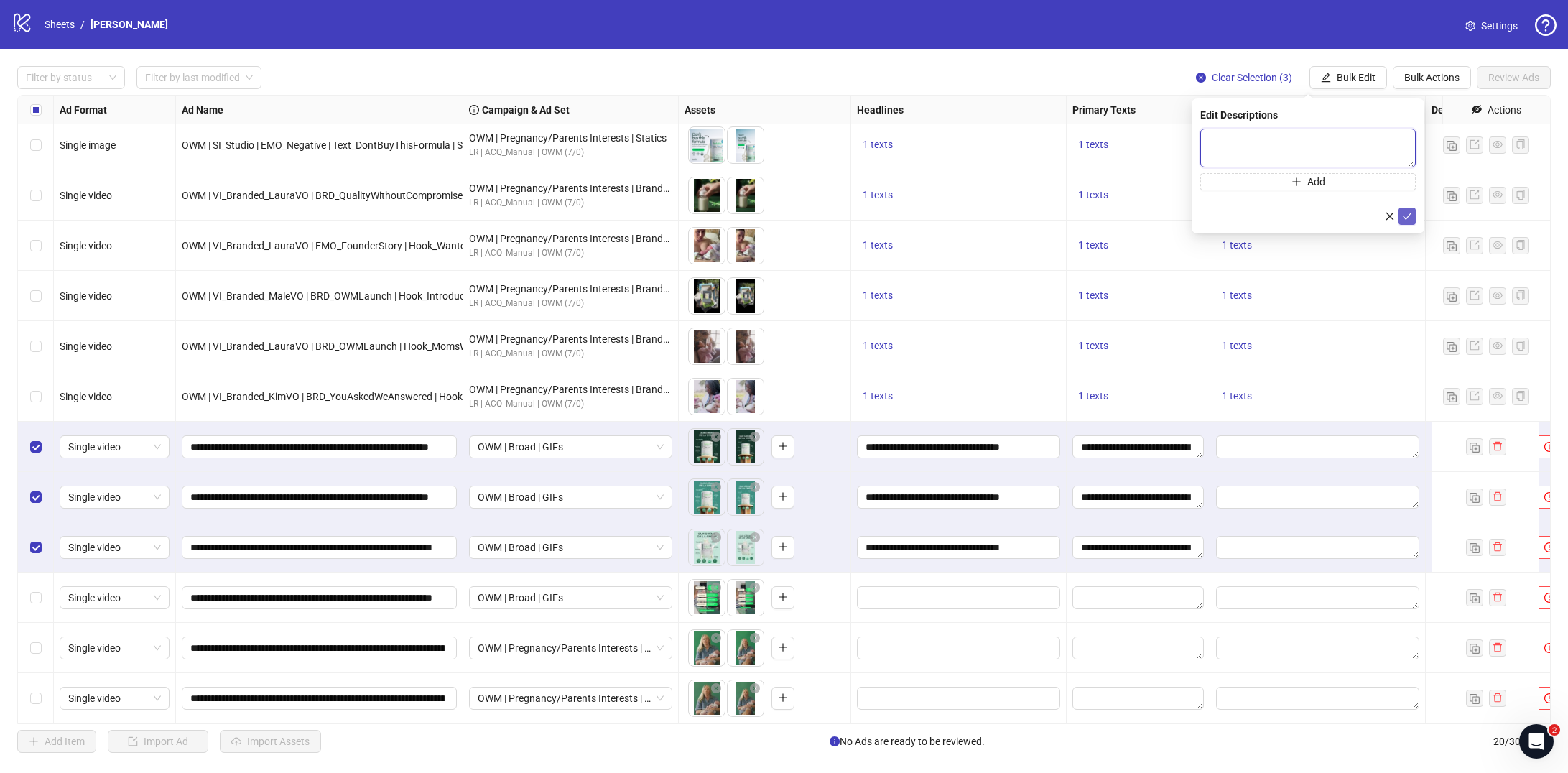 paste on "**********" 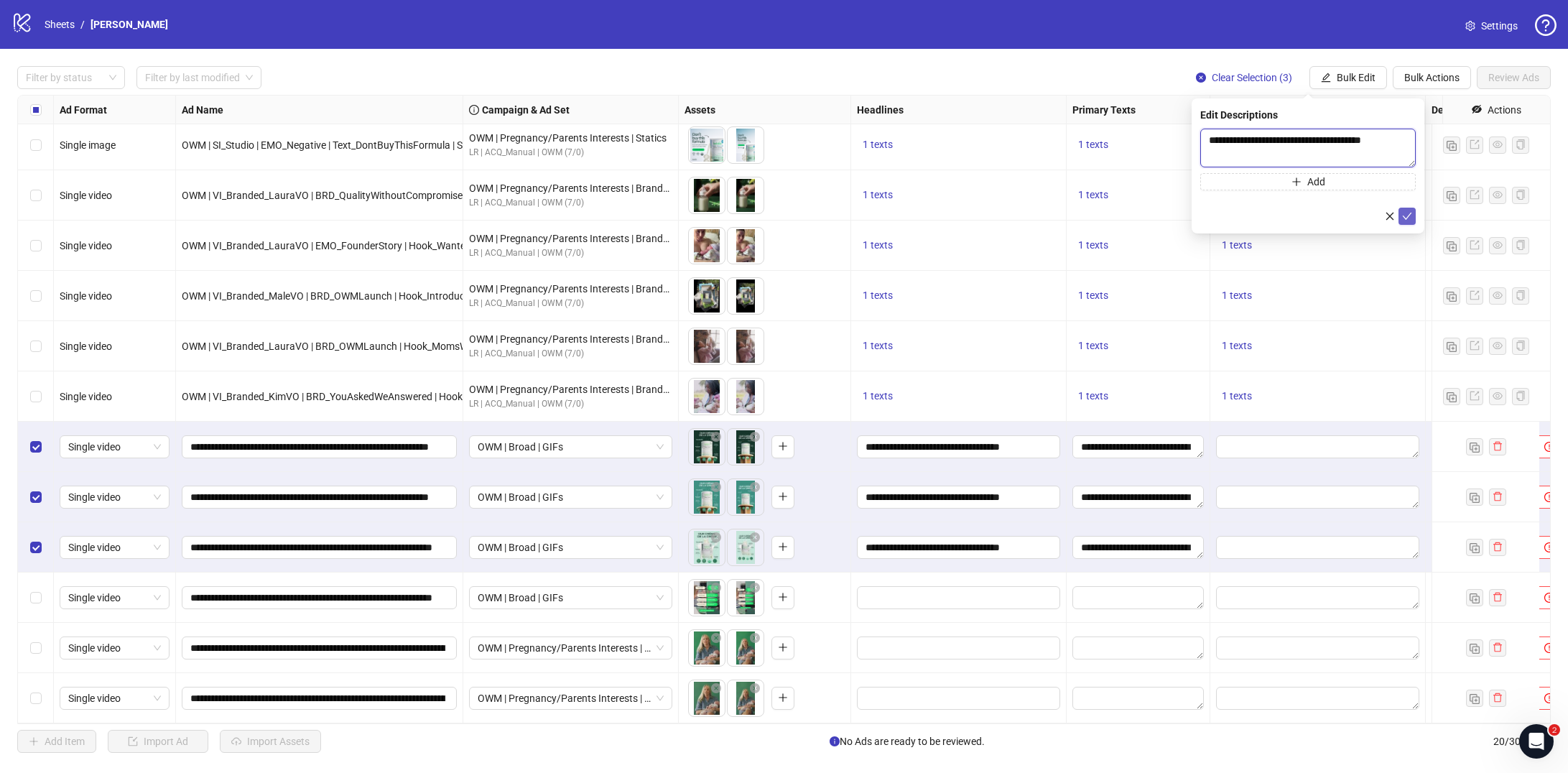 type on "**********" 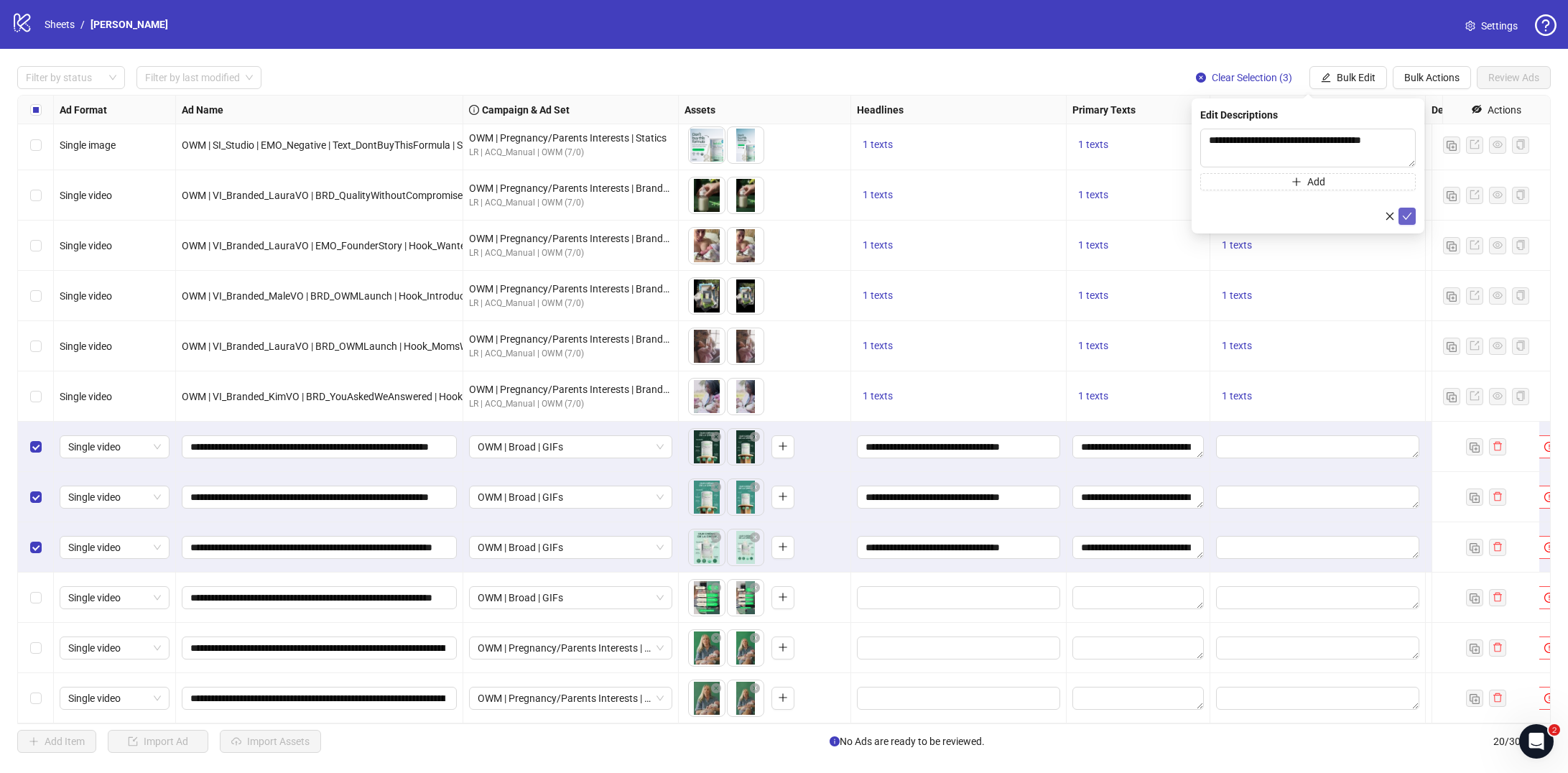 click 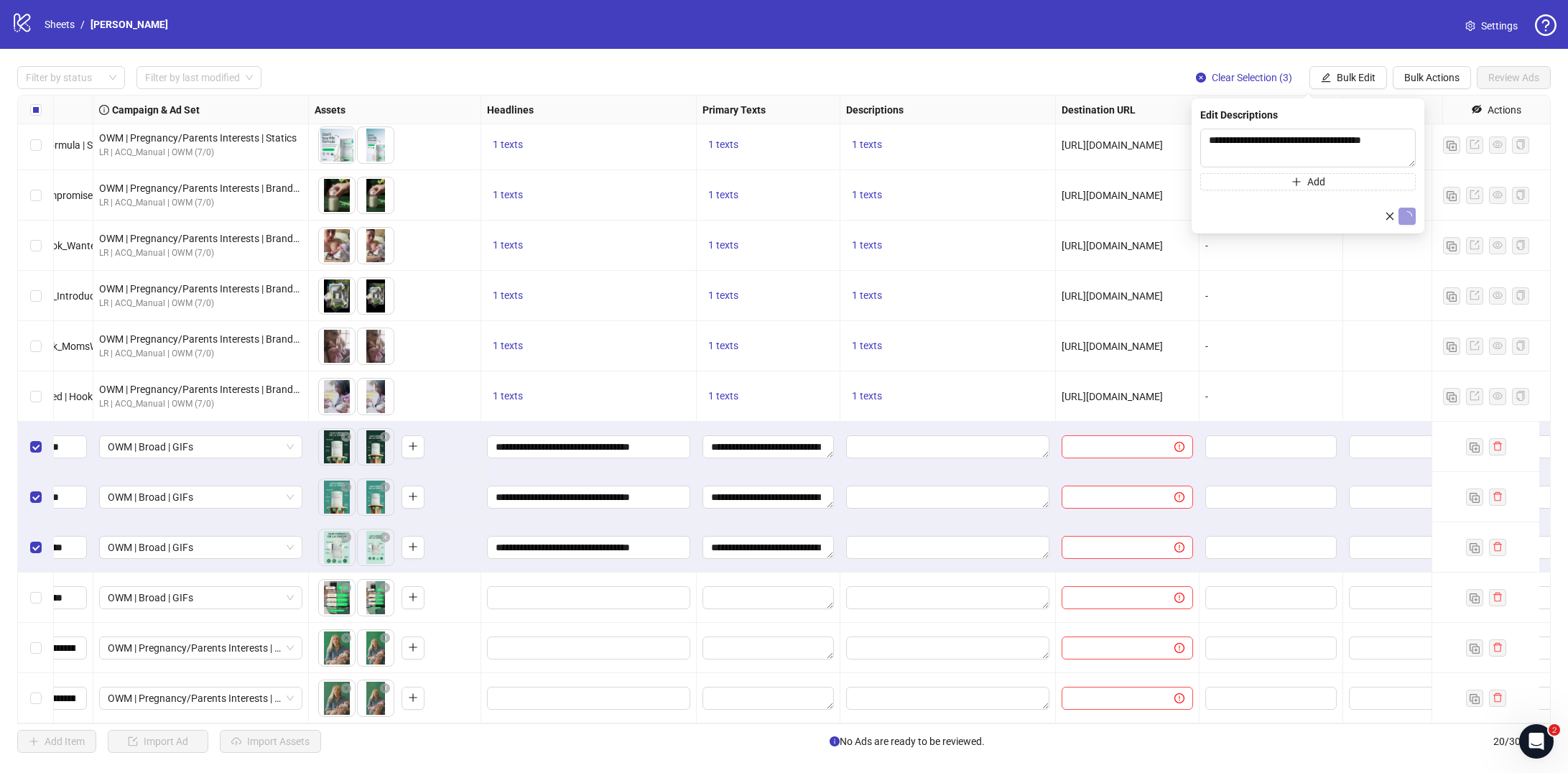 scroll, scrollTop: 417, scrollLeft: 371, axis: both 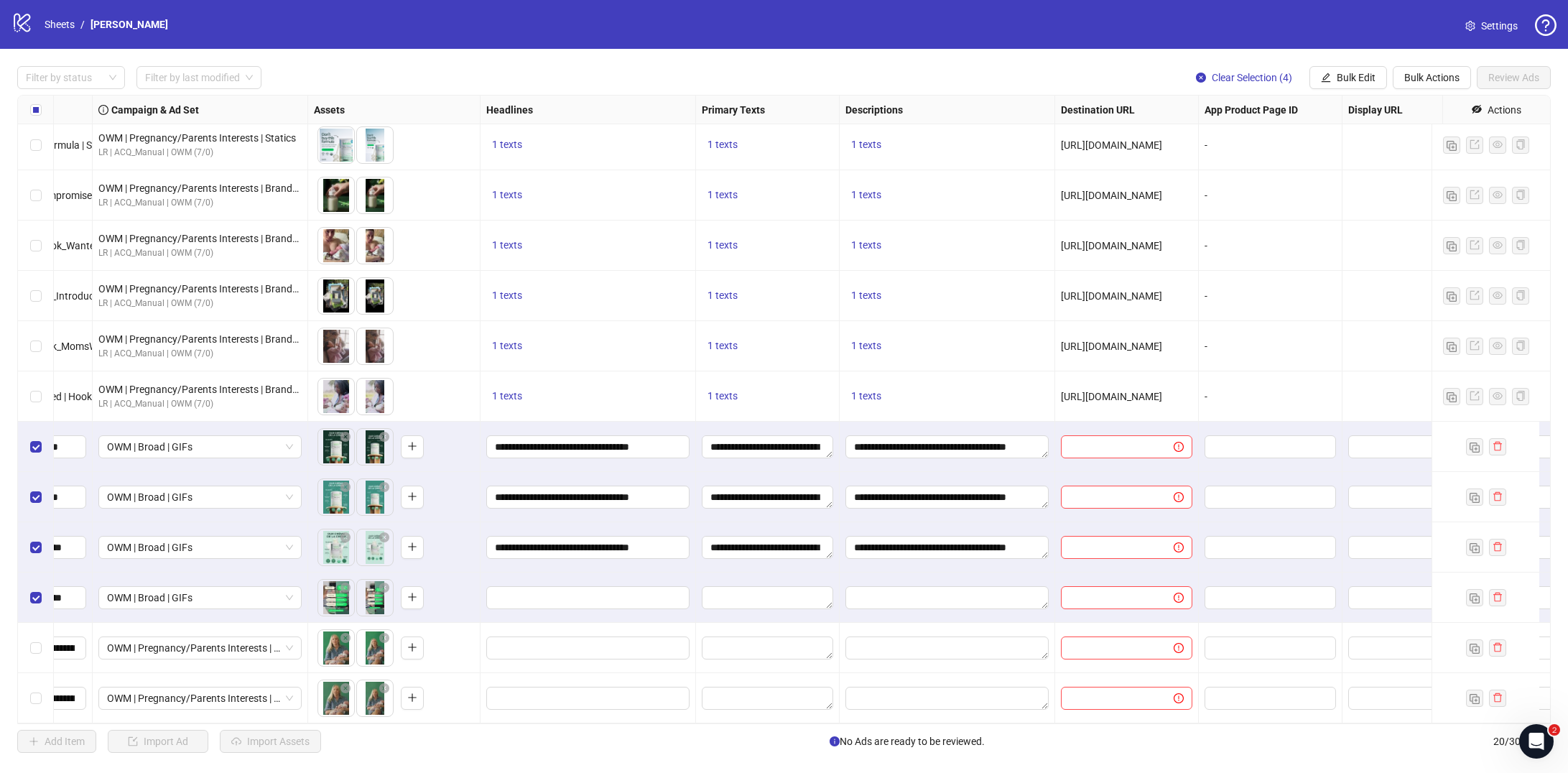 click at bounding box center [36, 648] 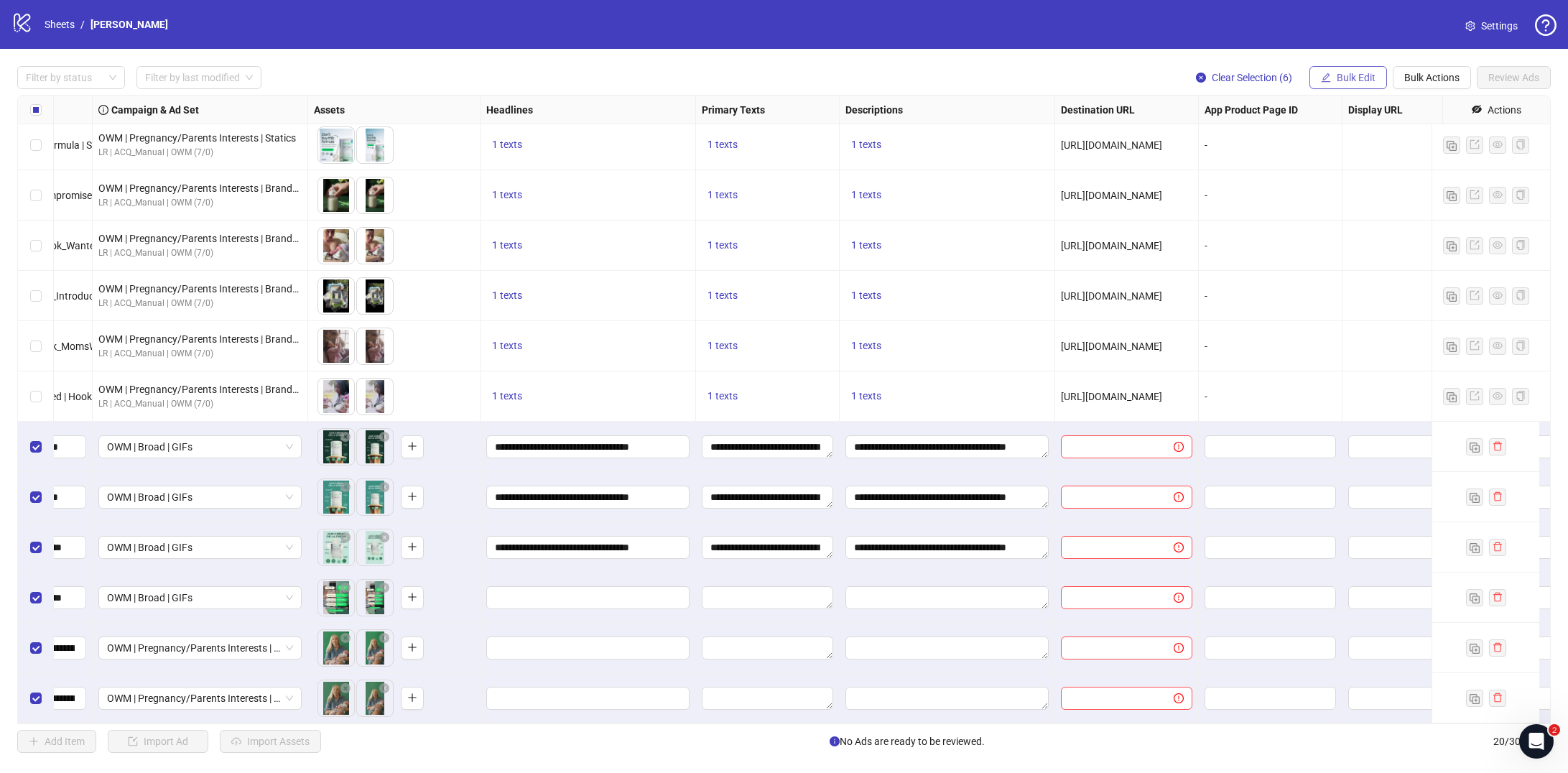 click on "Bulk Edit" at bounding box center (1348, 78) 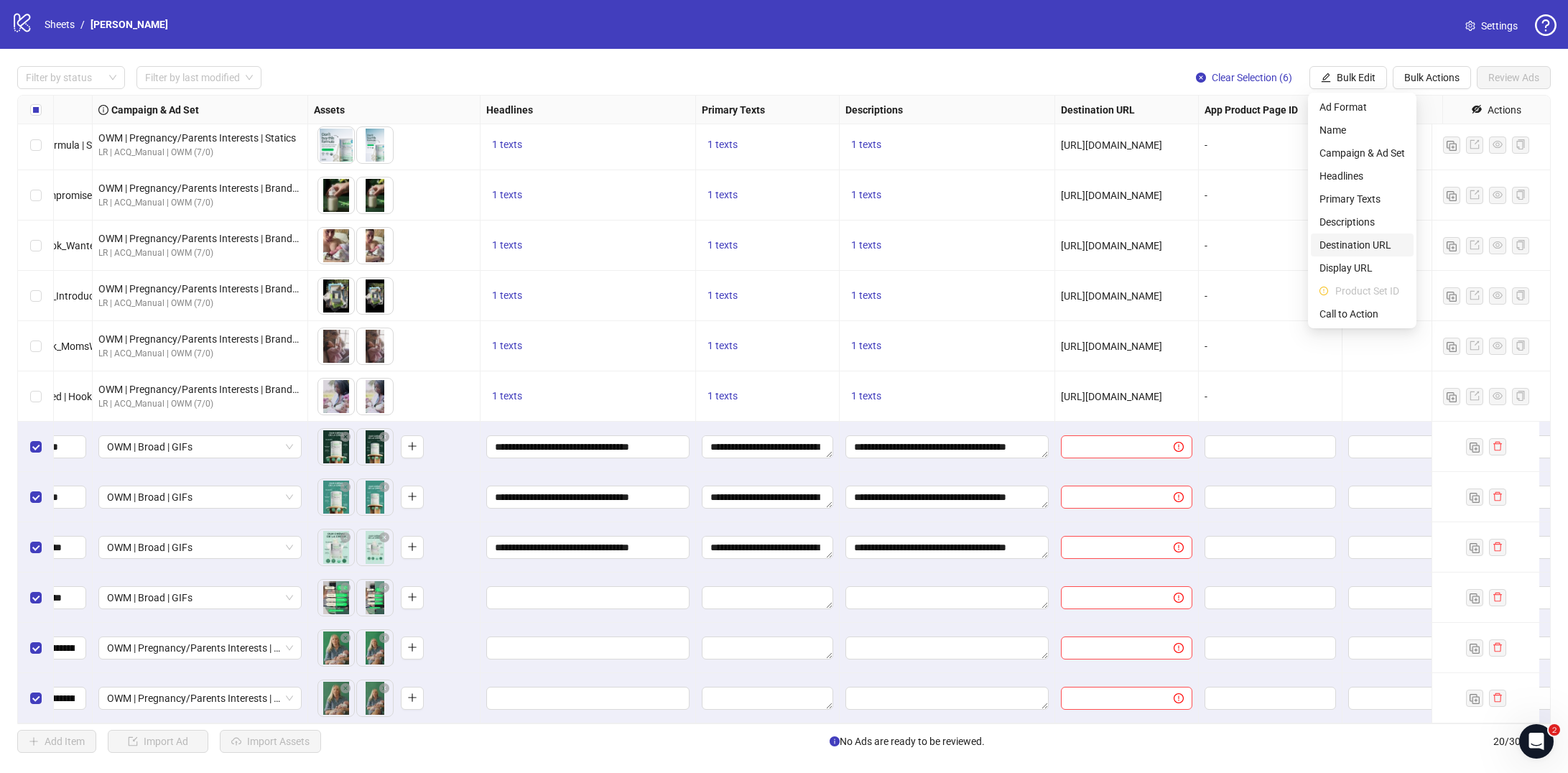 click on "Destination URL" at bounding box center (1362, 245) 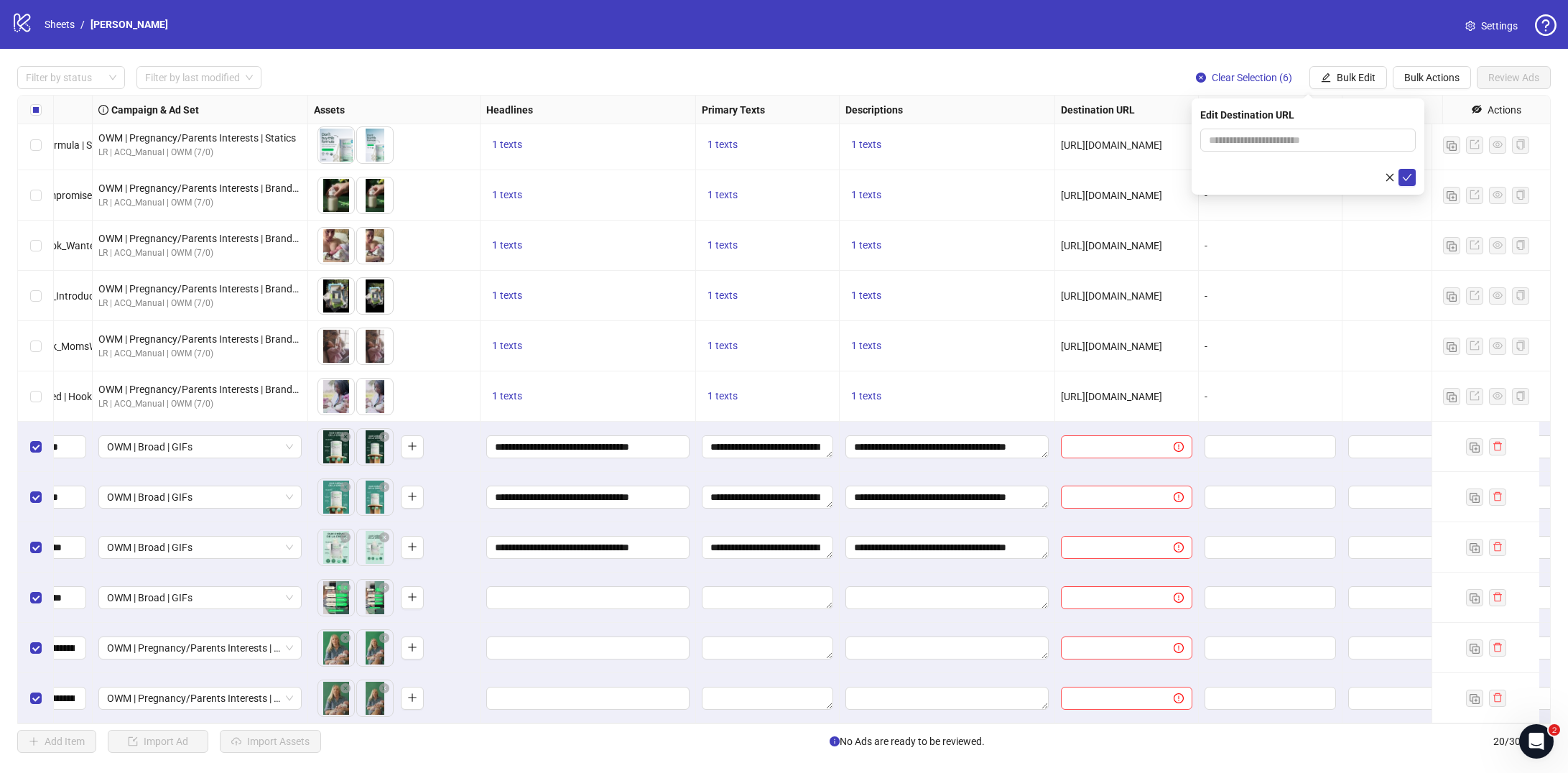 click on "Edit Destination URL" at bounding box center [1308, 147] 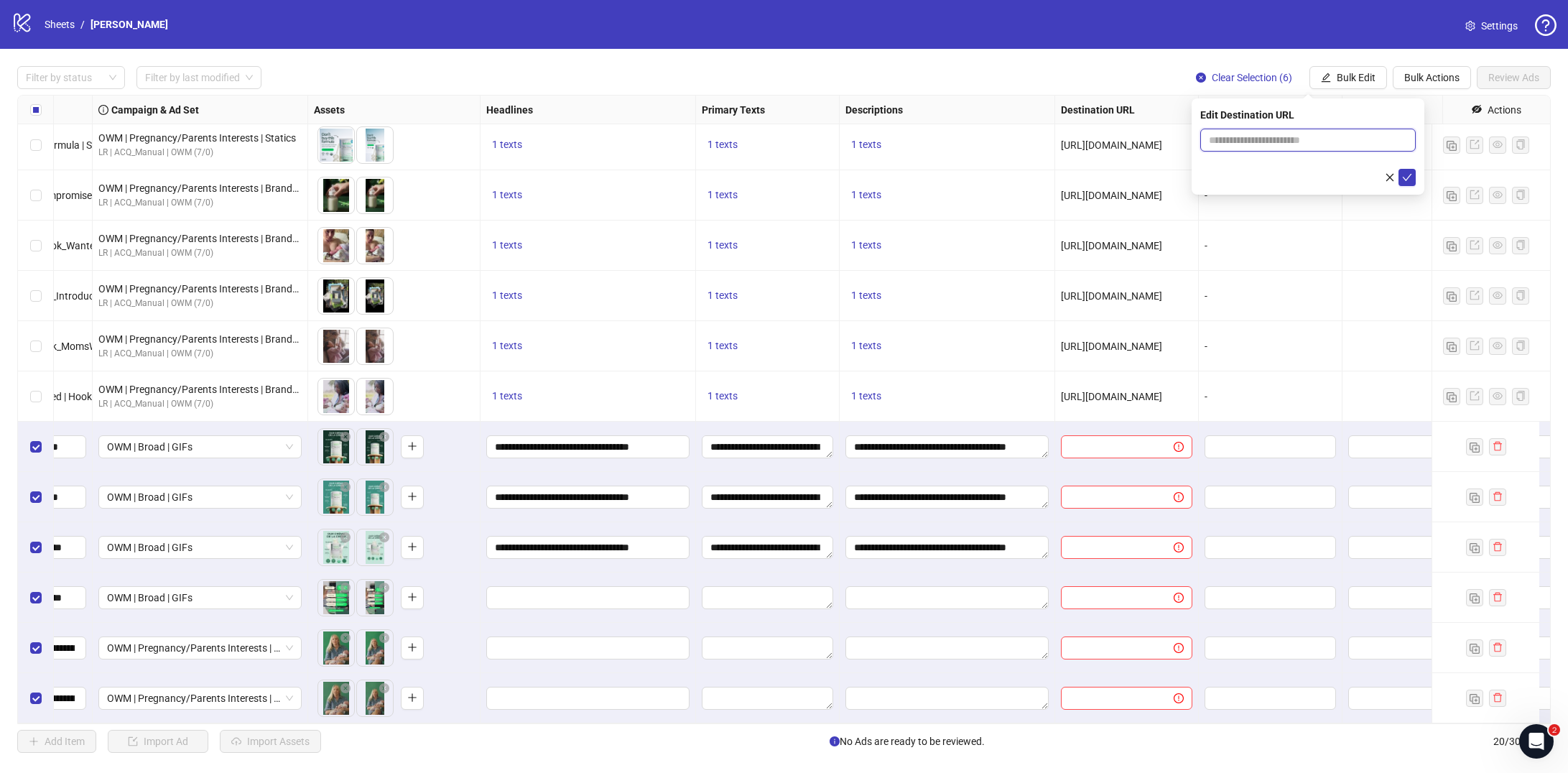 click at bounding box center [1302, 140] 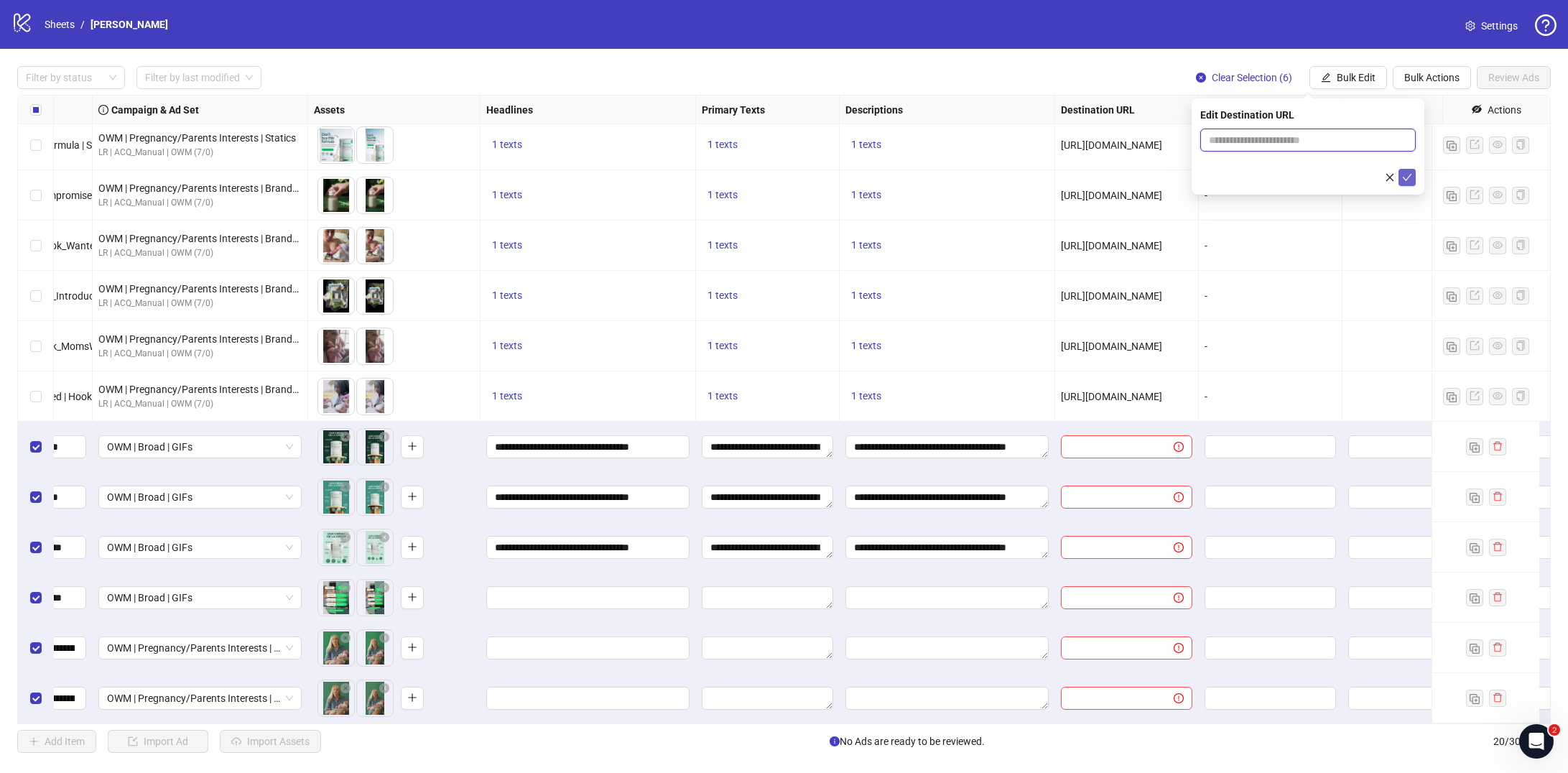 paste on "**********" 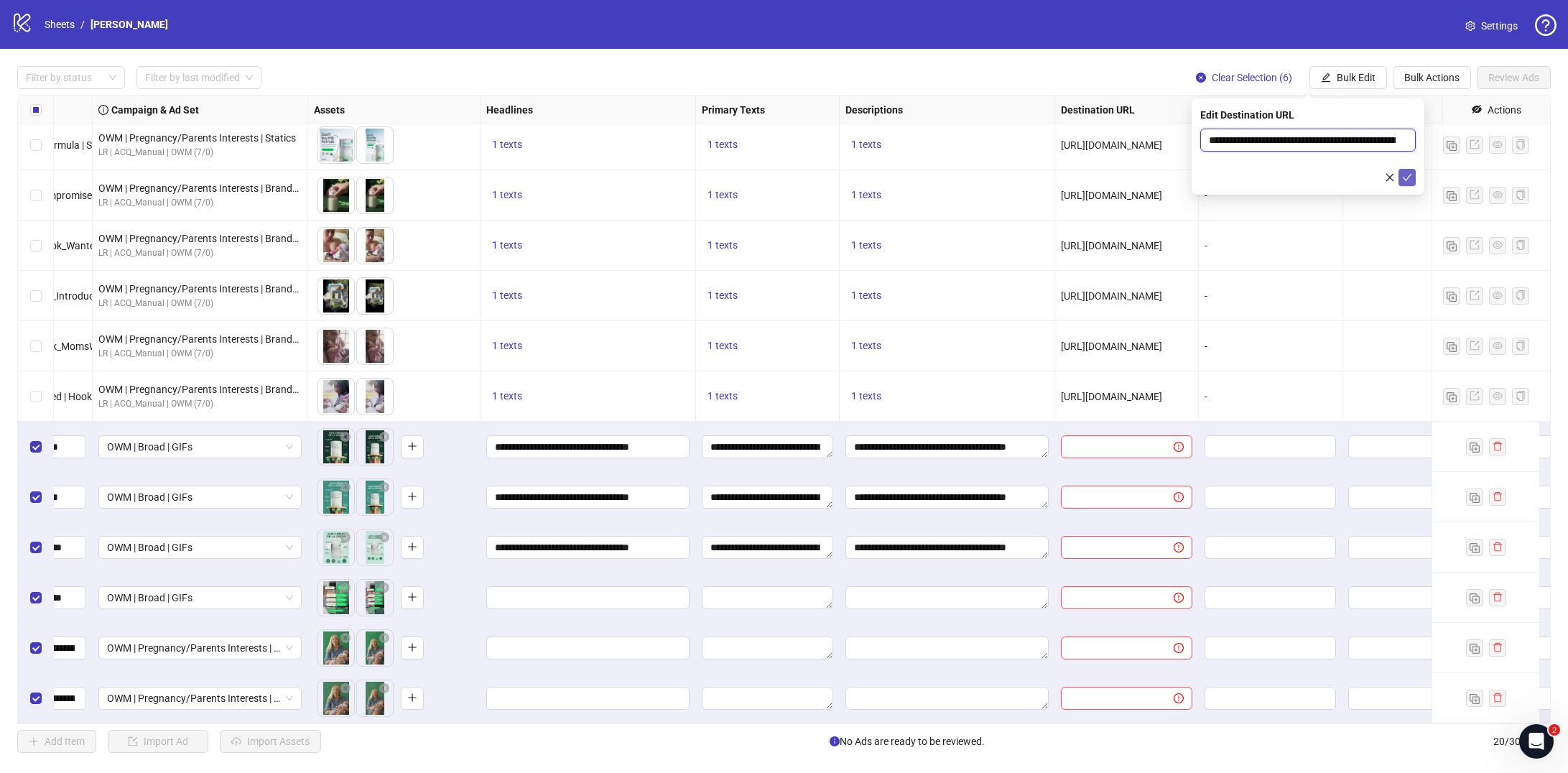scroll, scrollTop: 0, scrollLeft: 287, axis: horizontal 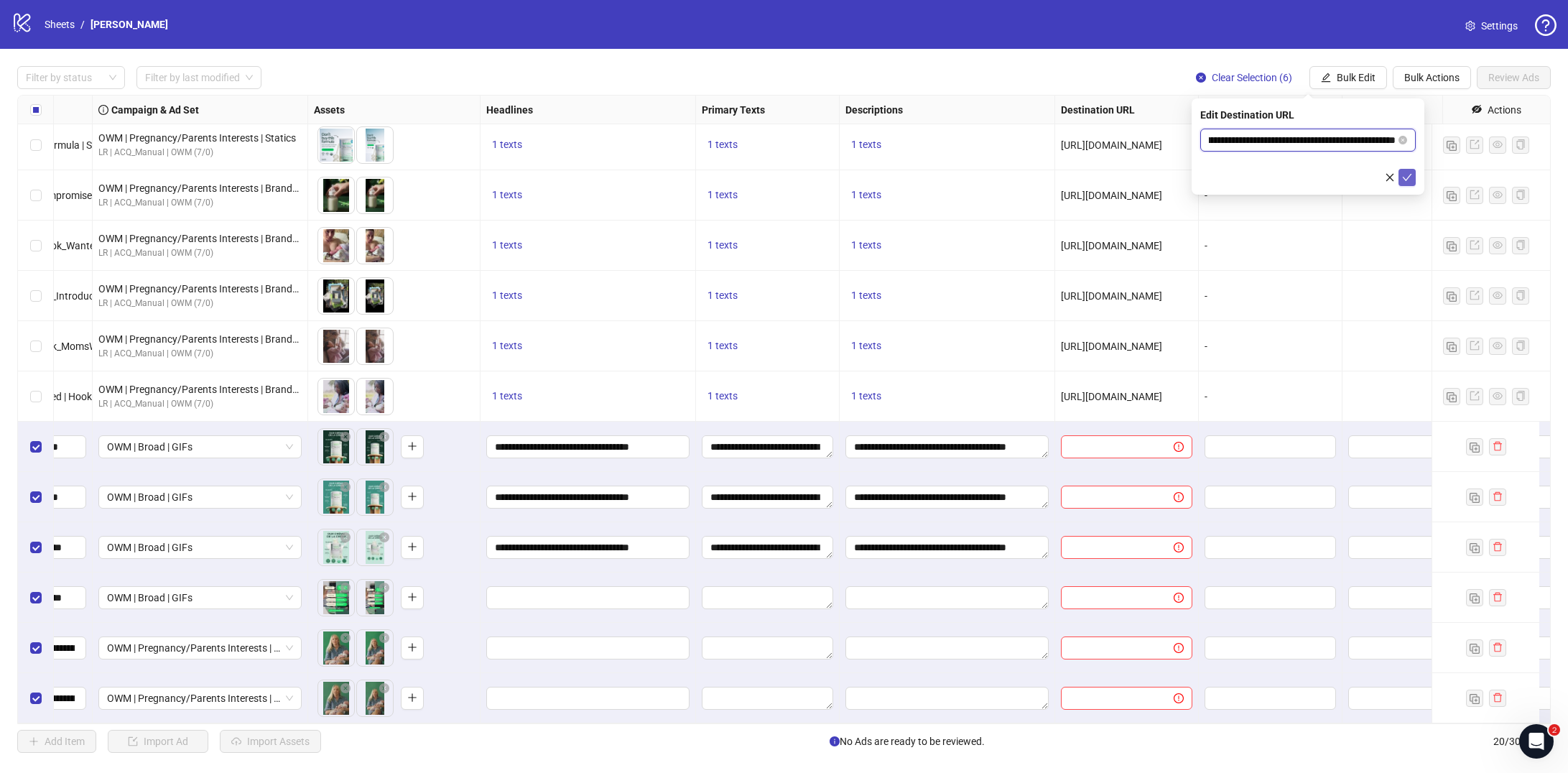 type on "**********" 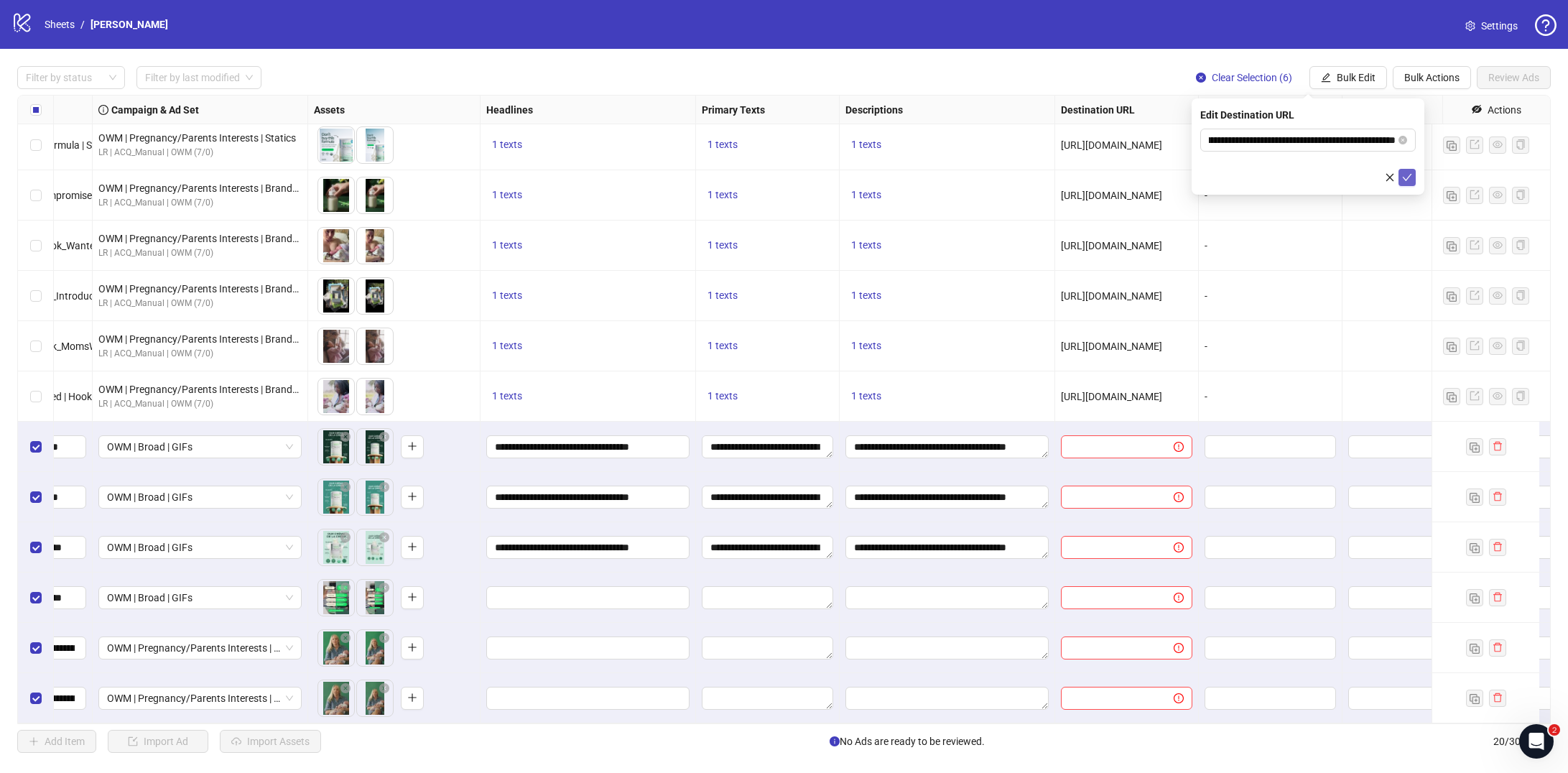 scroll, scrollTop: 0, scrollLeft: 0, axis: both 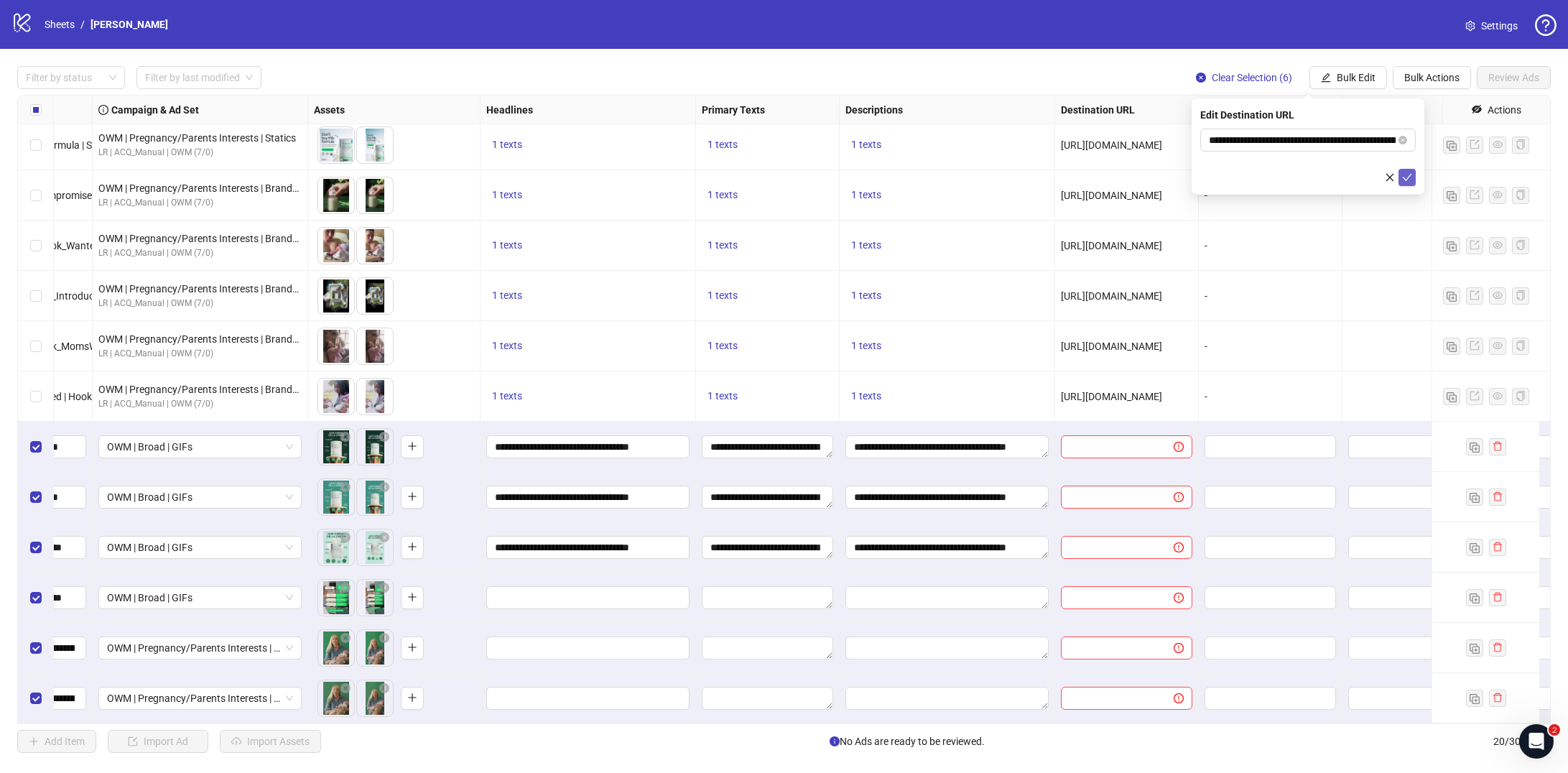 click 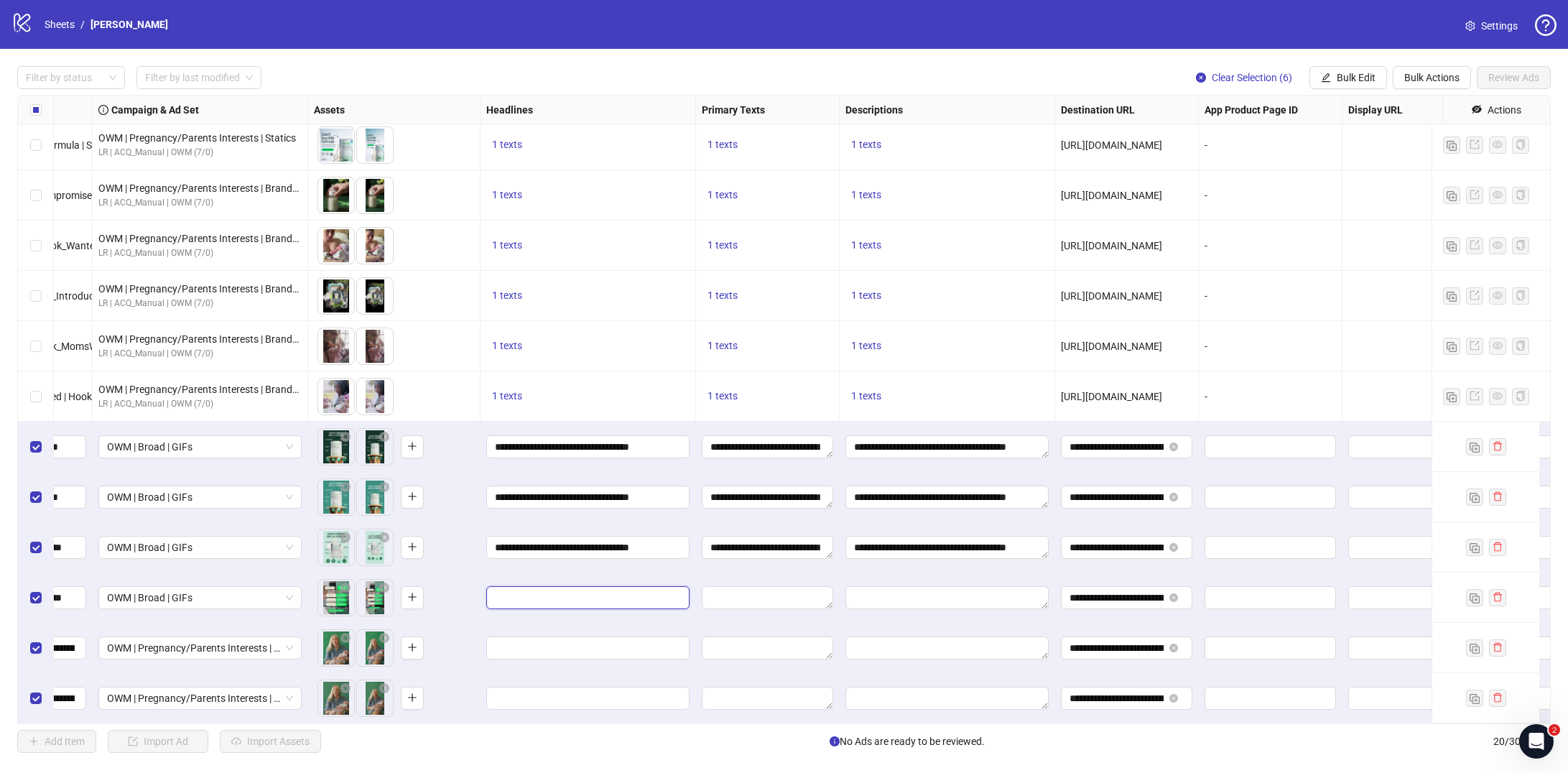 click at bounding box center [586, 598] 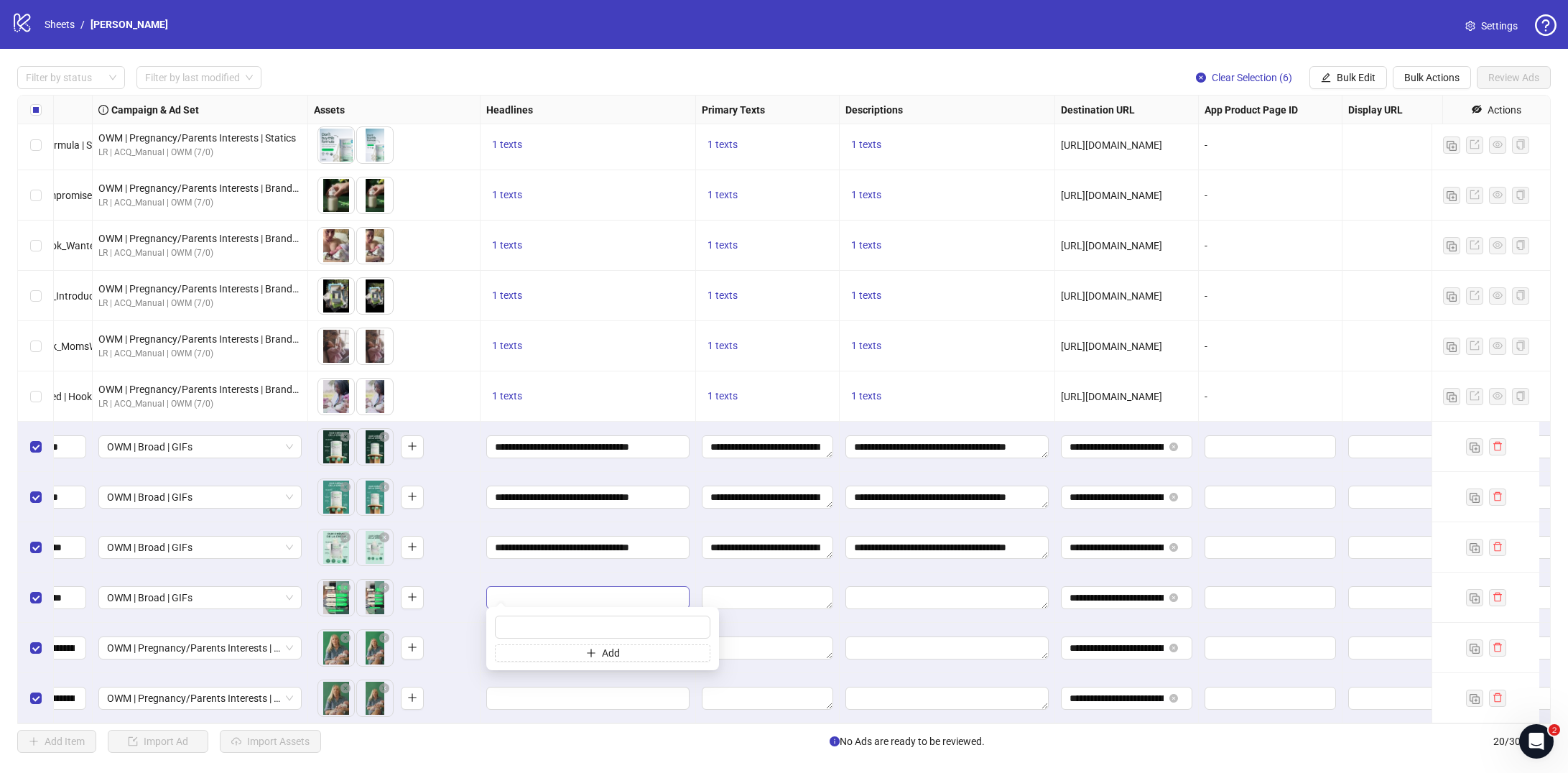 type on "**********" 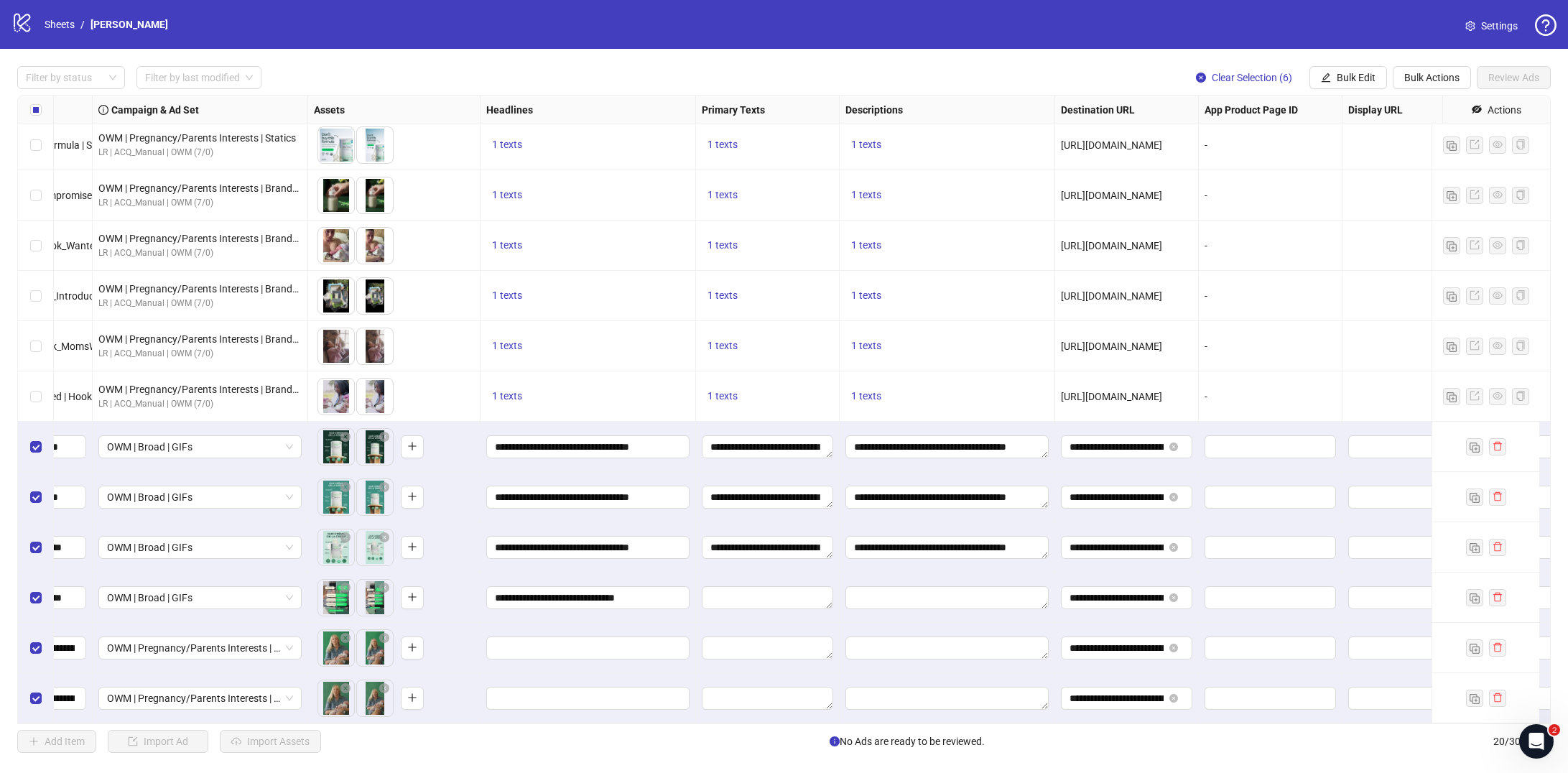 click on "**********" at bounding box center [588, 598] 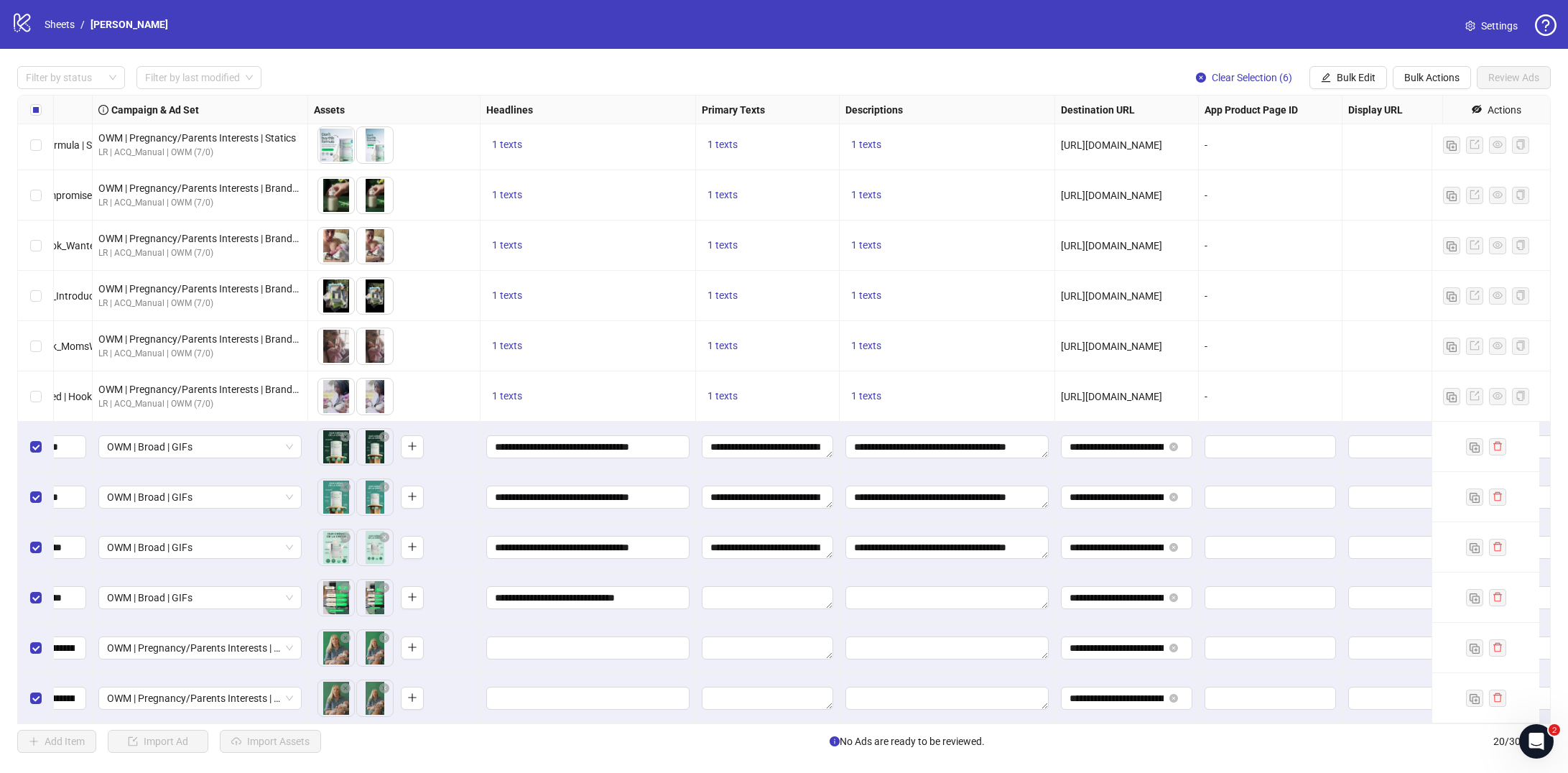 scroll, scrollTop: 417, scrollLeft: 0, axis: vertical 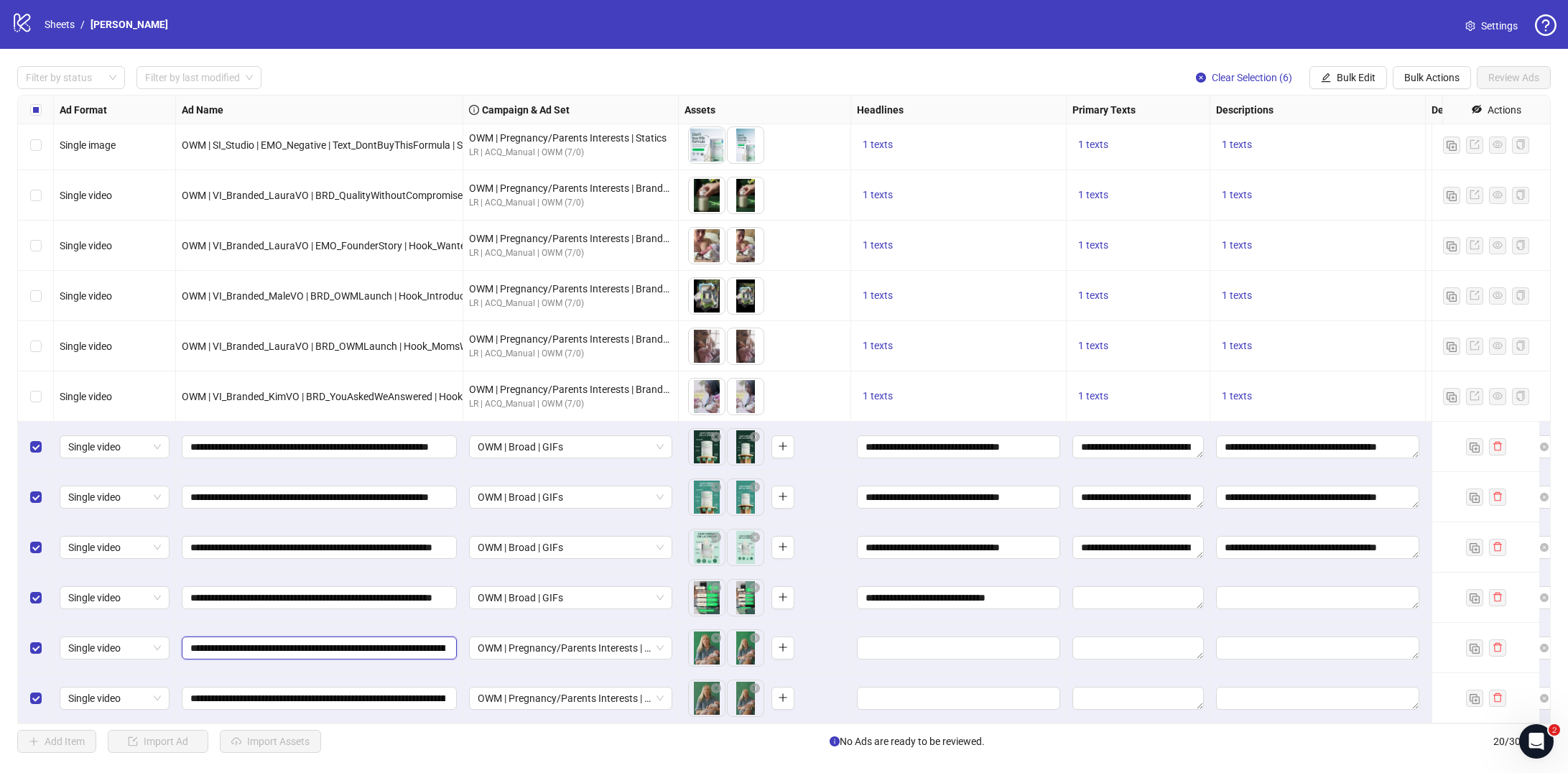 click on "**********" at bounding box center (317, 648) 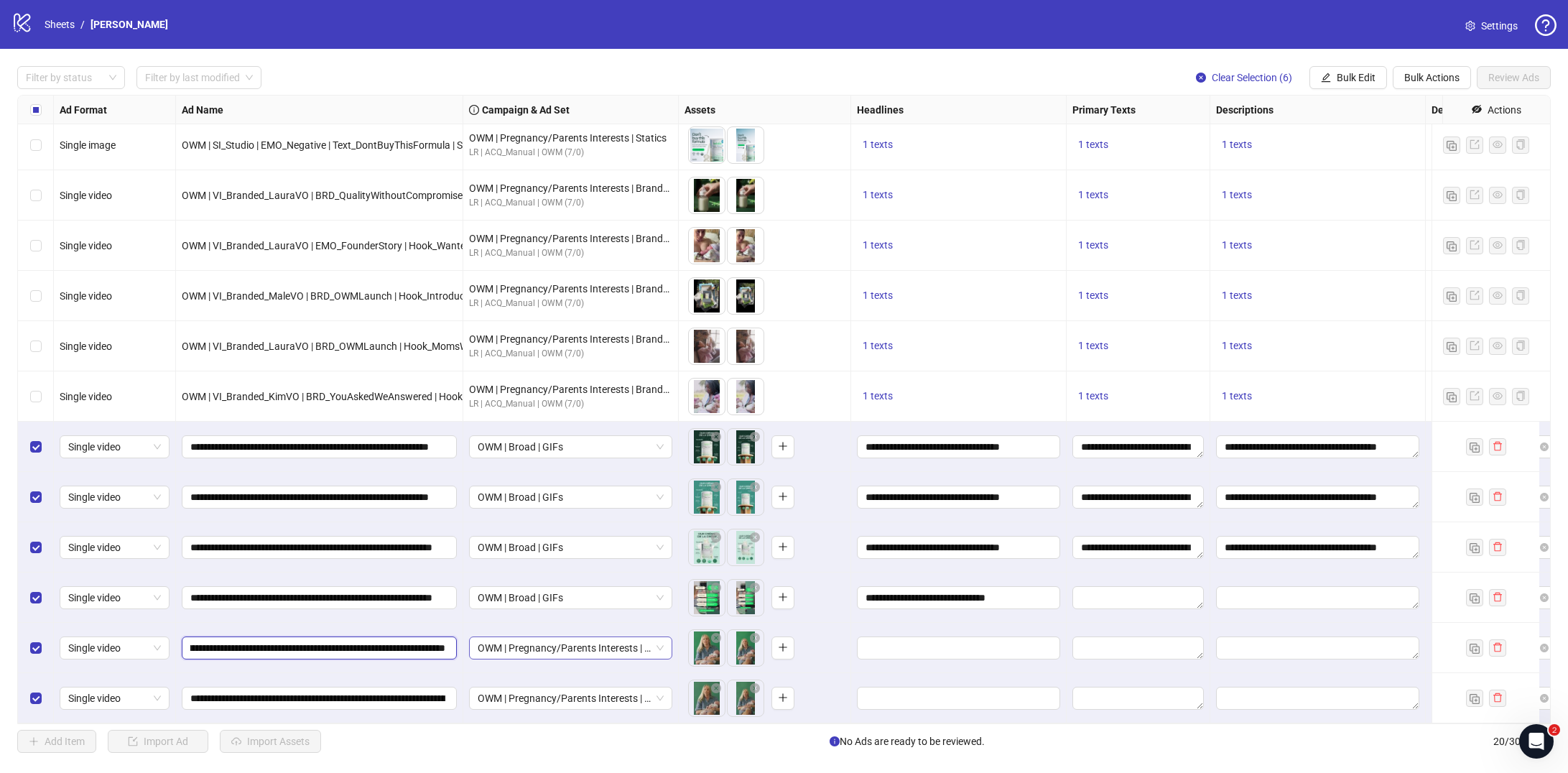 scroll, scrollTop: 0, scrollLeft: 205, axis: horizontal 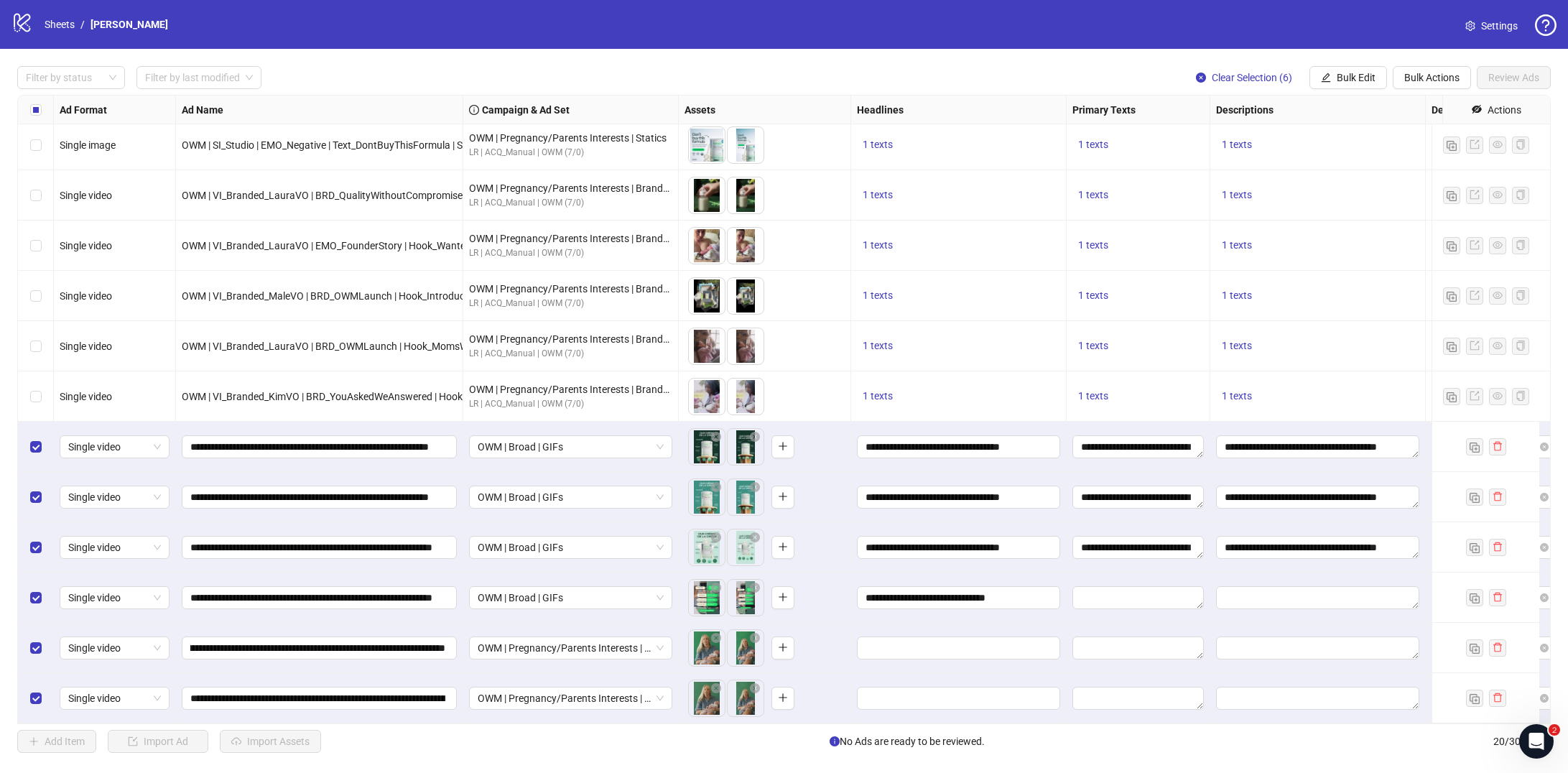 click on "OWM | Pregnancy/Parents Interests | Branded" at bounding box center (571, 648) 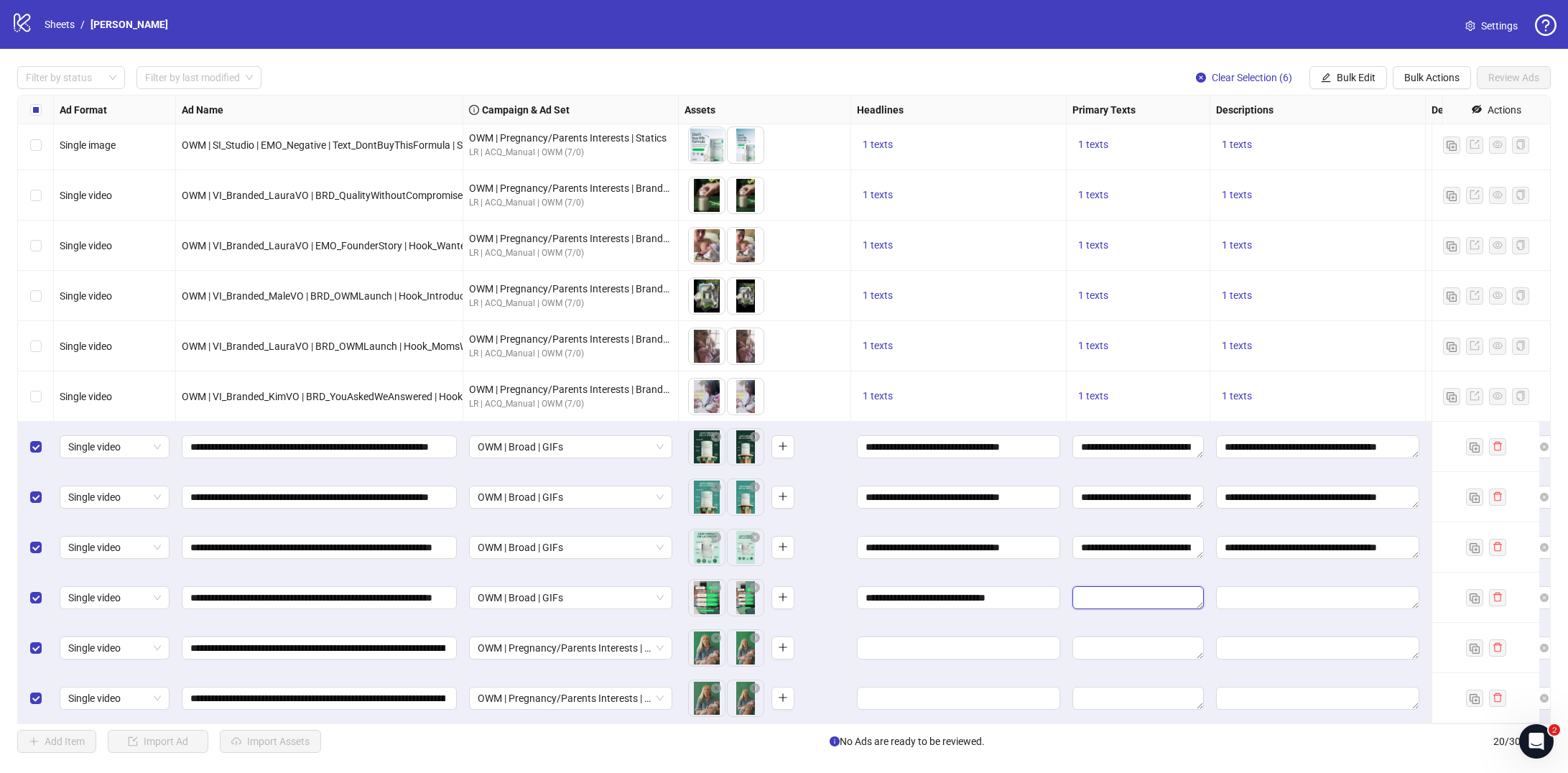 click at bounding box center [1138, 598] 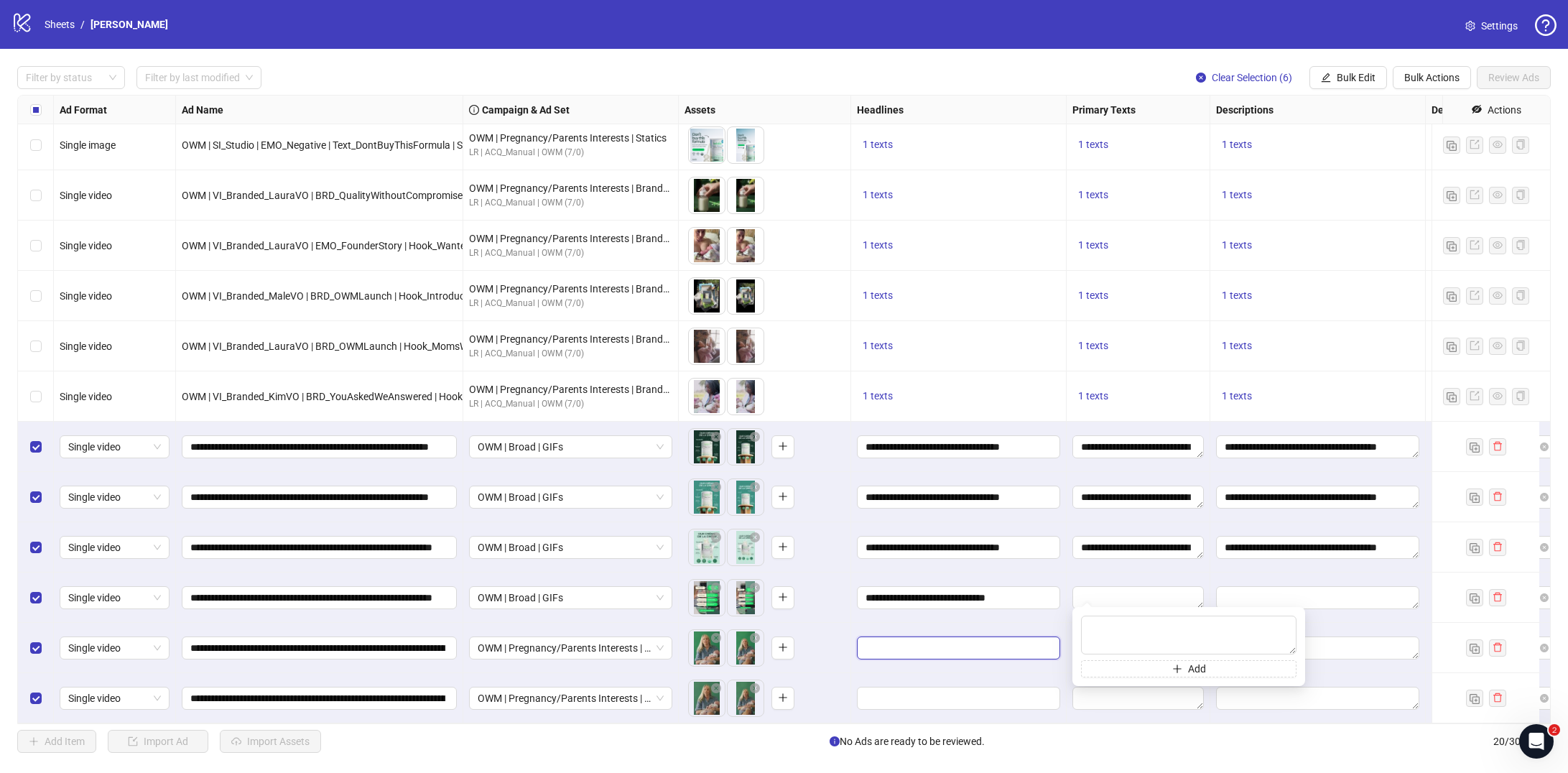 click at bounding box center (957, 648) 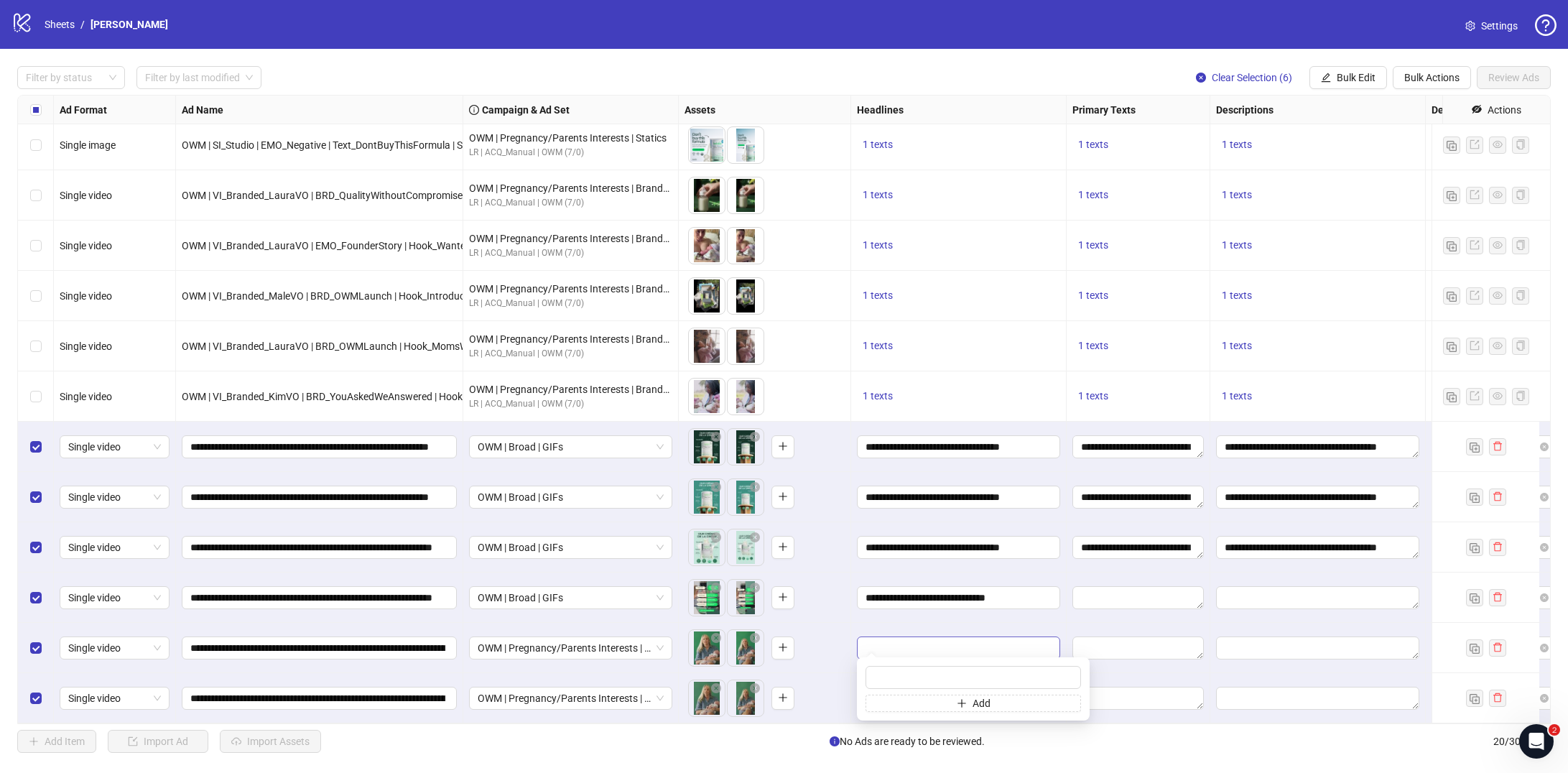 type on "**********" 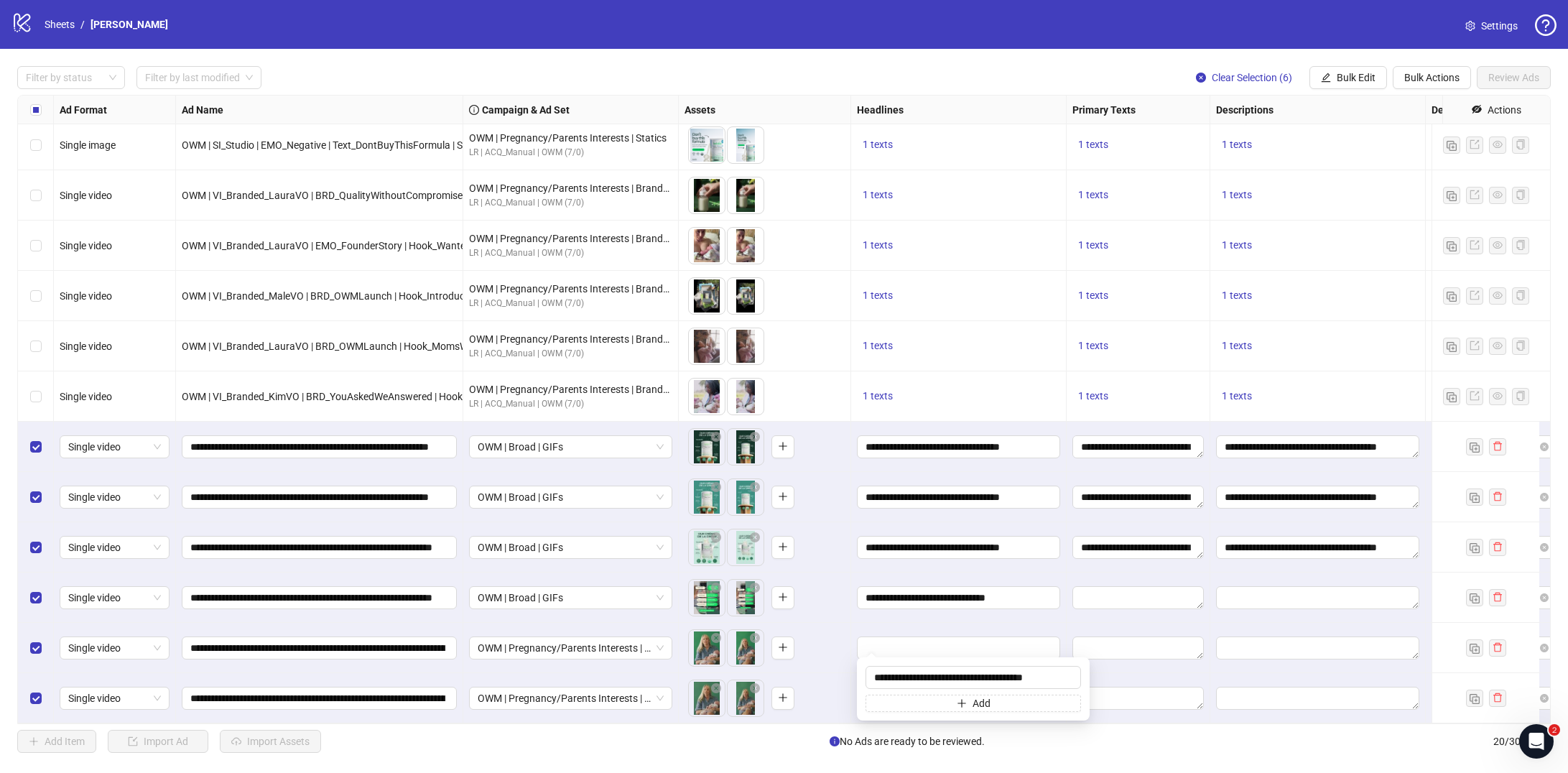 click at bounding box center [959, 648] 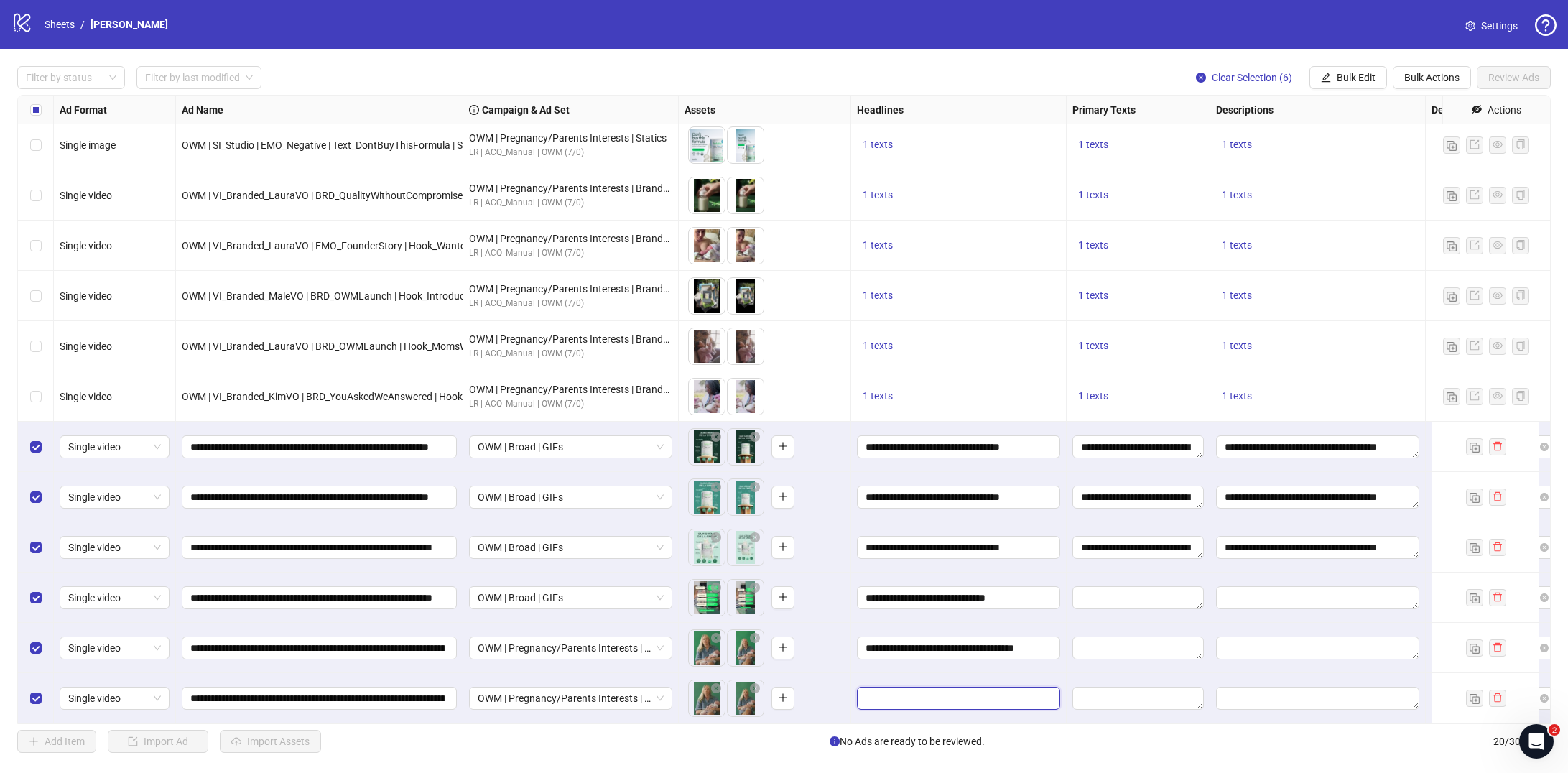 click at bounding box center [957, 698] 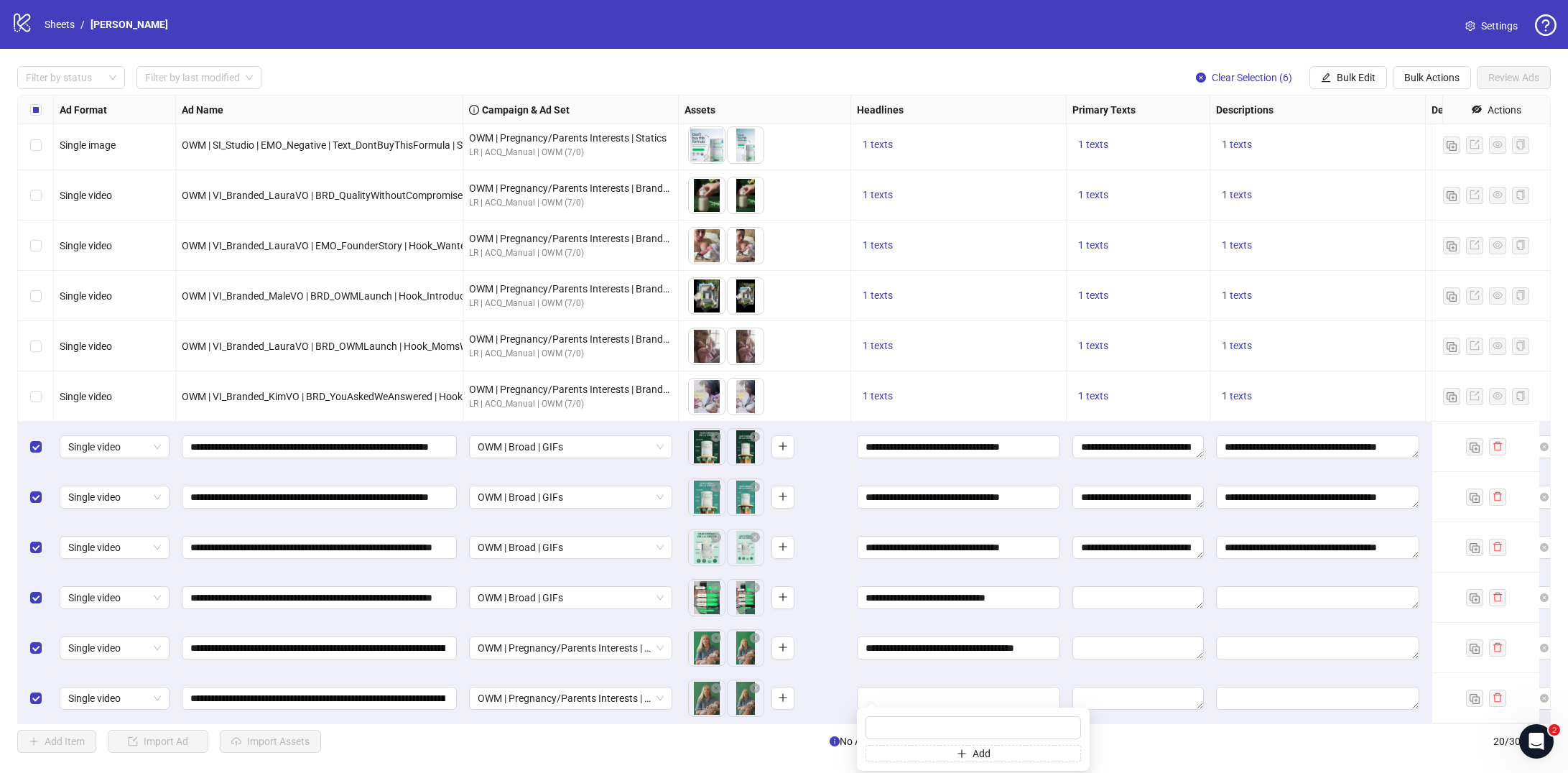 type on "**********" 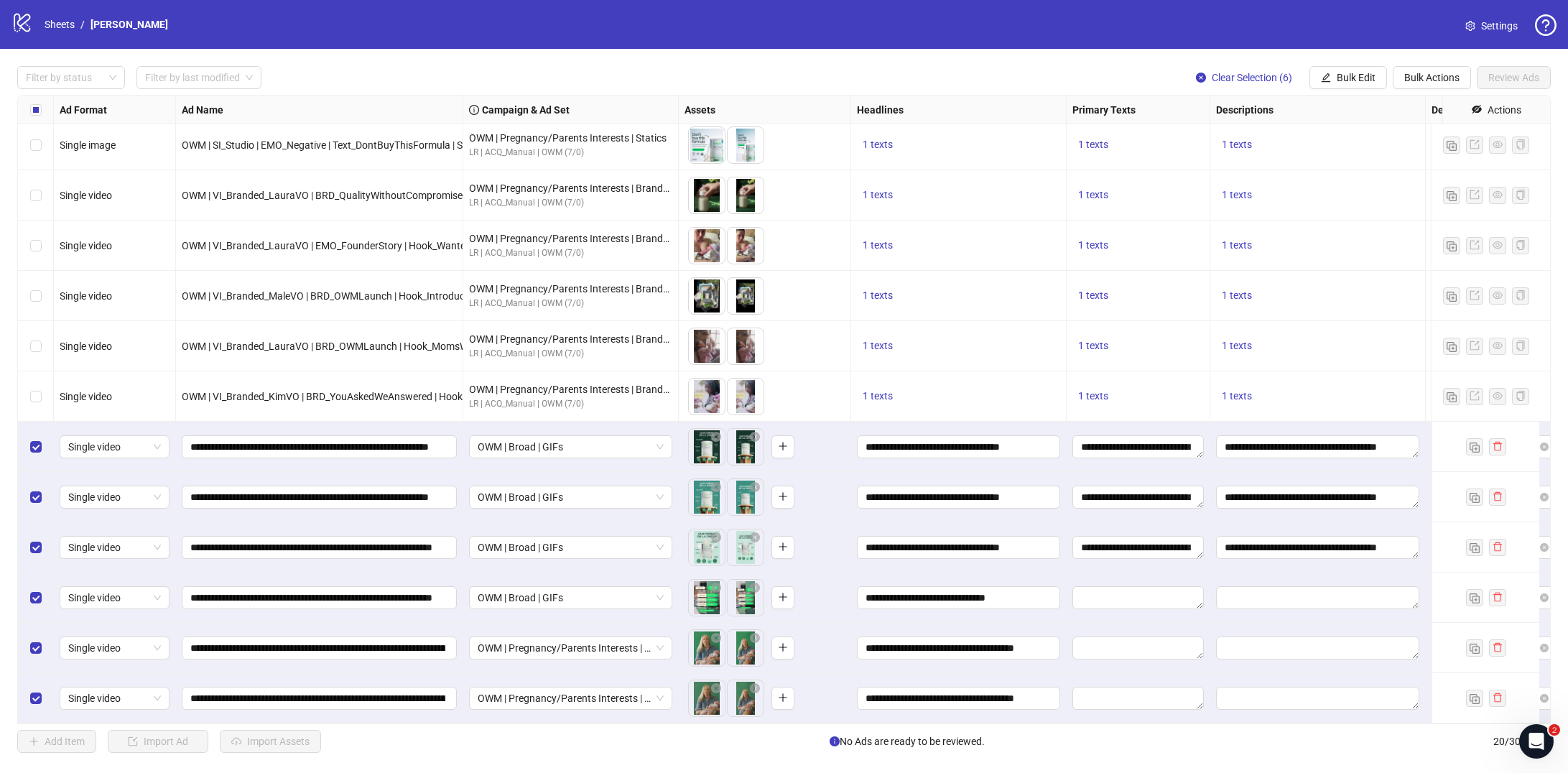 click on "**********" at bounding box center [959, 648] 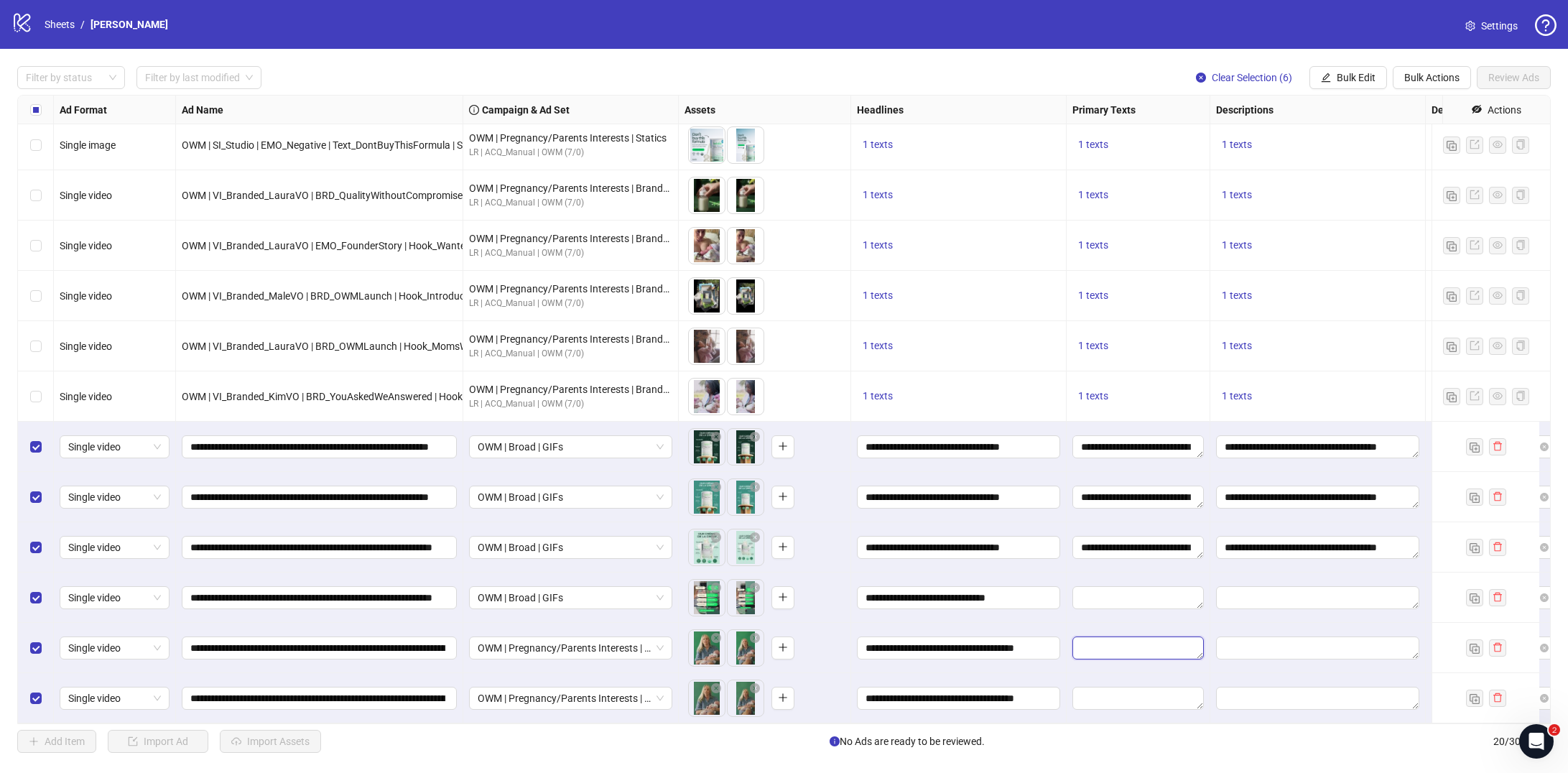 click at bounding box center [1138, 648] 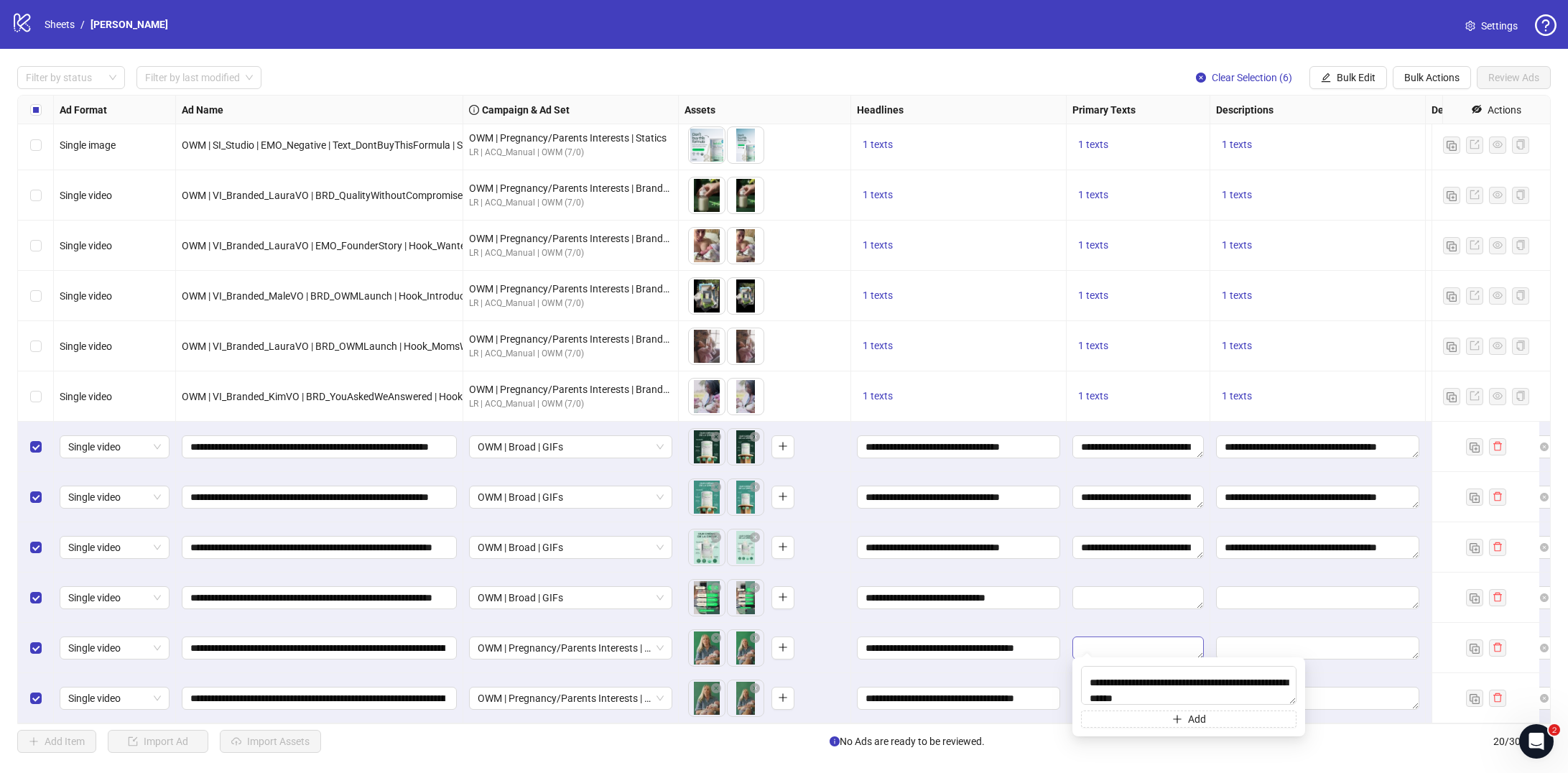 scroll, scrollTop: 0, scrollLeft: 0, axis: both 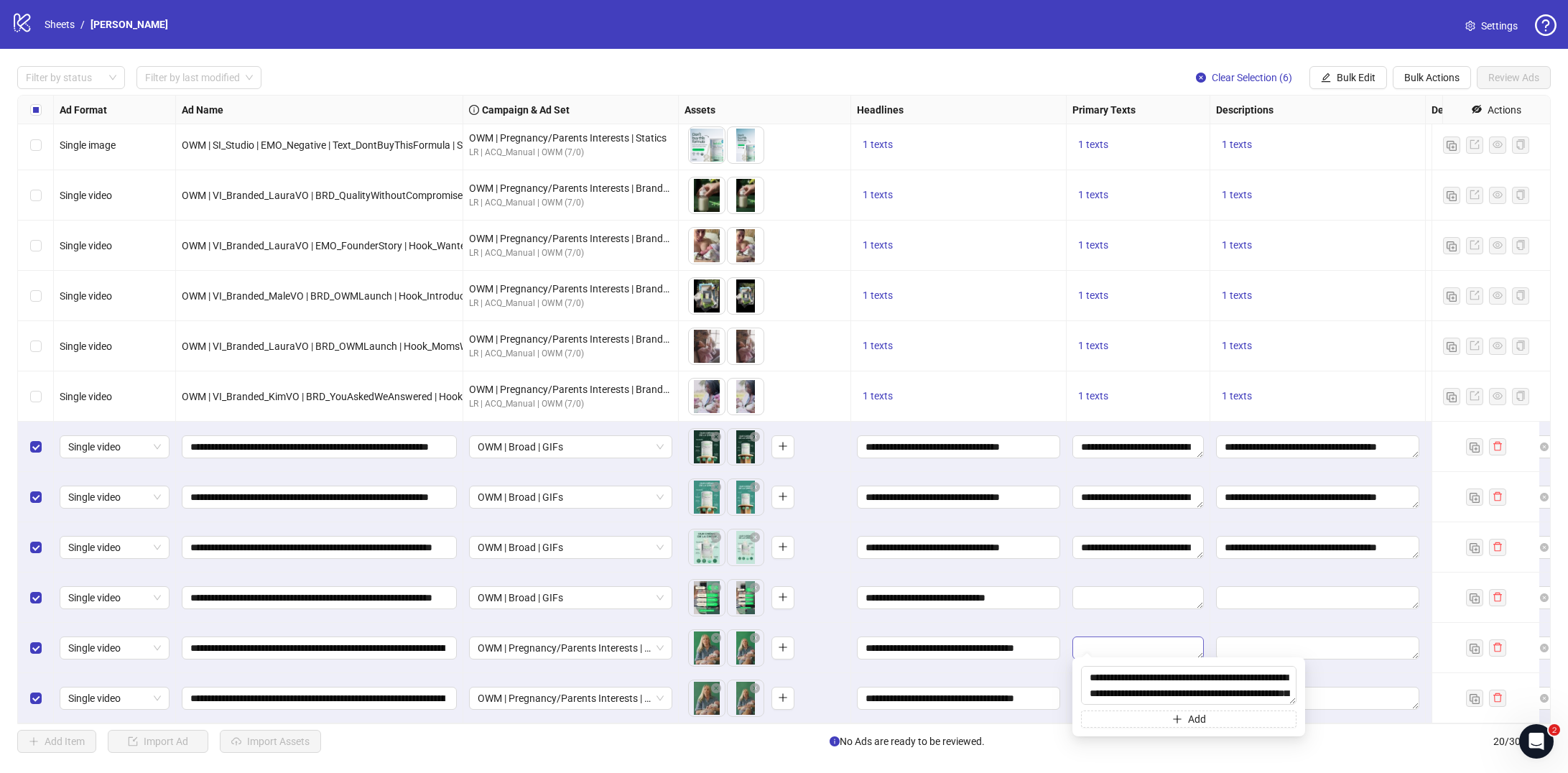 type on "**********" 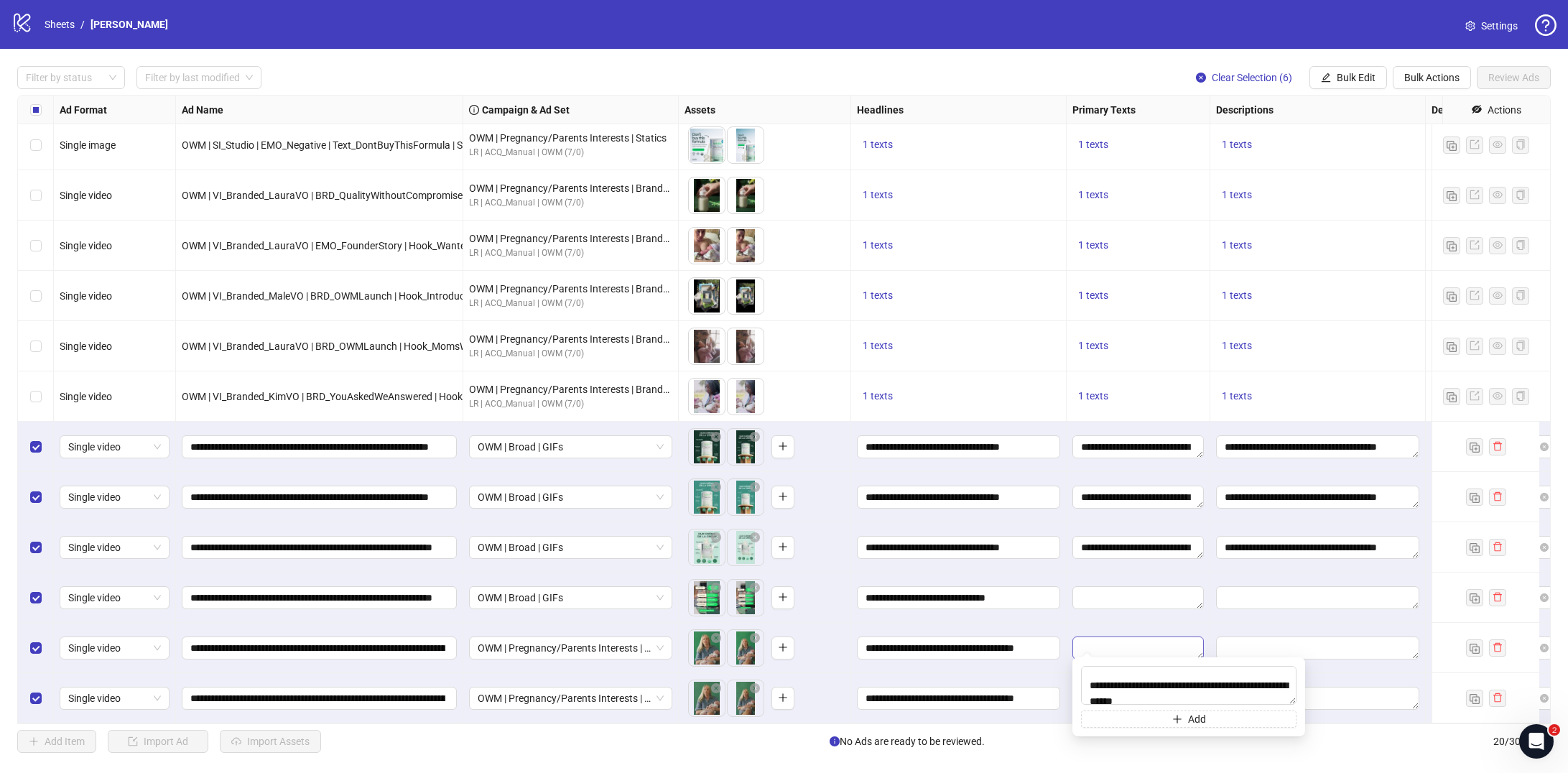 scroll, scrollTop: 74, scrollLeft: 0, axis: vertical 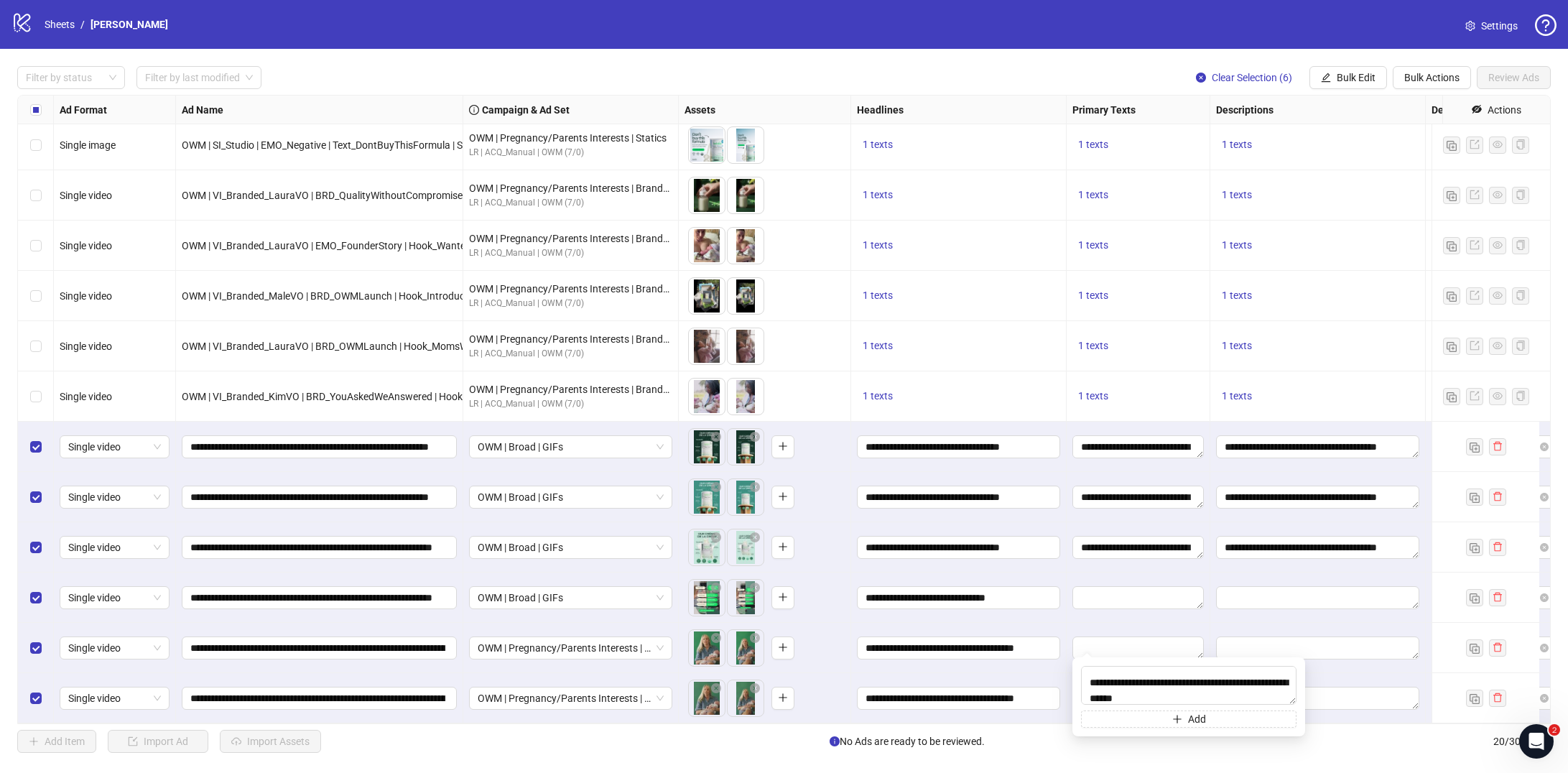 click at bounding box center (1318, 648) 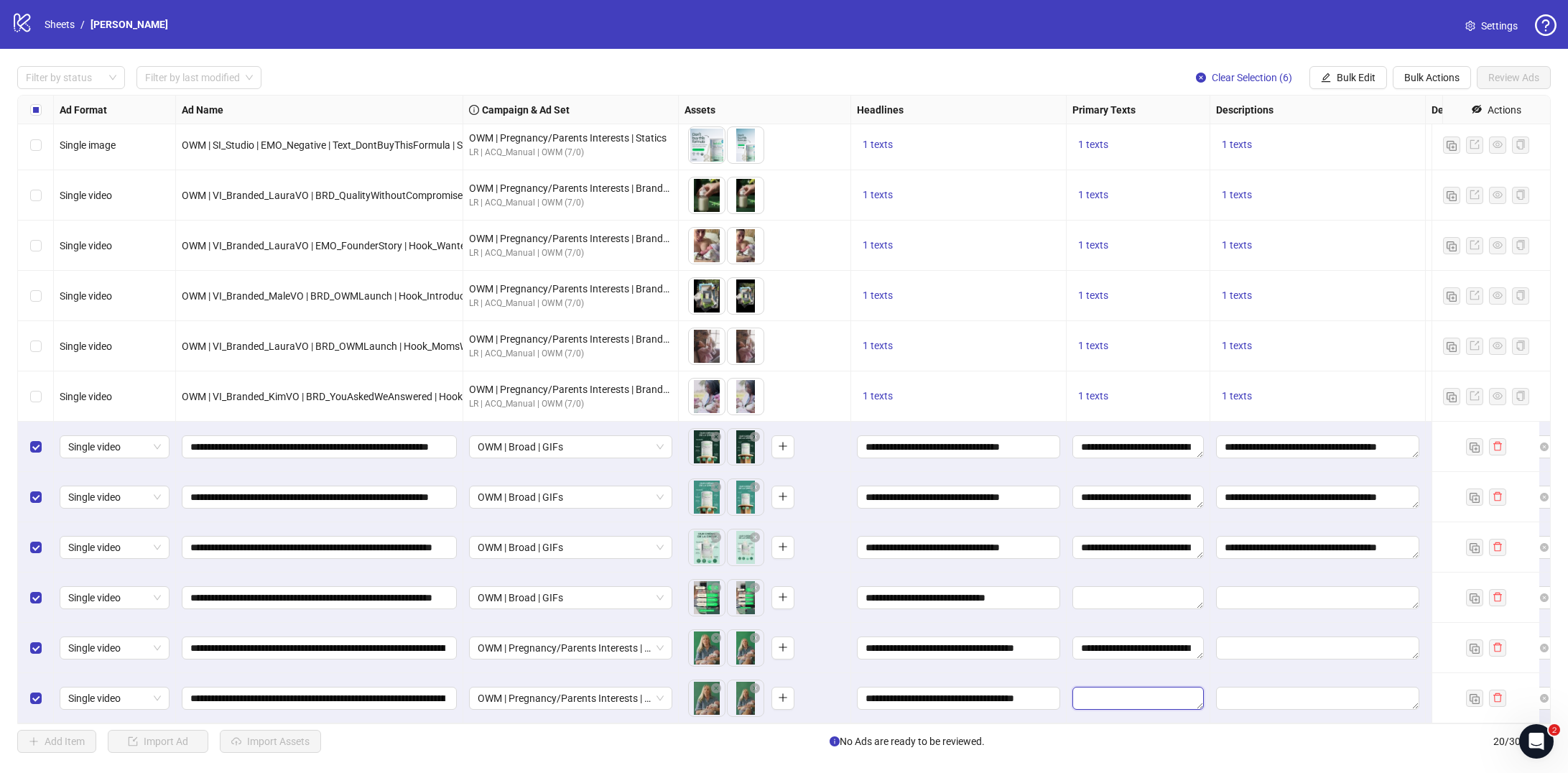 click at bounding box center [1138, 698] 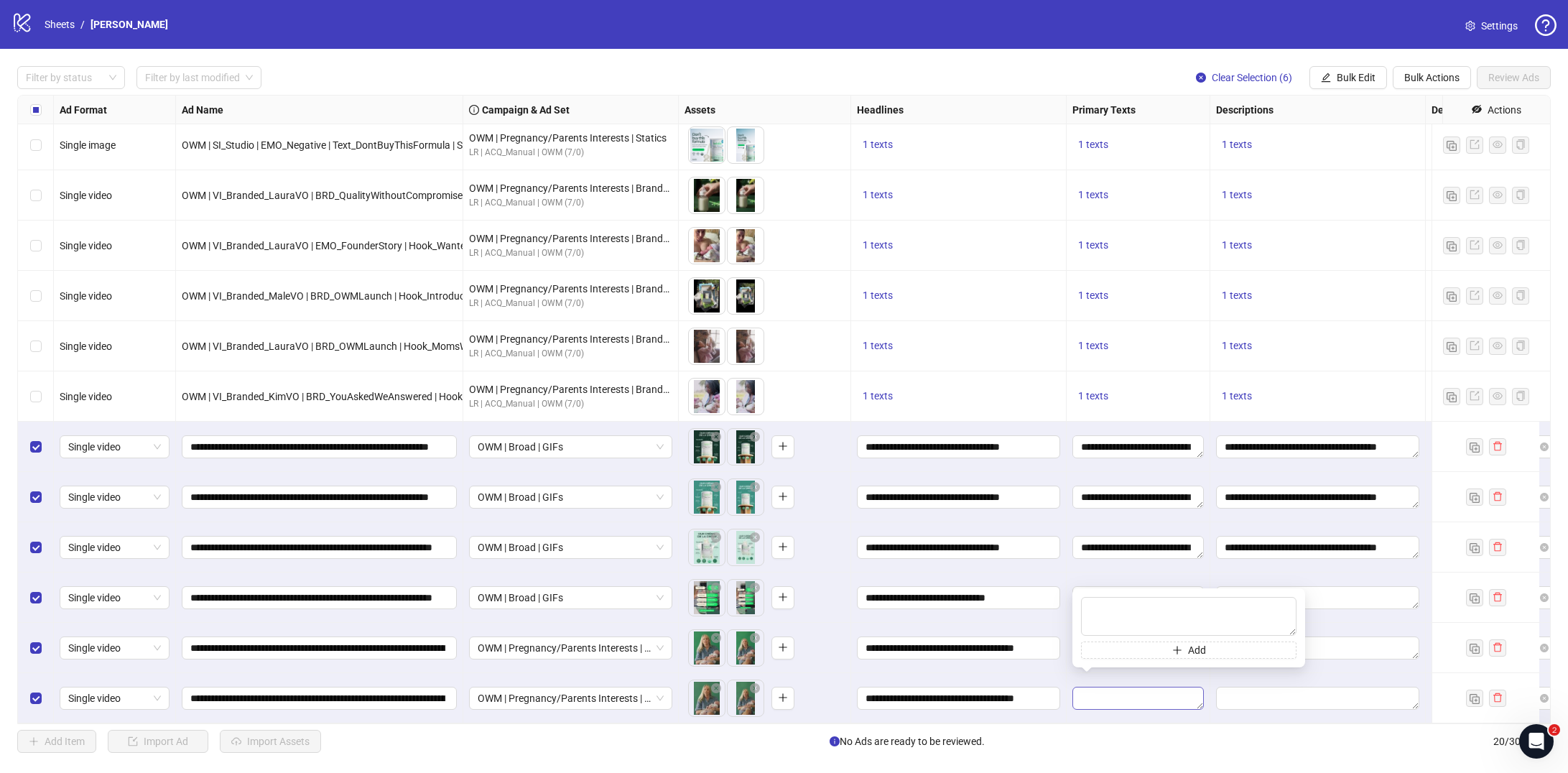type on "**********" 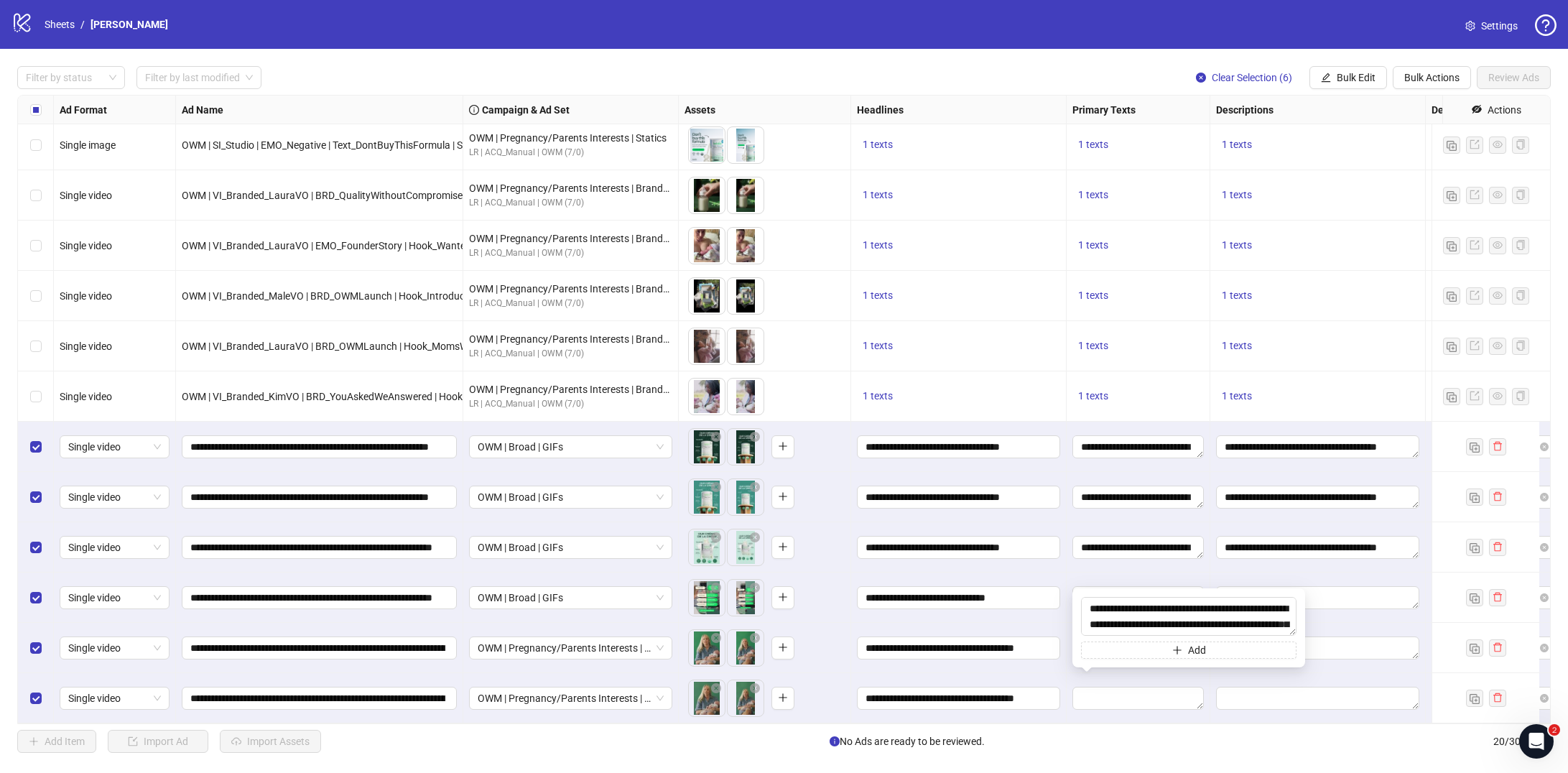 scroll, scrollTop: 74, scrollLeft: 0, axis: vertical 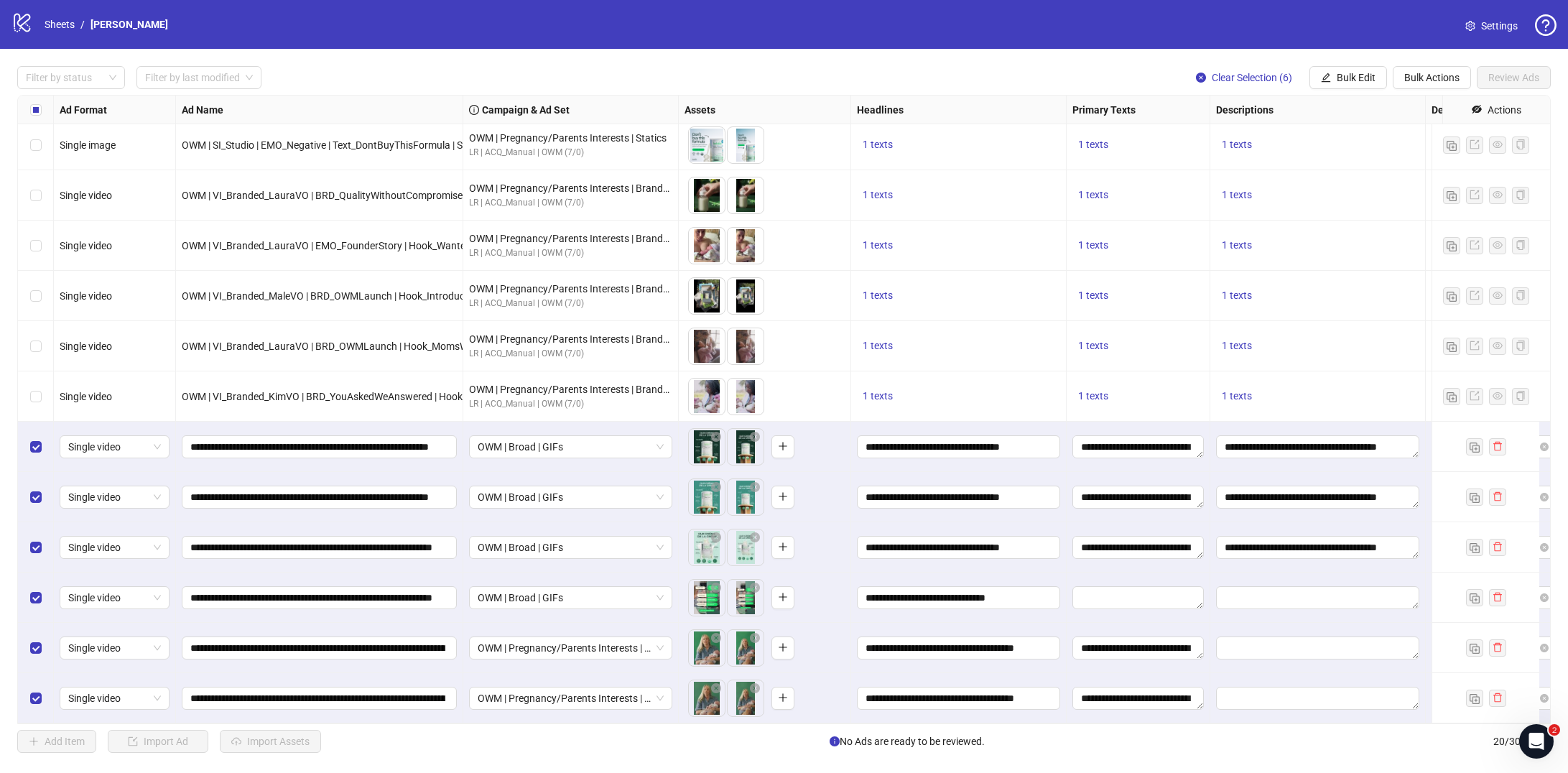 click at bounding box center [1318, 698] 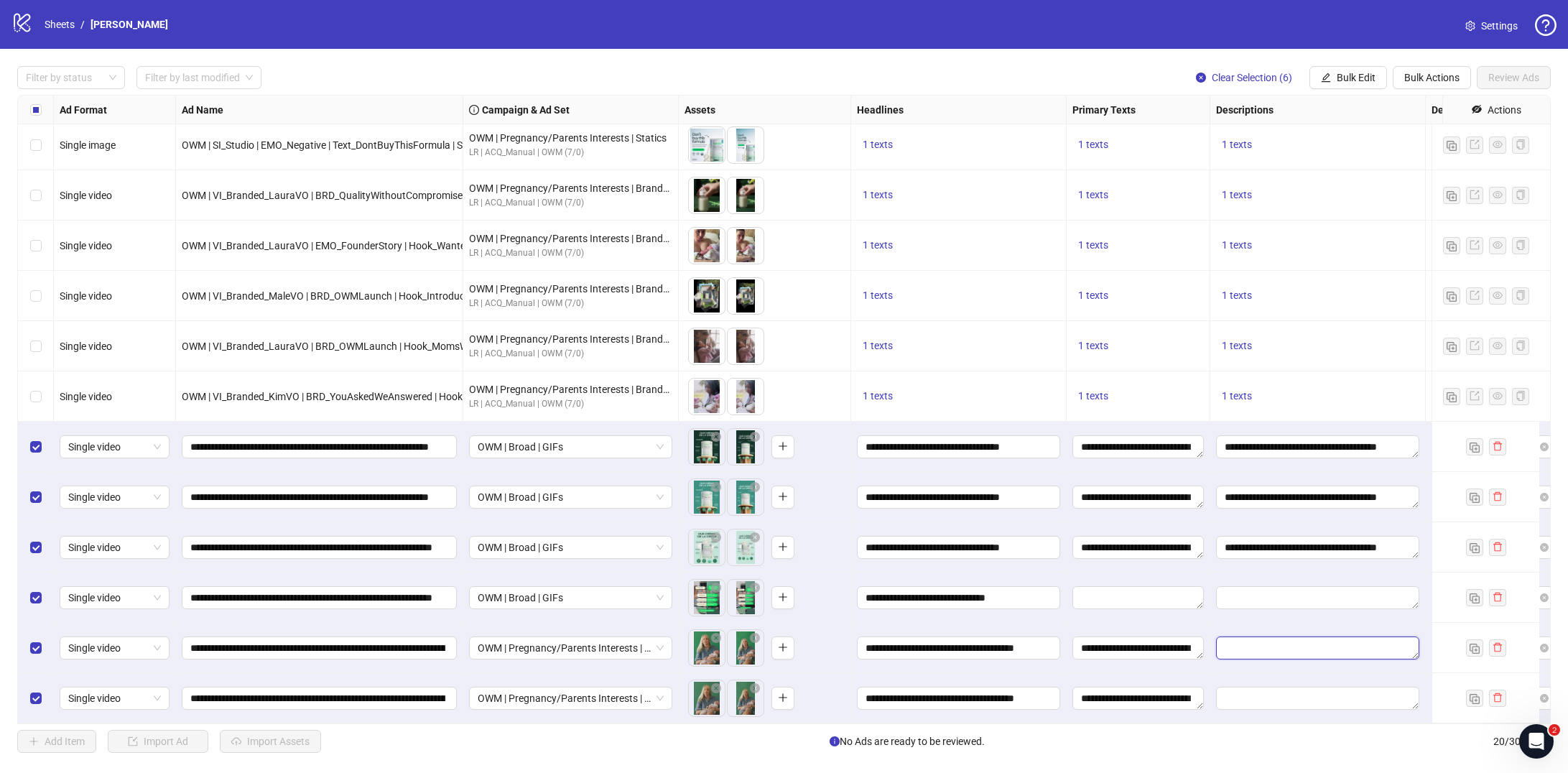 click at bounding box center (1317, 648) 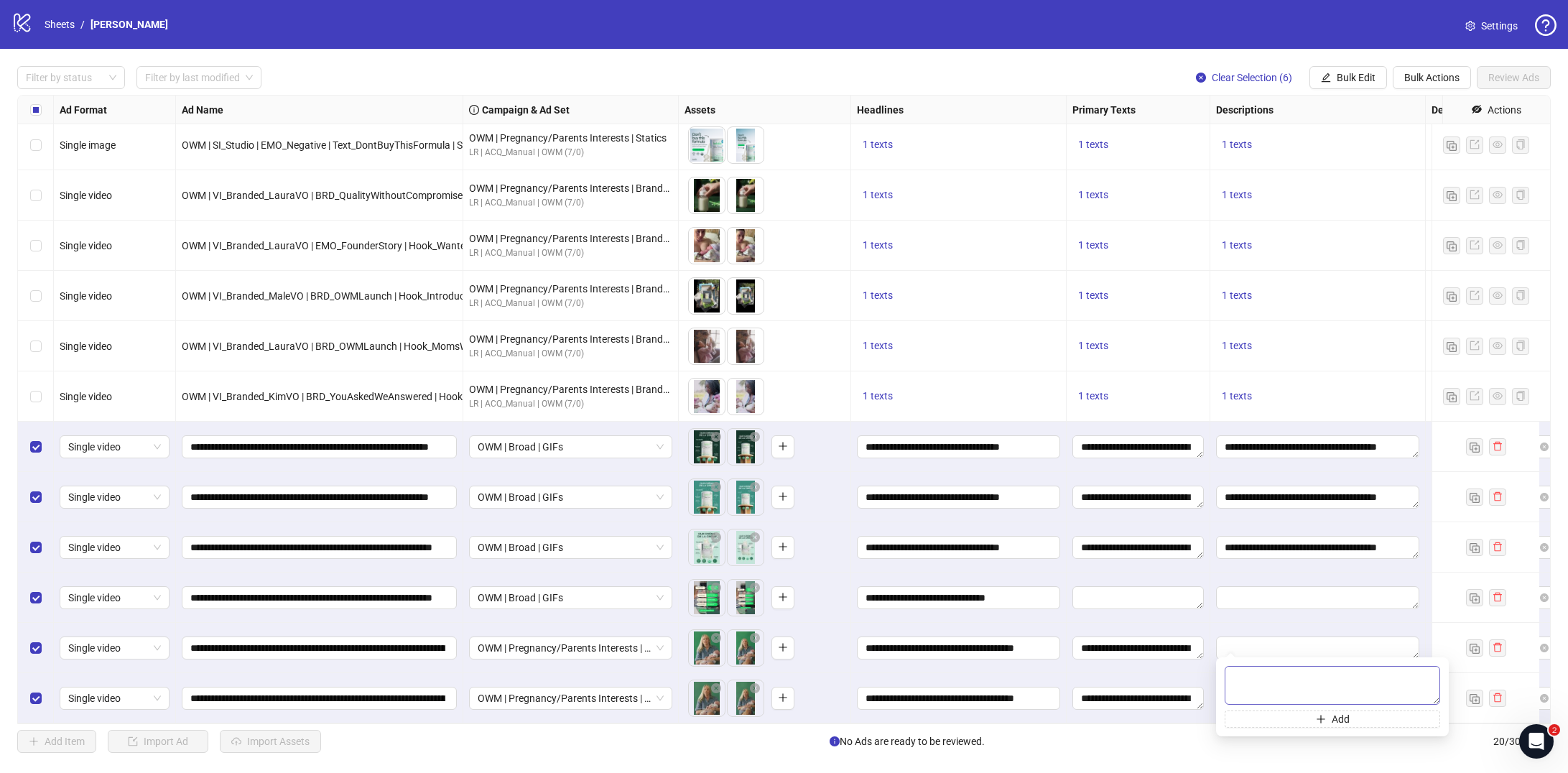 type on "**********" 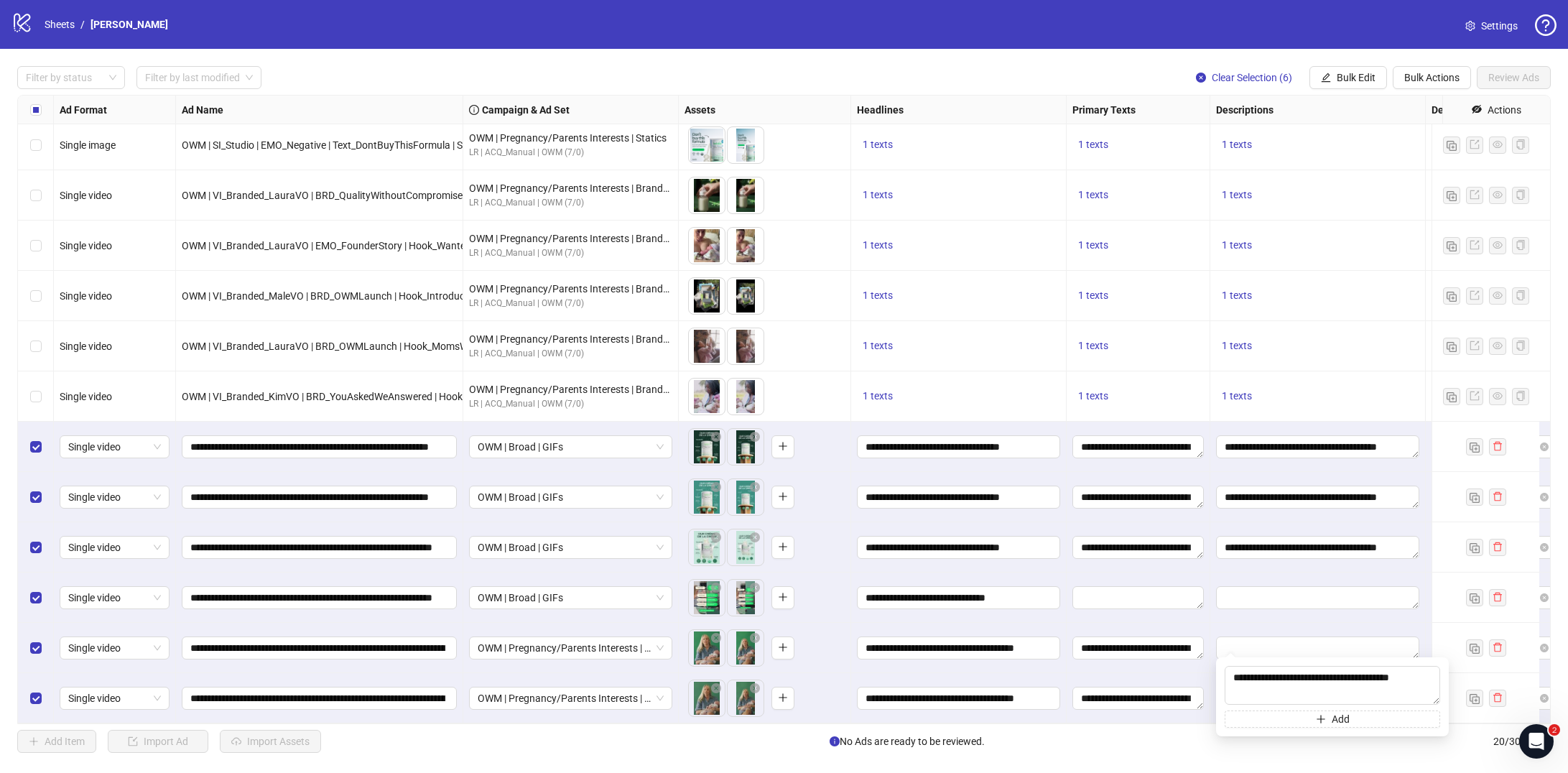 click at bounding box center [1318, 648] 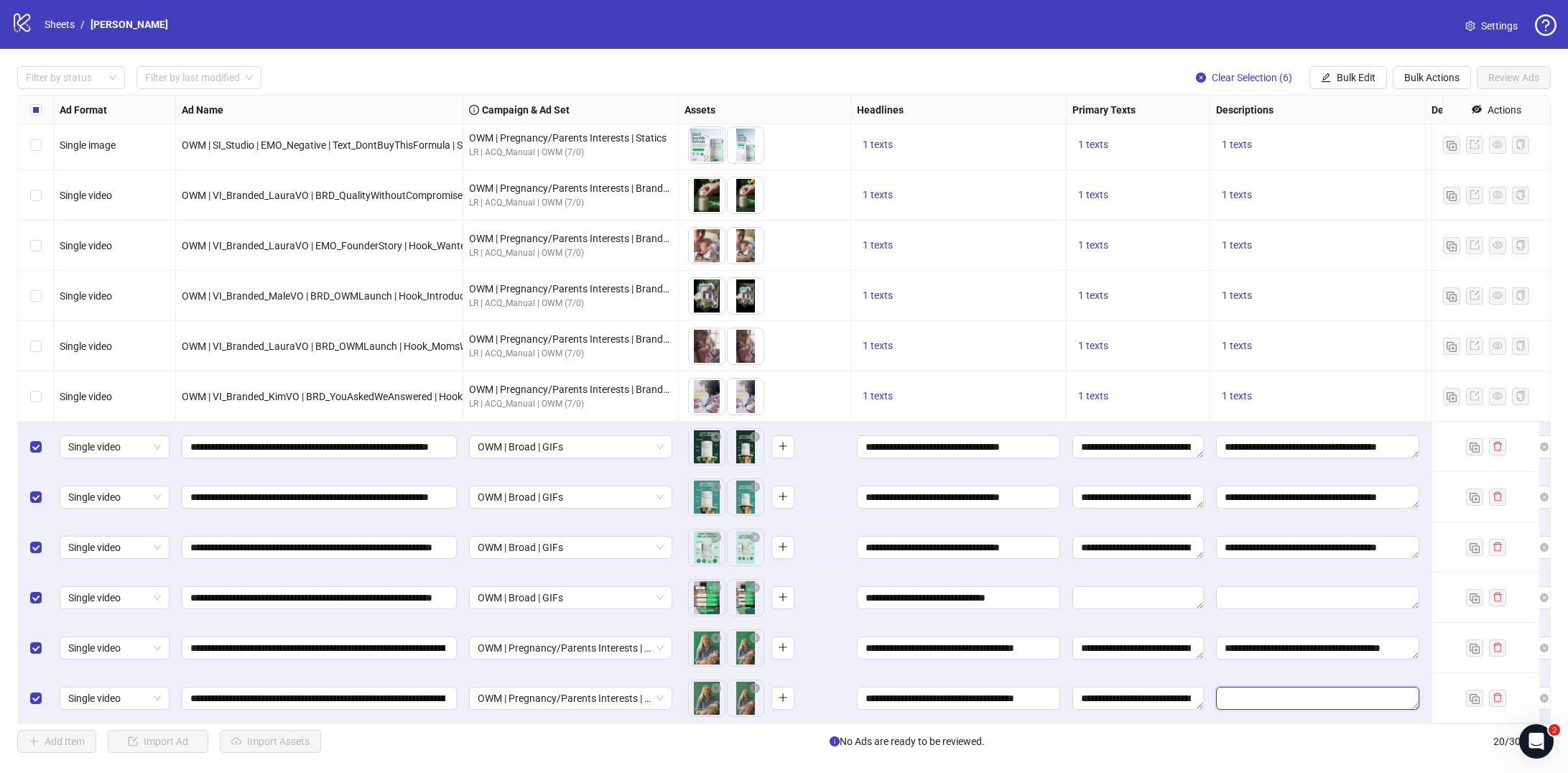 click at bounding box center (1317, 698) 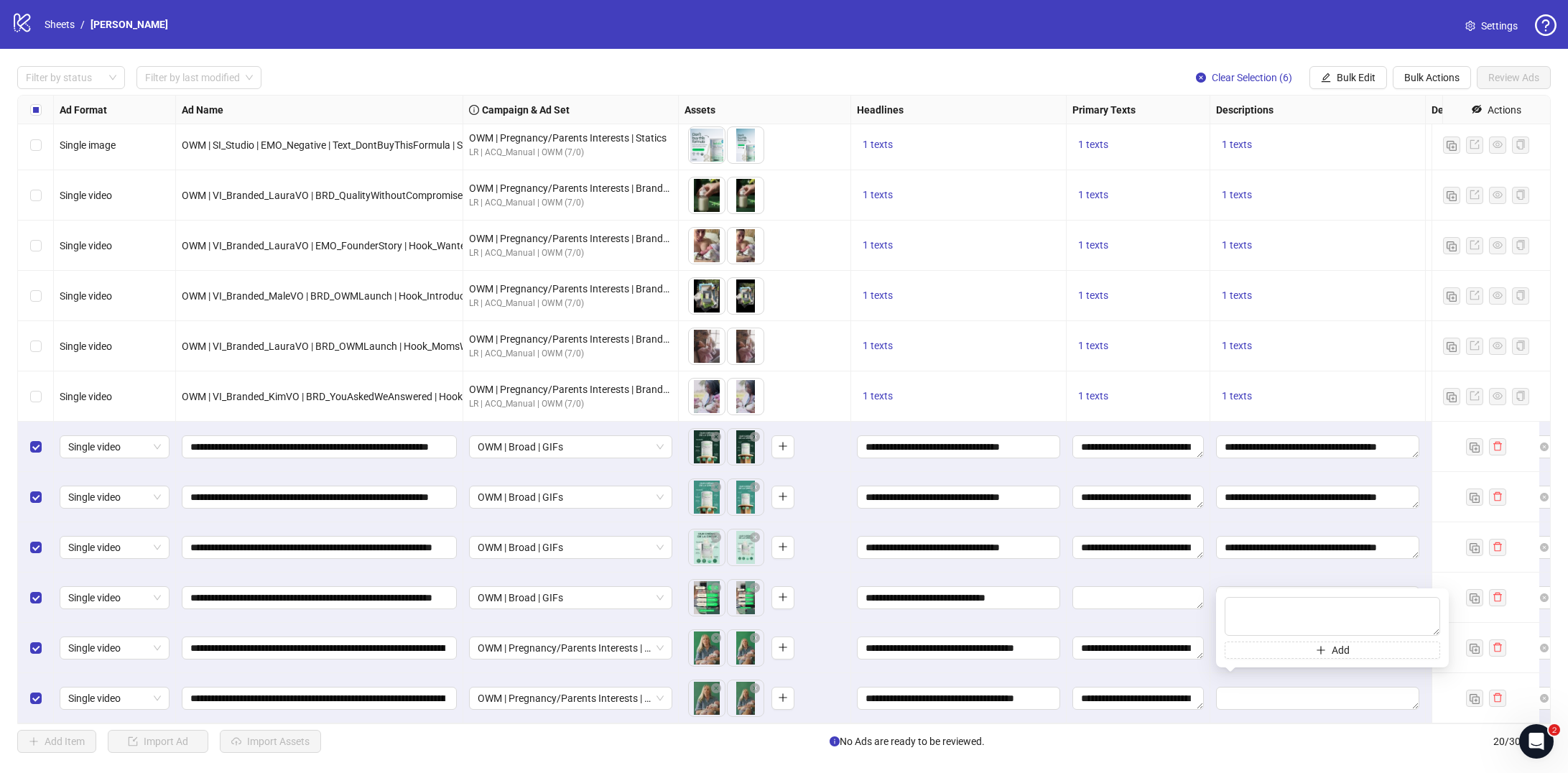 type on "**********" 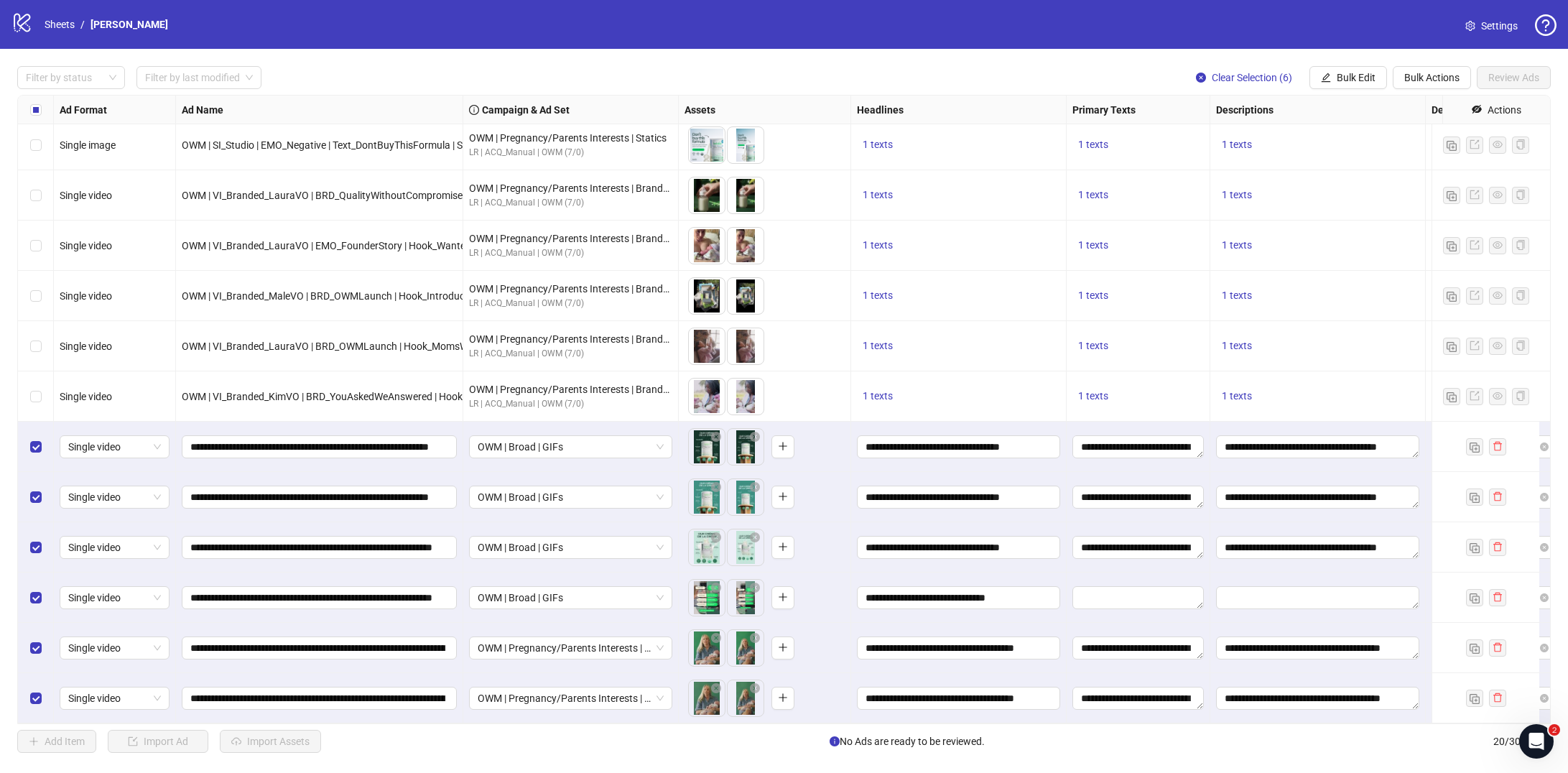 click on "**********" at bounding box center (1318, 698) 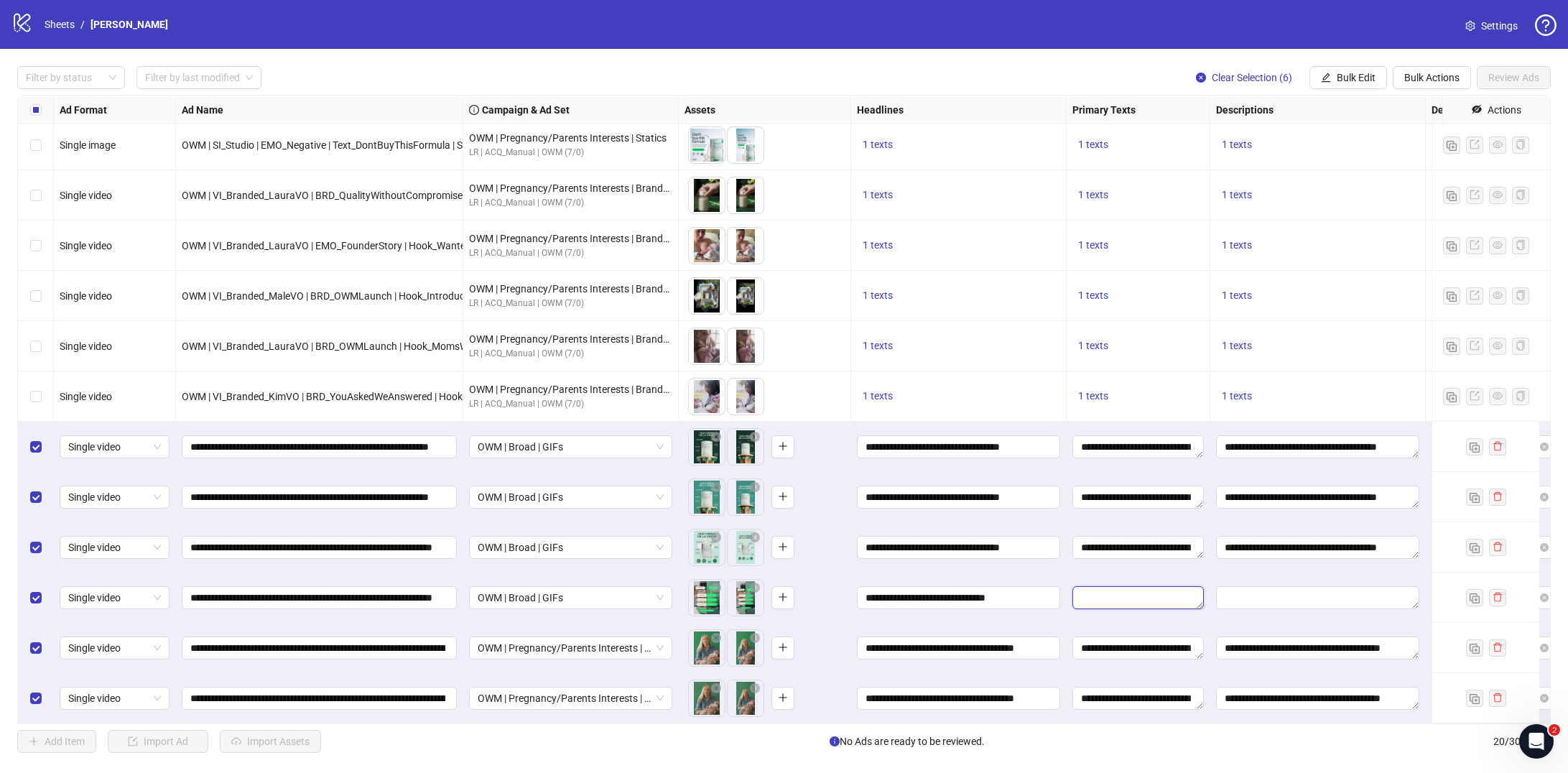 click at bounding box center [1138, 598] 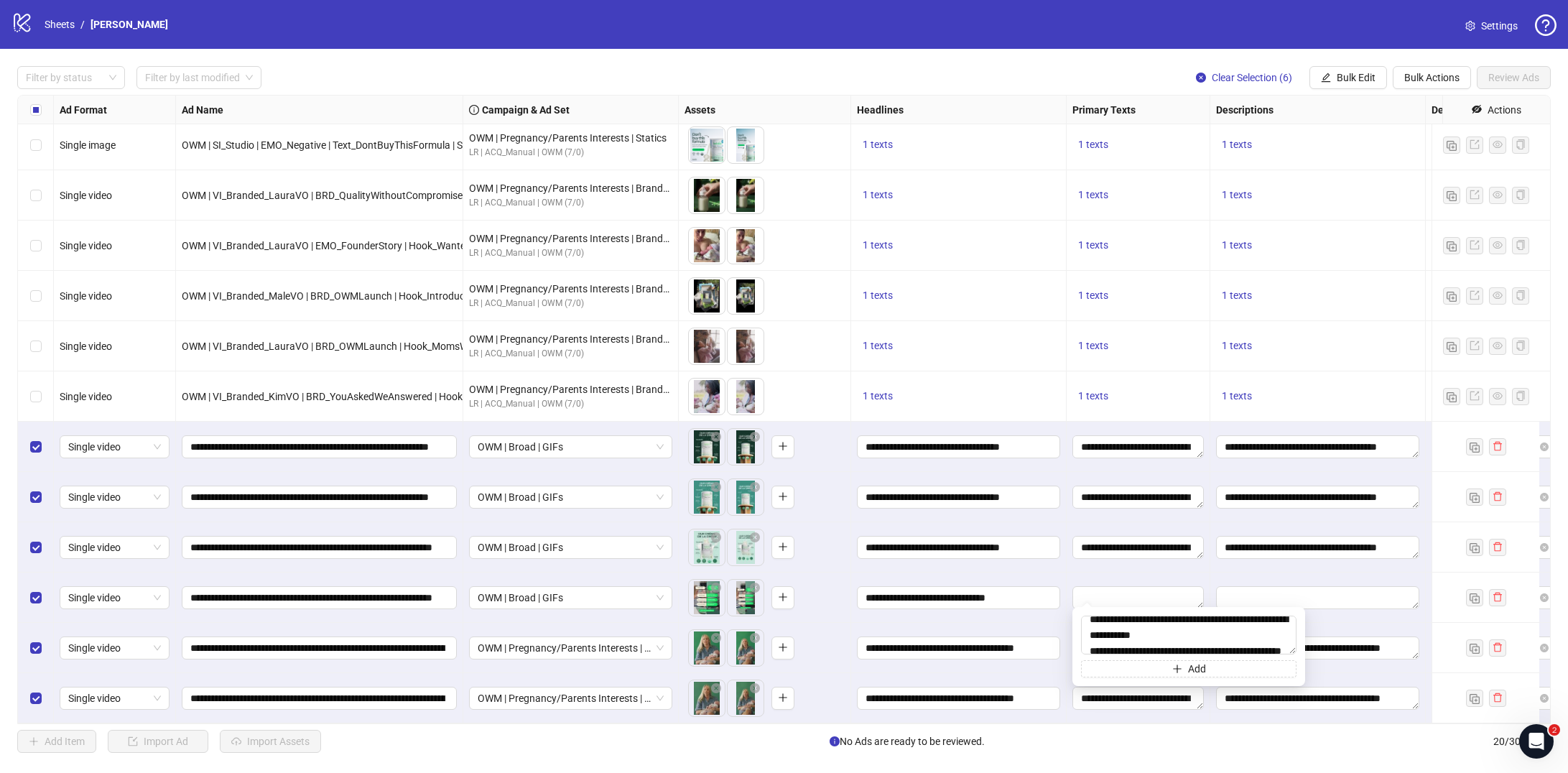 scroll, scrollTop: 74, scrollLeft: 0, axis: vertical 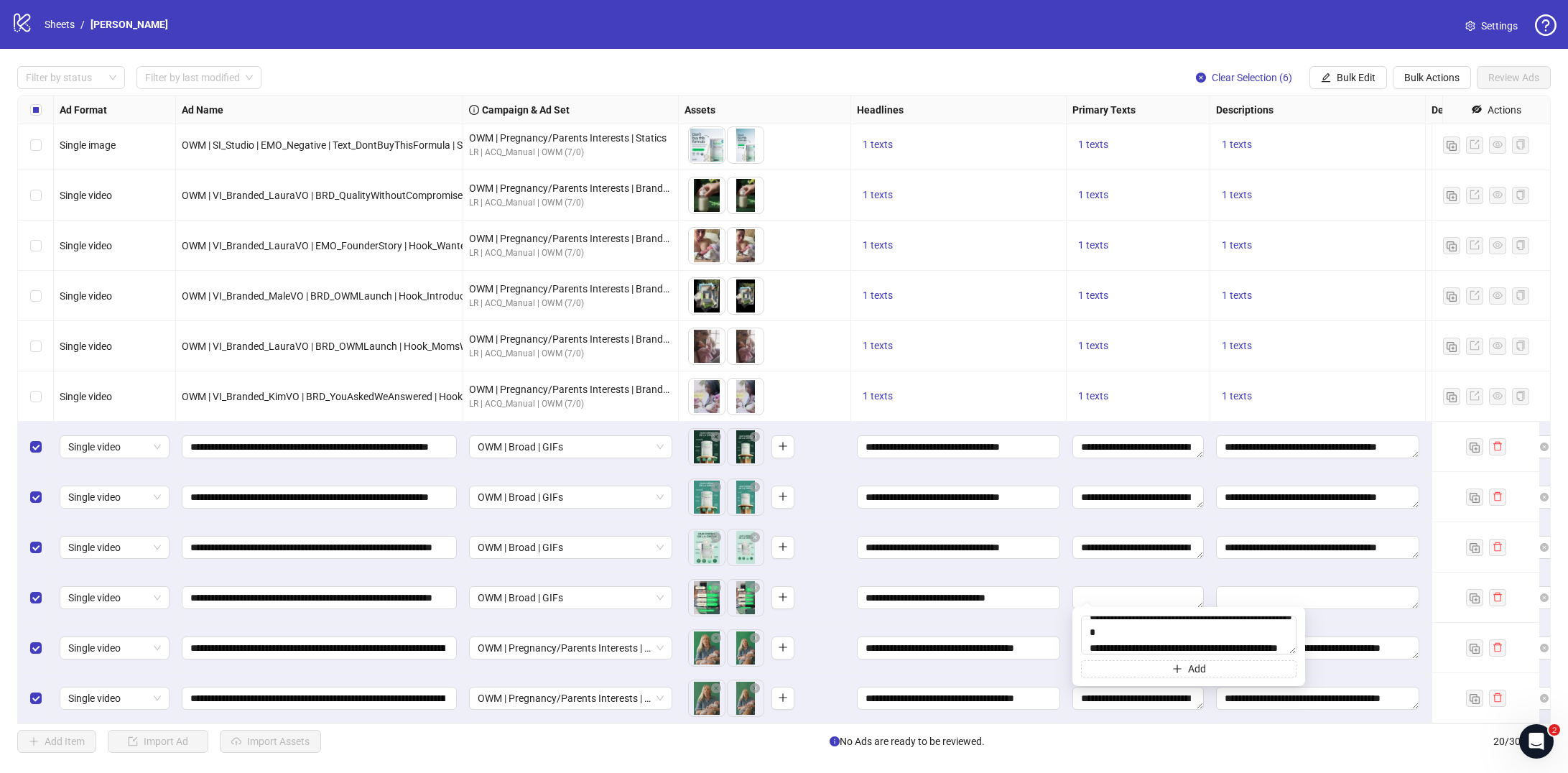 type on "**********" 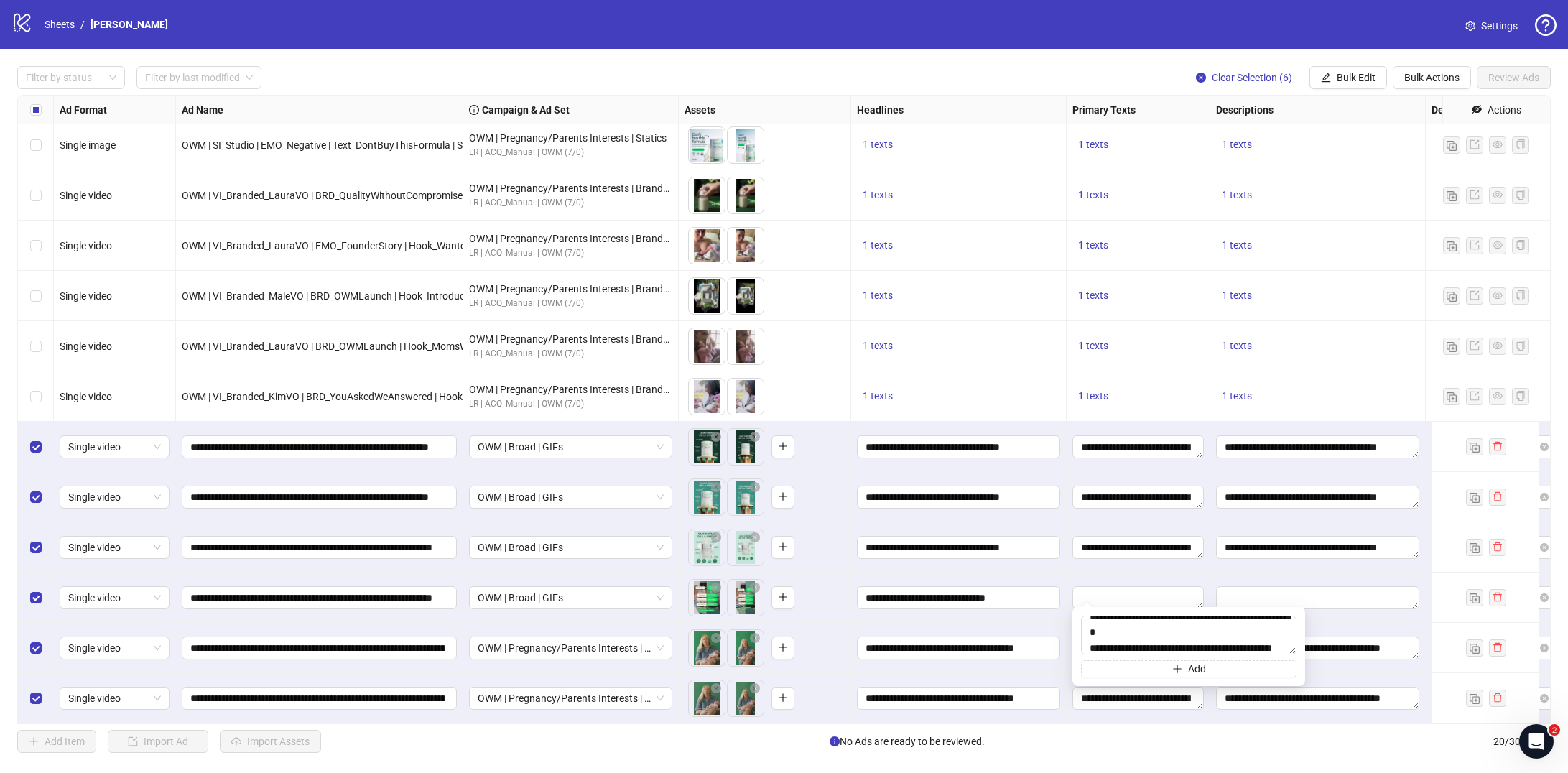 scroll, scrollTop: 126, scrollLeft: 0, axis: vertical 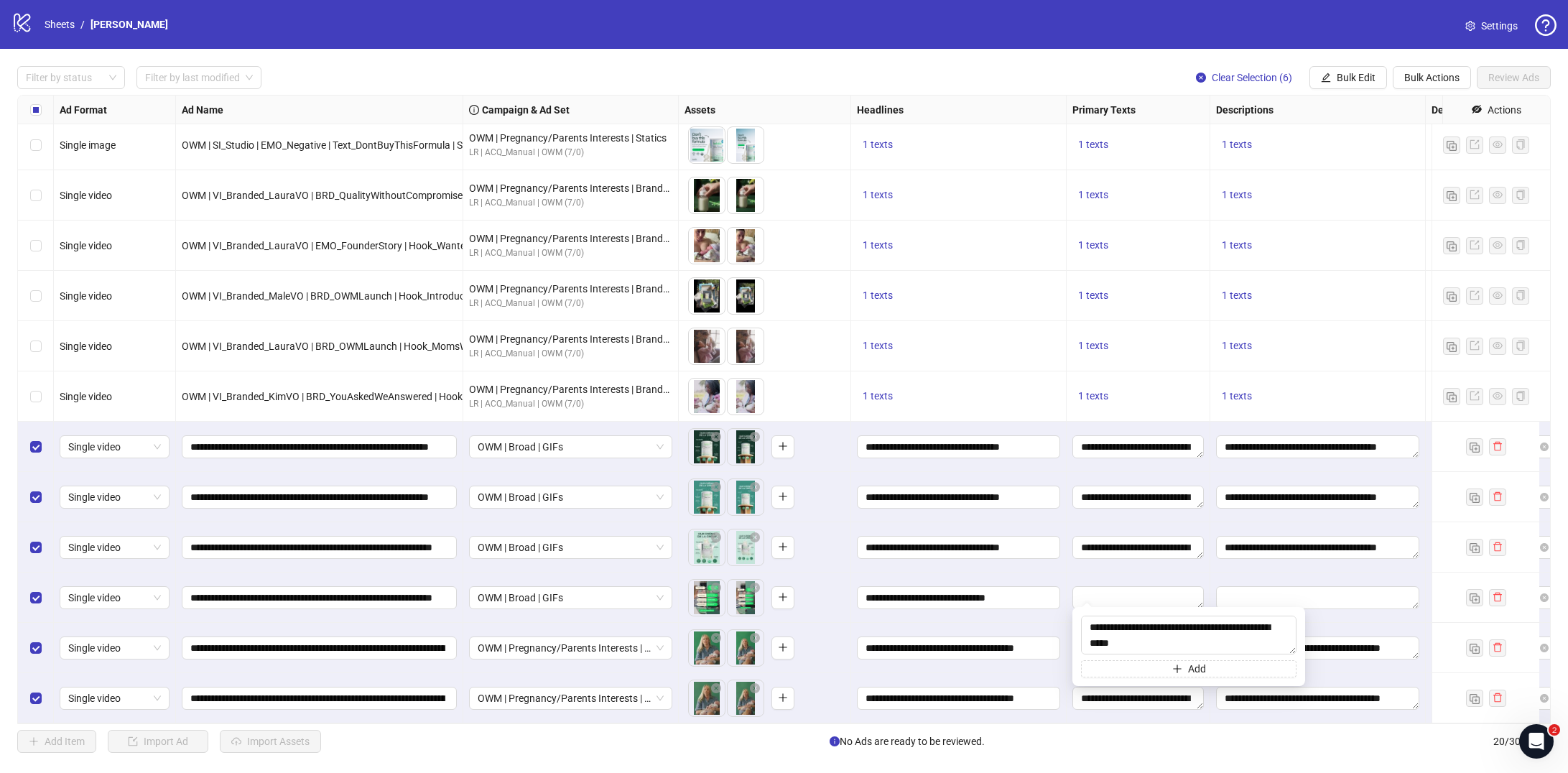 click at bounding box center (1318, 598) 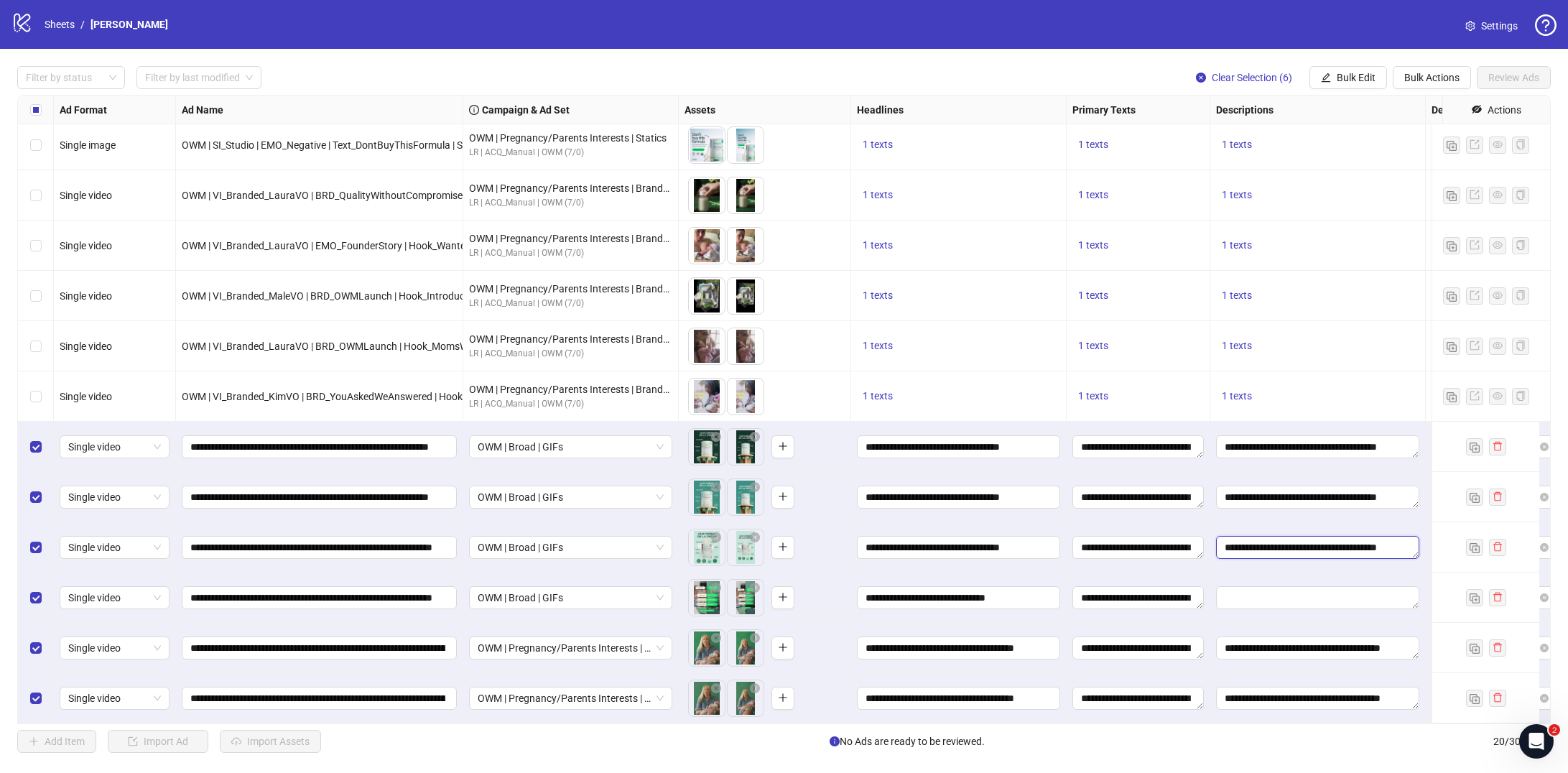 click on "**********" at bounding box center (1317, 547) 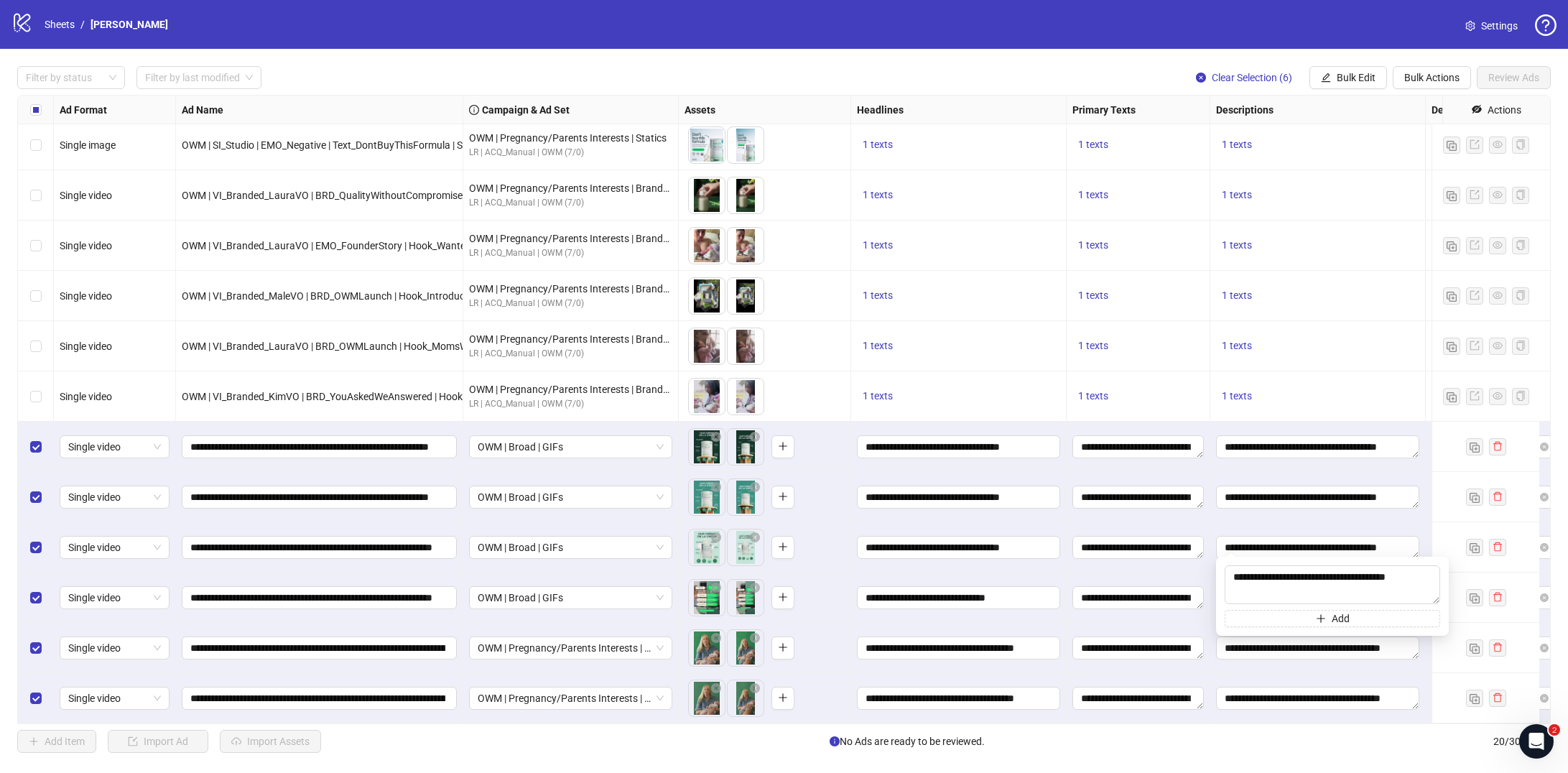 click on "**********" at bounding box center (1318, 547) 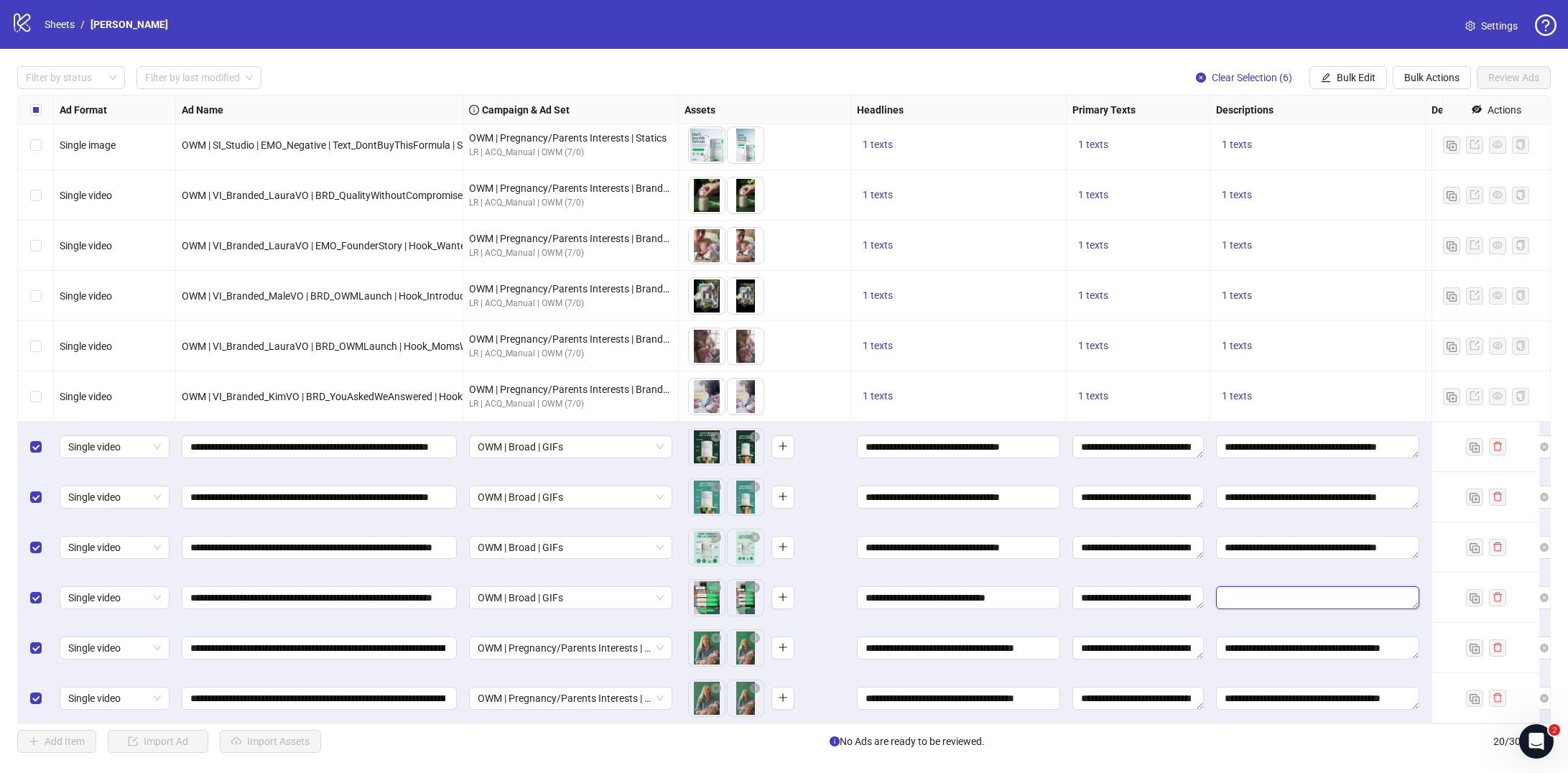 click at bounding box center (1317, 598) 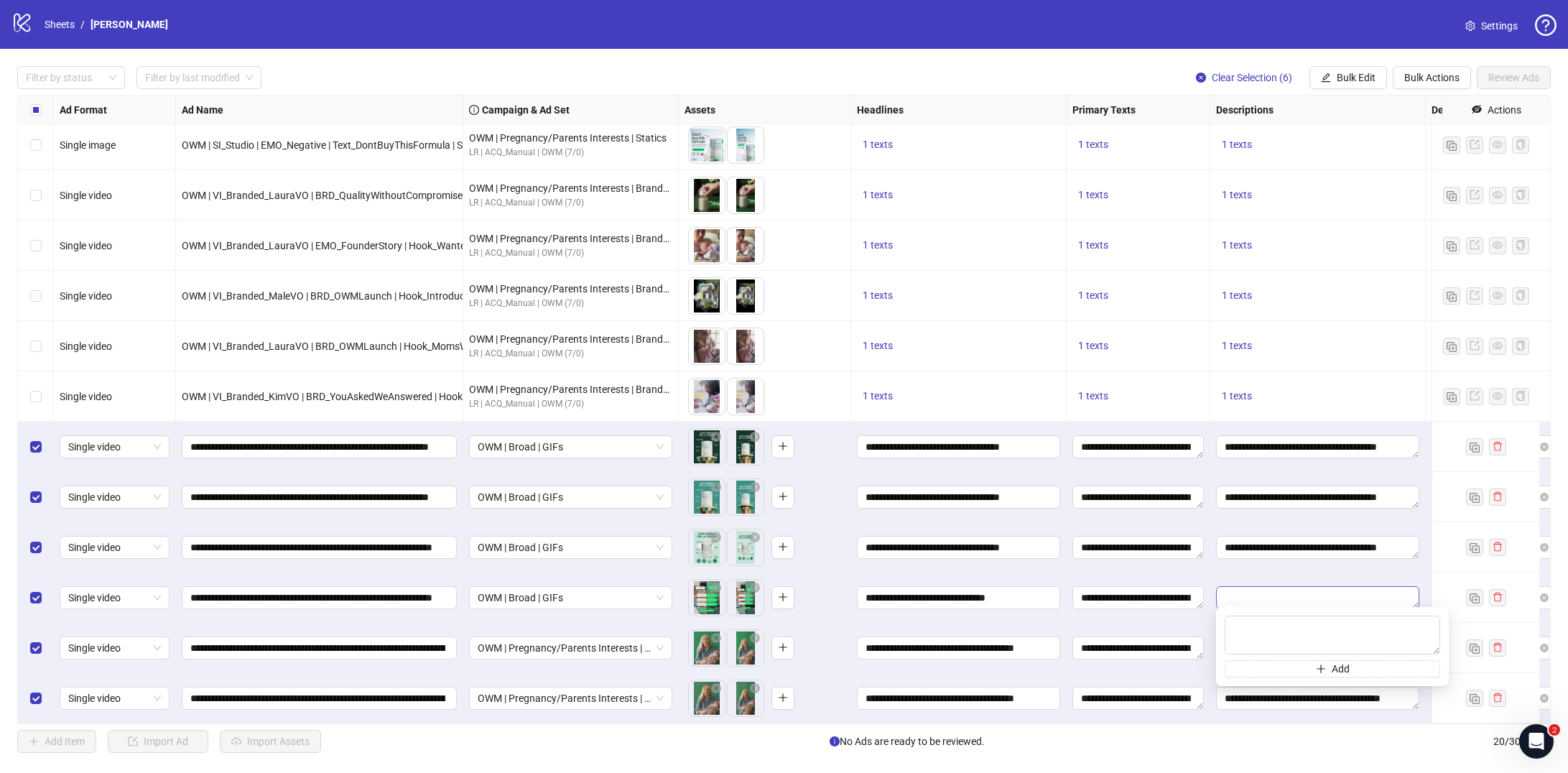 type on "**********" 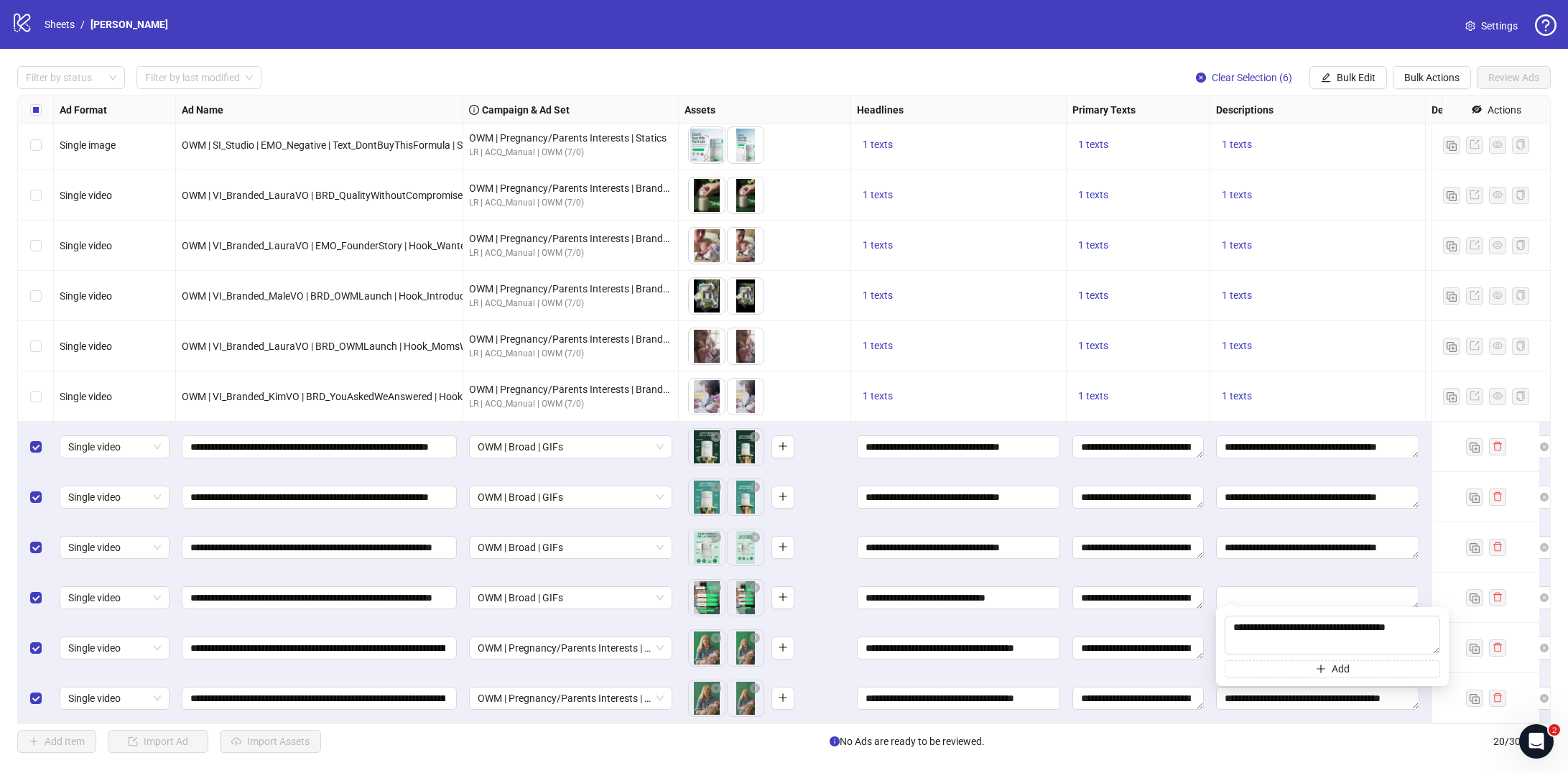 click at bounding box center [1318, 598] 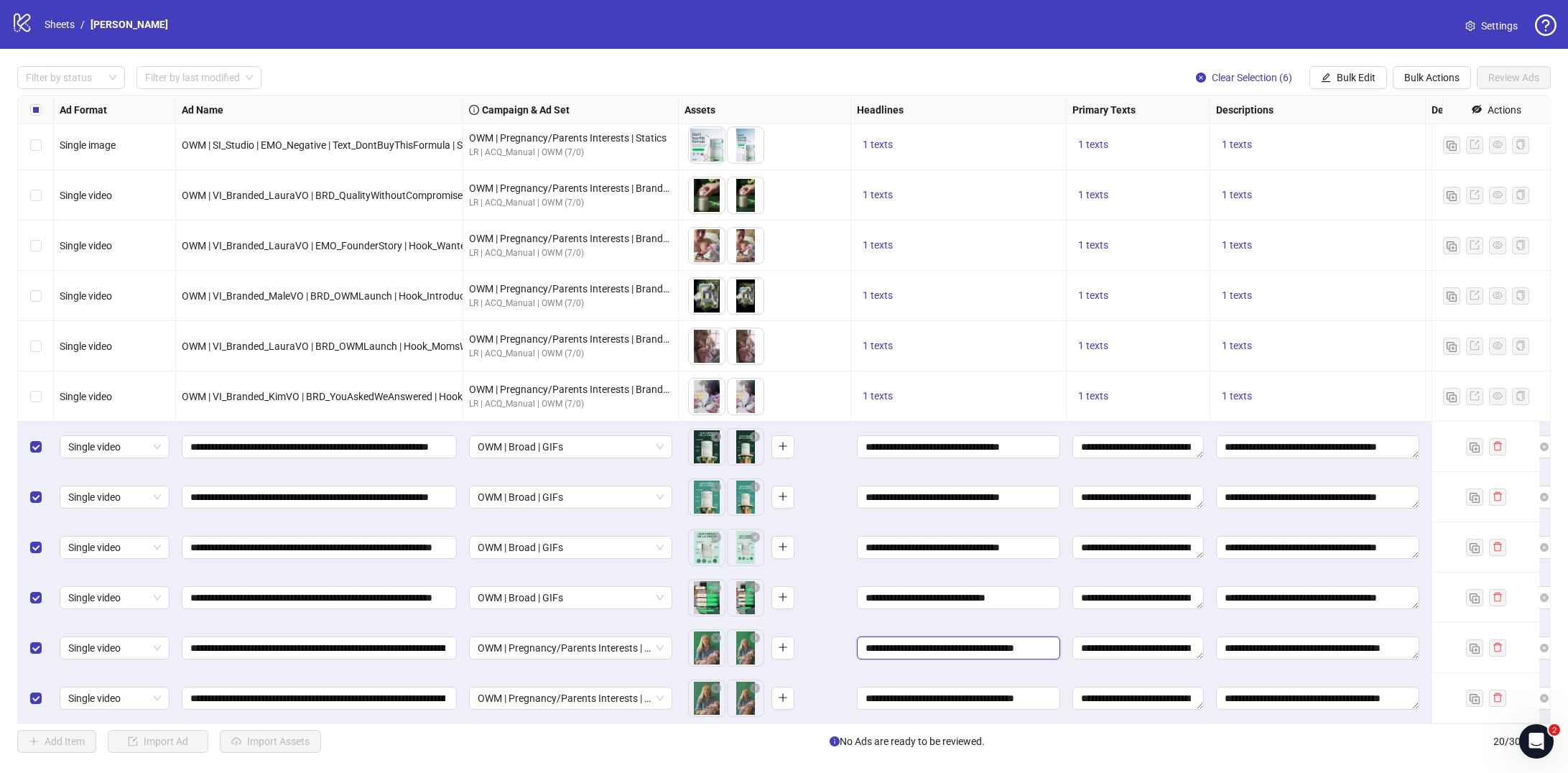 click on "**********" at bounding box center (957, 648) 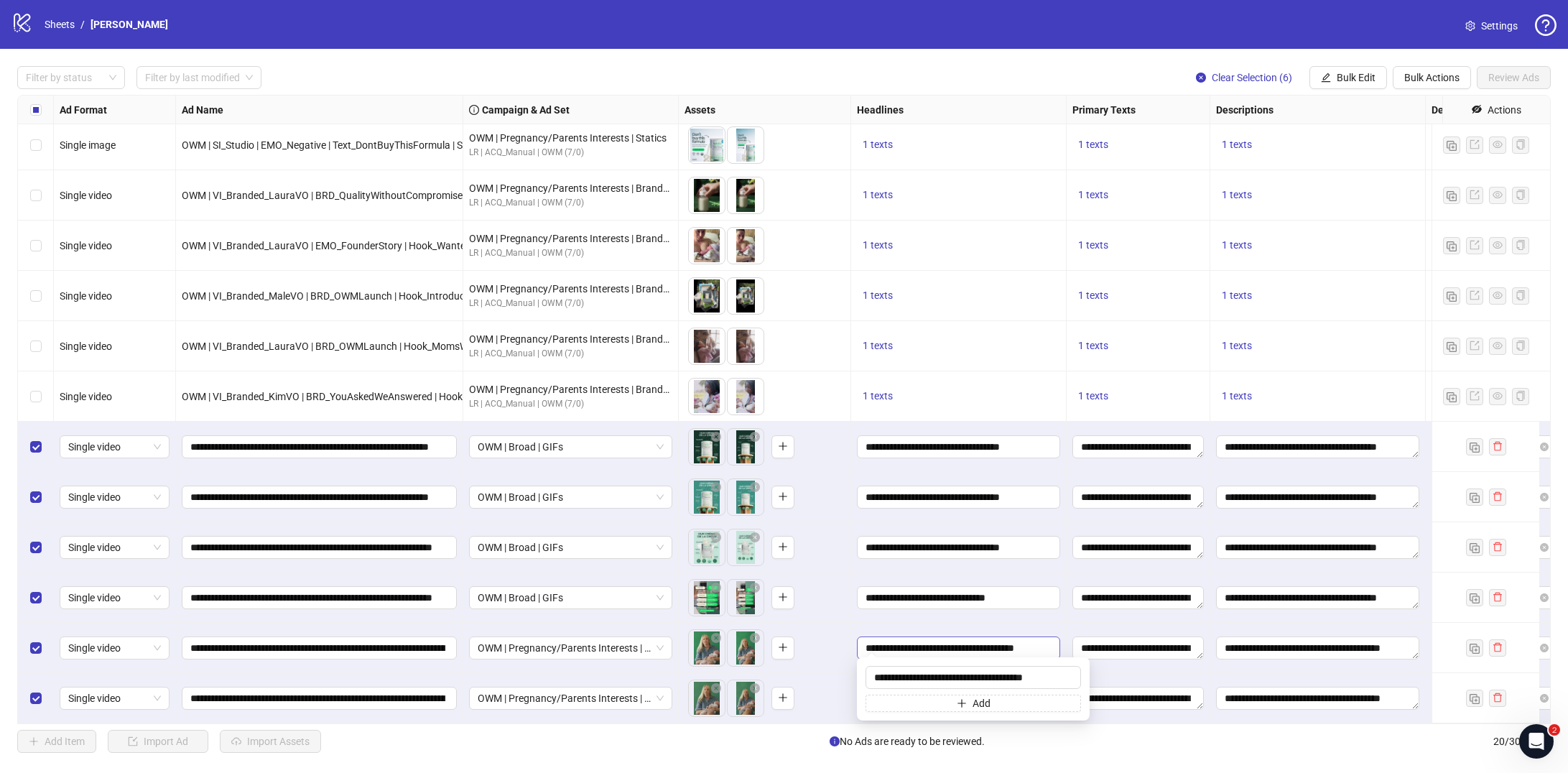 type on "**********" 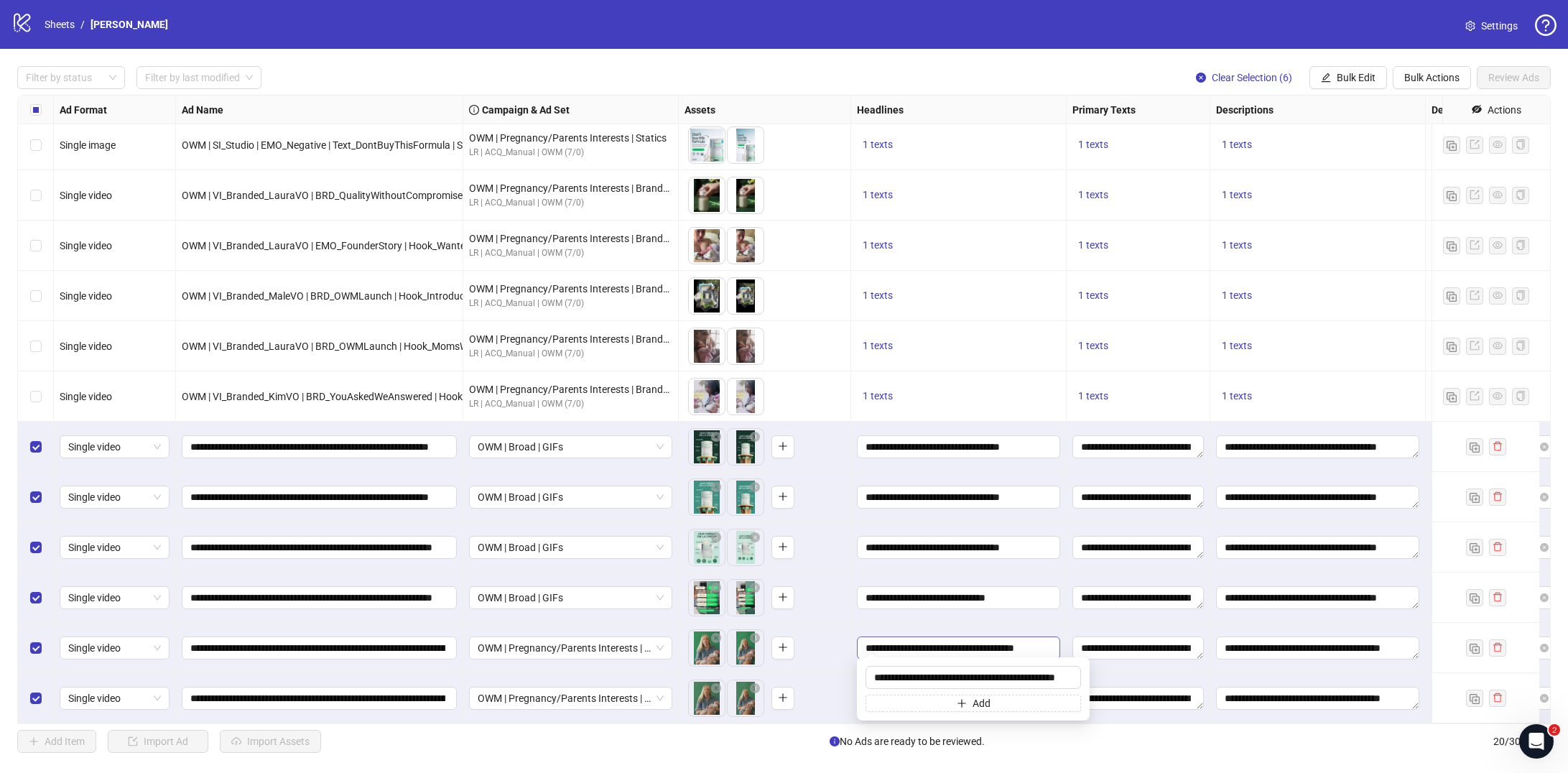 scroll, scrollTop: 0, scrollLeft: 25, axis: horizontal 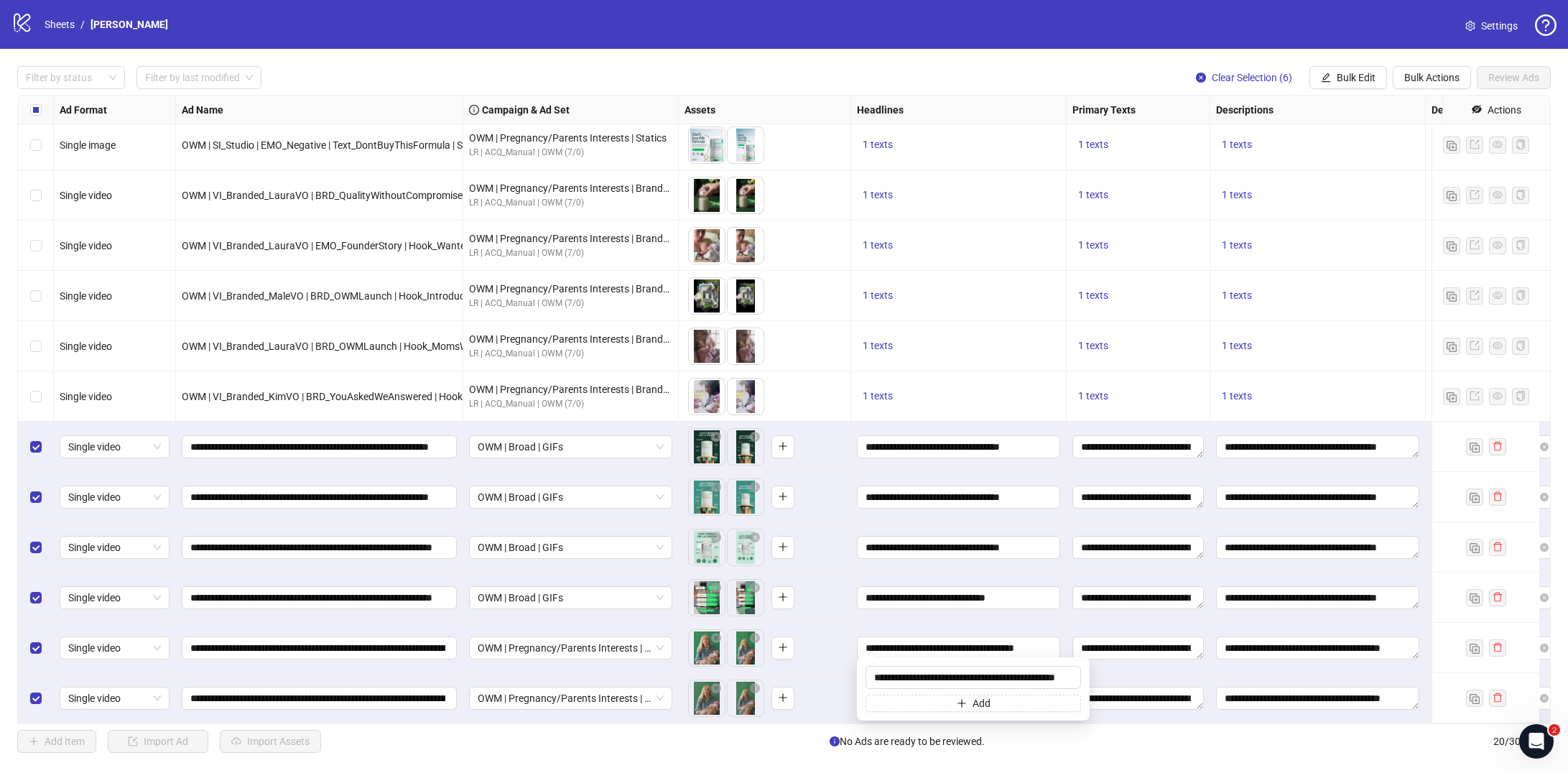 click on "**********" at bounding box center [959, 648] 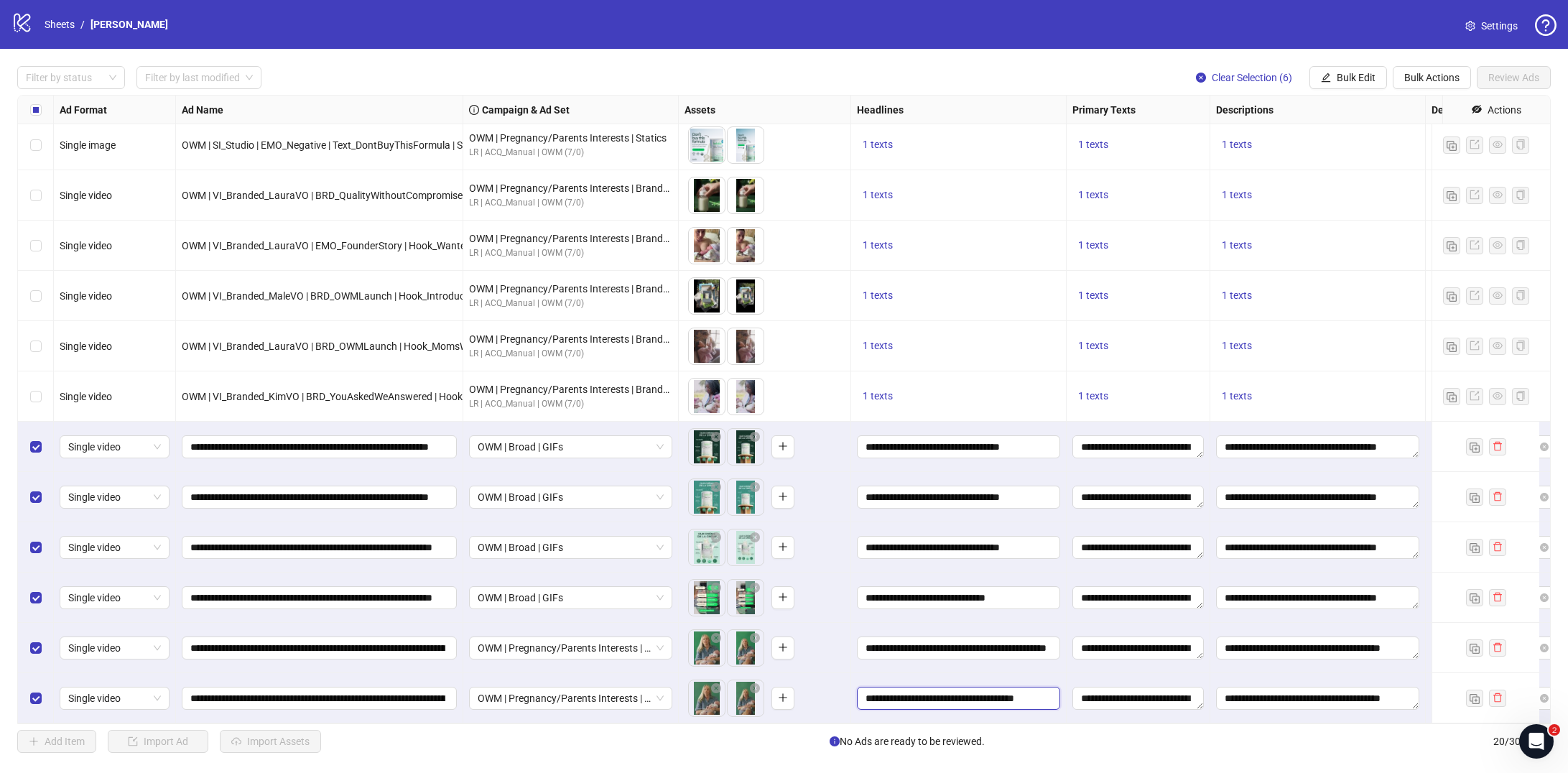 click on "**********" at bounding box center (957, 698) 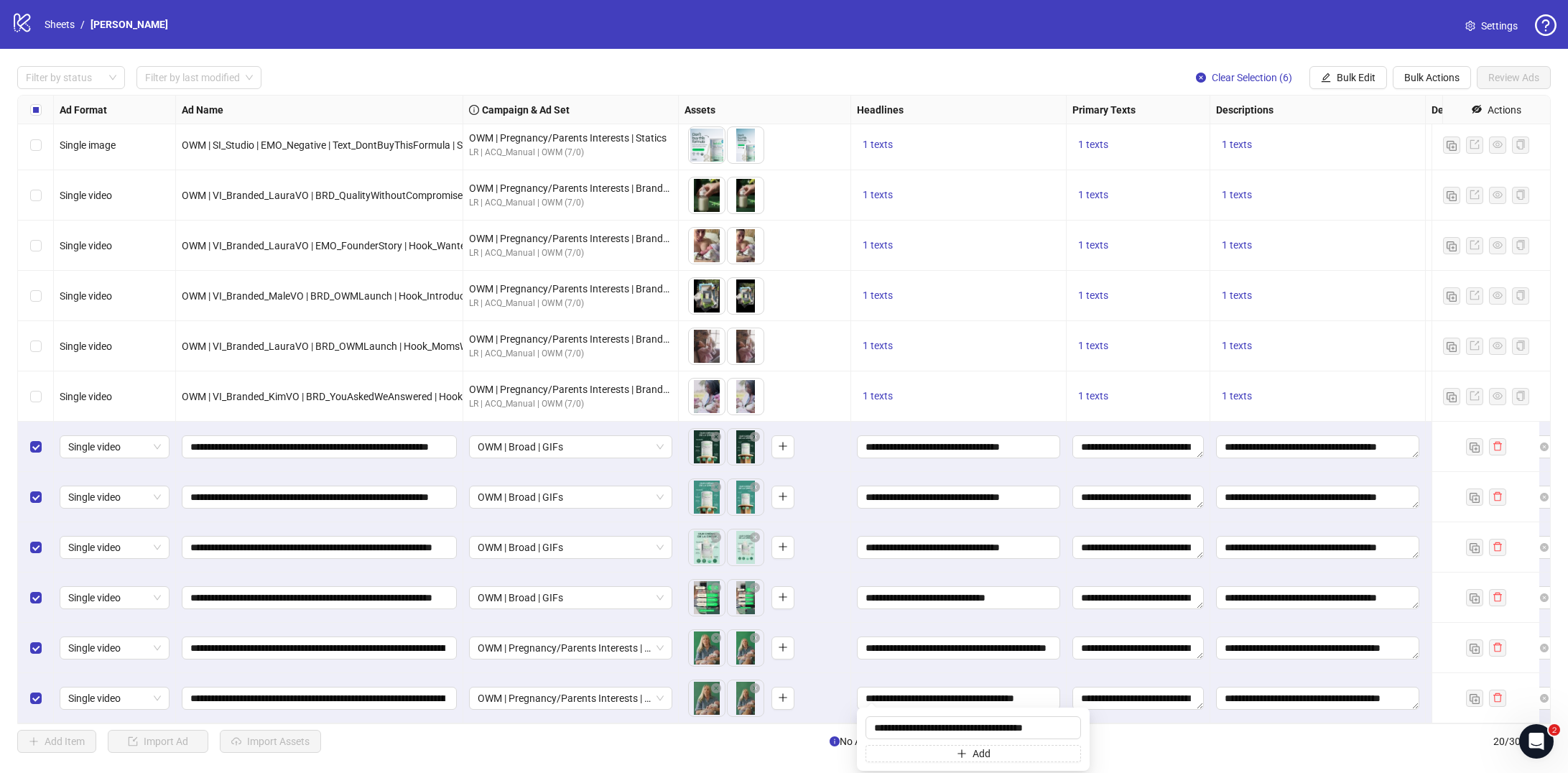 type on "**********" 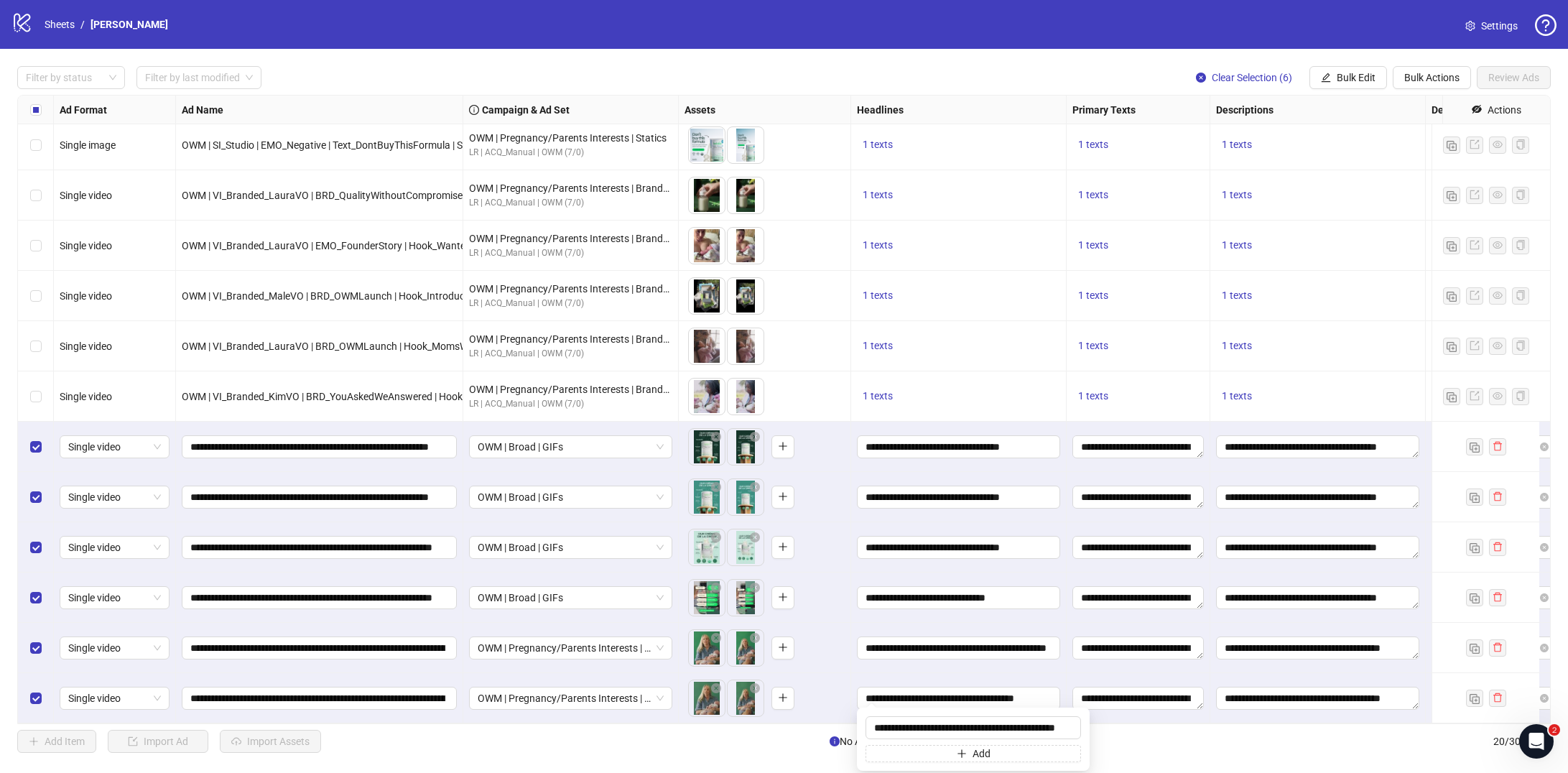 scroll, scrollTop: 0, scrollLeft: 25, axis: horizontal 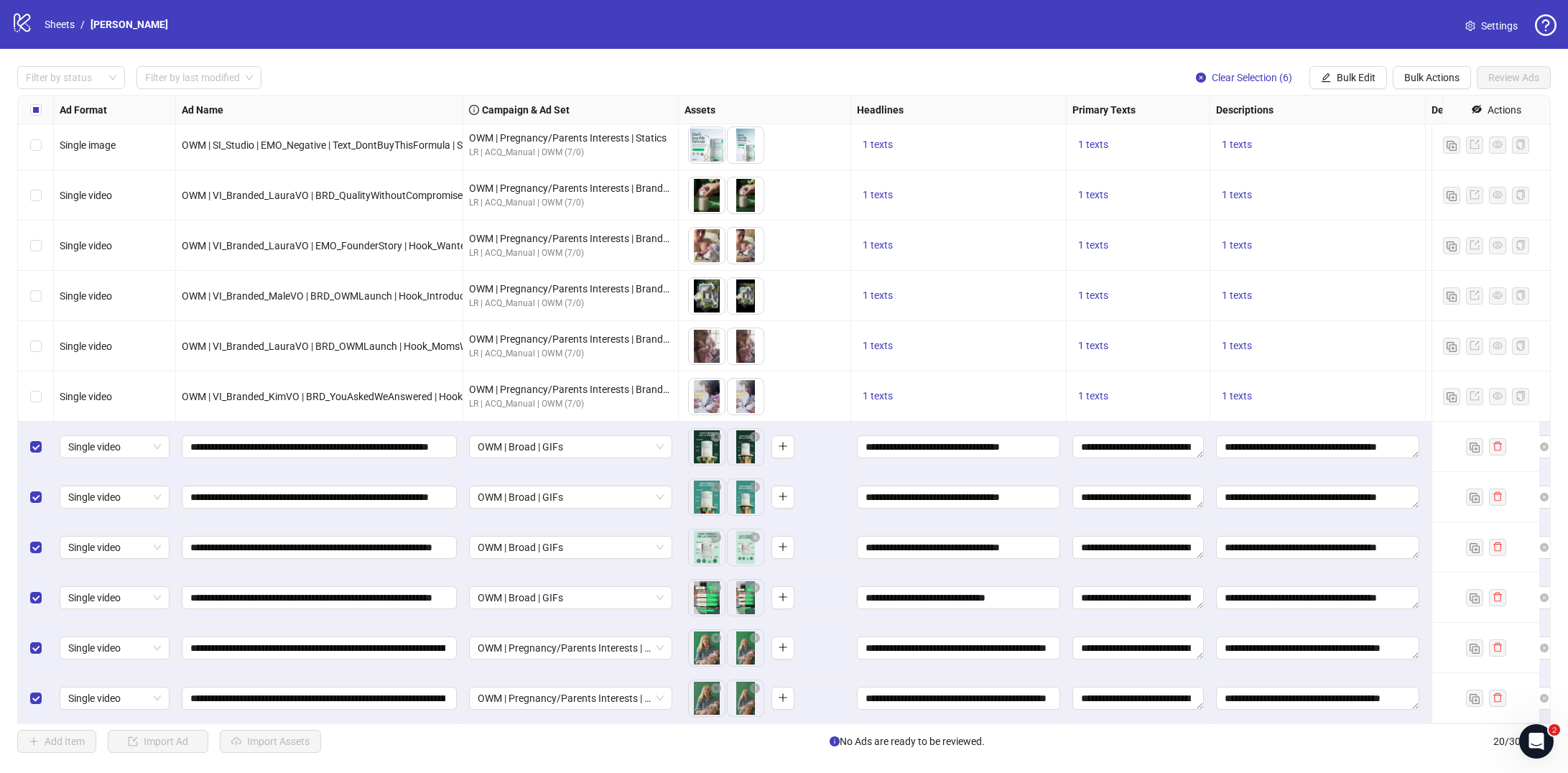click on "**********" at bounding box center (959, 698) 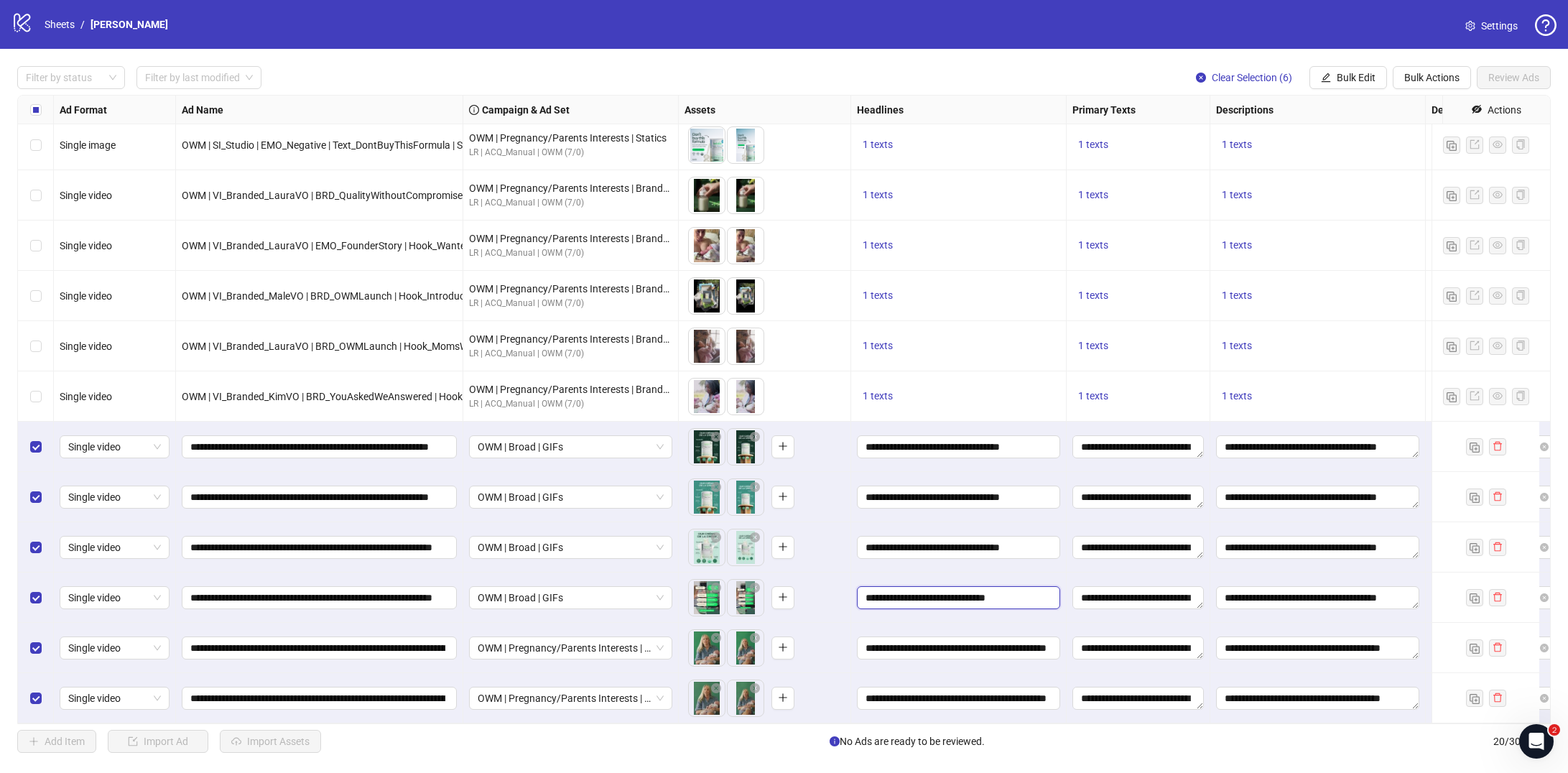 click on "**********" at bounding box center [957, 598] 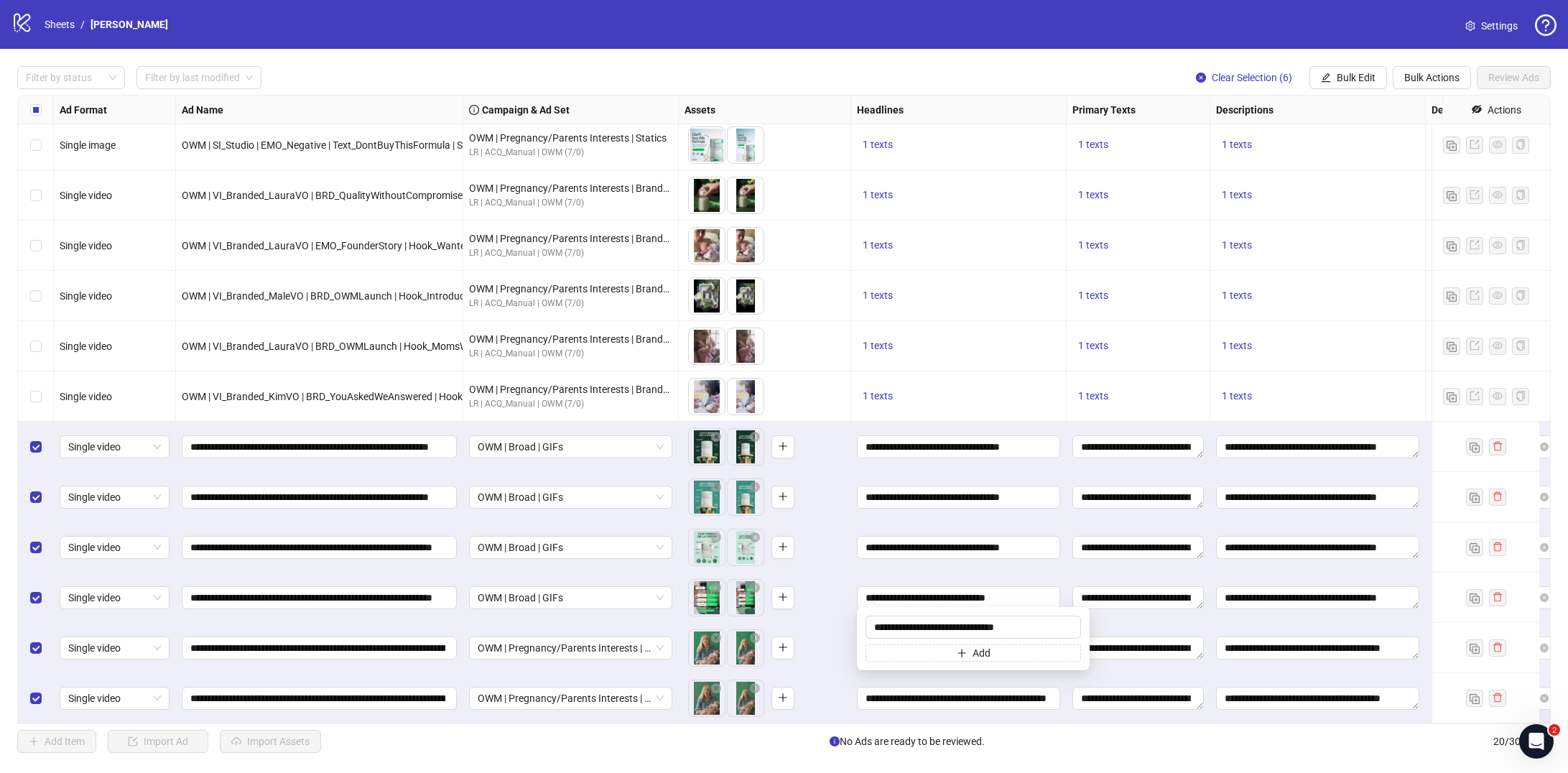 click on "logo/logo-mobile Sheets / [PERSON_NAME] Evergreen Settings   Filter by status Filter by last modified Clear Selection (6) Bulk Edit Bulk Actions Review Ads Ad Format Ad Name Campaign & Ad Set Assets Headlines Primary Texts Descriptions Destination URL App Product Page ID Display URL Leadgen Form Product Set ID Call to Action Actions Single image OWM | SI_Native-Lifestyle | AUT_AMA | Text_USDA+2000Checks | SB_PP OWM | Pregnancy/Parents Interests | Statics LR | ACQ_Manual | OWM (7/0)
To pick up a draggable item, press the space bar.
While dragging, use the arrow keys to move the item.
Press space again to drop the item in its new position, or press escape to cancel.
1 texts 1 texts 1 texts [URL][DOMAIN_NAME] - Single image OWM | SI_Native-SMS | AUT_AMA | Text_USDA+2000Checks | SB_PP OWM | Pregnancy/Parents Interests | Statics LR | ACQ_Manual | OWM (7/0) 1 texts 1 texts 1 texts - Single image LR | ACQ_Manual | OWM (7/0)" at bounding box center [784, 386] 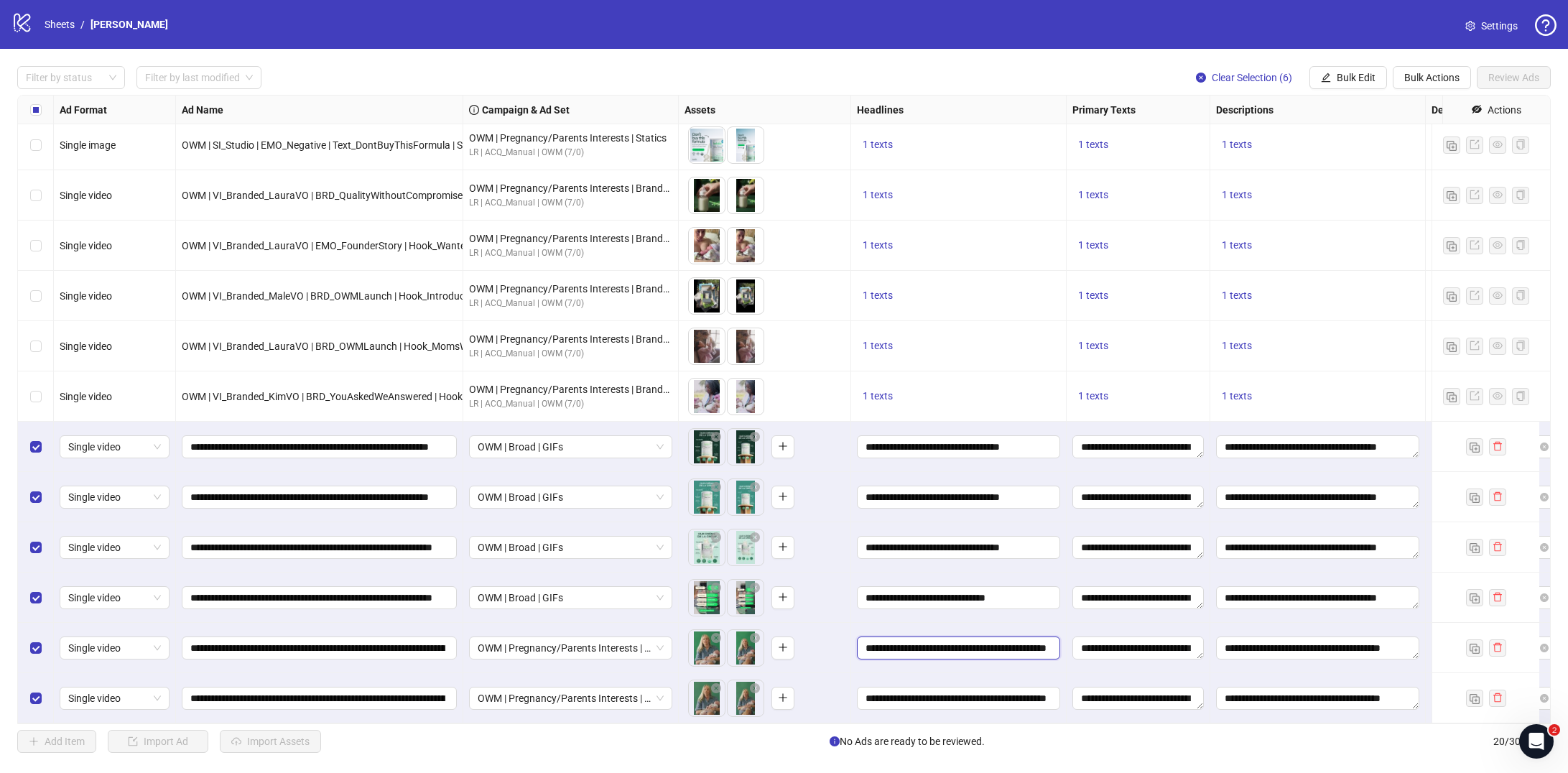click on "**********" at bounding box center [957, 648] 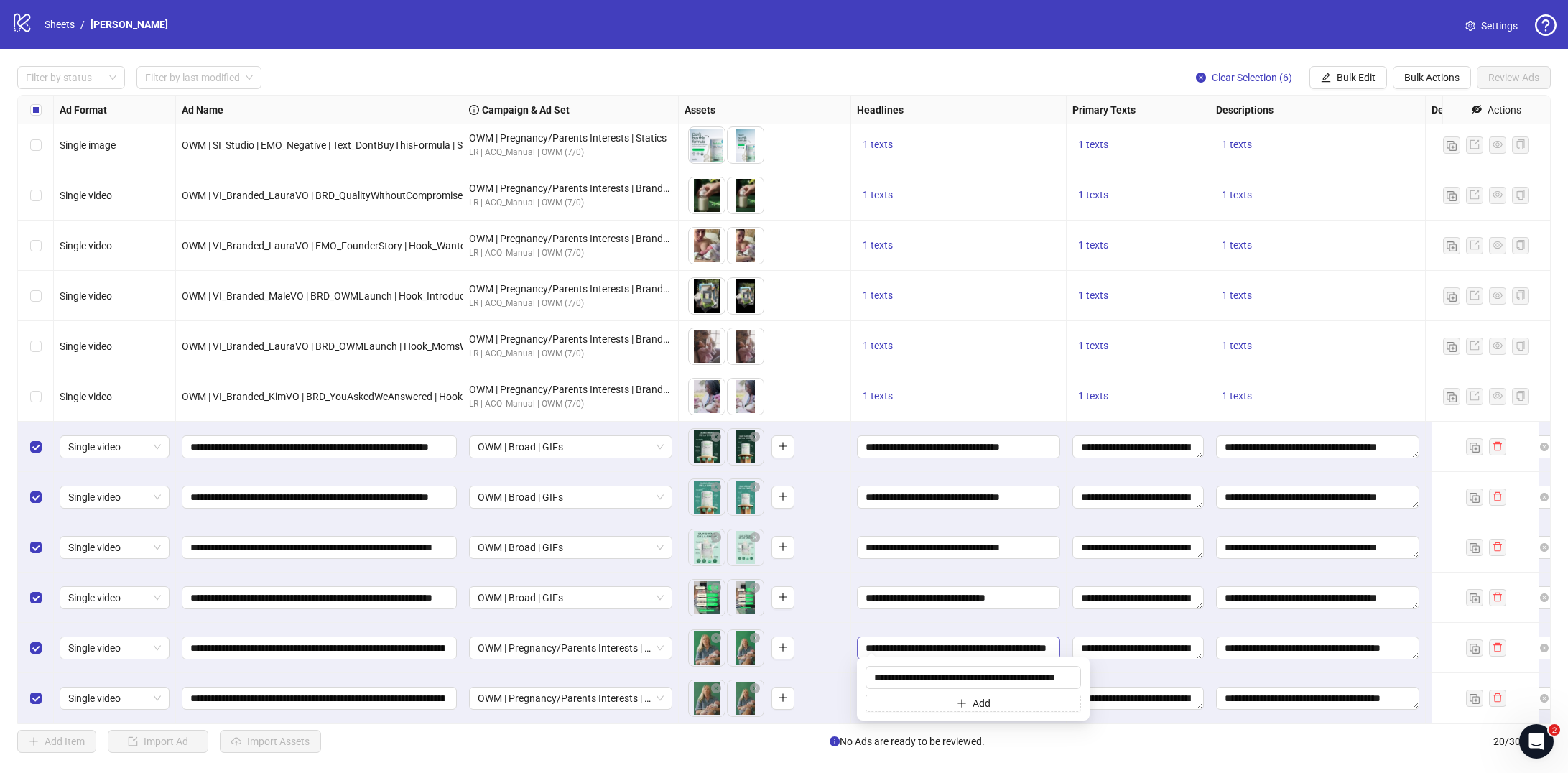 scroll, scrollTop: 0, scrollLeft: 25, axis: horizontal 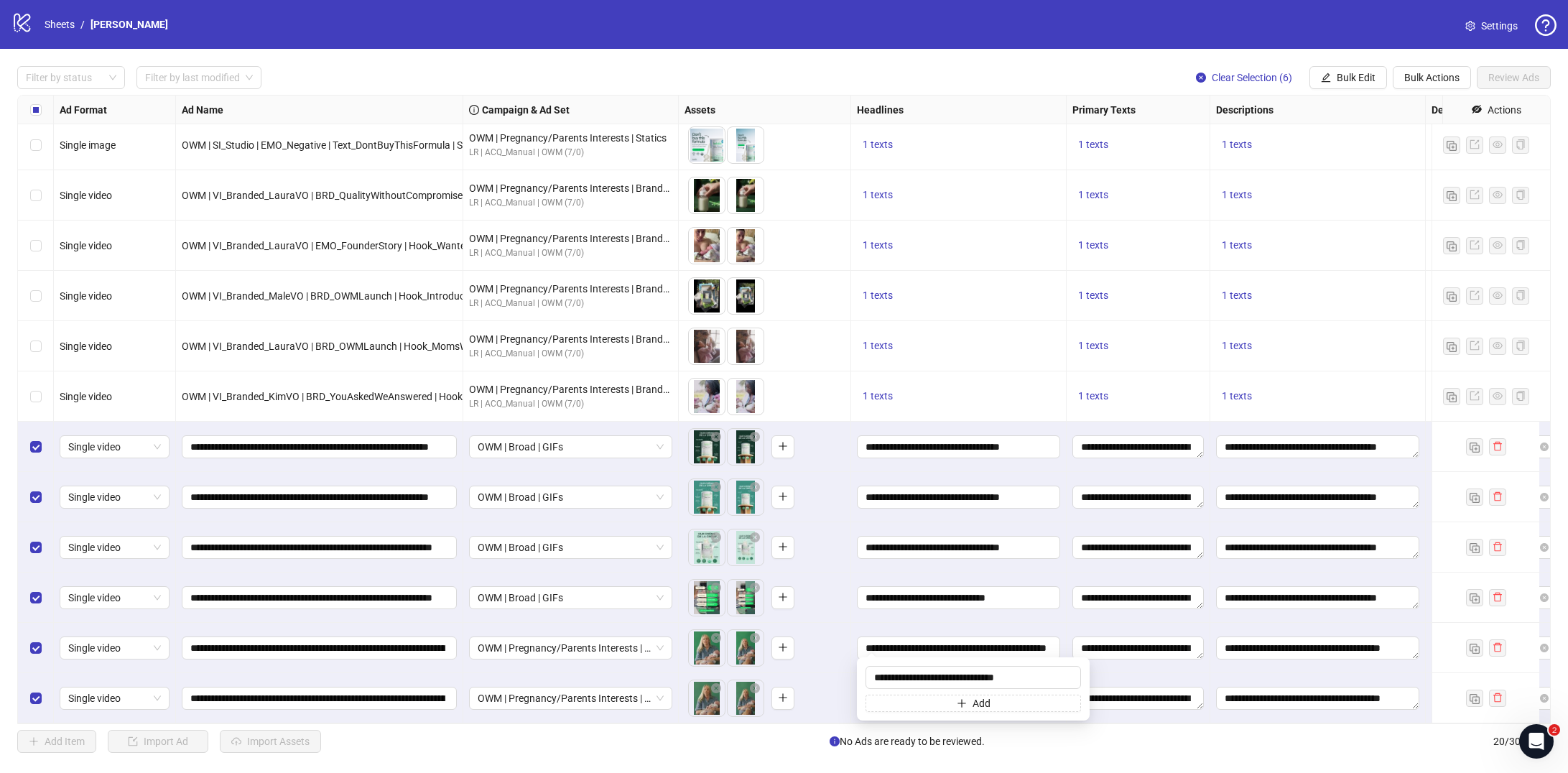 click on "**********" at bounding box center (959, 648) 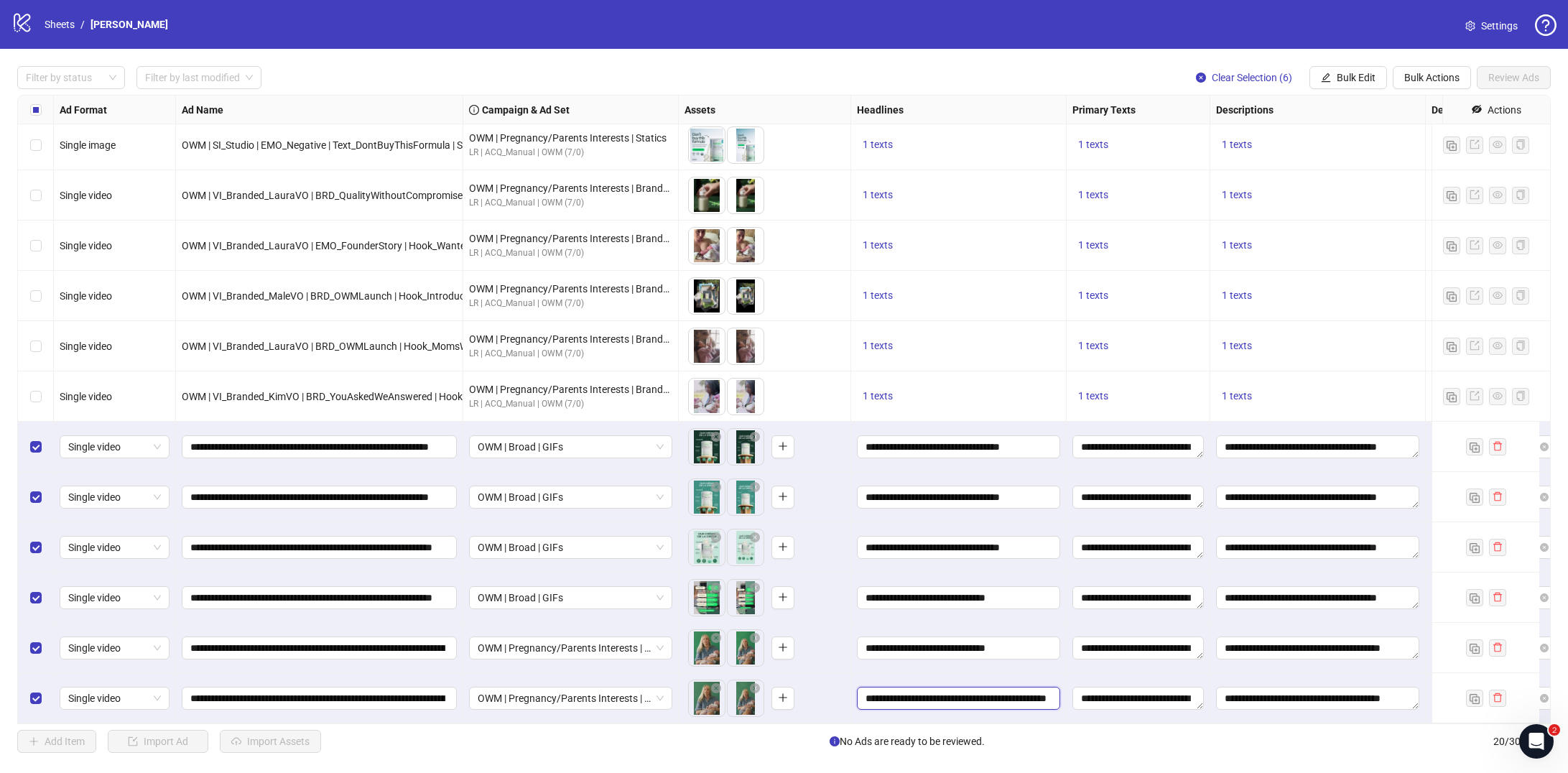 click on "**********" at bounding box center (957, 698) 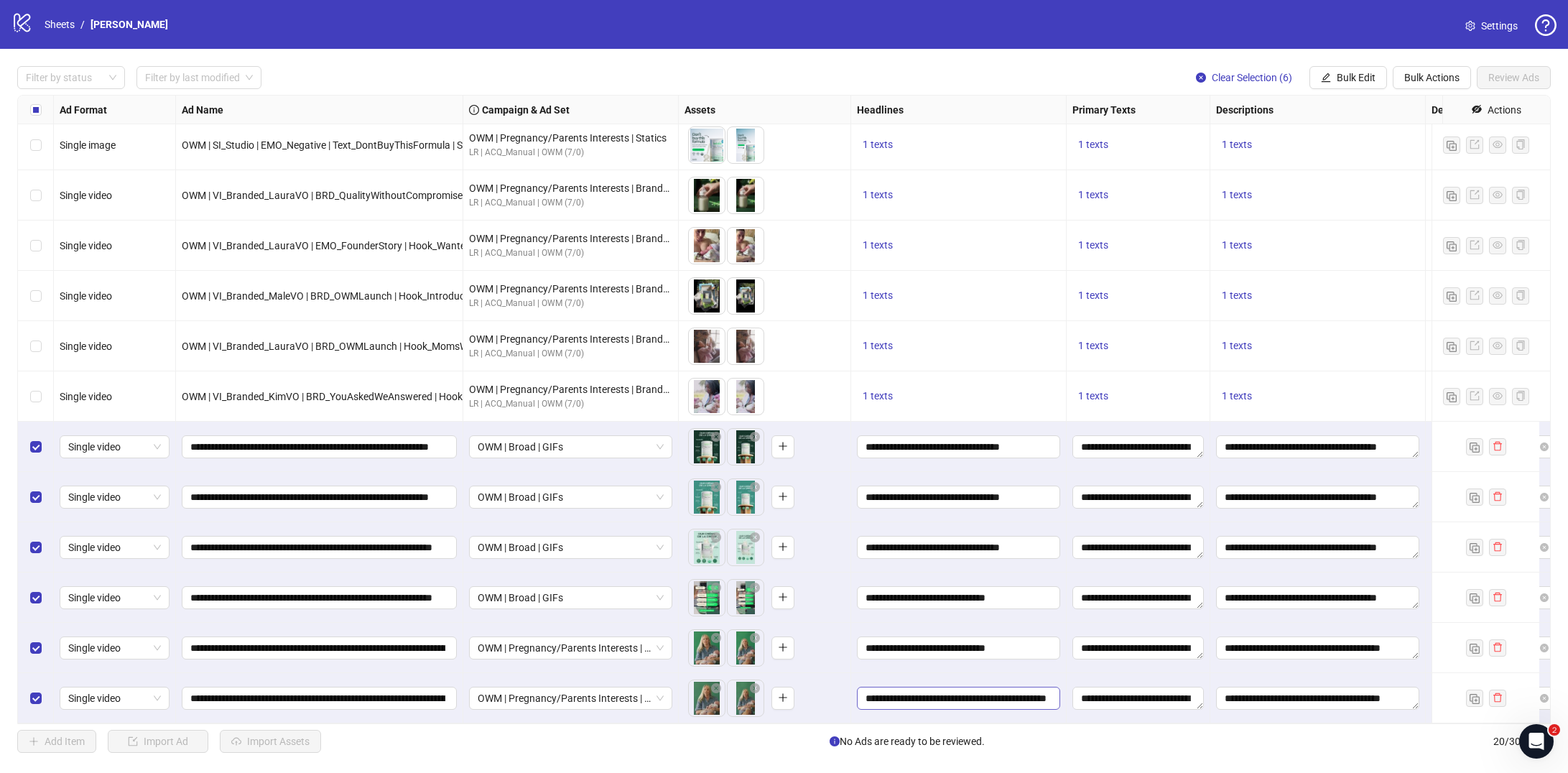 scroll, scrollTop: 0, scrollLeft: 25, axis: horizontal 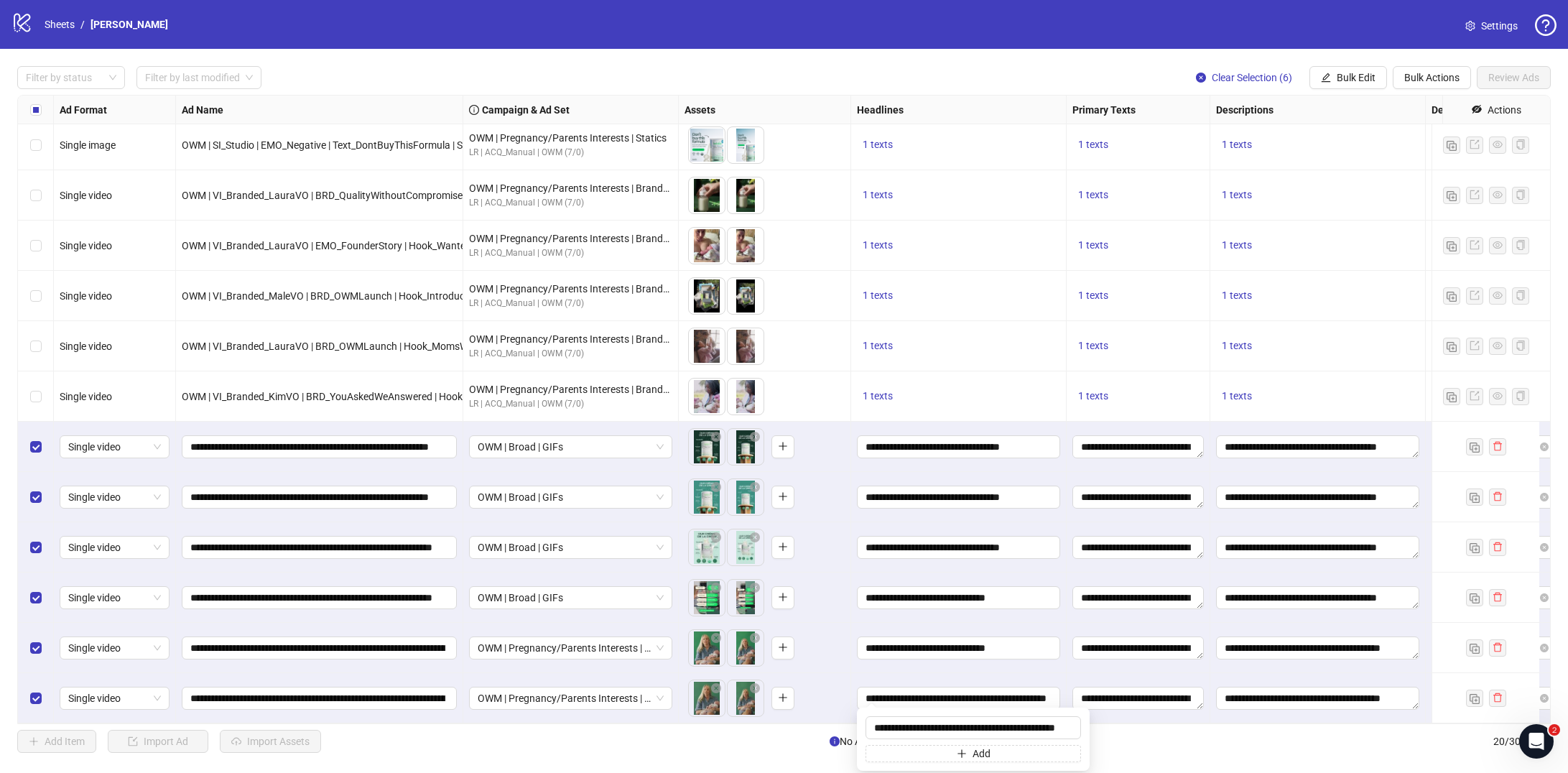type on "**********" 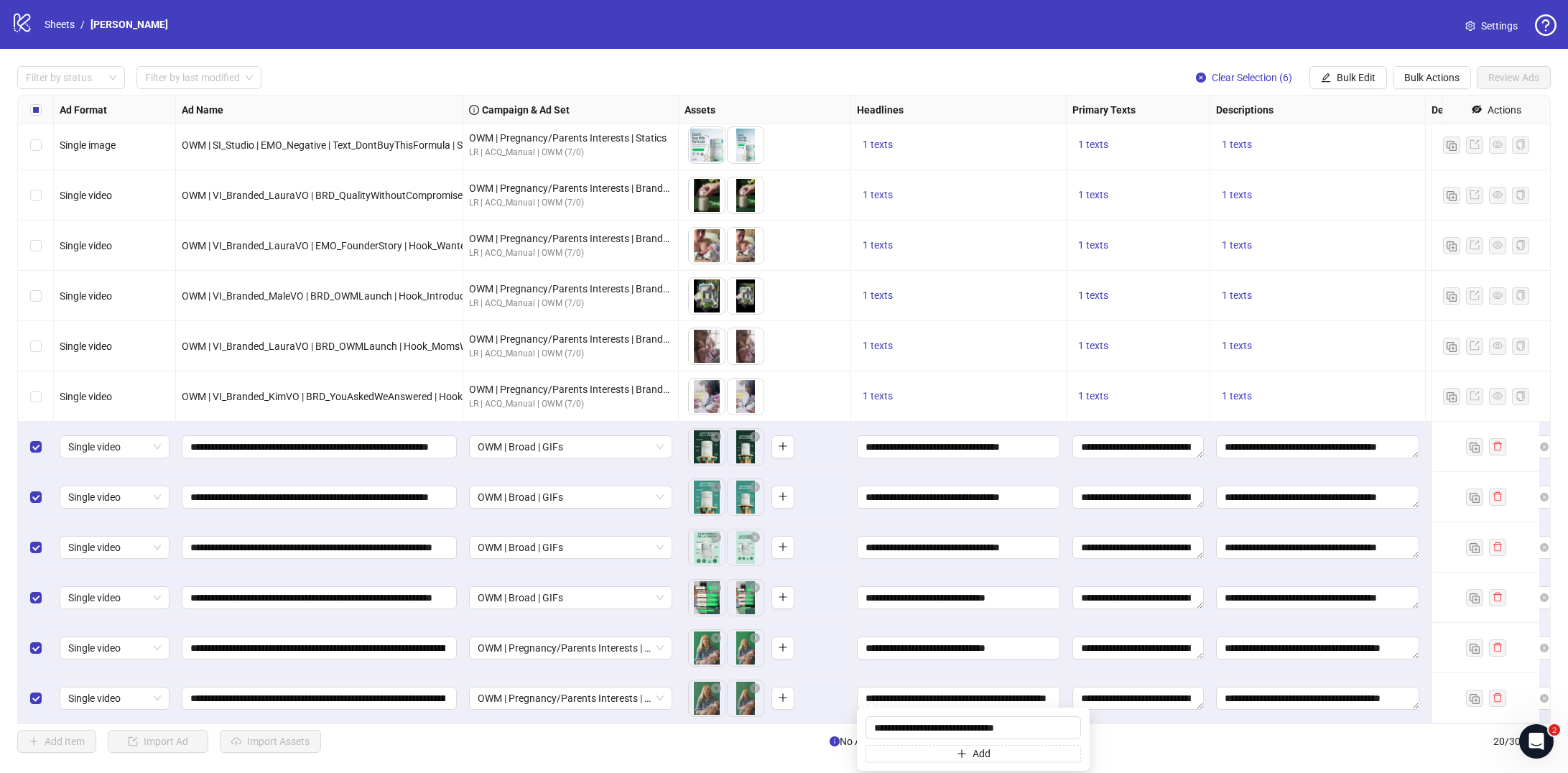 scroll, scrollTop: 0, scrollLeft: 0, axis: both 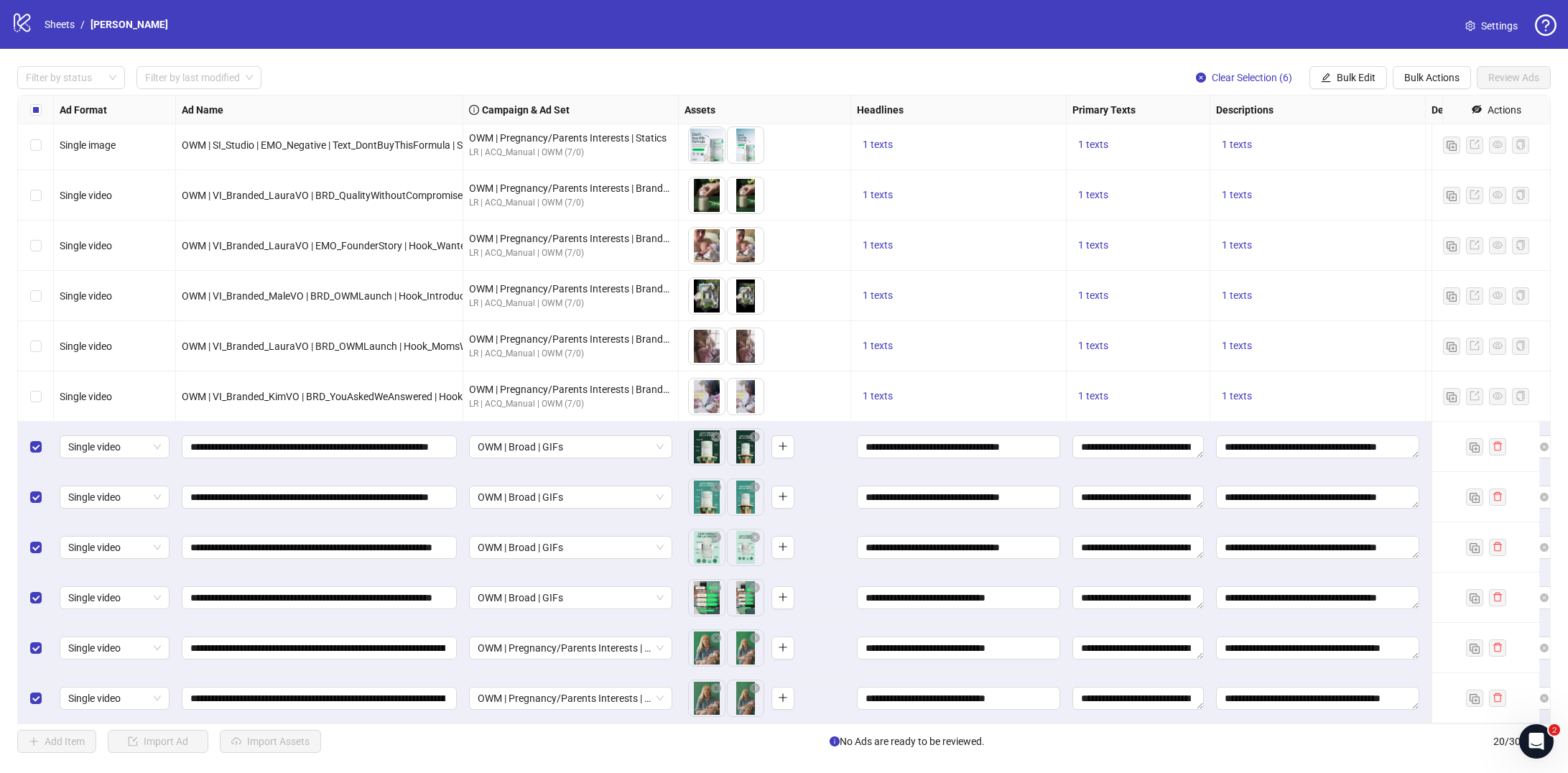 click on "**********" at bounding box center [959, 648] 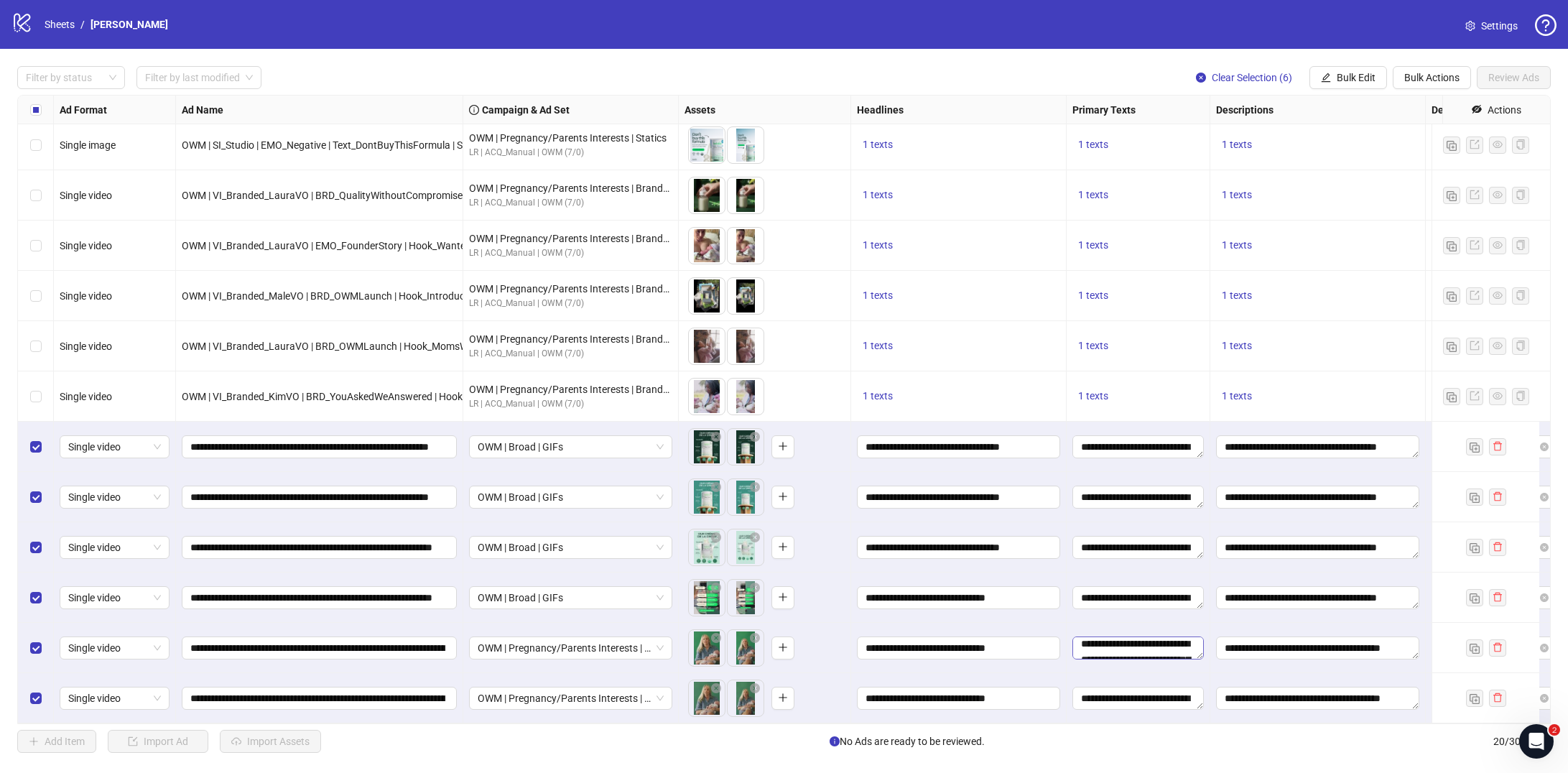 scroll, scrollTop: 0, scrollLeft: 0, axis: both 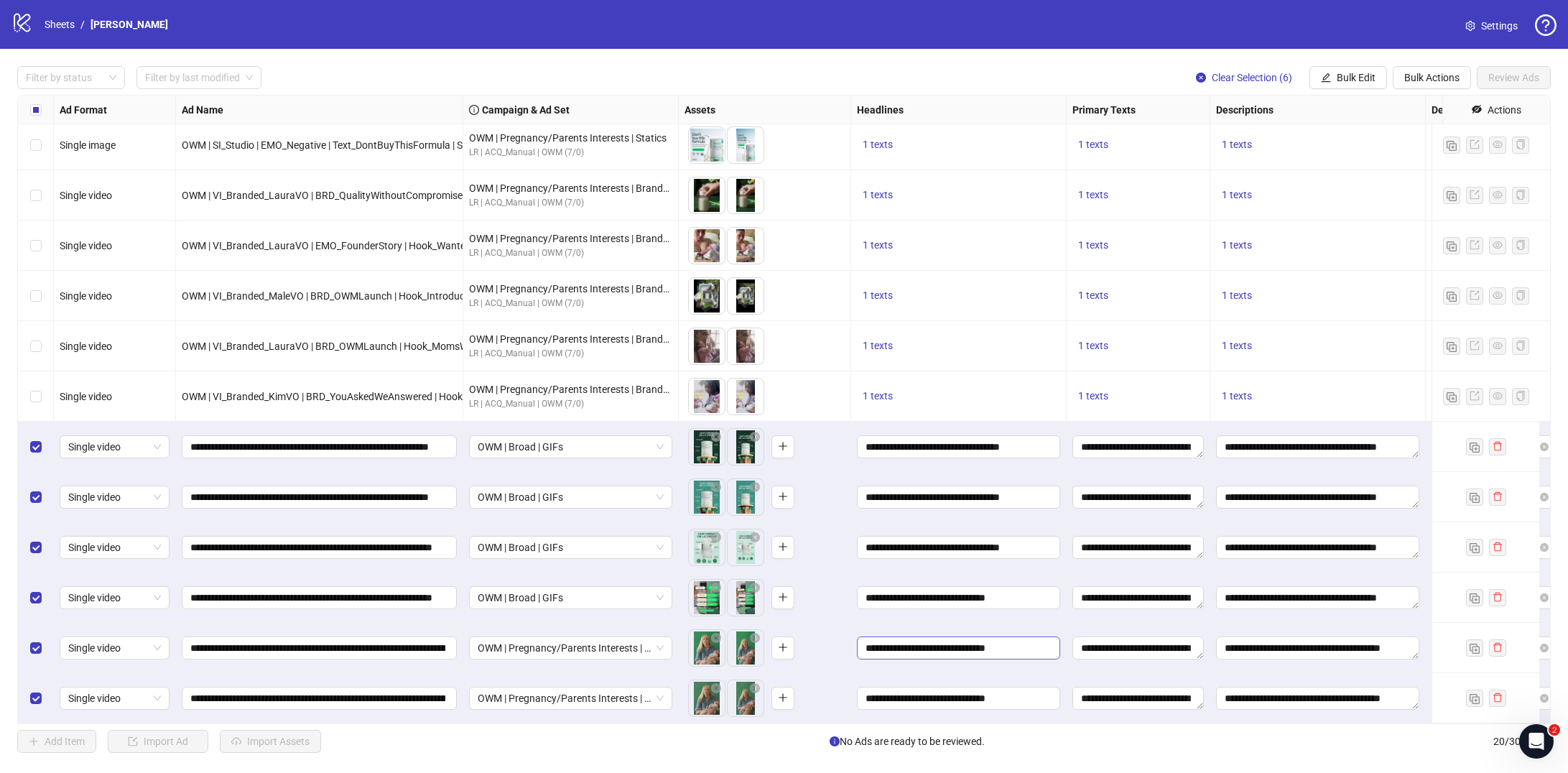 click on "**********" at bounding box center [959, 648] 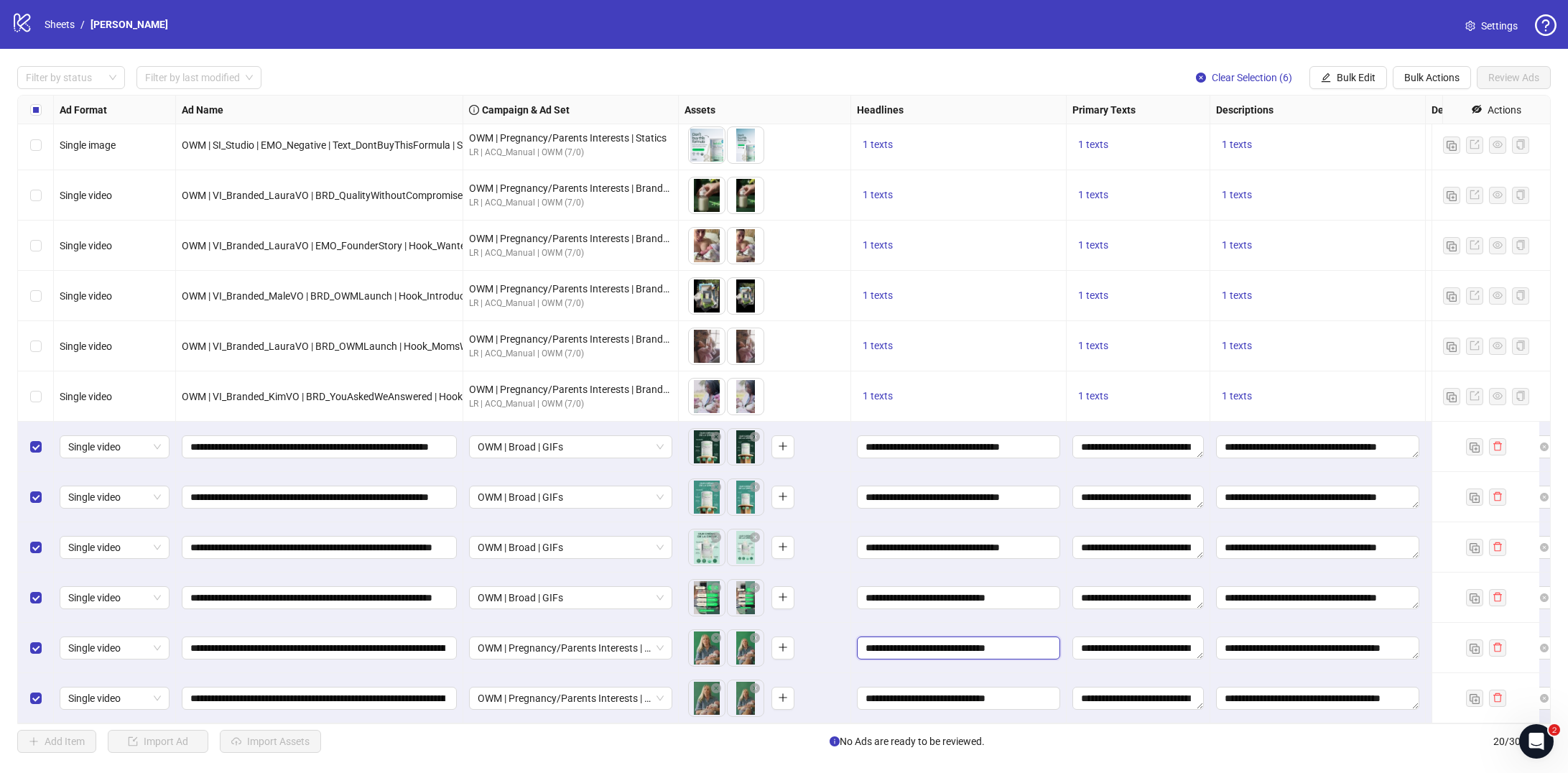 click on "**********" at bounding box center [957, 648] 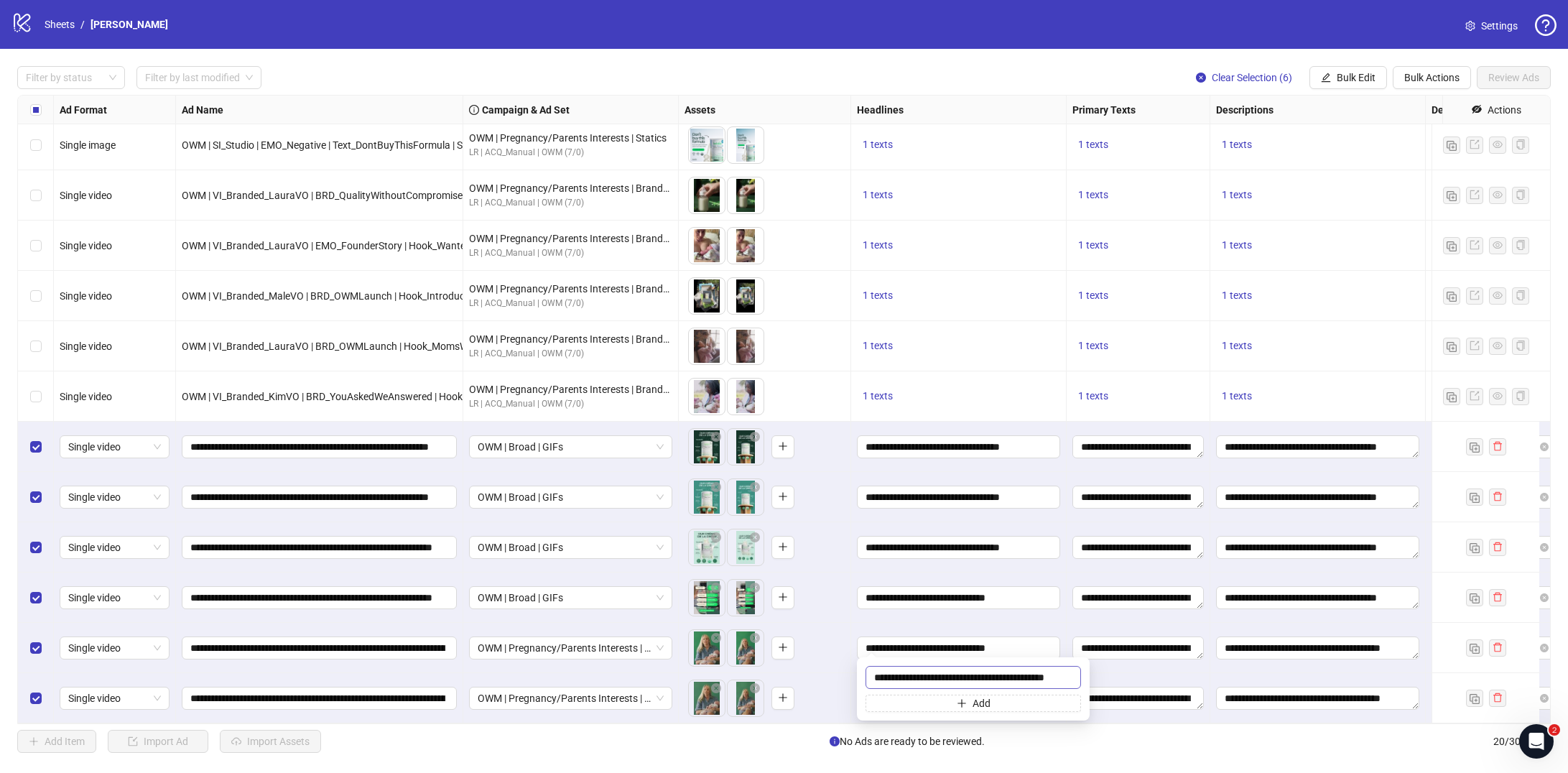 scroll, scrollTop: 0, scrollLeft: 0, axis: both 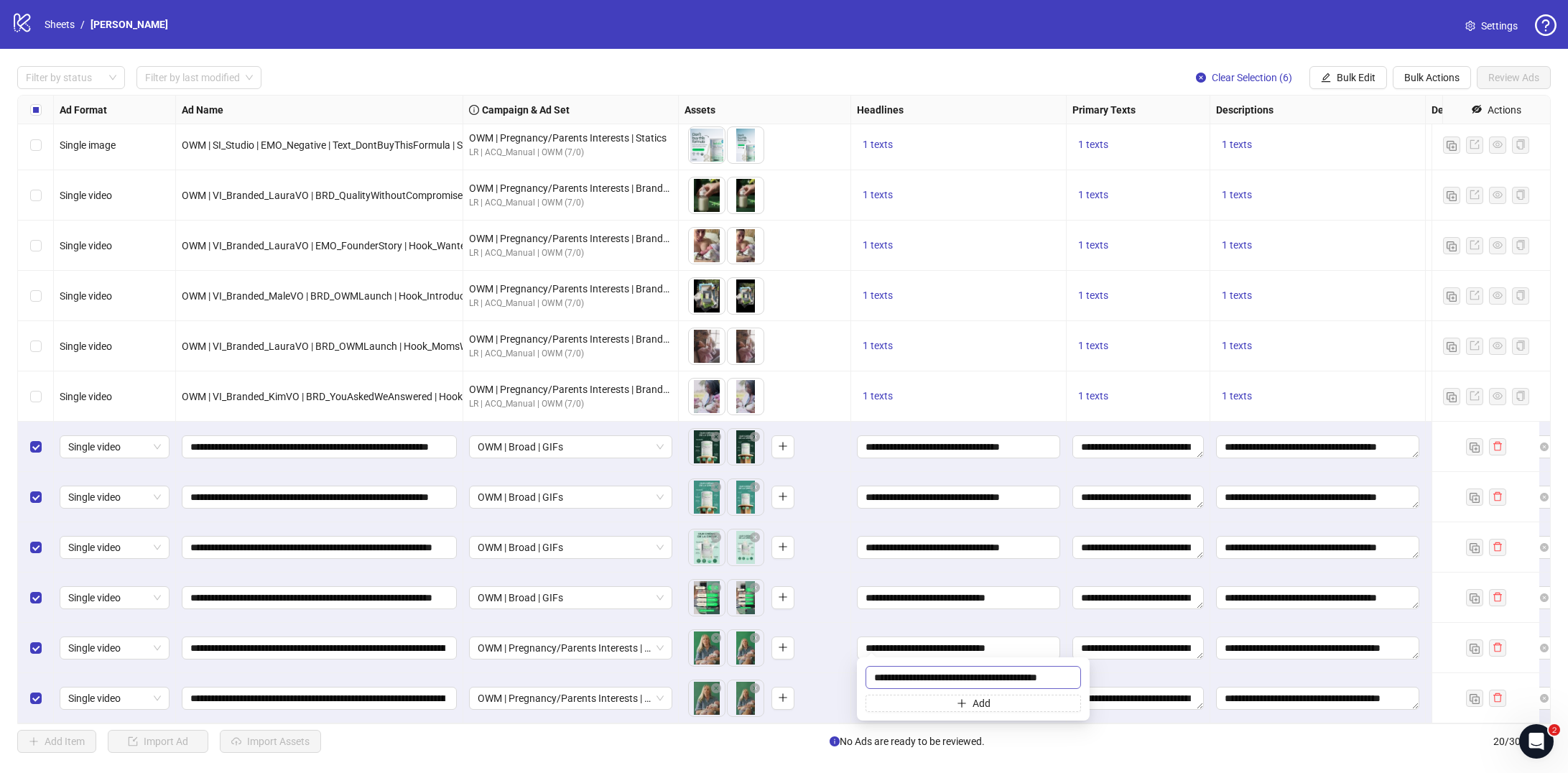 type on "**********" 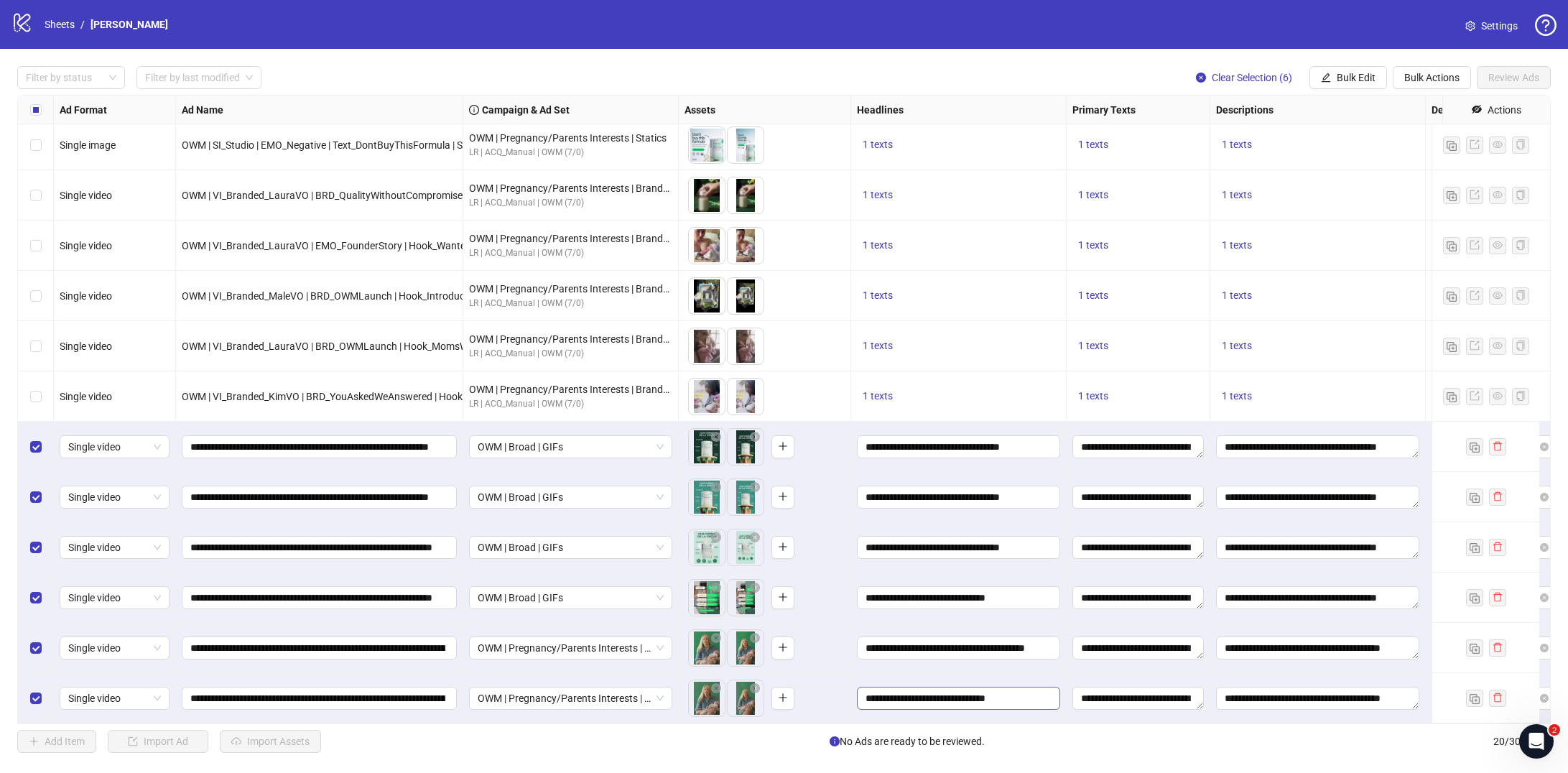 click on "**********" at bounding box center (958, 698) 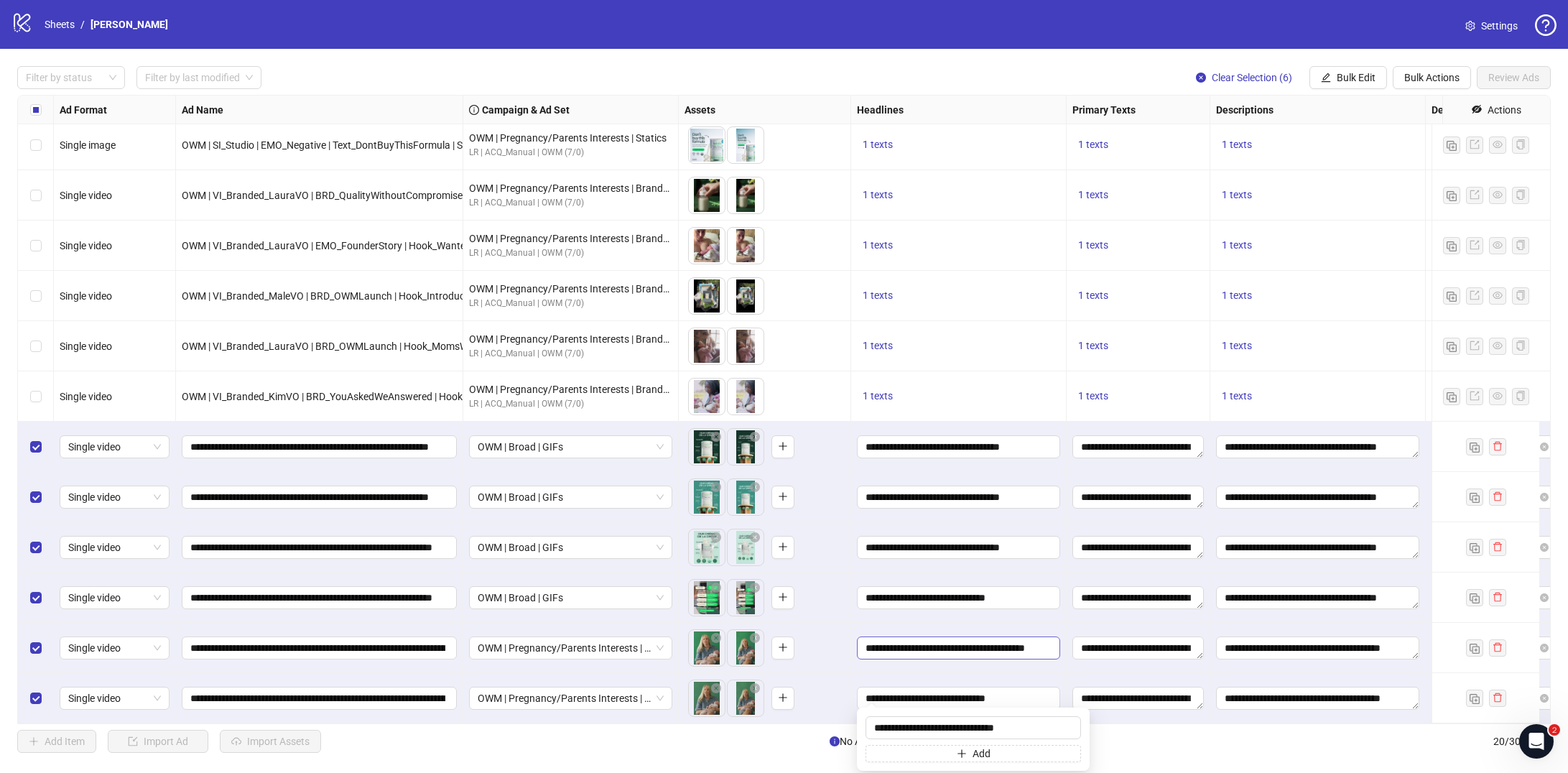 click on "**********" at bounding box center [957, 648] 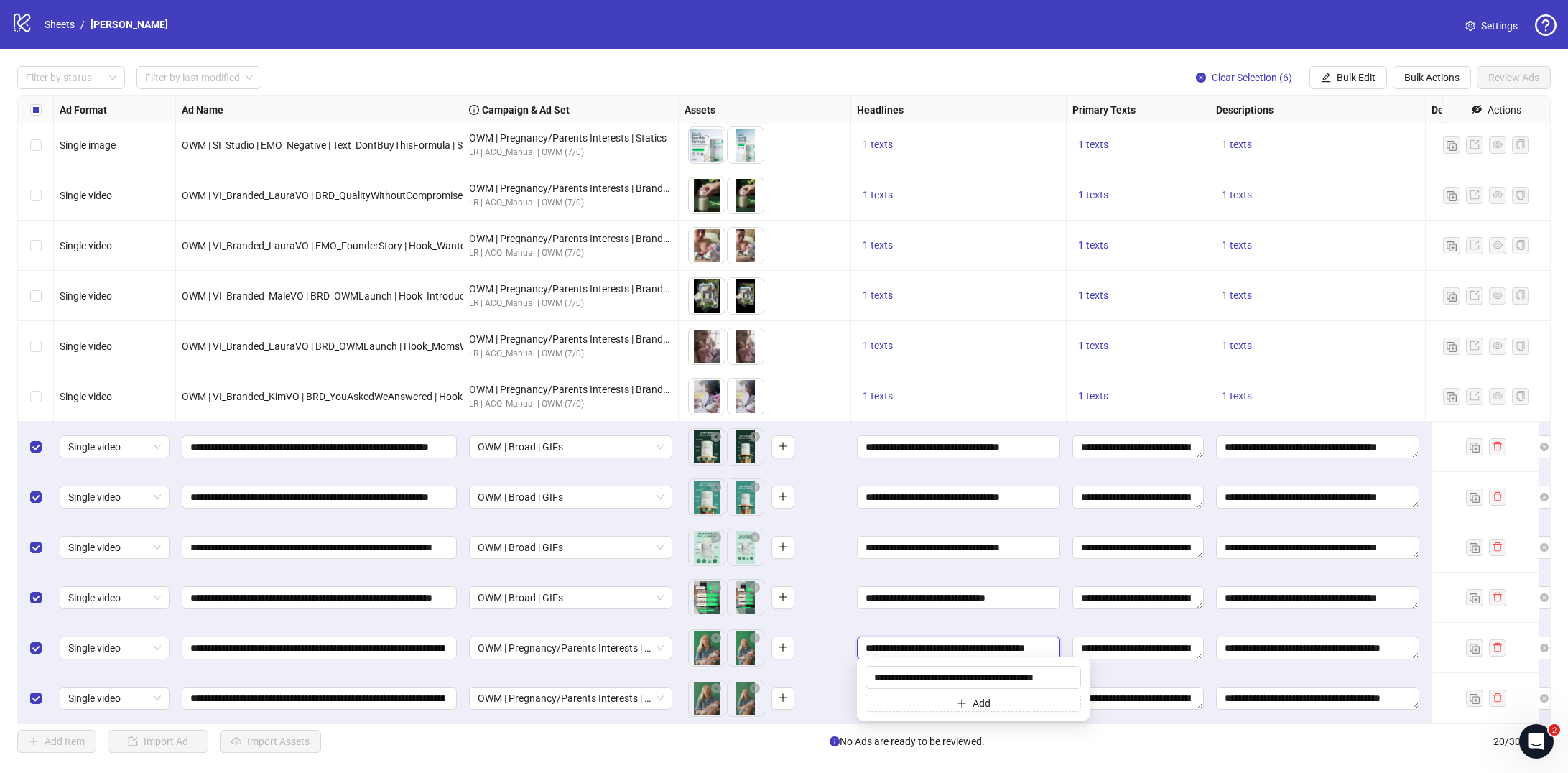 click on "**********" at bounding box center (957, 648) 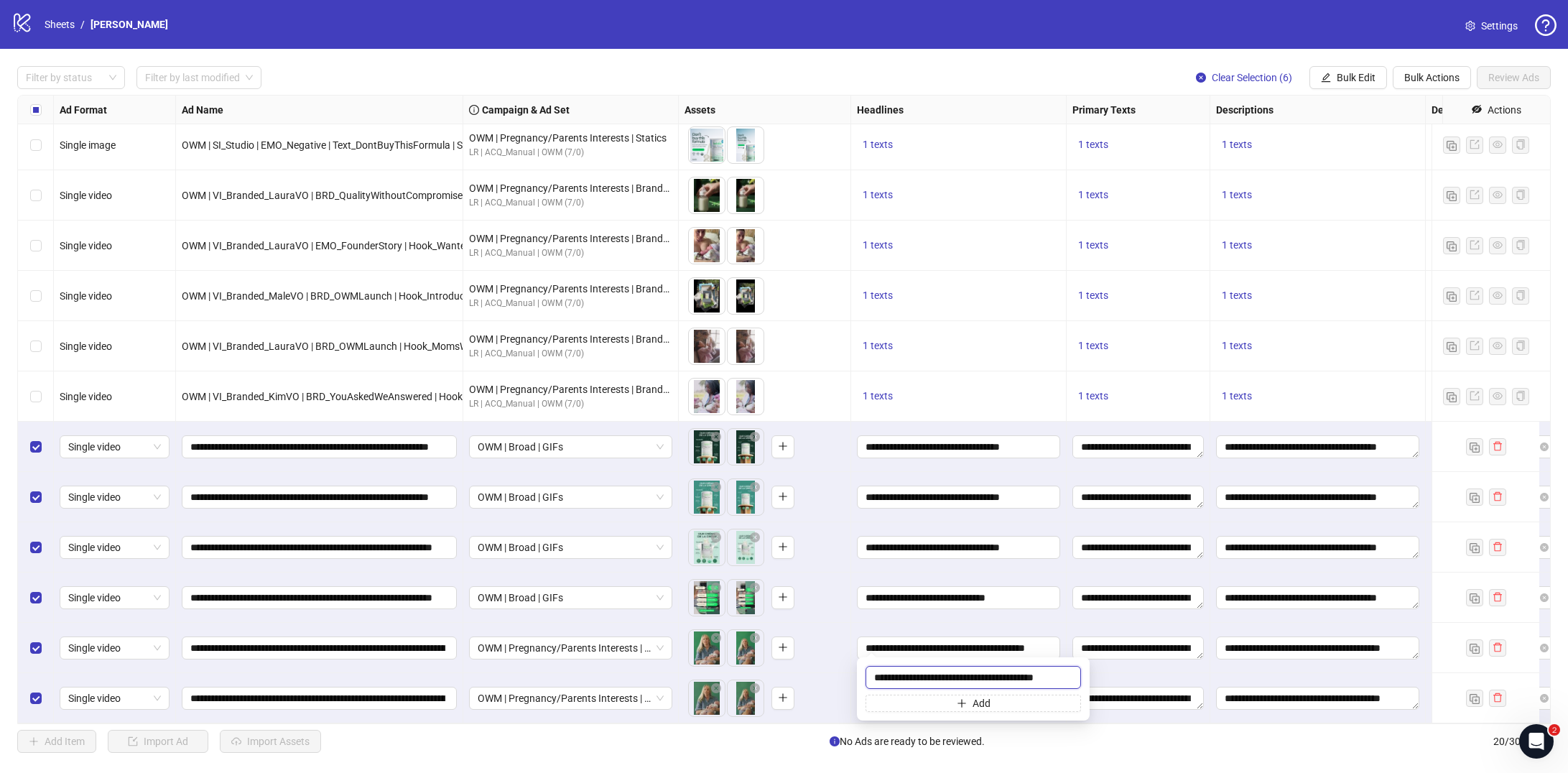 paste 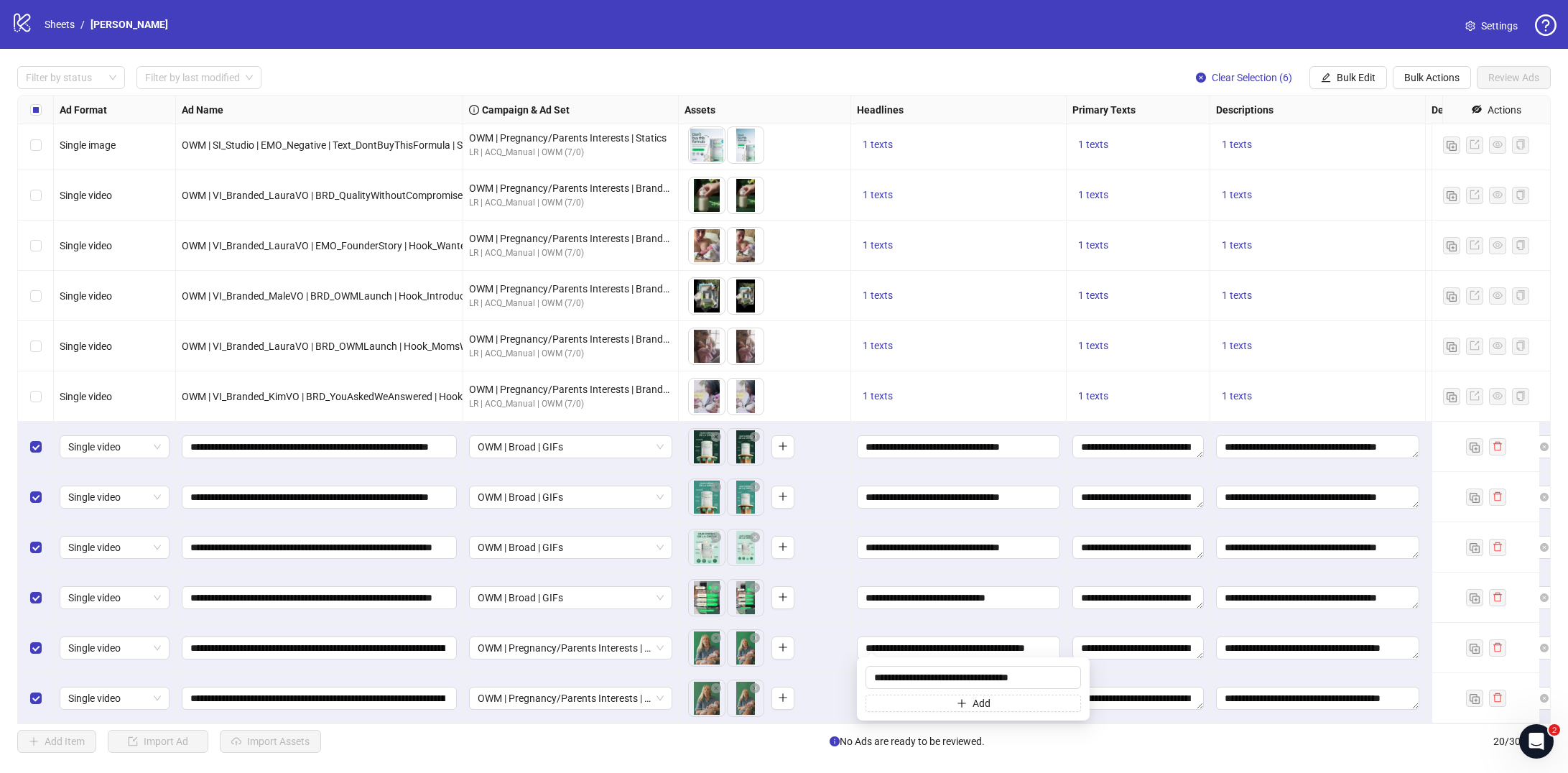click on "**********" at bounding box center (959, 648) 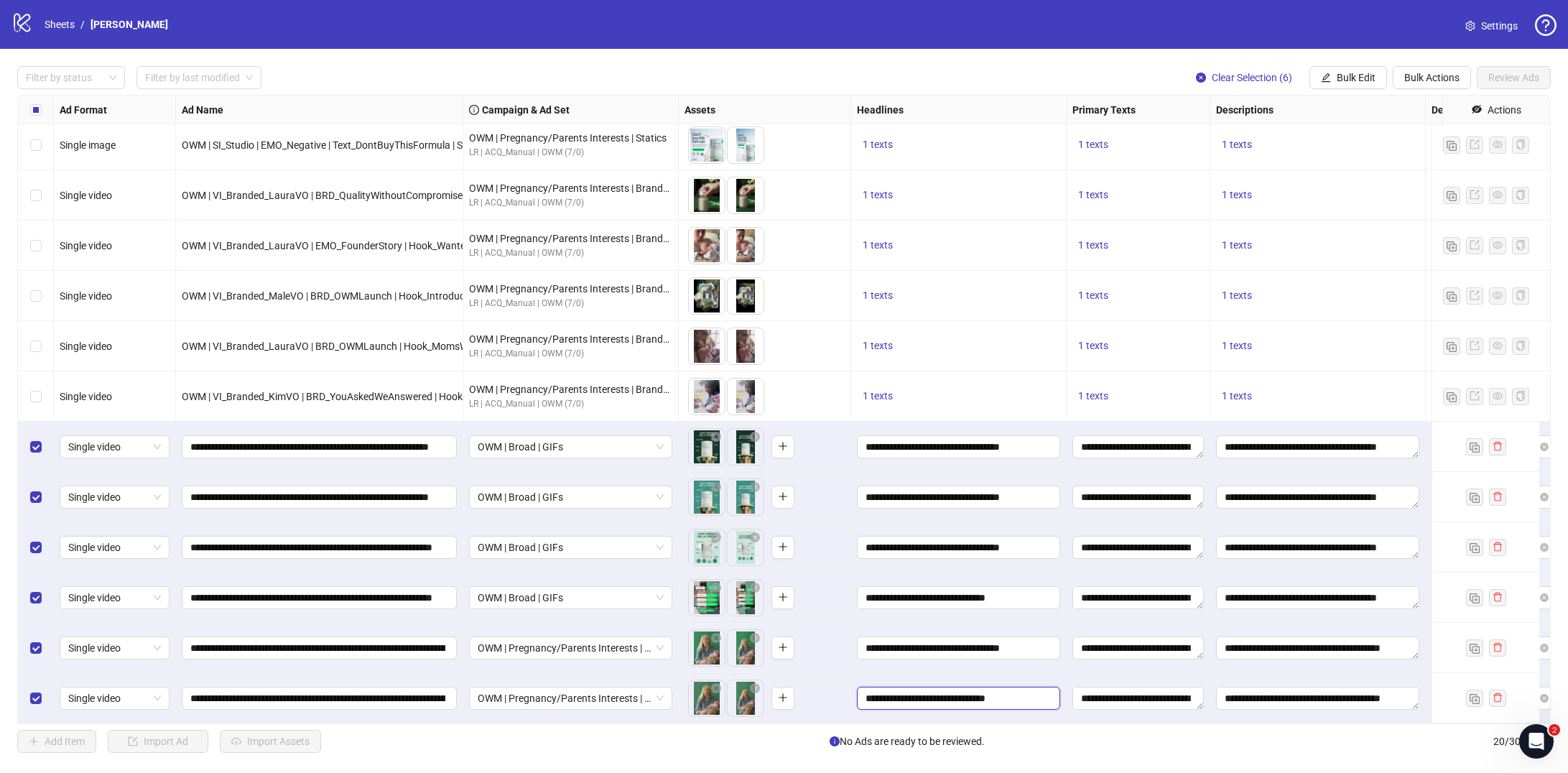 click on "**********" at bounding box center (957, 698) 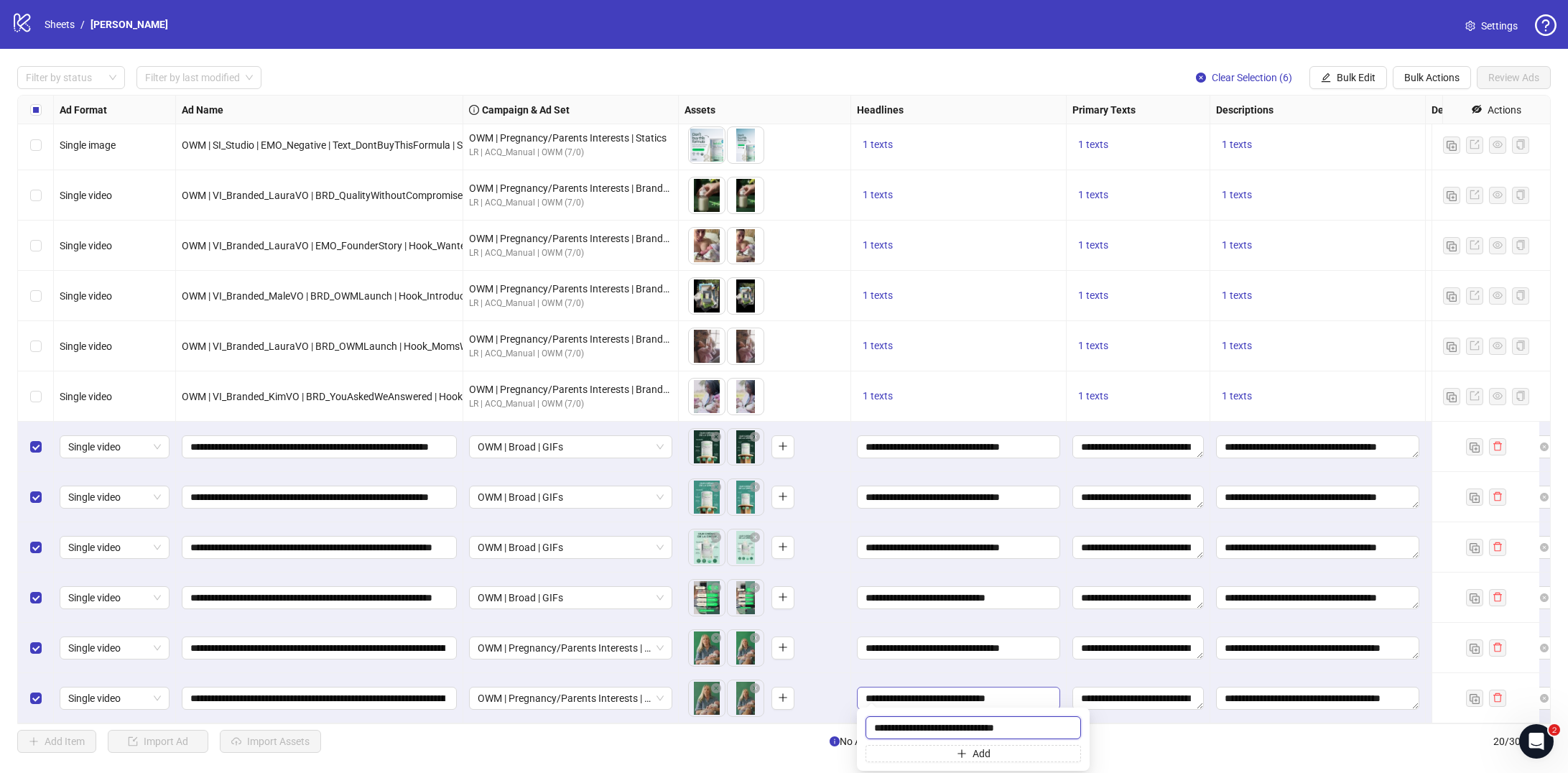 paste on "****" 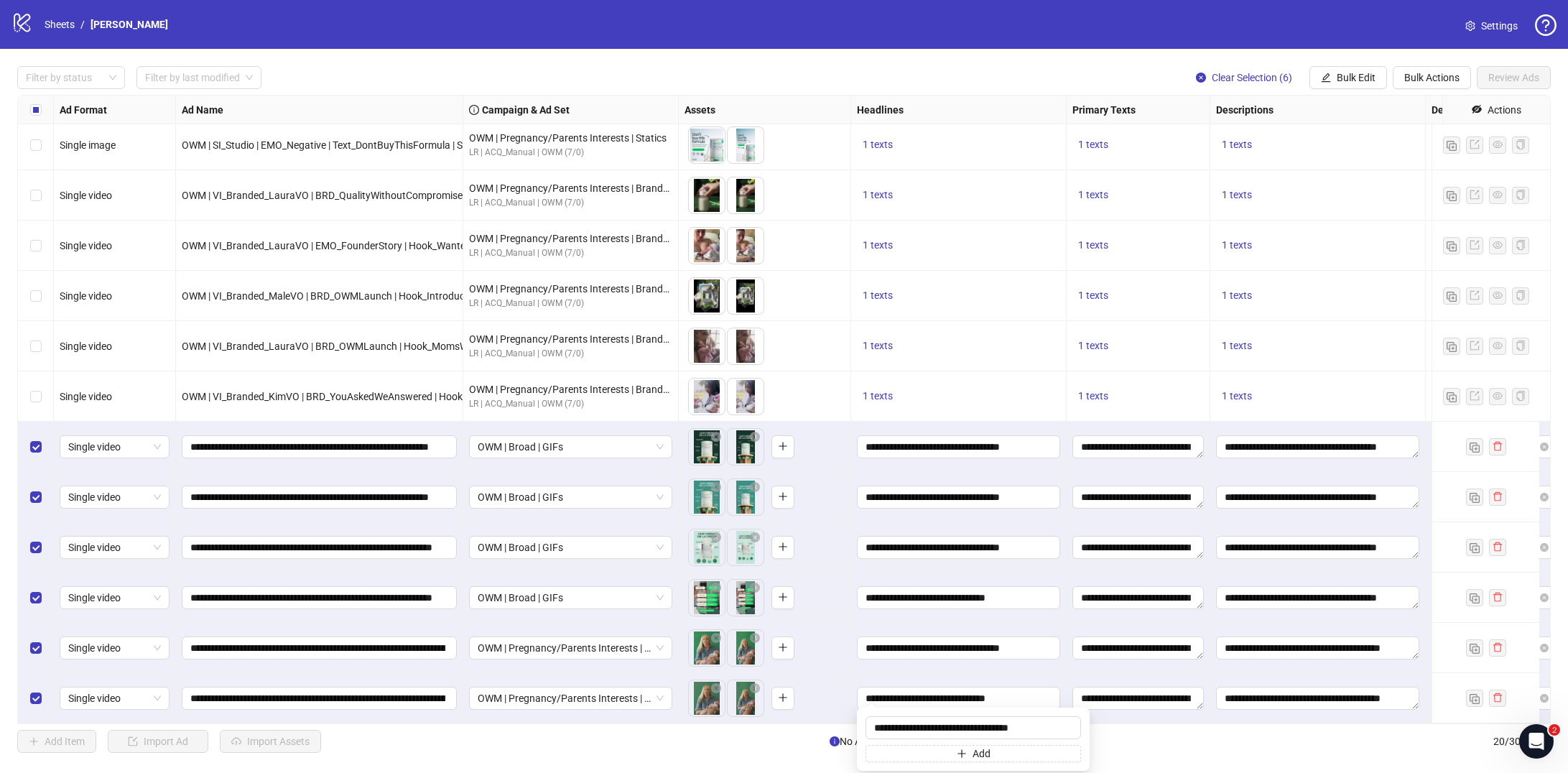 click on "**********" at bounding box center (959, 698) 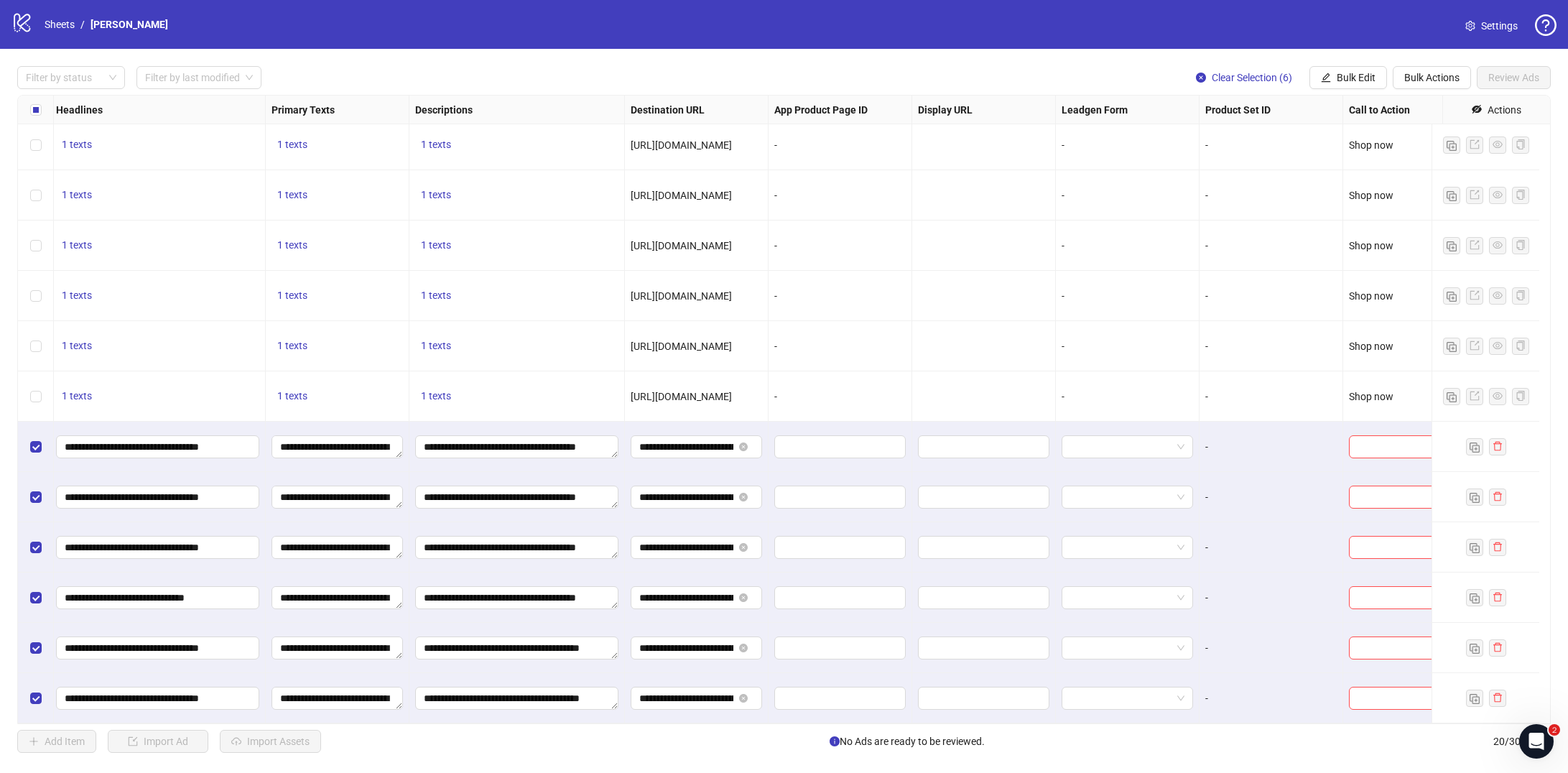 scroll, scrollTop: 417, scrollLeft: 827, axis: both 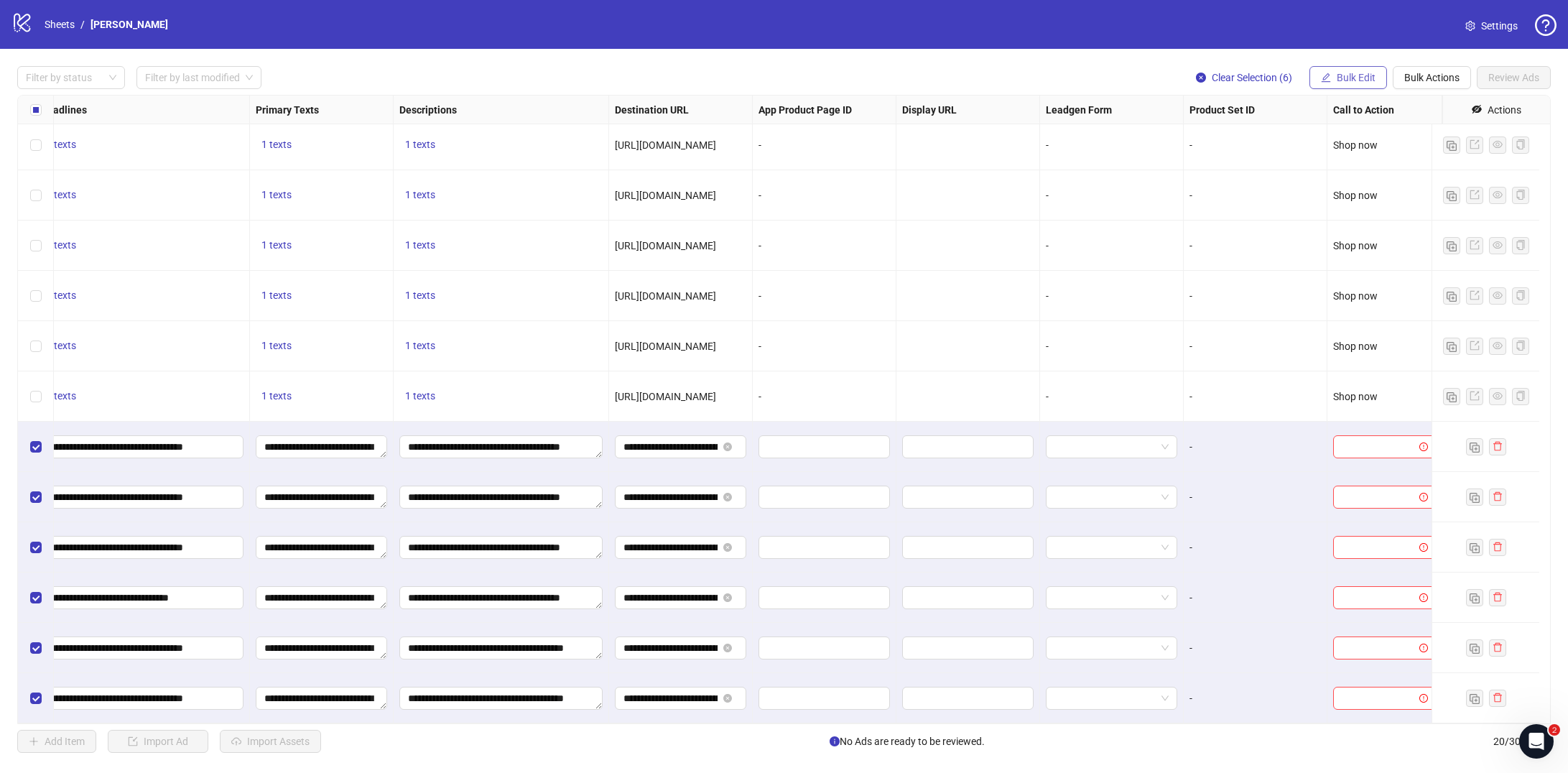 click on "Bulk Edit" at bounding box center (1348, 78) 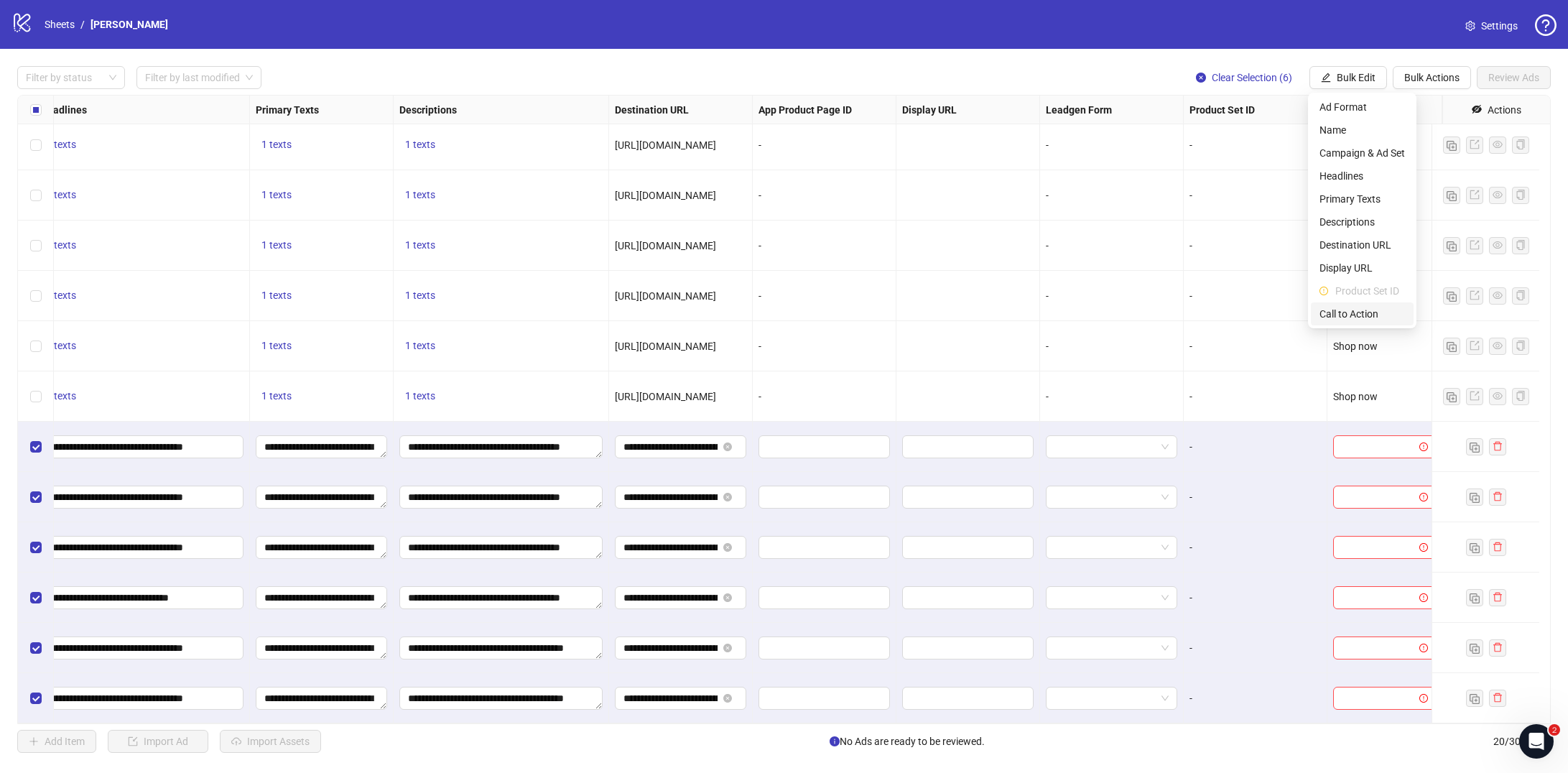 click on "Call to Action" at bounding box center [1362, 314] 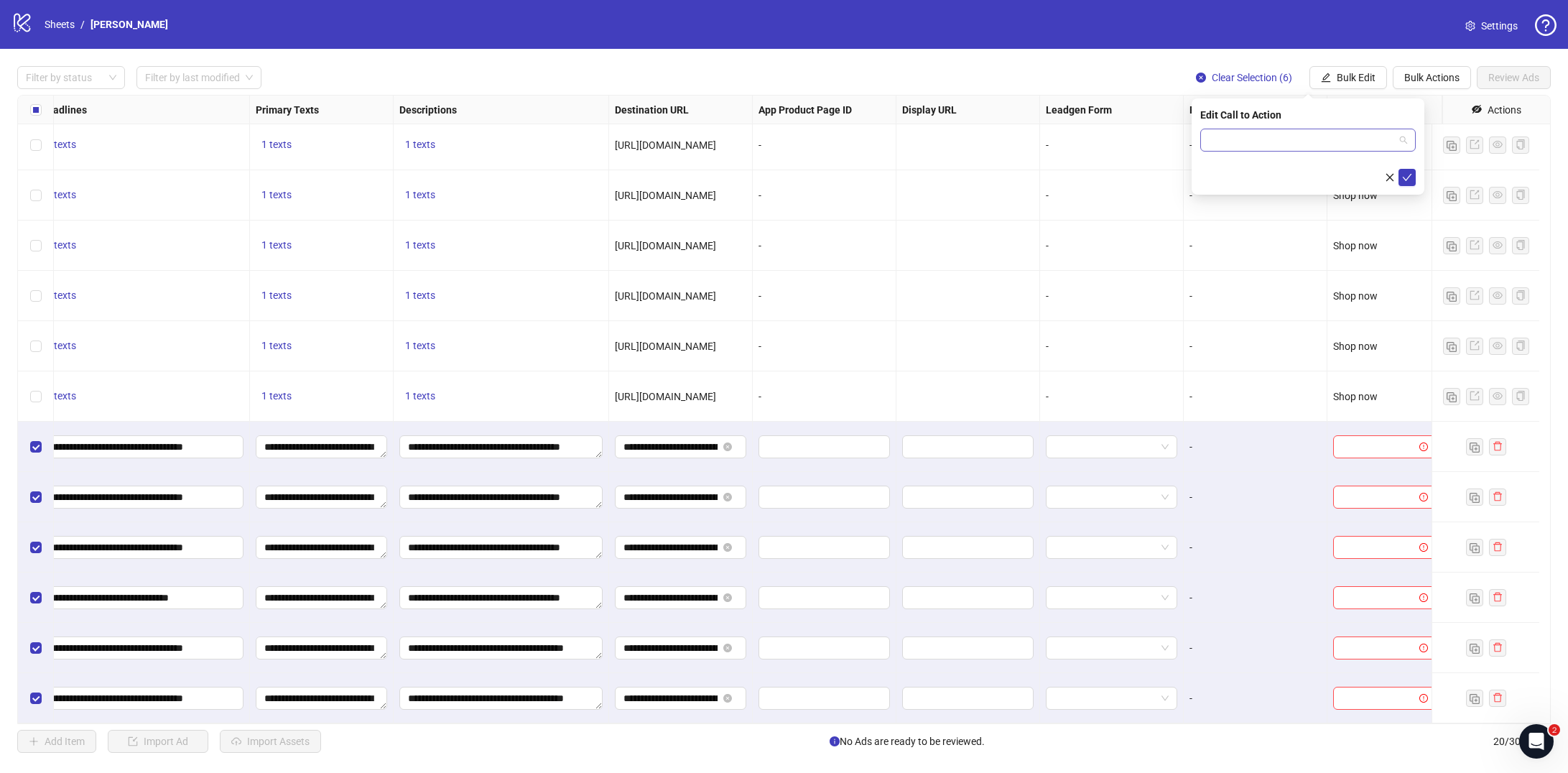 click at bounding box center (1302, 140) 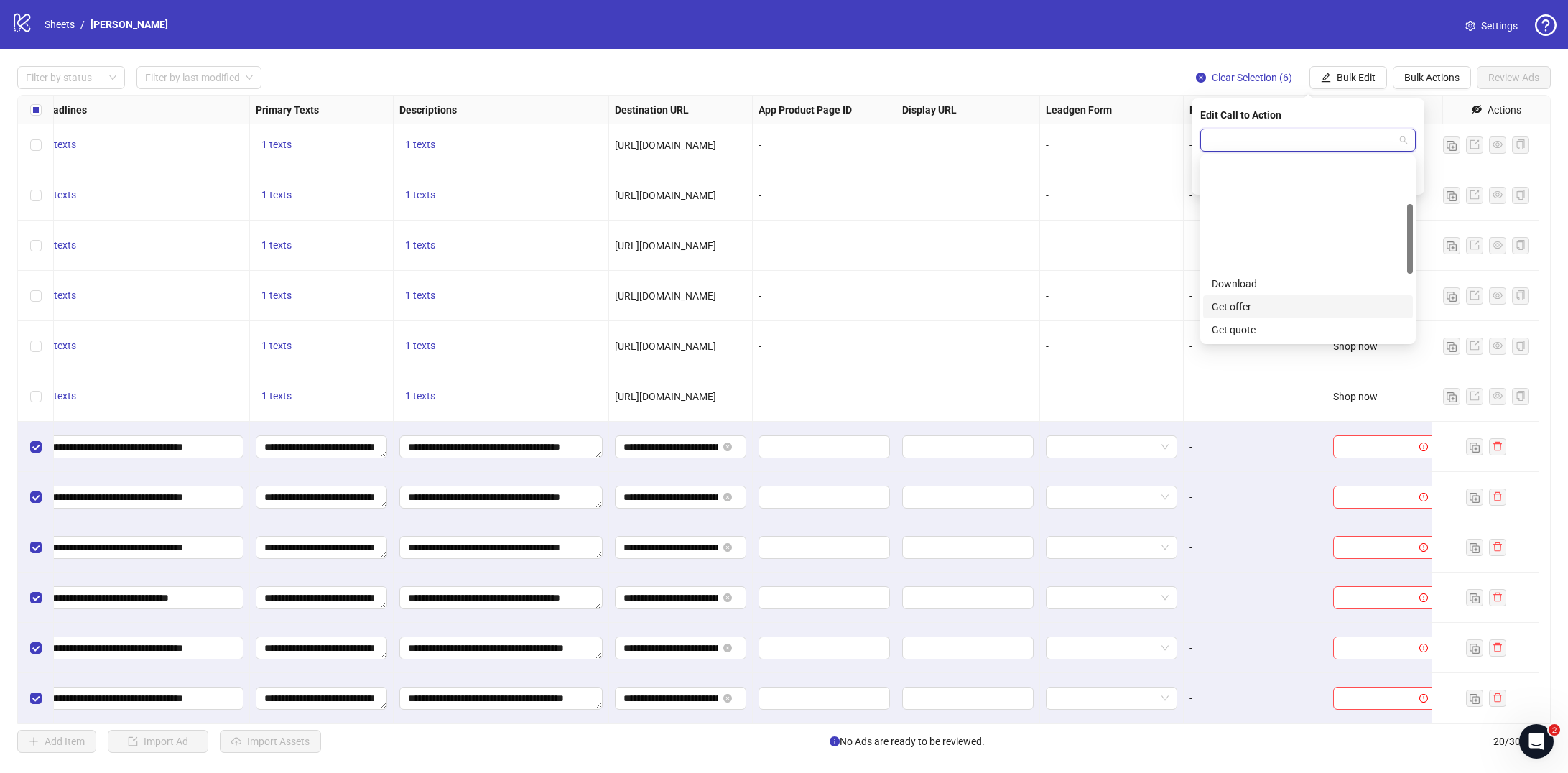 scroll, scrollTop: 299, scrollLeft: 0, axis: vertical 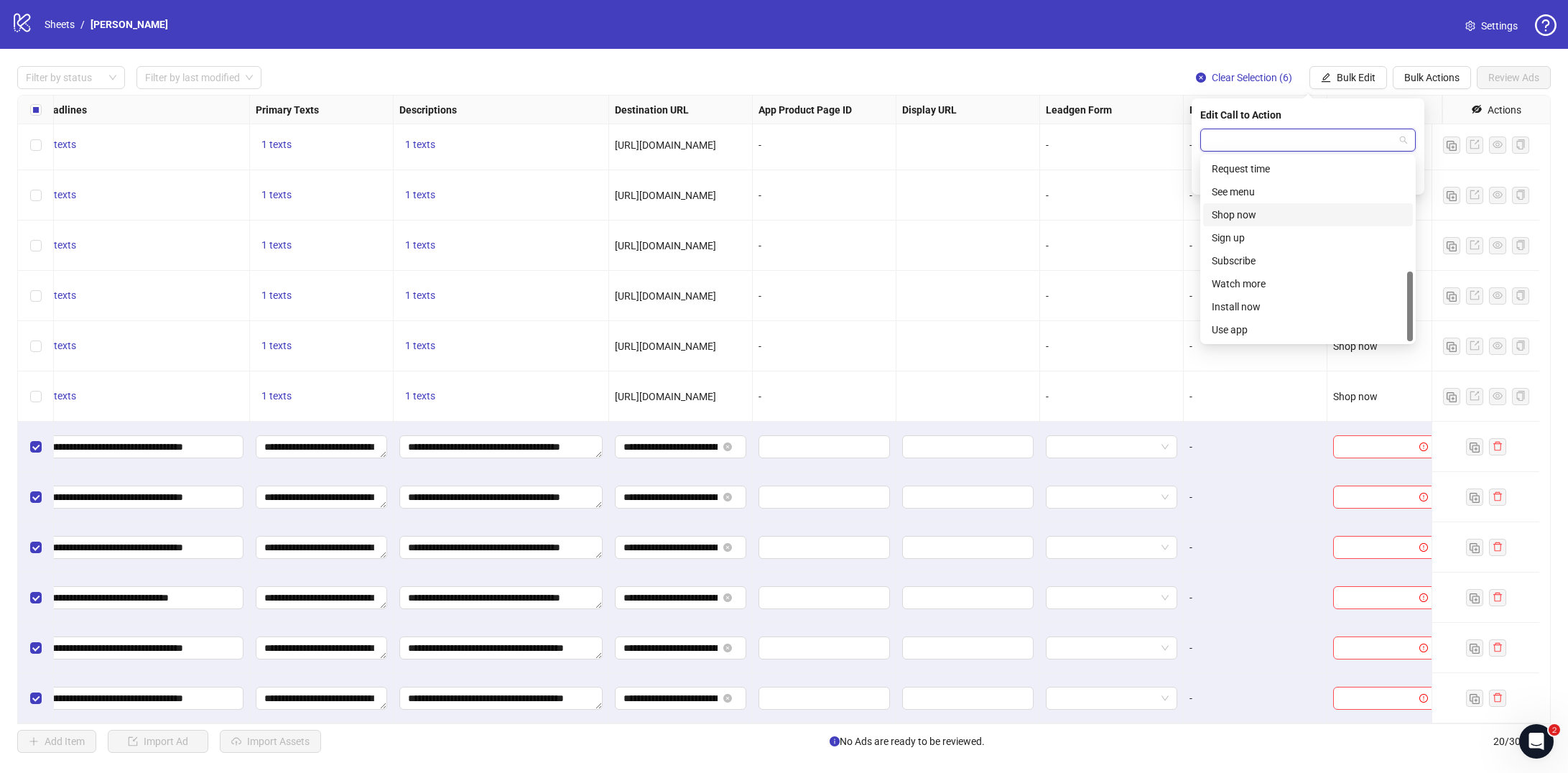 click on "Shop now" at bounding box center [1308, 215] 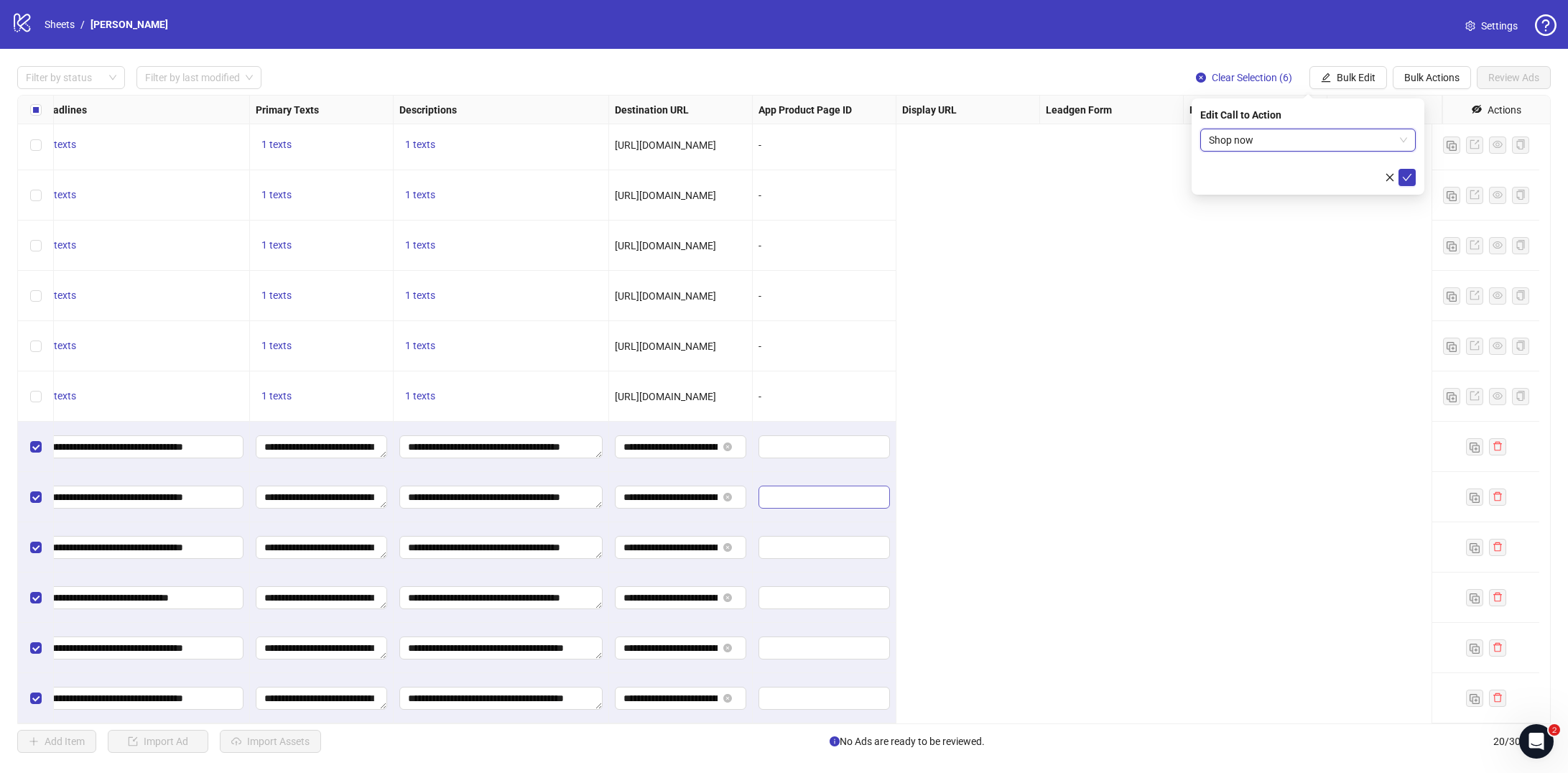 scroll, scrollTop: 417, scrollLeft: 0, axis: vertical 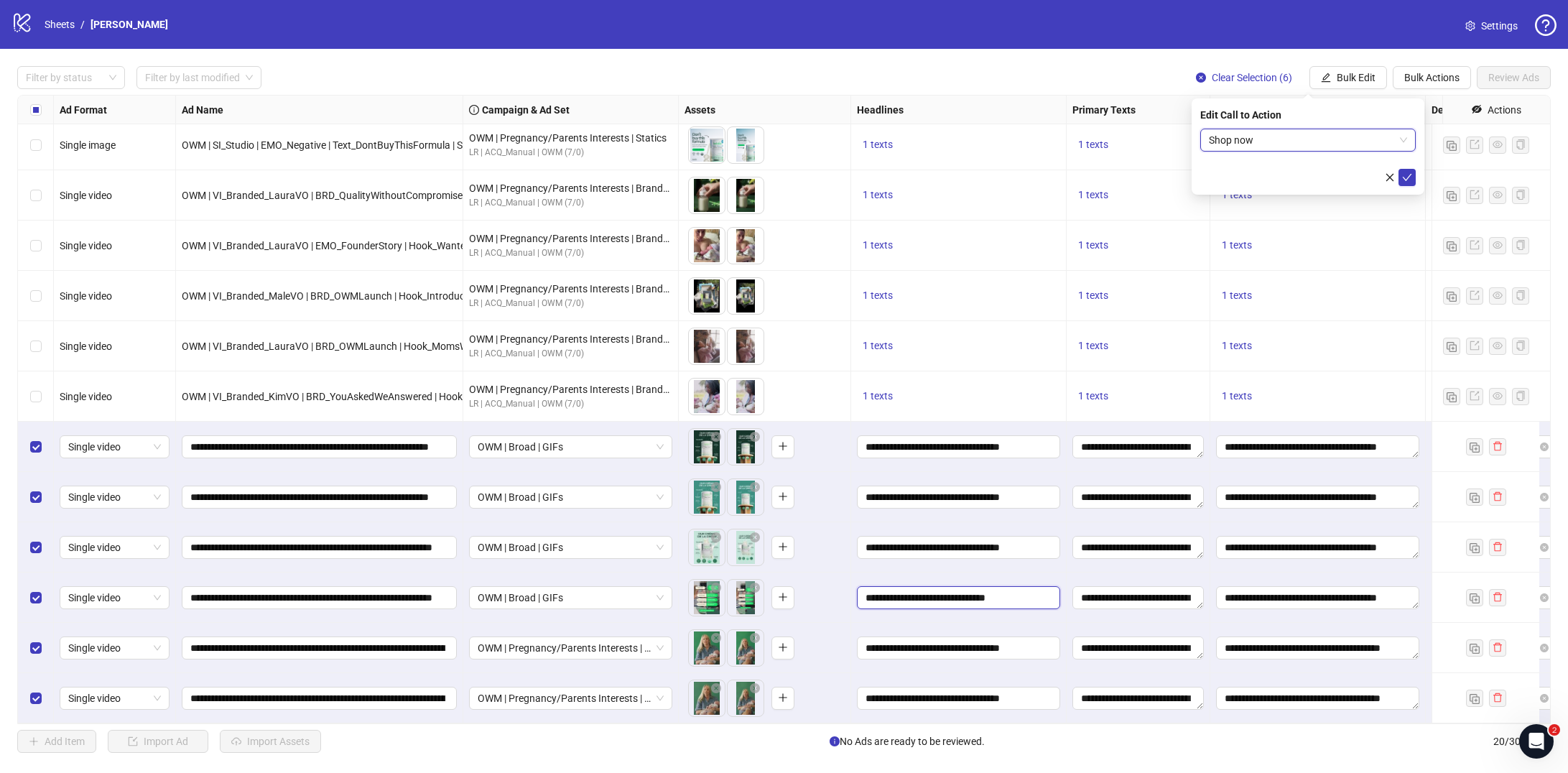 click on "**********" at bounding box center (957, 598) 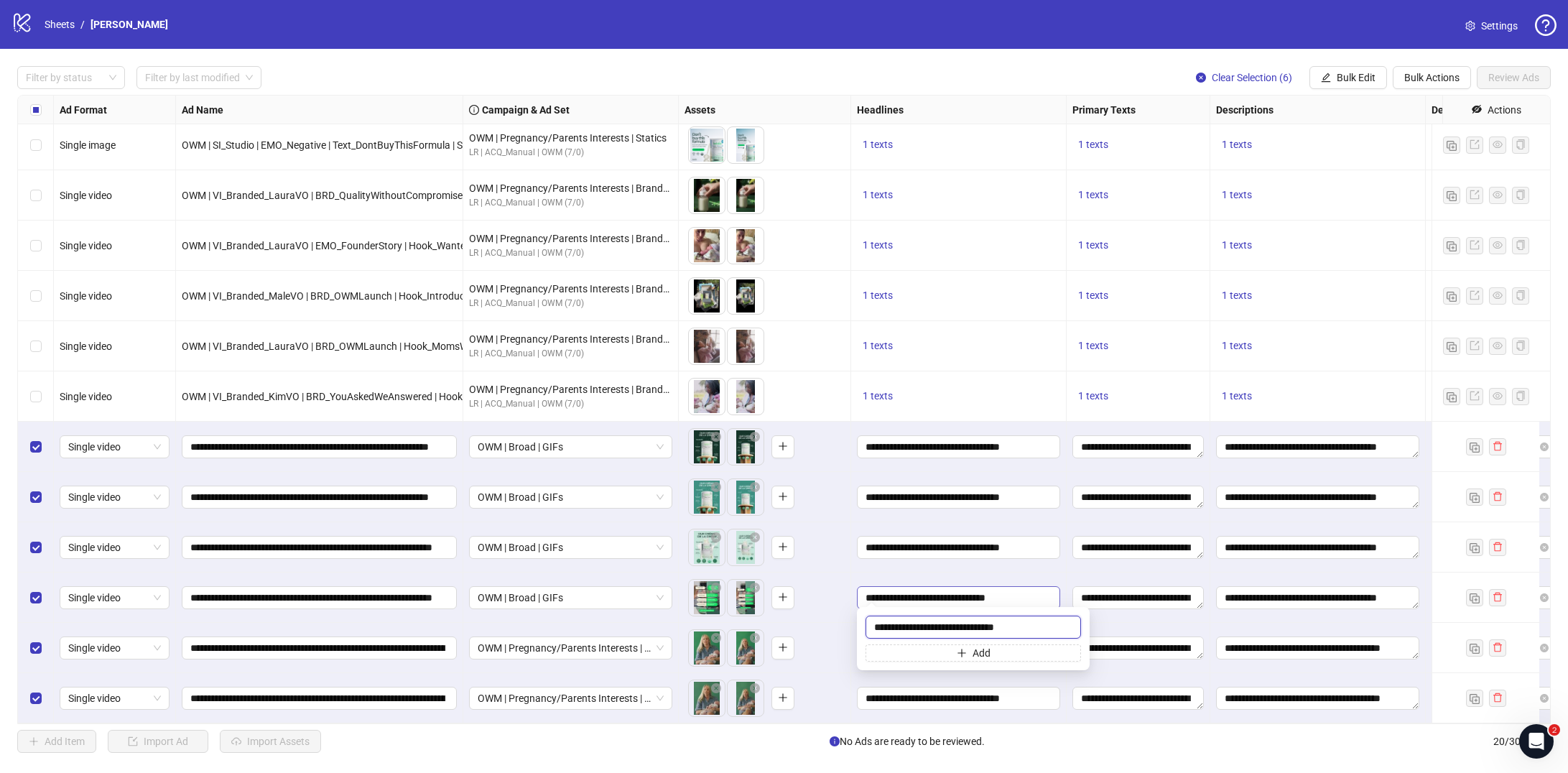 paste on "*" 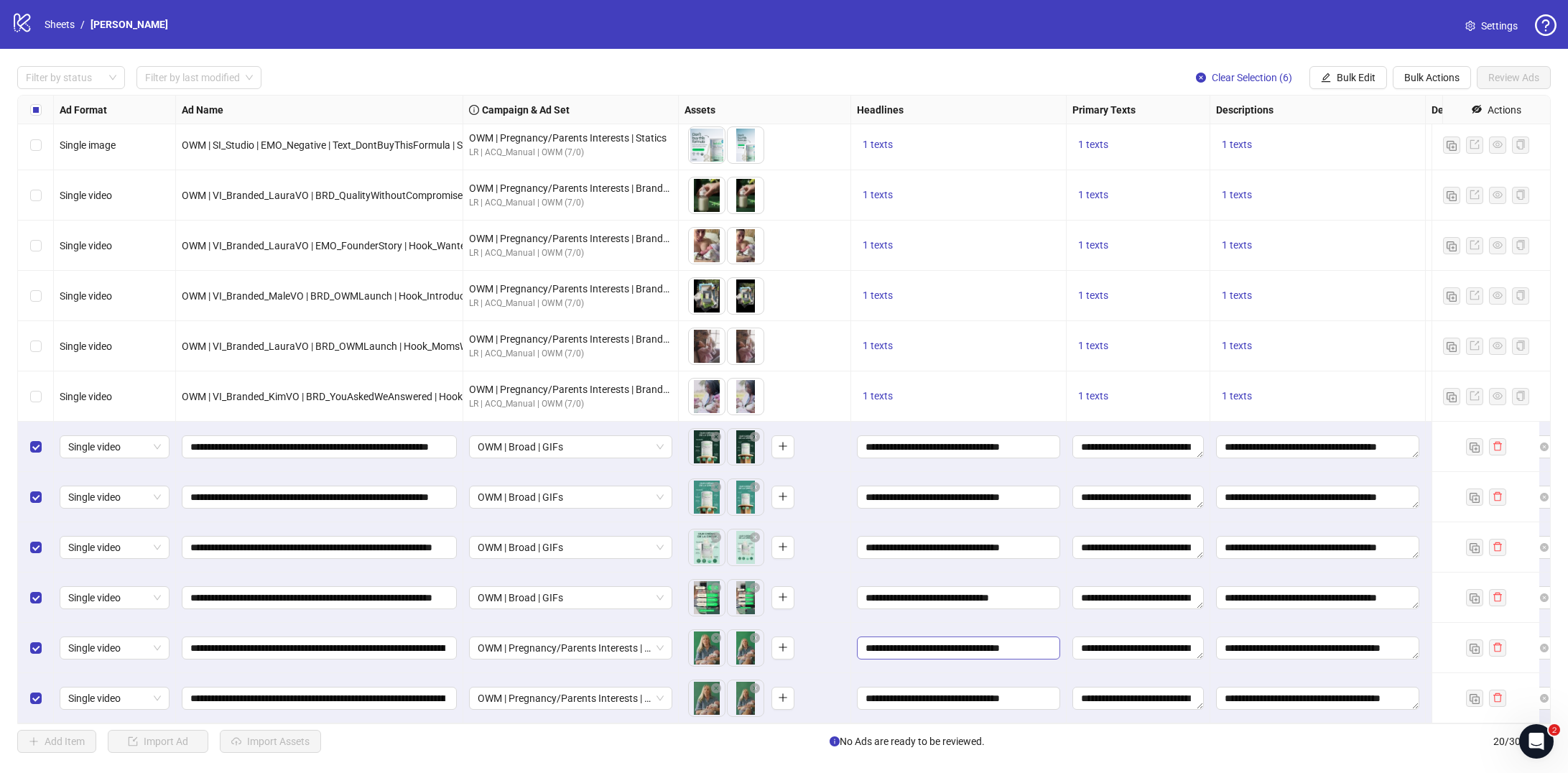click on "**********" at bounding box center [958, 648] 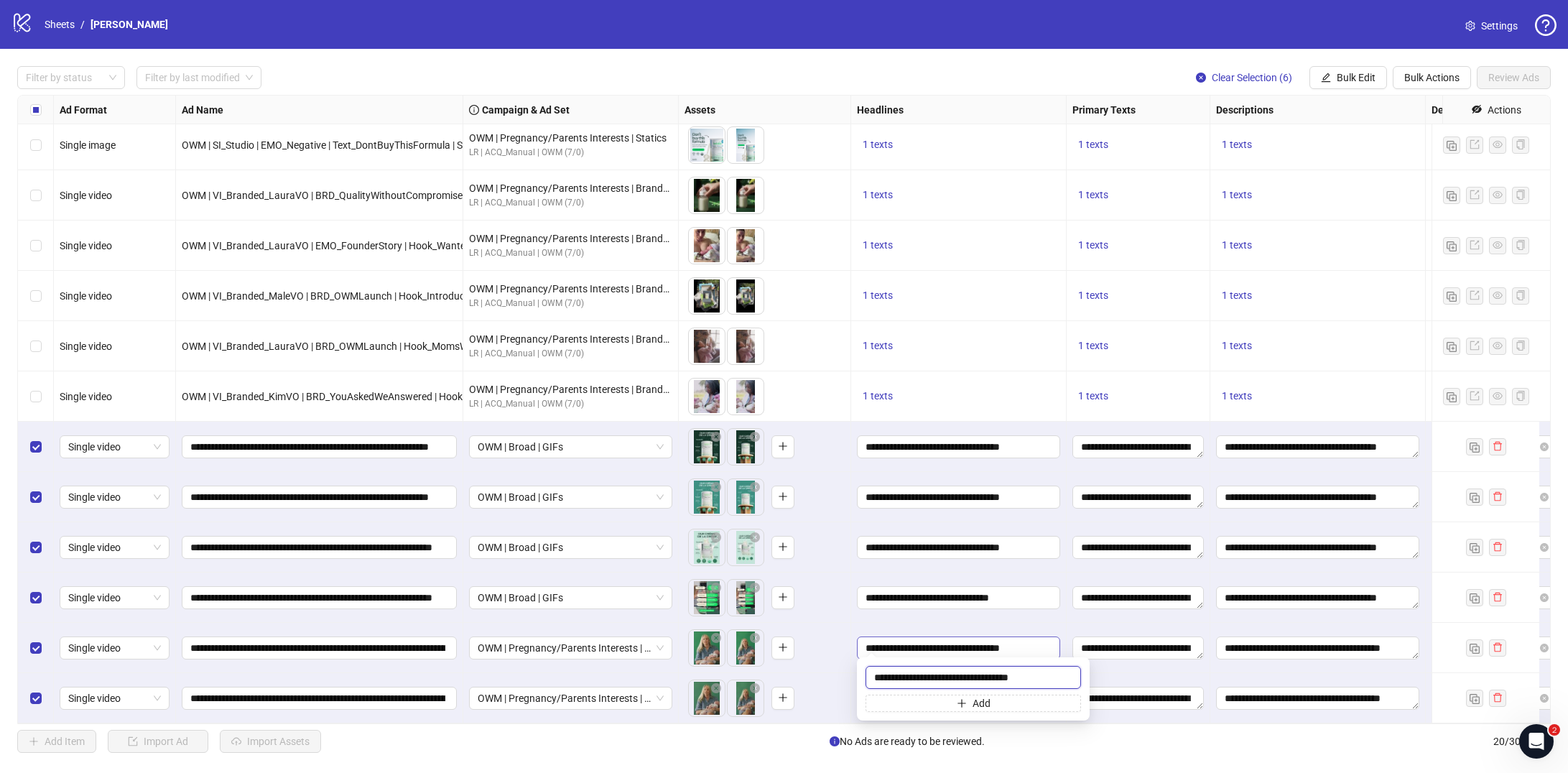 paste on "**********" 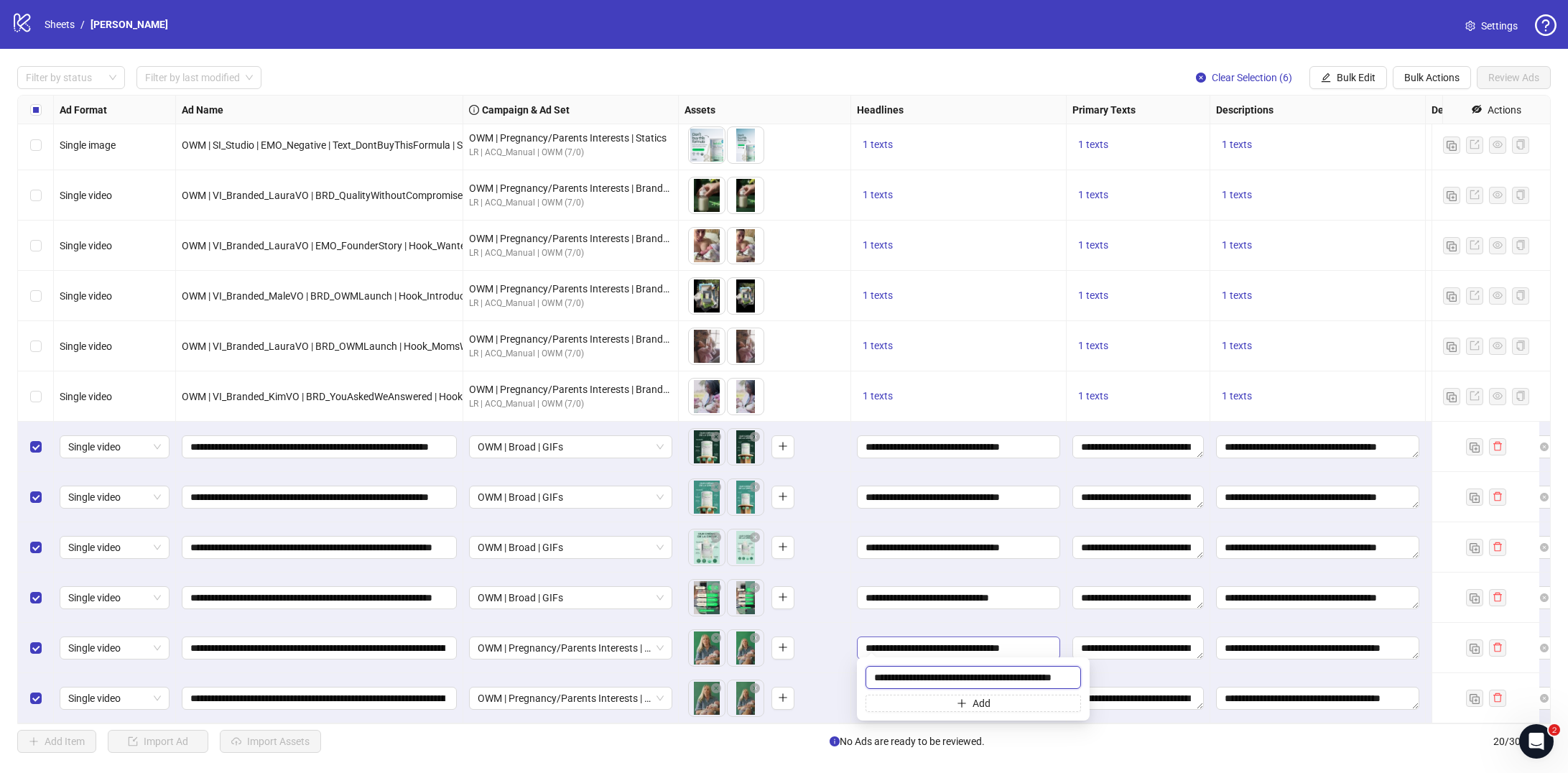scroll, scrollTop: 0, scrollLeft: 6, axis: horizontal 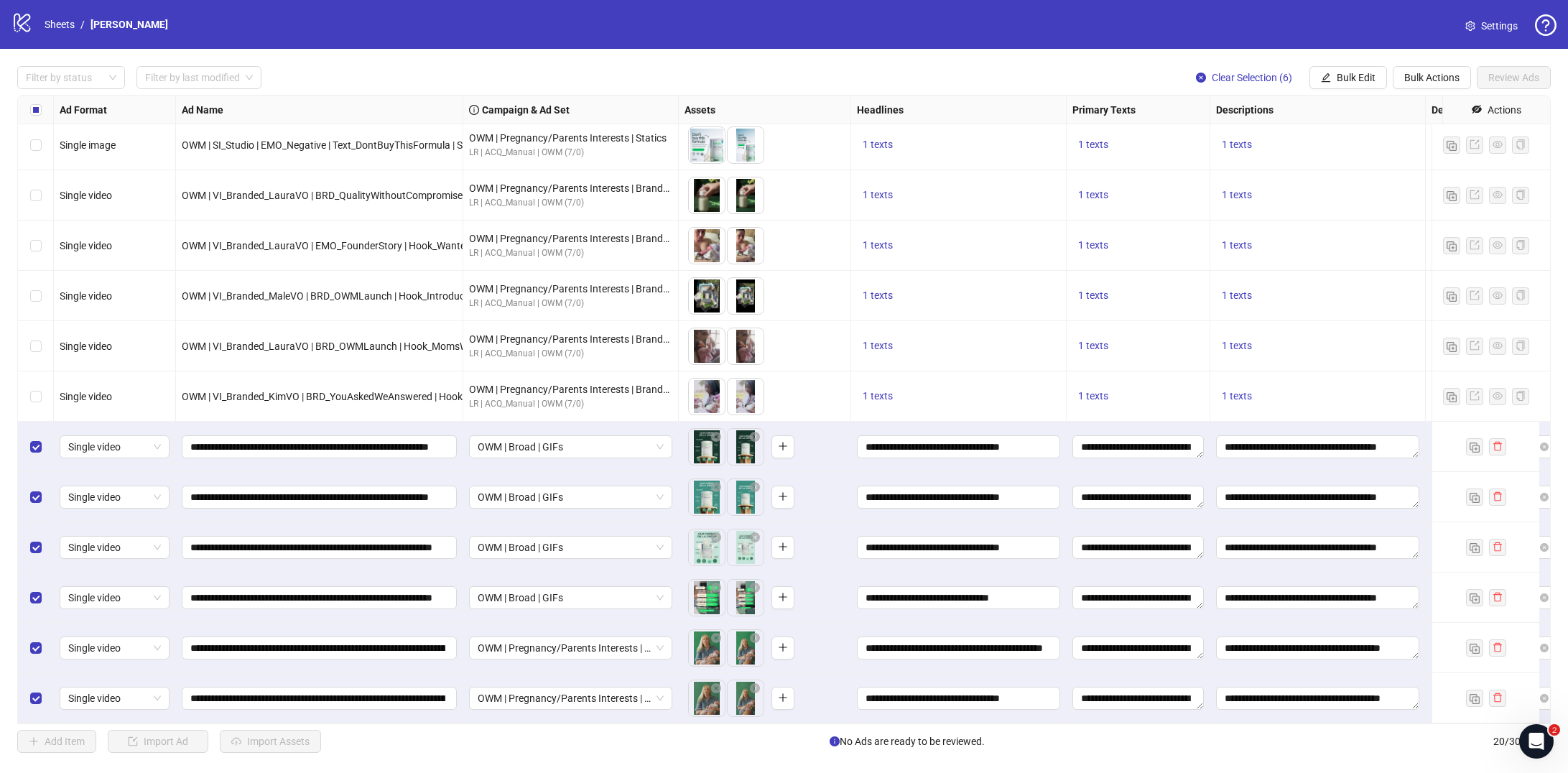 click on "**********" at bounding box center [959, 648] 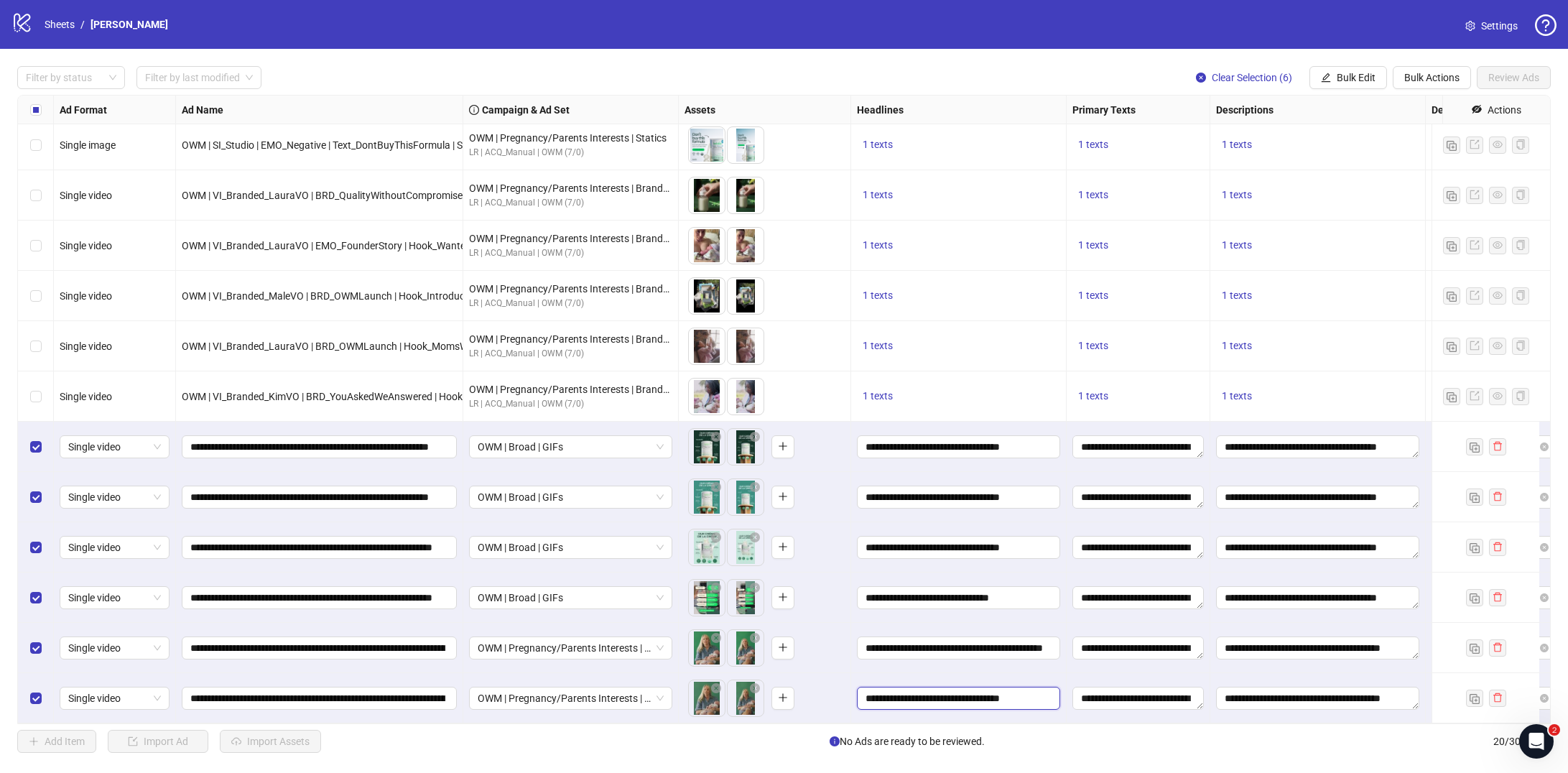 click on "**********" at bounding box center [957, 698] 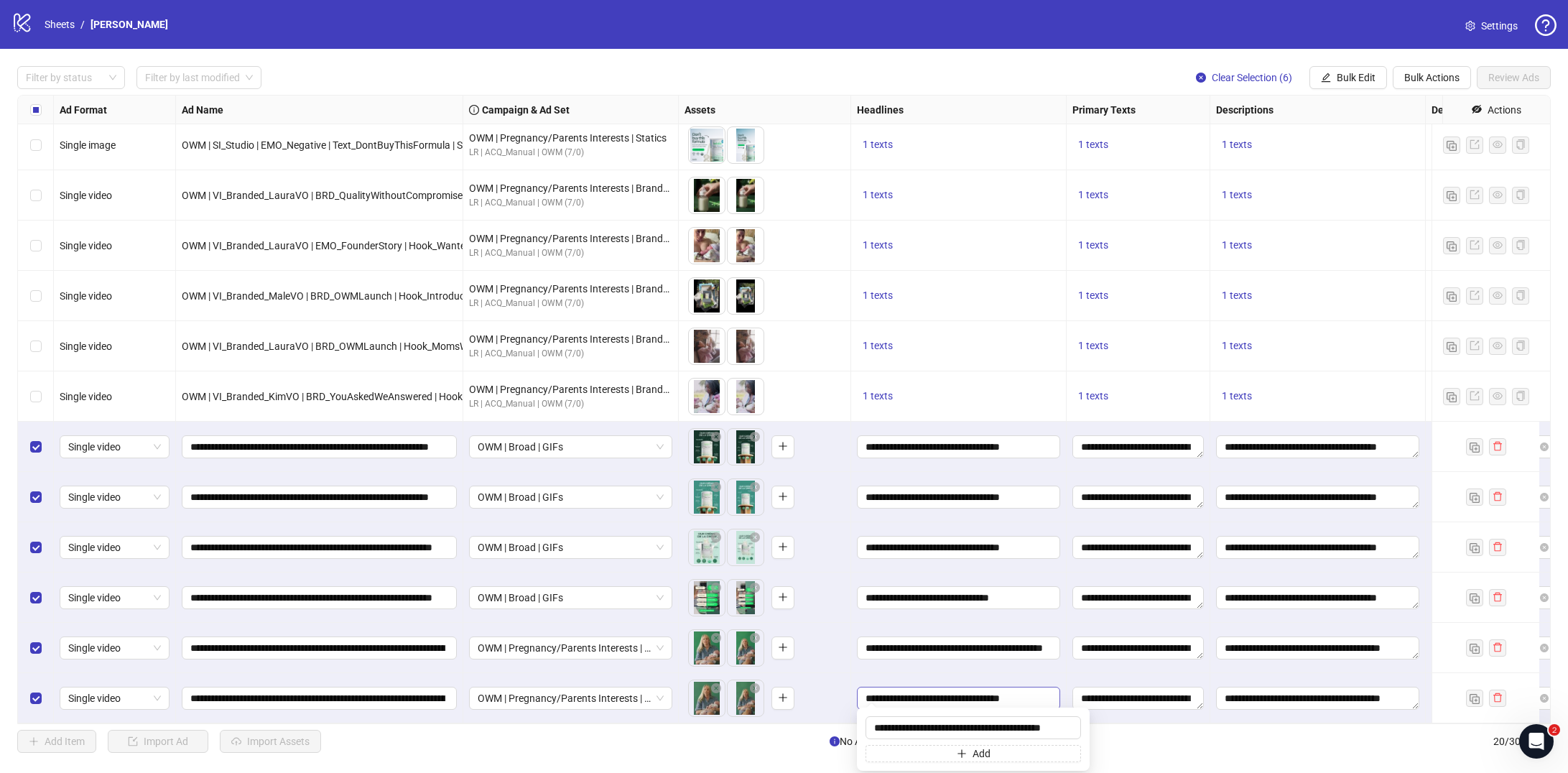 scroll, scrollTop: 0, scrollLeft: 0, axis: both 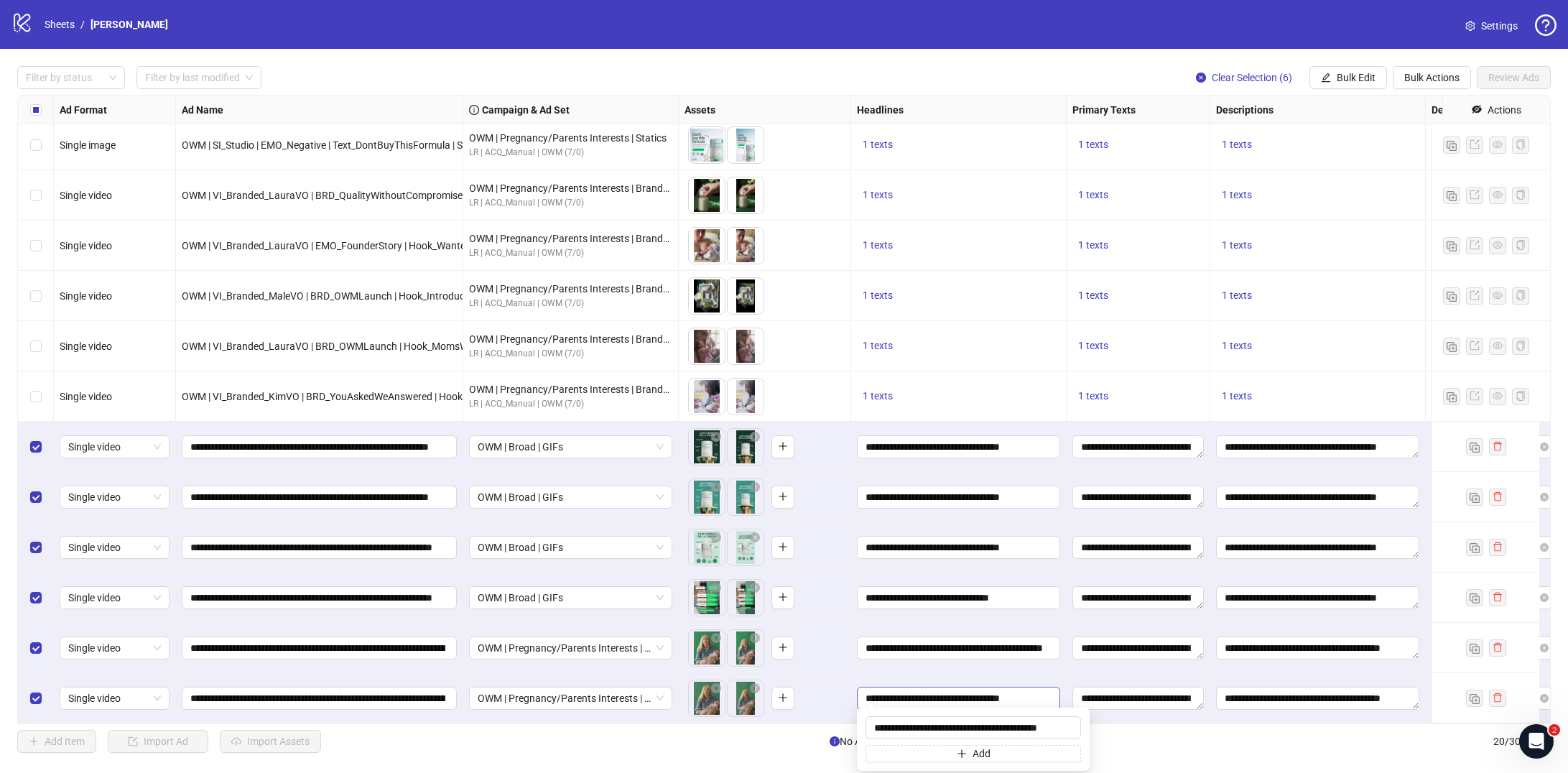 type on "**********" 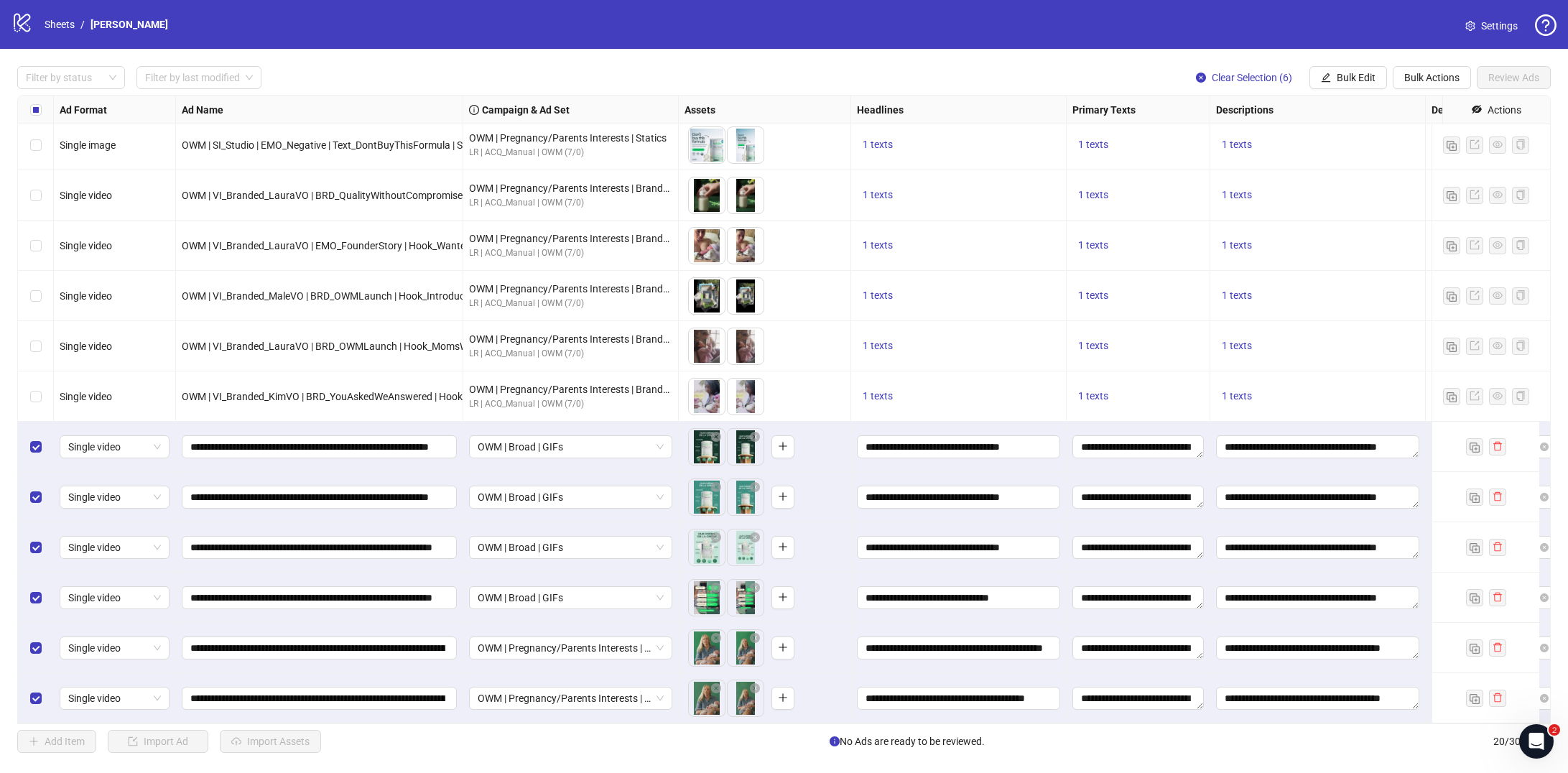 click on "**********" at bounding box center (959, 648) 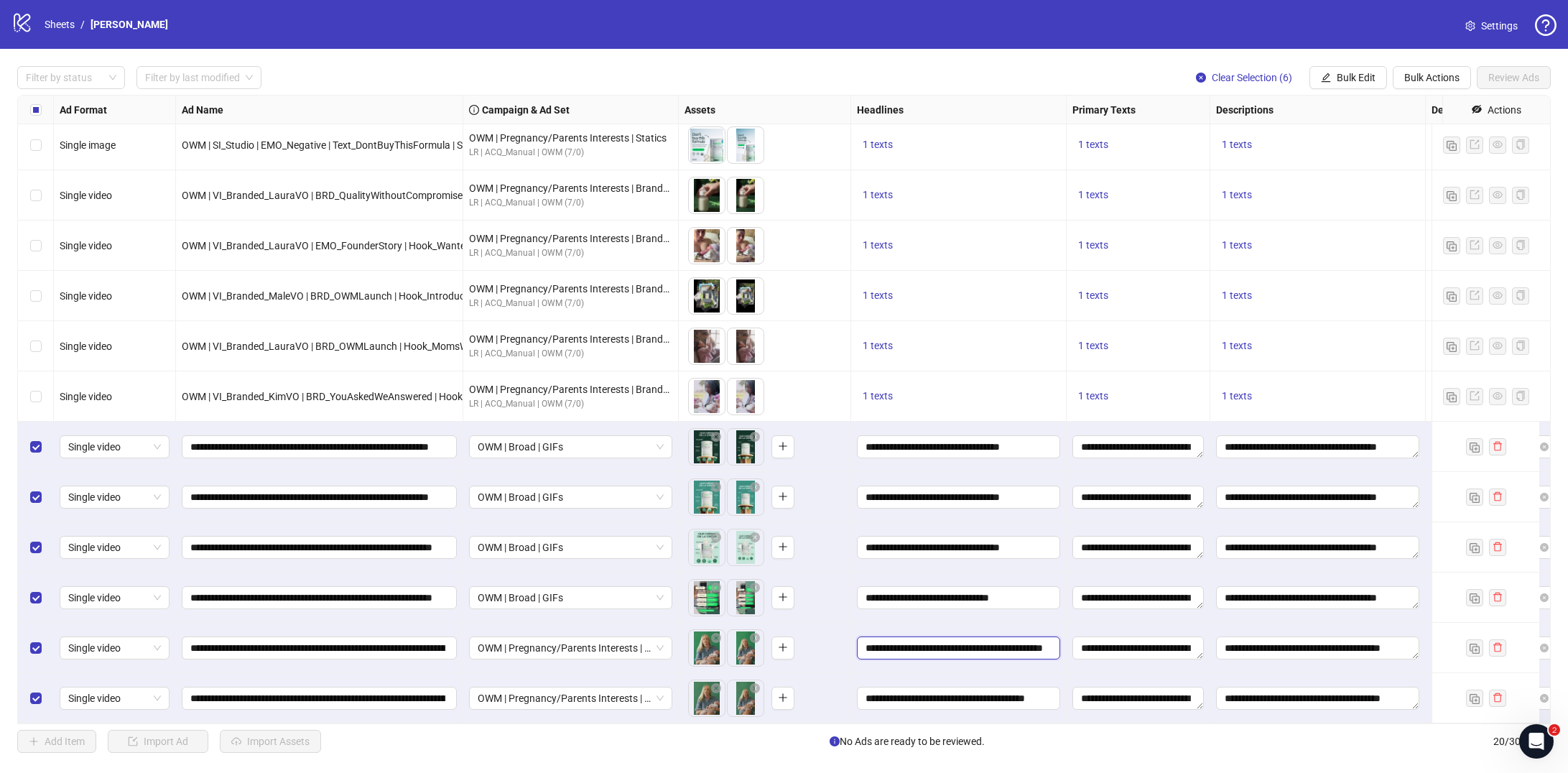 click on "**********" at bounding box center (957, 648) 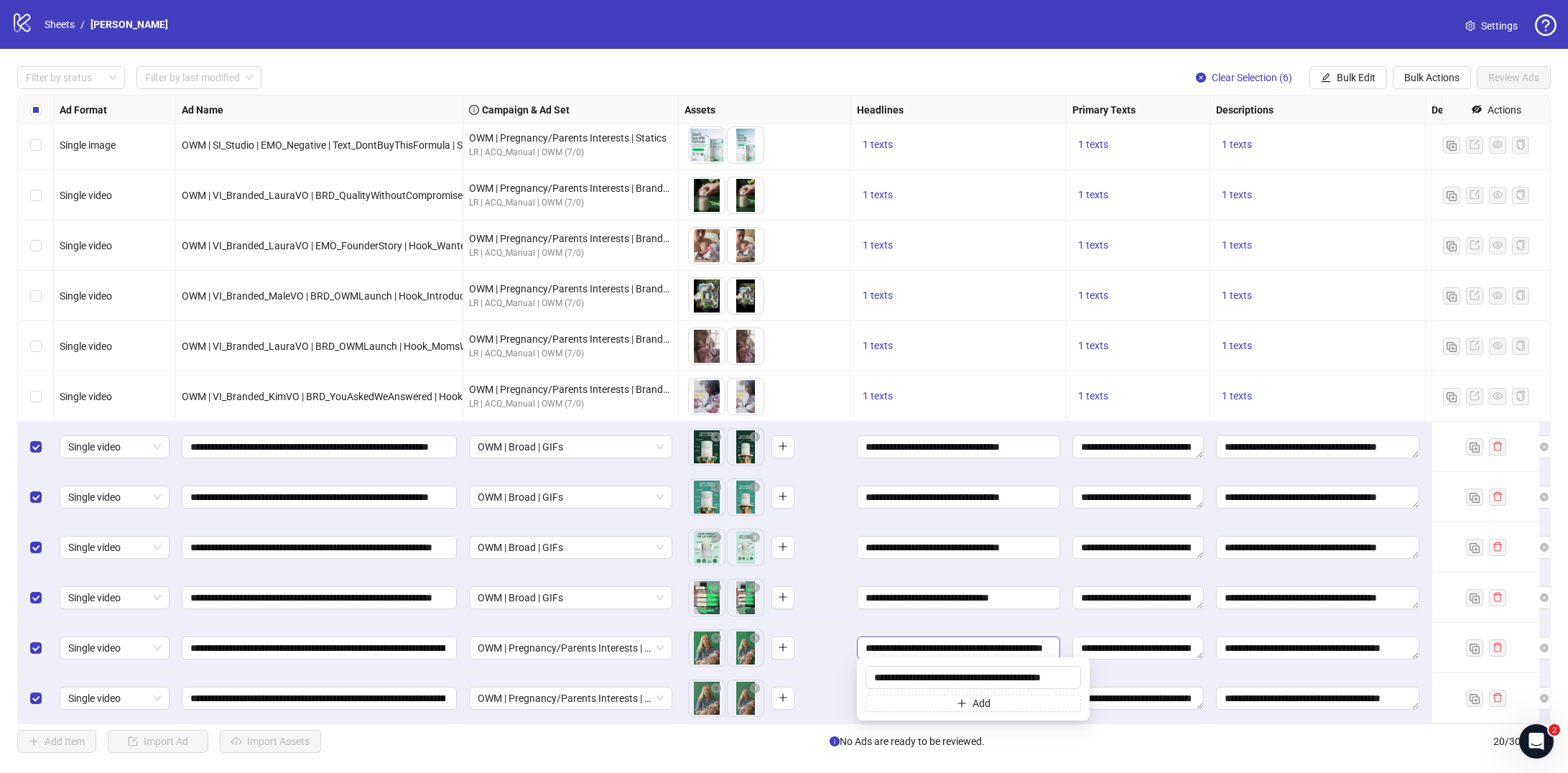 scroll, scrollTop: 0, scrollLeft: 0, axis: both 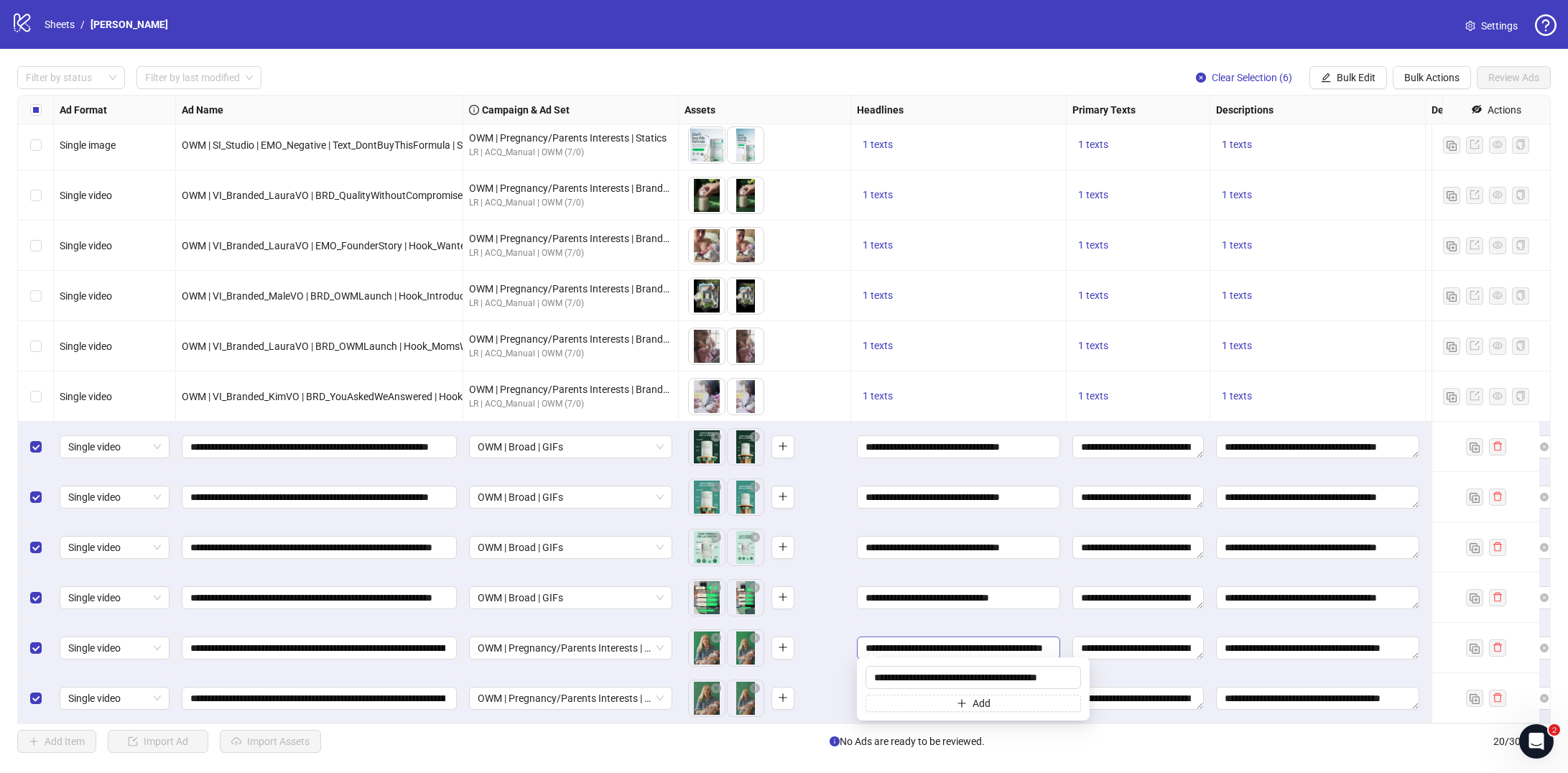 type on "**********" 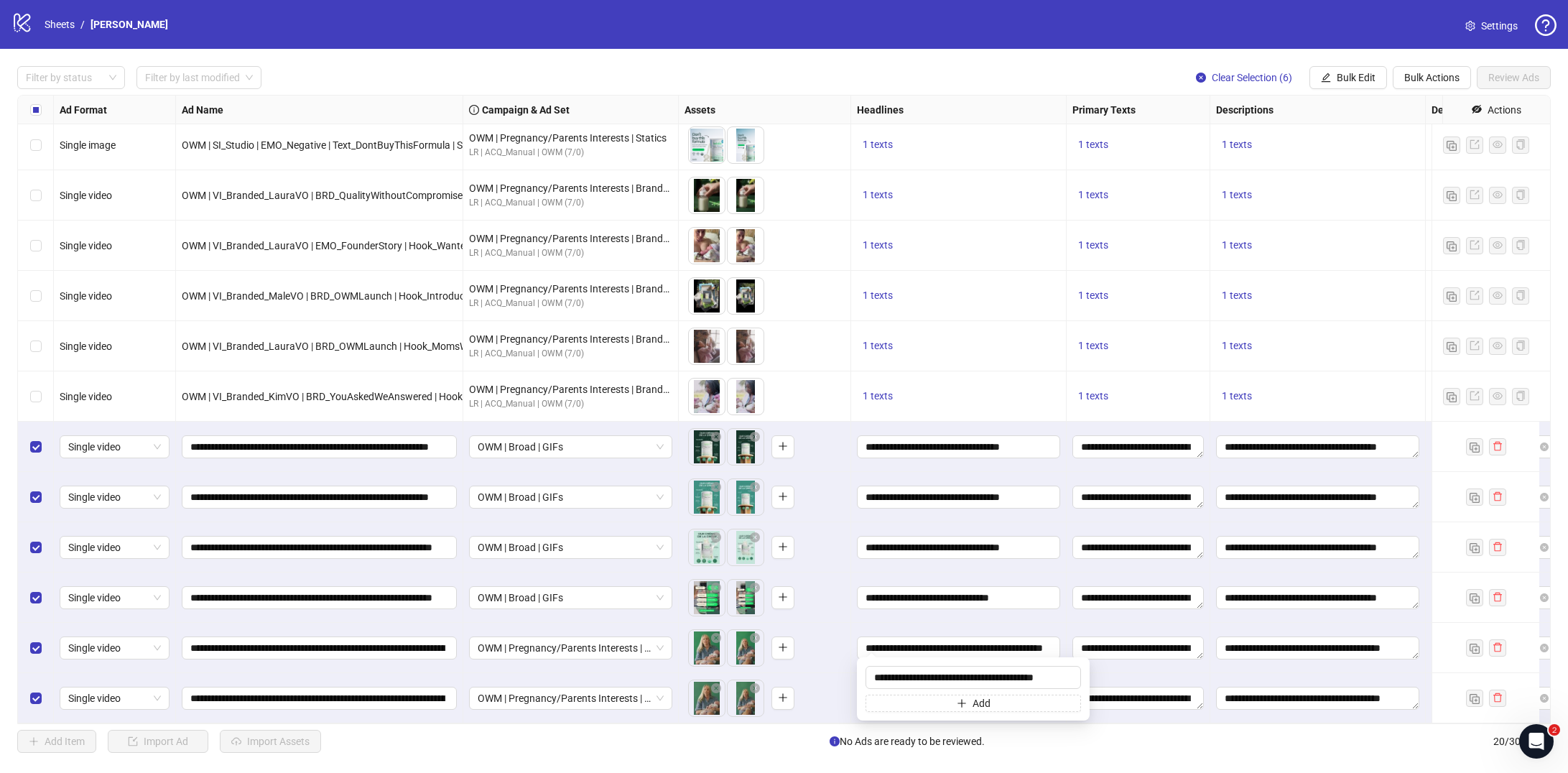 click on "**********" at bounding box center (959, 598) 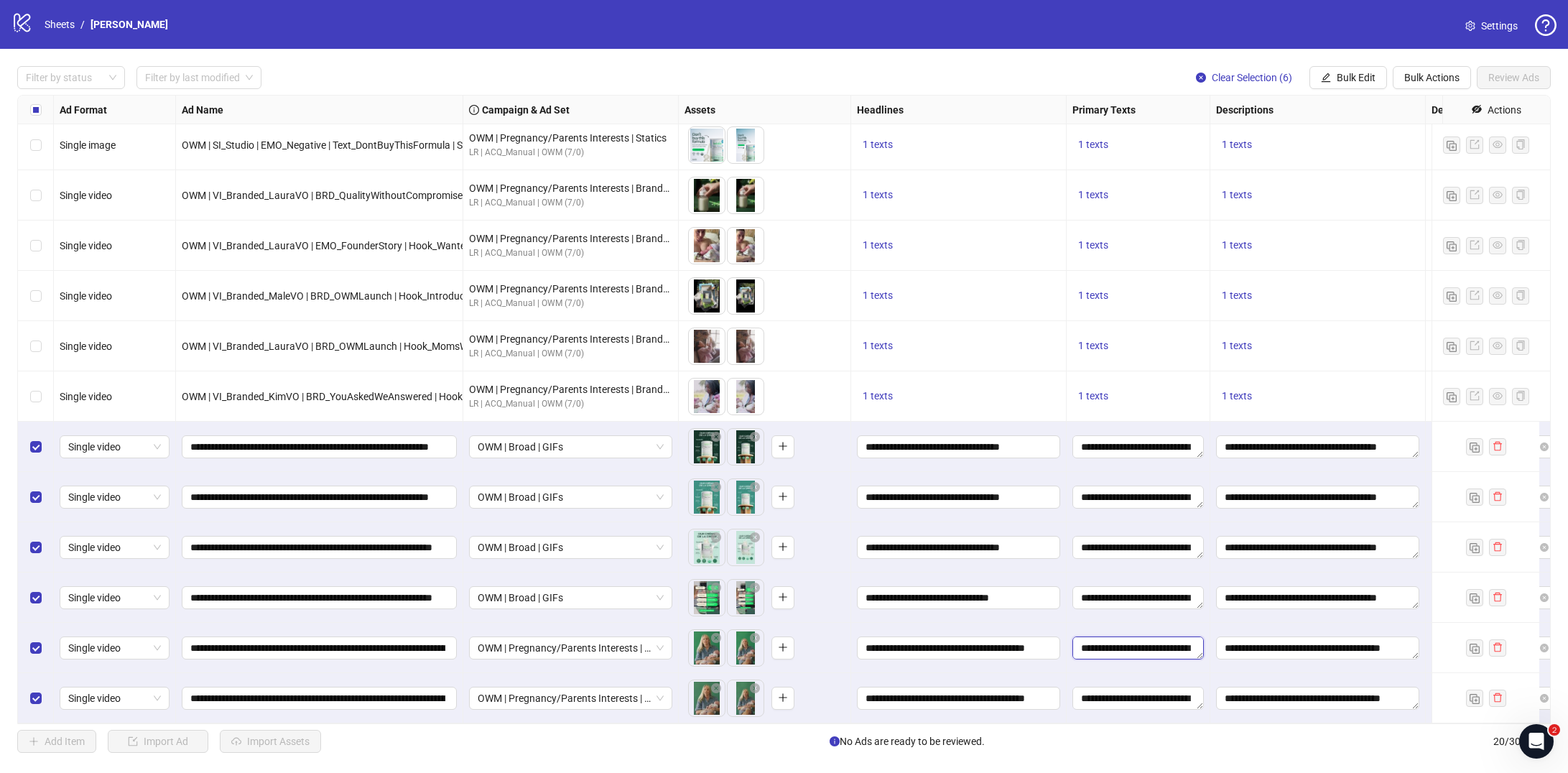 click on "**********" at bounding box center [1138, 648] 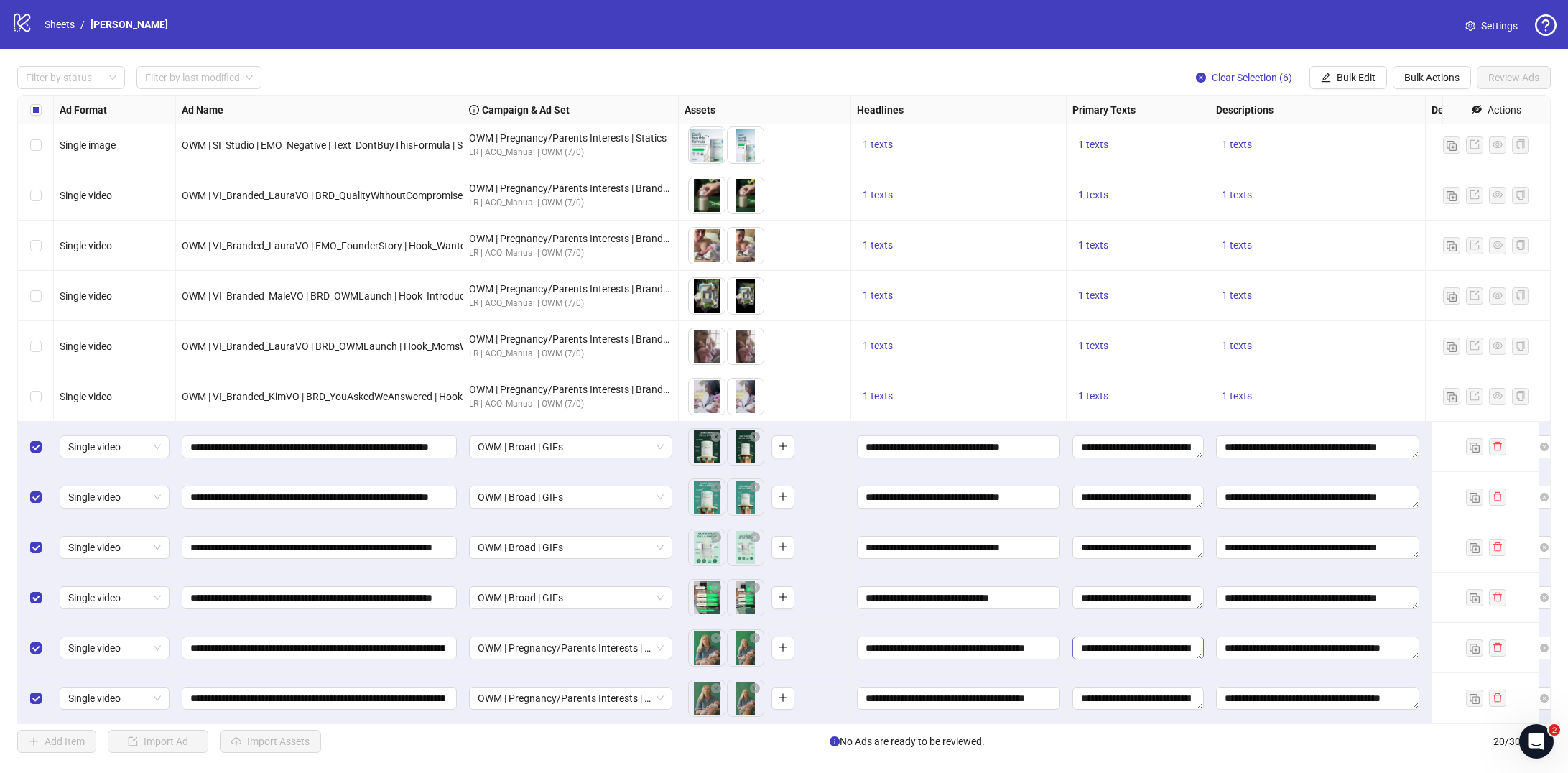 click on "**********" at bounding box center (1138, 648) 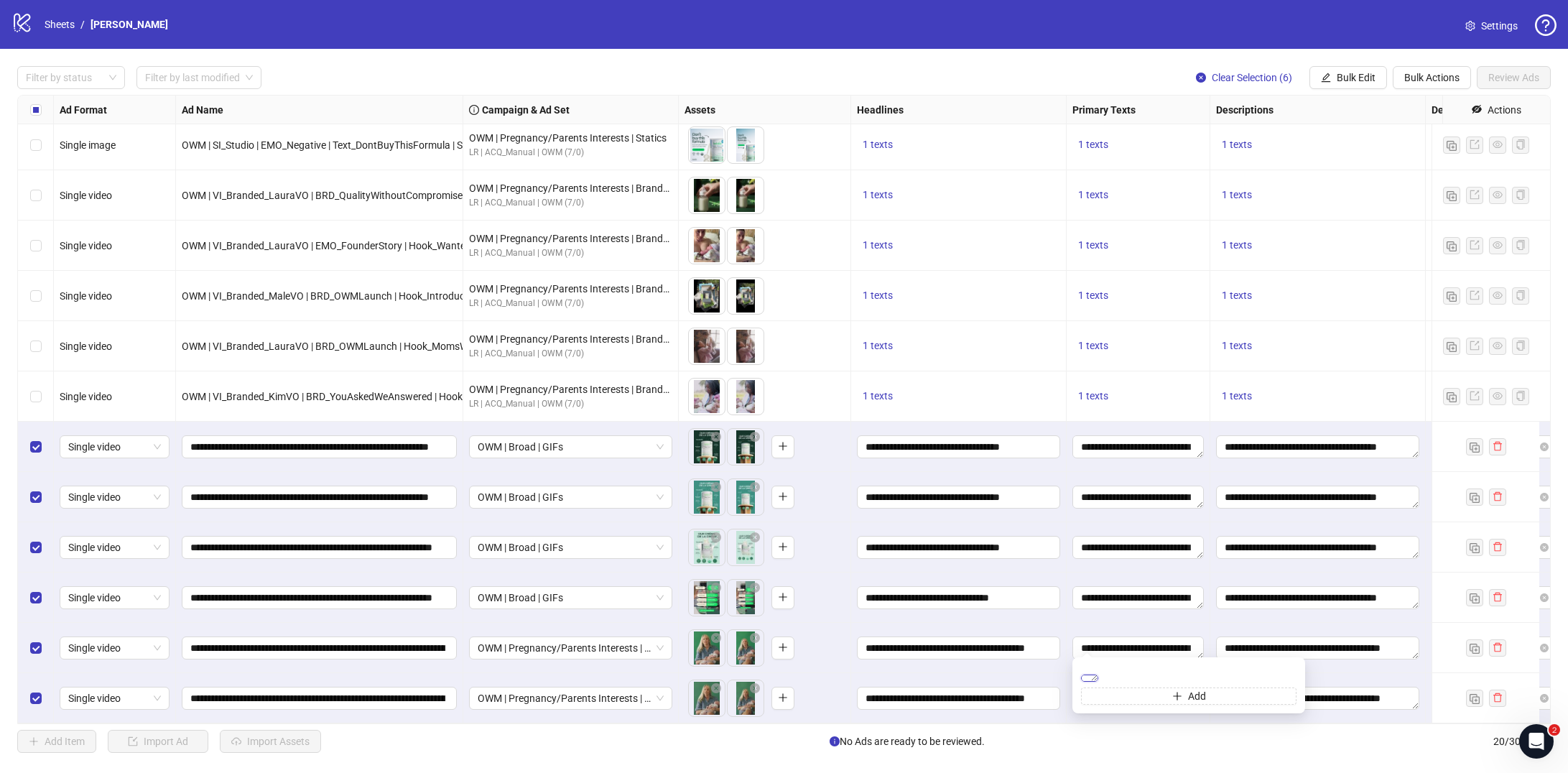 paste on "**********" 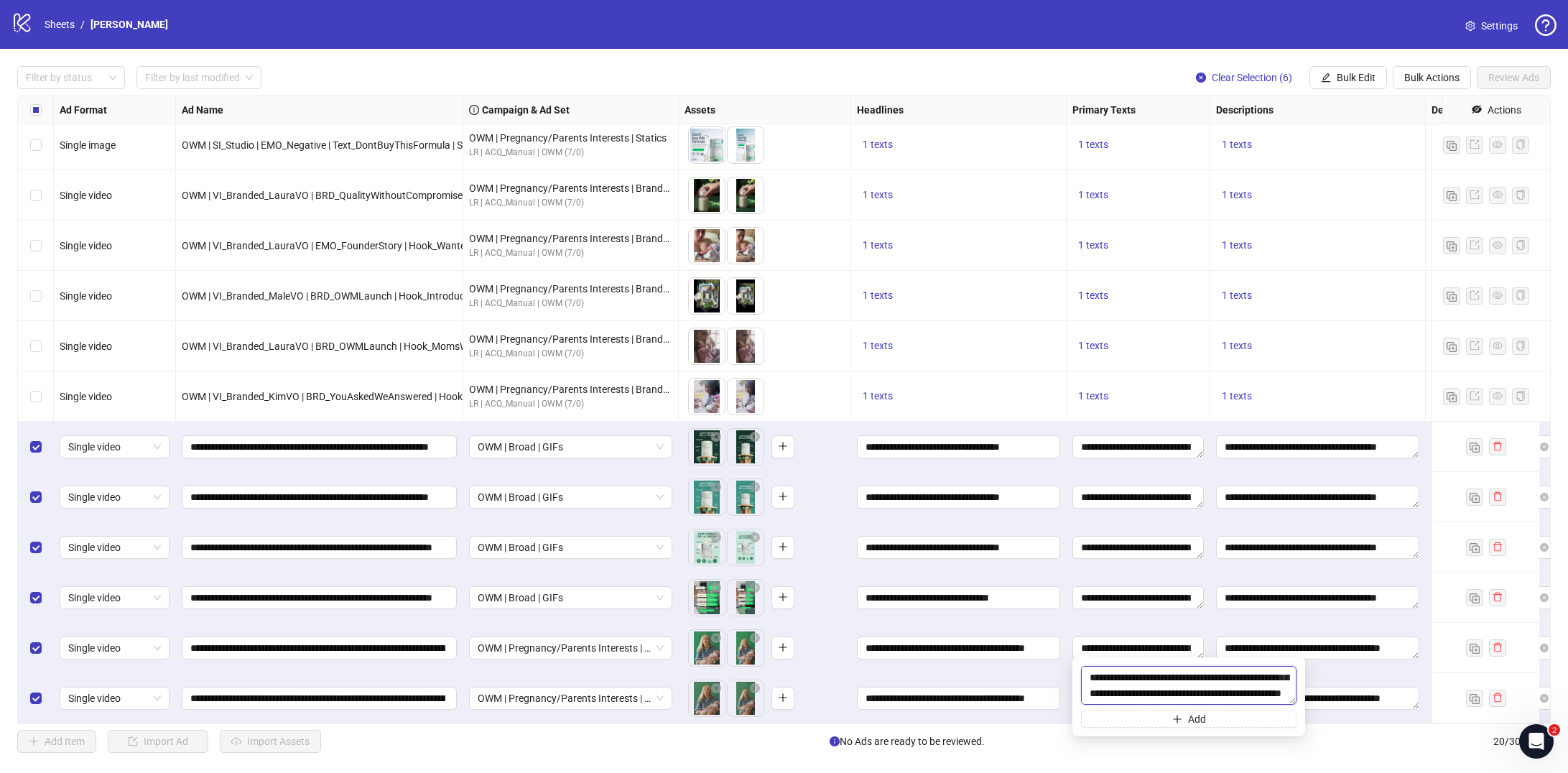 scroll, scrollTop: 126, scrollLeft: 0, axis: vertical 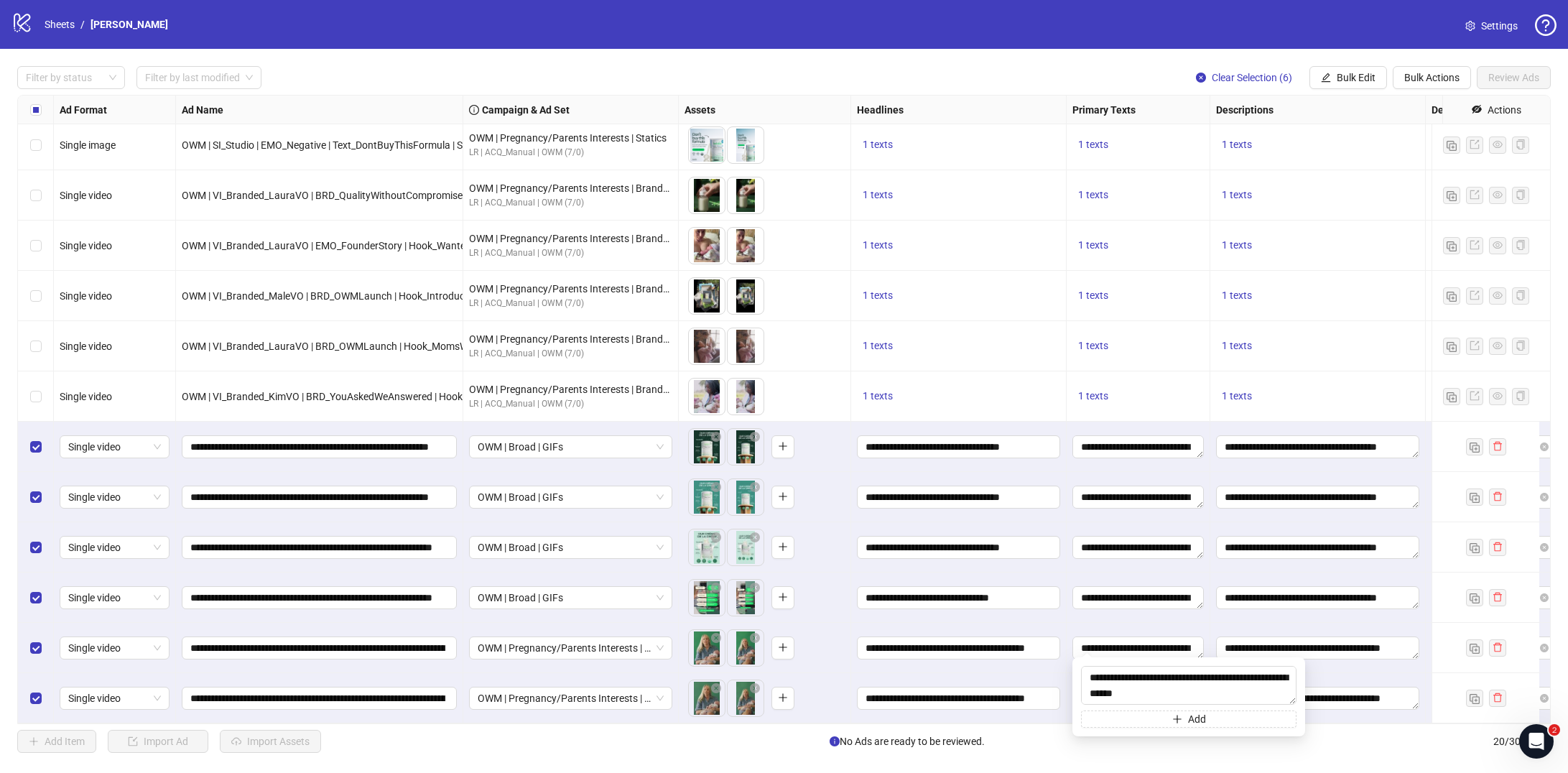 click on "**********" at bounding box center [1138, 648] 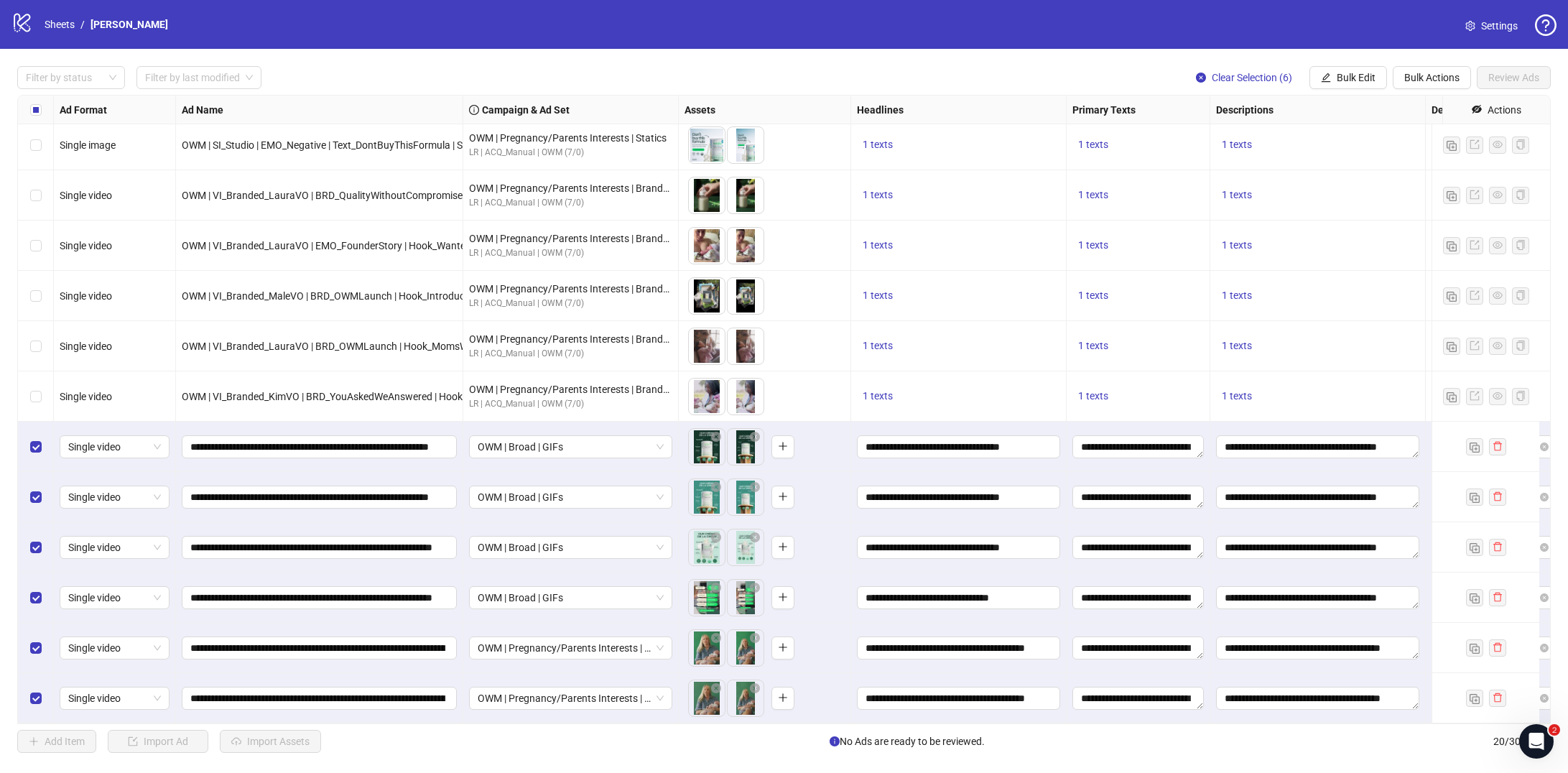 click on "**********" at bounding box center (1138, 648) 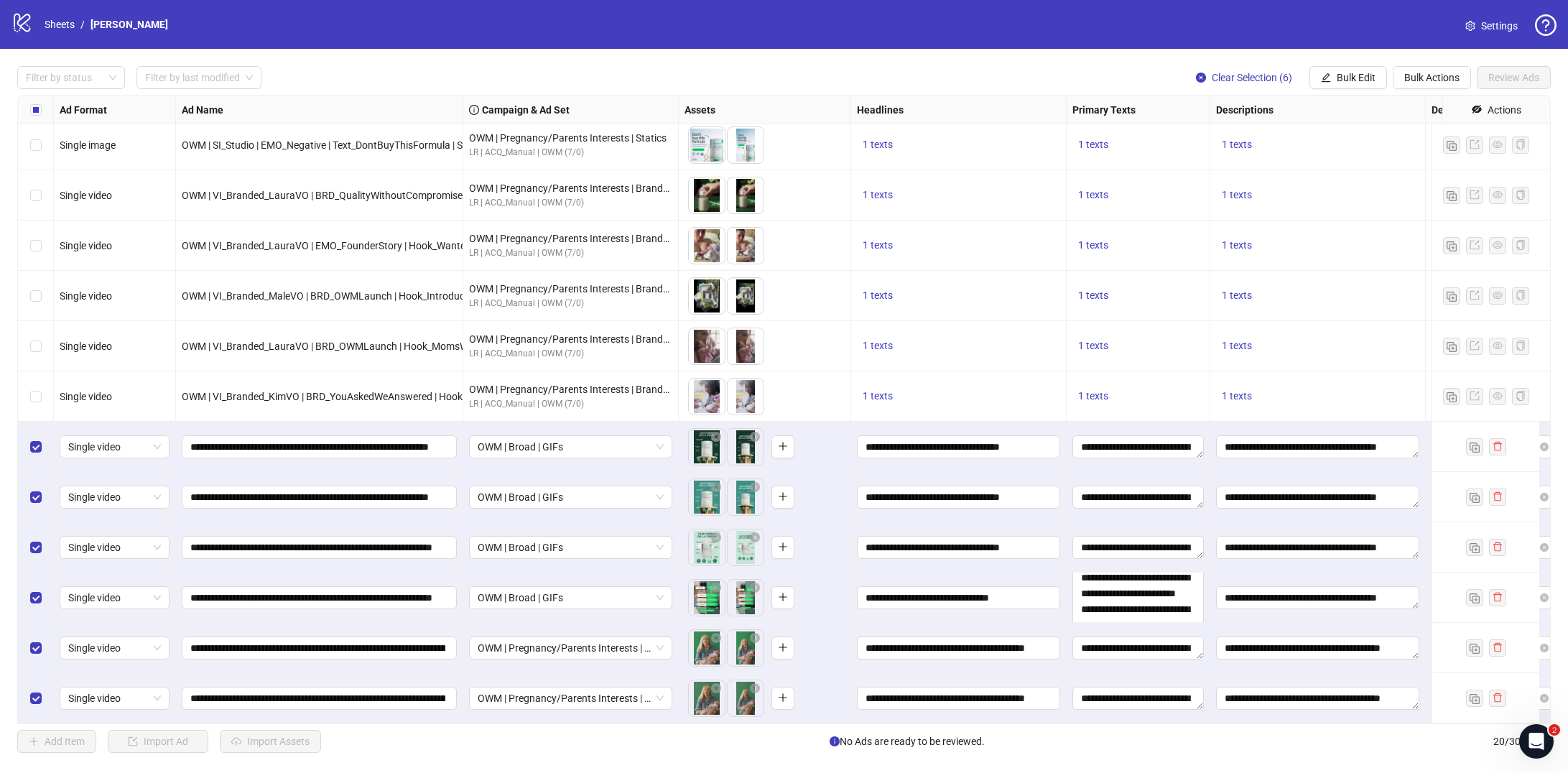 drag, startPoint x: 1199, startPoint y: 595, endPoint x: 1442, endPoint y: 917, distance: 403.4018 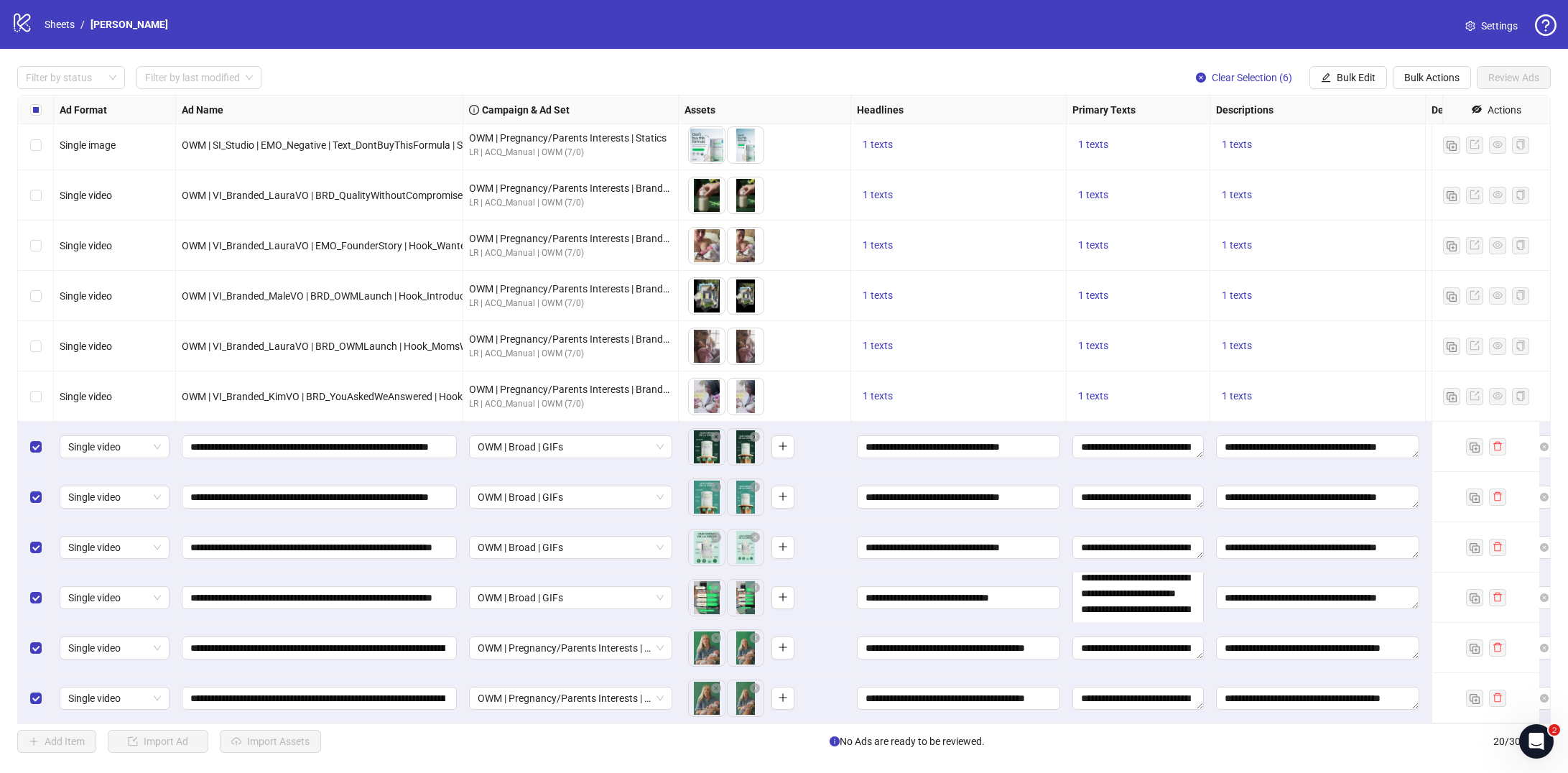 click on "logo/logo-mobile Sheets / [PERSON_NAME] Evergreen Settings   Filter by status Filter by last modified Clear Selection (6) Bulk Edit Bulk Actions Review Ads Ad Format Ad Name Campaign & Ad Set Assets Headlines Primary Texts Descriptions Destination URL App Product Page ID Display URL Leadgen Form Product Set ID Call to Action Actions Single image OWM | SI_Native-Lifestyle | AUT_AMA | Text_USDA+2000Checks | SB_PP OWM | Pregnancy/Parents Interests | Statics LR | ACQ_Manual | OWM (7/0)
To pick up a draggable item, press the space bar.
While dragging, use the arrow keys to move the item.
Press space again to drop the item in its new position, or press escape to cancel.
1 texts 1 texts 1 texts [URL][DOMAIN_NAME] - Single image OWM | SI_Native-SMS | AUT_AMA | Text_USDA+2000Checks | SB_PP OWM | Pregnancy/Parents Interests | Statics LR | ACQ_Manual | OWM (7/0) 1 texts 1 texts 1 texts - Single image LR | ACQ_Manual | OWM (7/0)" at bounding box center [784, 386] 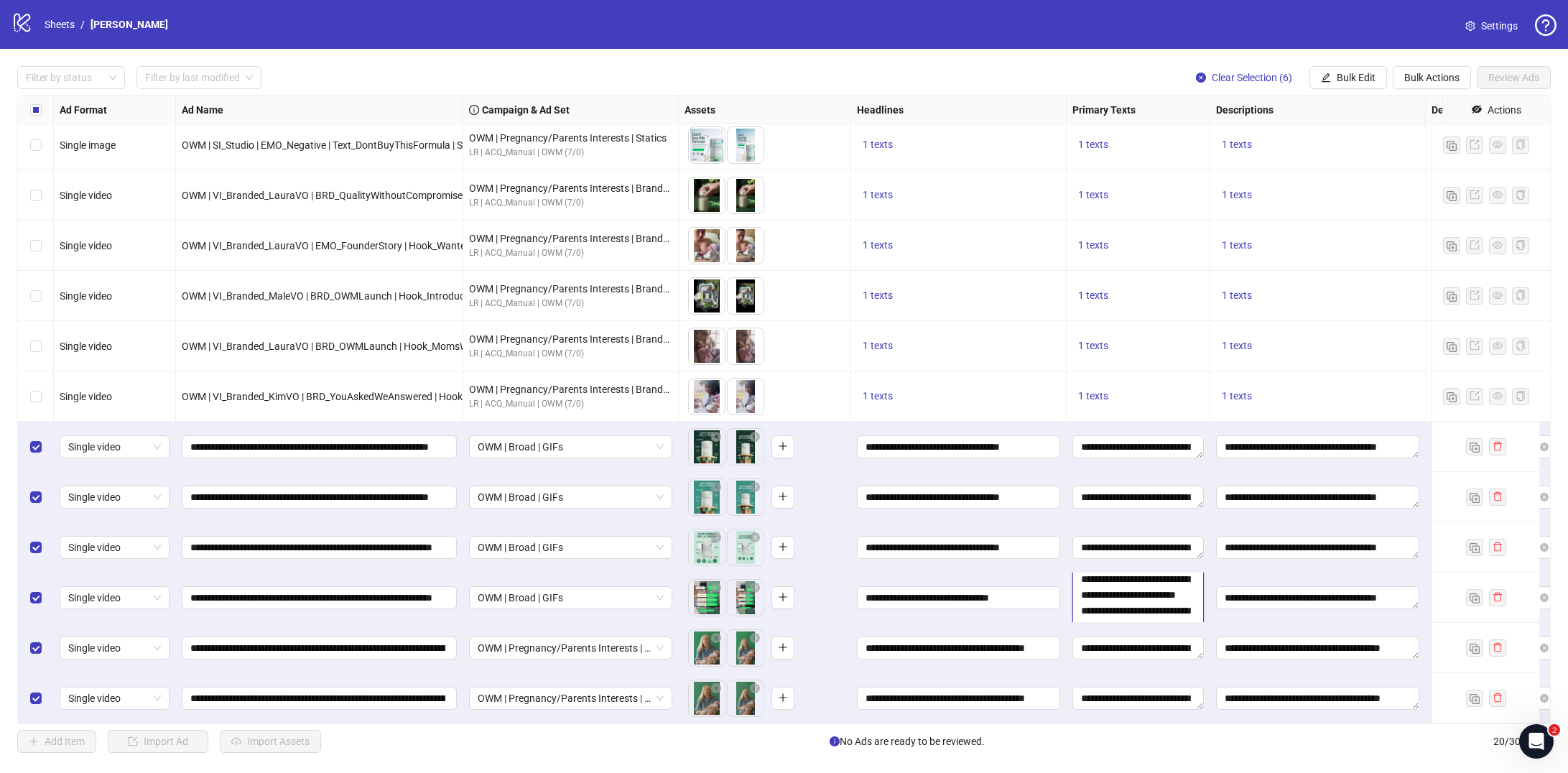 click on "**********" at bounding box center [1138, 598] 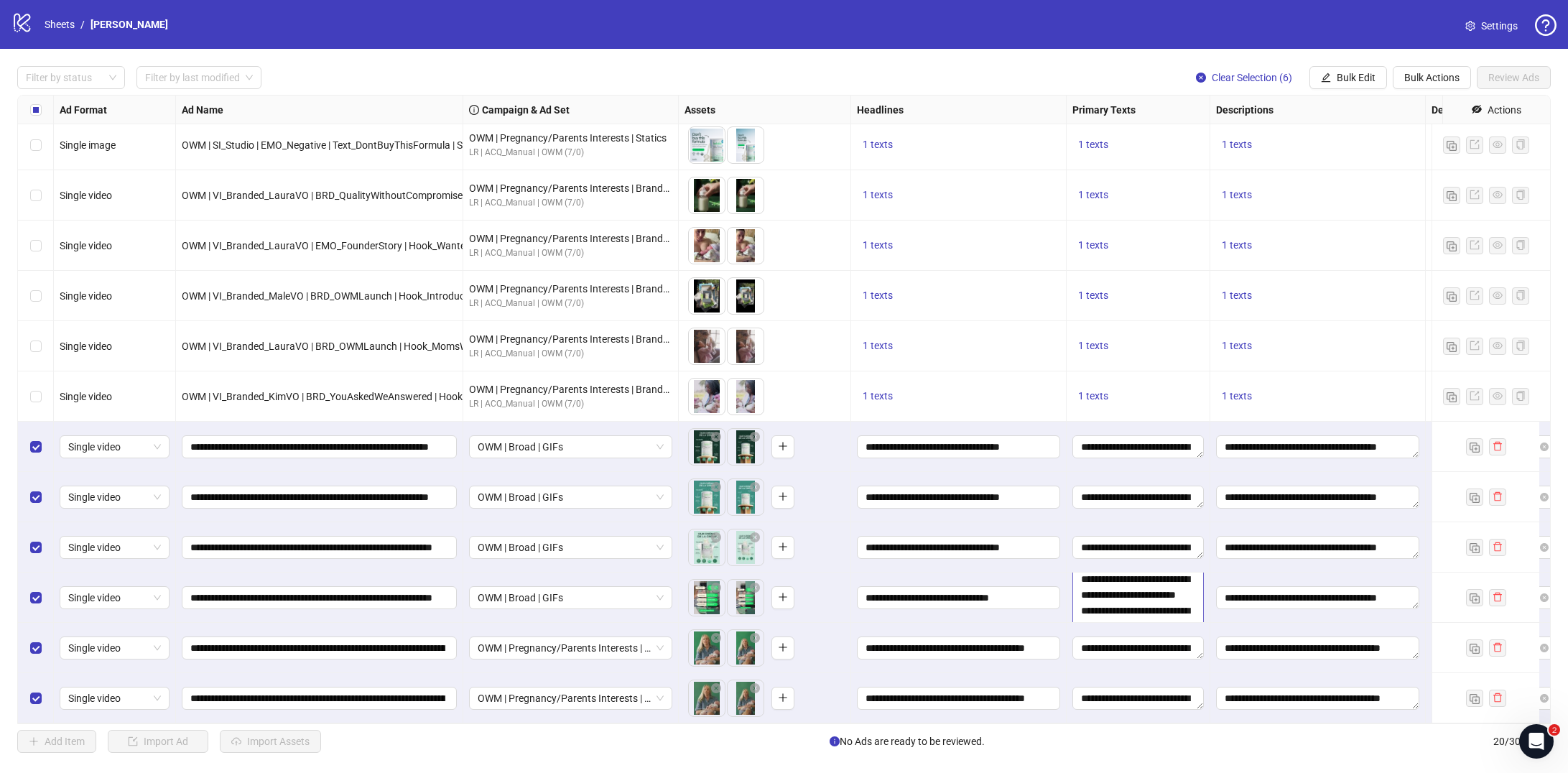 click on "**********" at bounding box center (1138, 598) 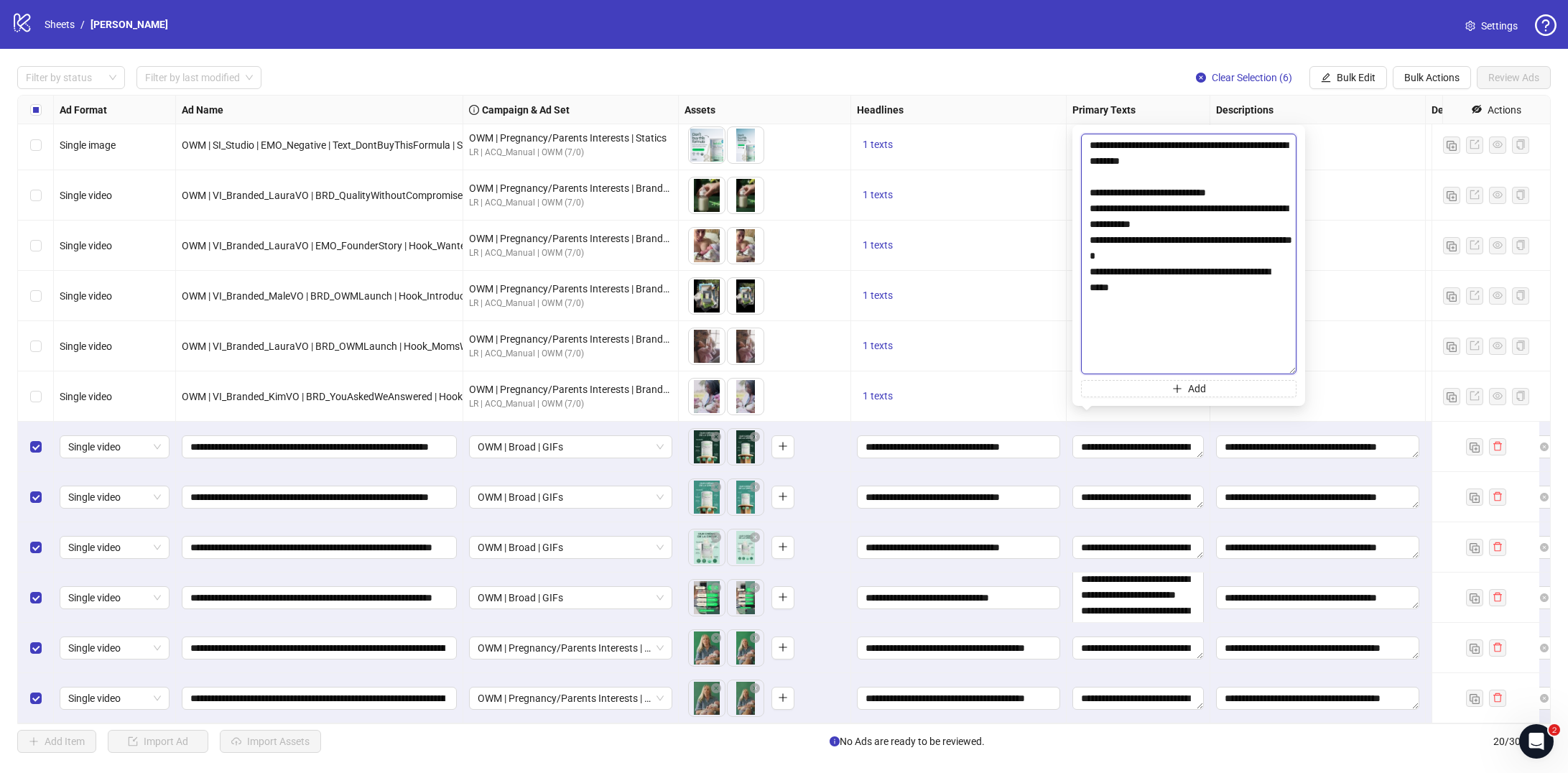 drag, startPoint x: 1293, startPoint y: 366, endPoint x: 1308, endPoint y: 568, distance: 202.5562 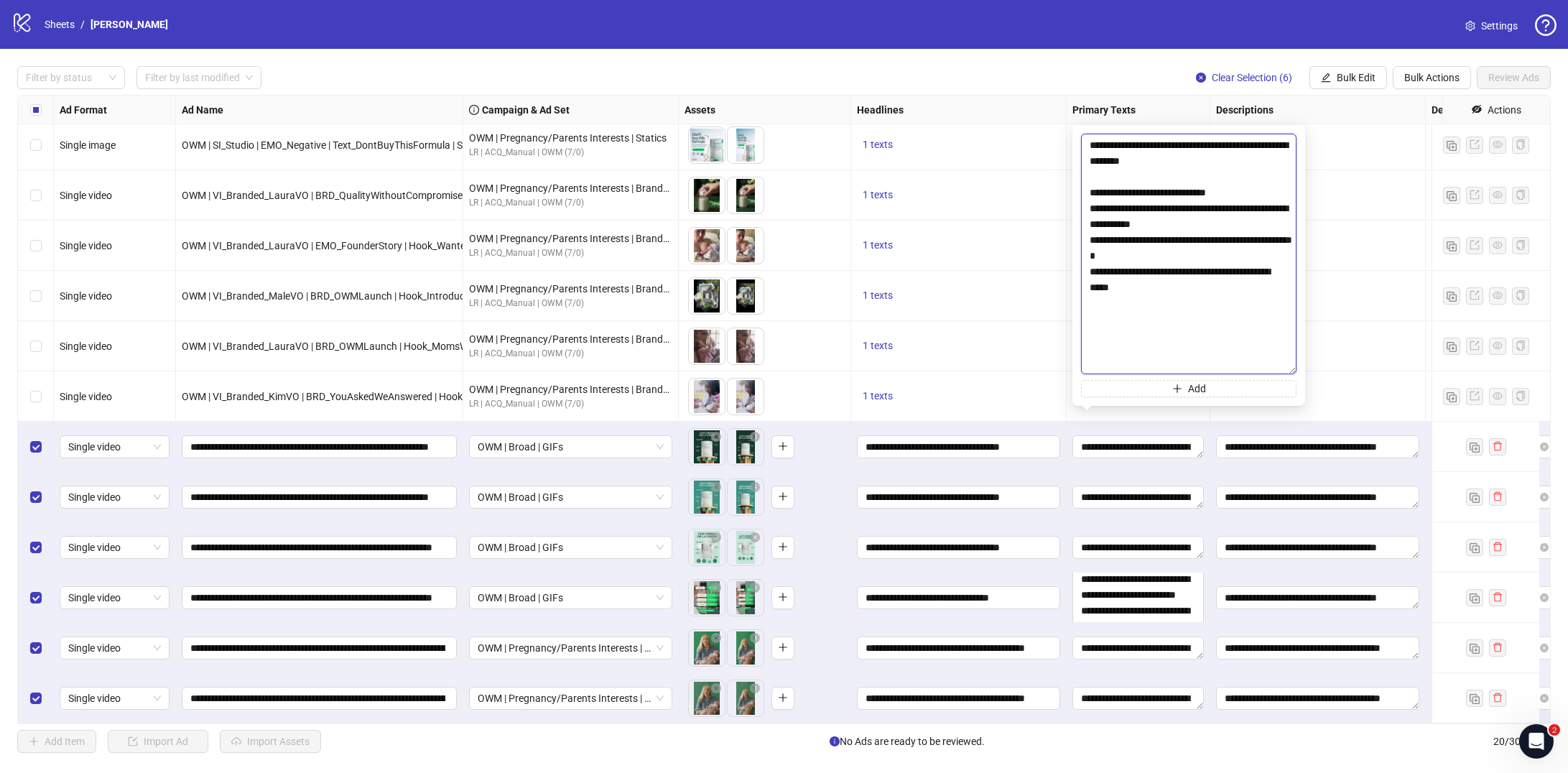 click on "logo/logo-mobile Sheets / [PERSON_NAME] Evergreen Settings   Filter by status Filter by last modified Clear Selection (6) Bulk Edit Bulk Actions Review Ads Ad Format Ad Name Campaign & Ad Set Assets Headlines Primary Texts Descriptions Destination URL App Product Page ID Display URL Leadgen Form Product Set ID Call to Action Actions Single image OWM | SI_Native-Lifestyle | AUT_AMA | Text_USDA+2000Checks | SB_PP OWM | Pregnancy/Parents Interests | Statics LR | ACQ_Manual | OWM (7/0)
To pick up a draggable item, press the space bar.
While dragging, use the arrow keys to move the item.
Press space again to drop the item in its new position, or press escape to cancel.
1 texts 1 texts 1 texts [URL][DOMAIN_NAME] - Single image OWM | SI_Native-SMS | AUT_AMA | Text_USDA+2000Checks | SB_PP OWM | Pregnancy/Parents Interests | Statics LR | ACQ_Manual | OWM (7/0) 1 texts 1 texts 1 texts - Single image LR | ACQ_Manual | OWM (7/0)" at bounding box center (784, 386) 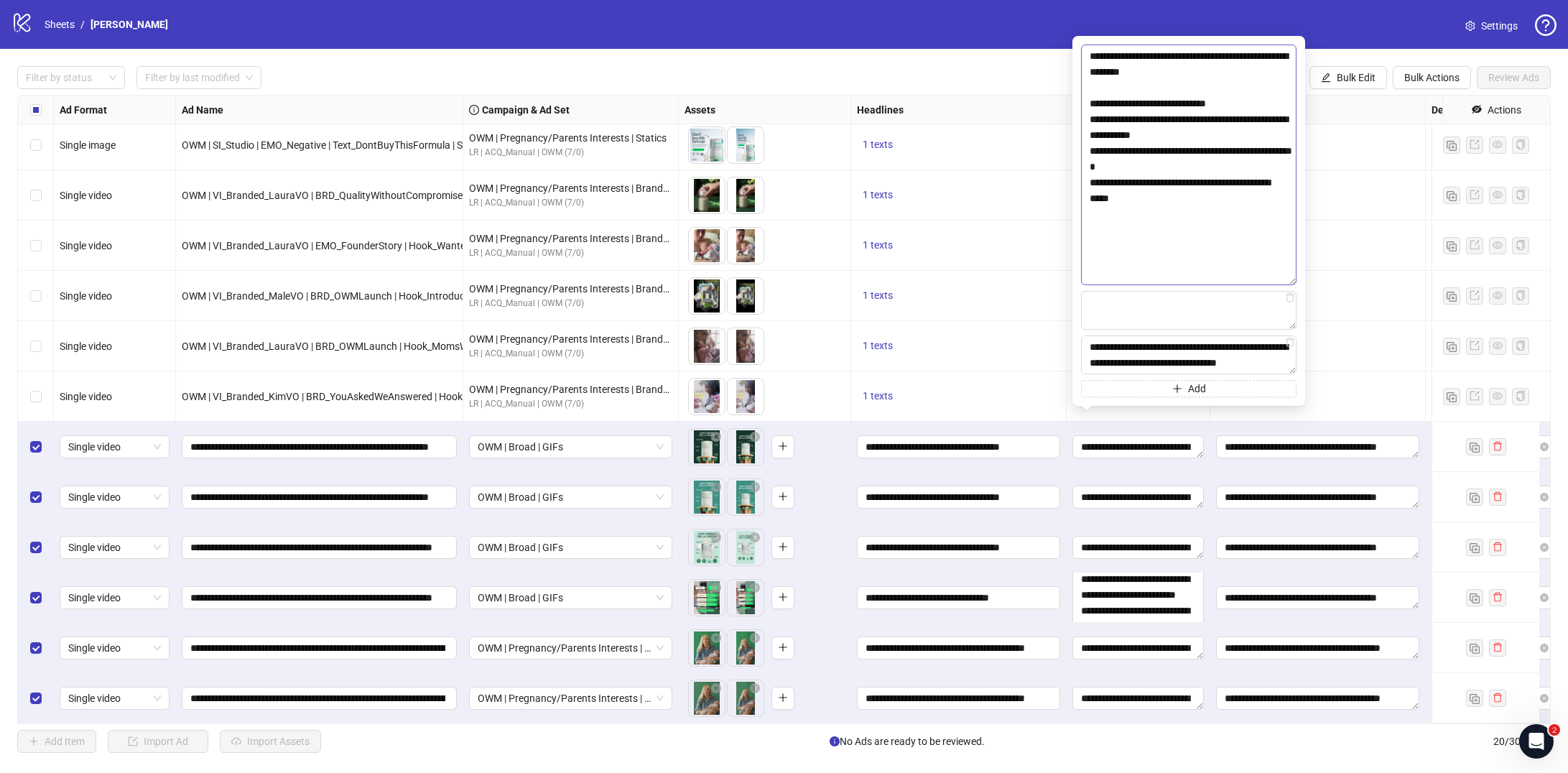 scroll, scrollTop: 0, scrollLeft: 0, axis: both 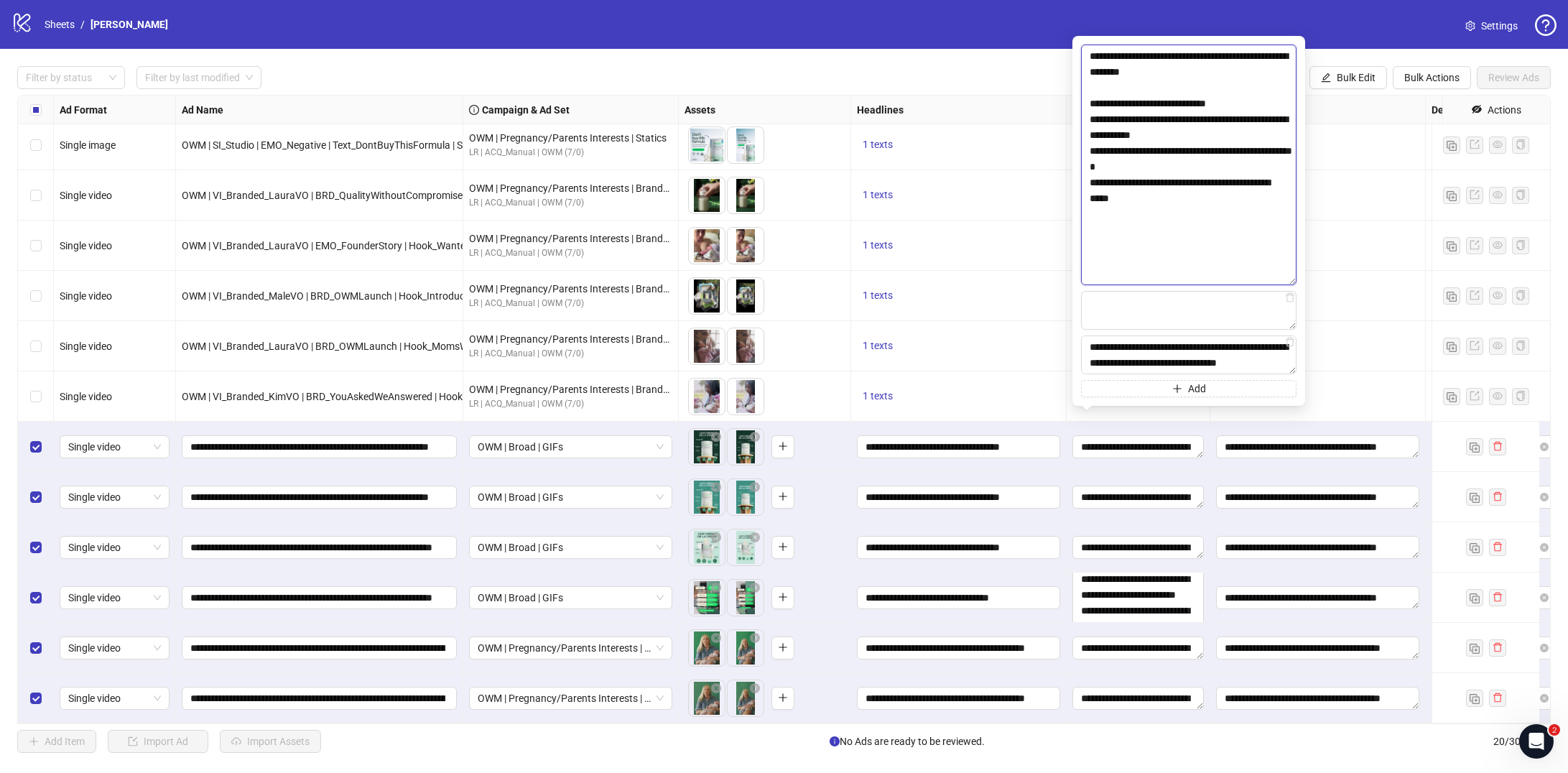 drag, startPoint x: 1101, startPoint y: 181, endPoint x: 1086, endPoint y: 182, distance: 15.033296 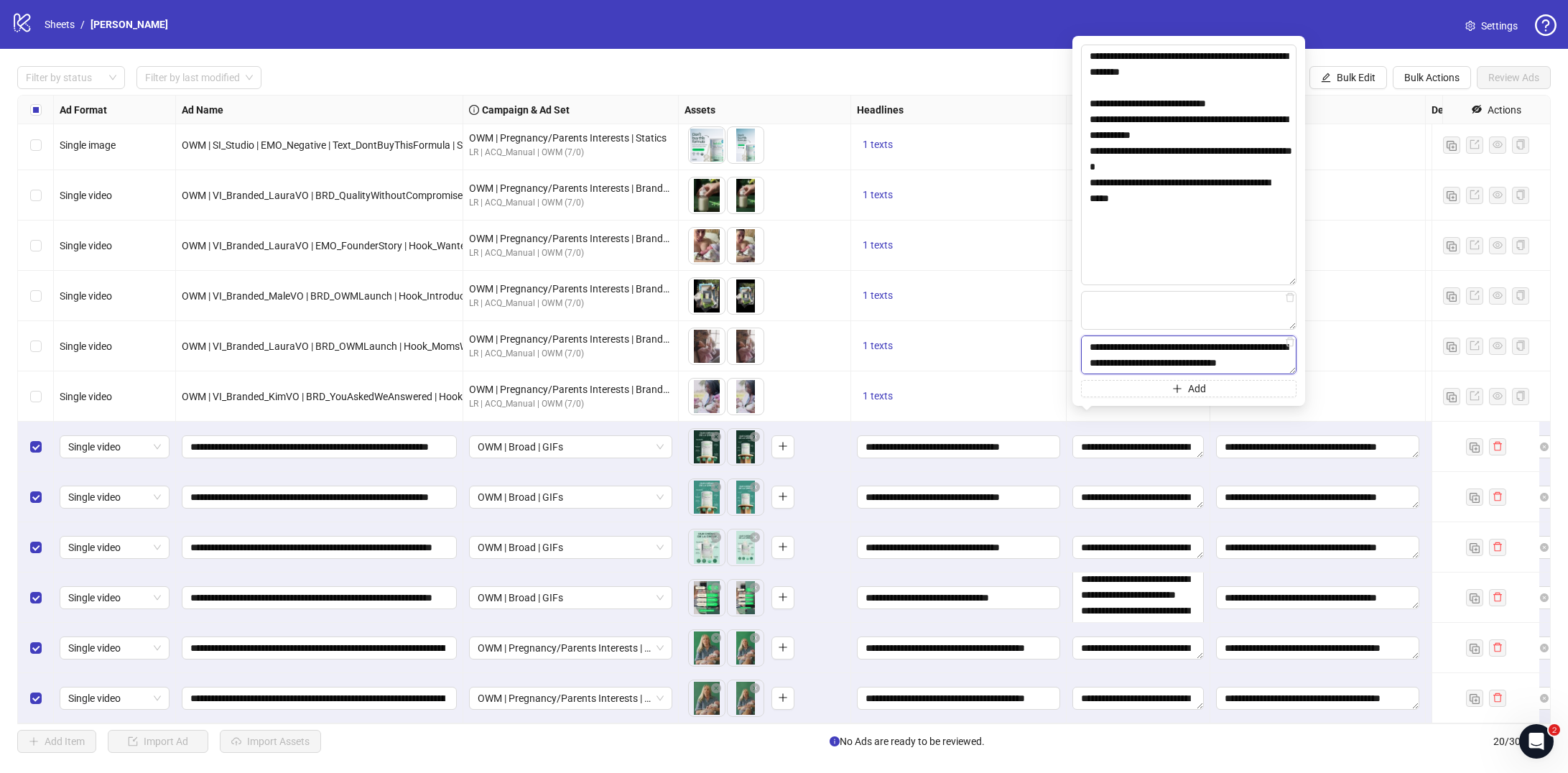 click on "**********" at bounding box center (1189, 355) 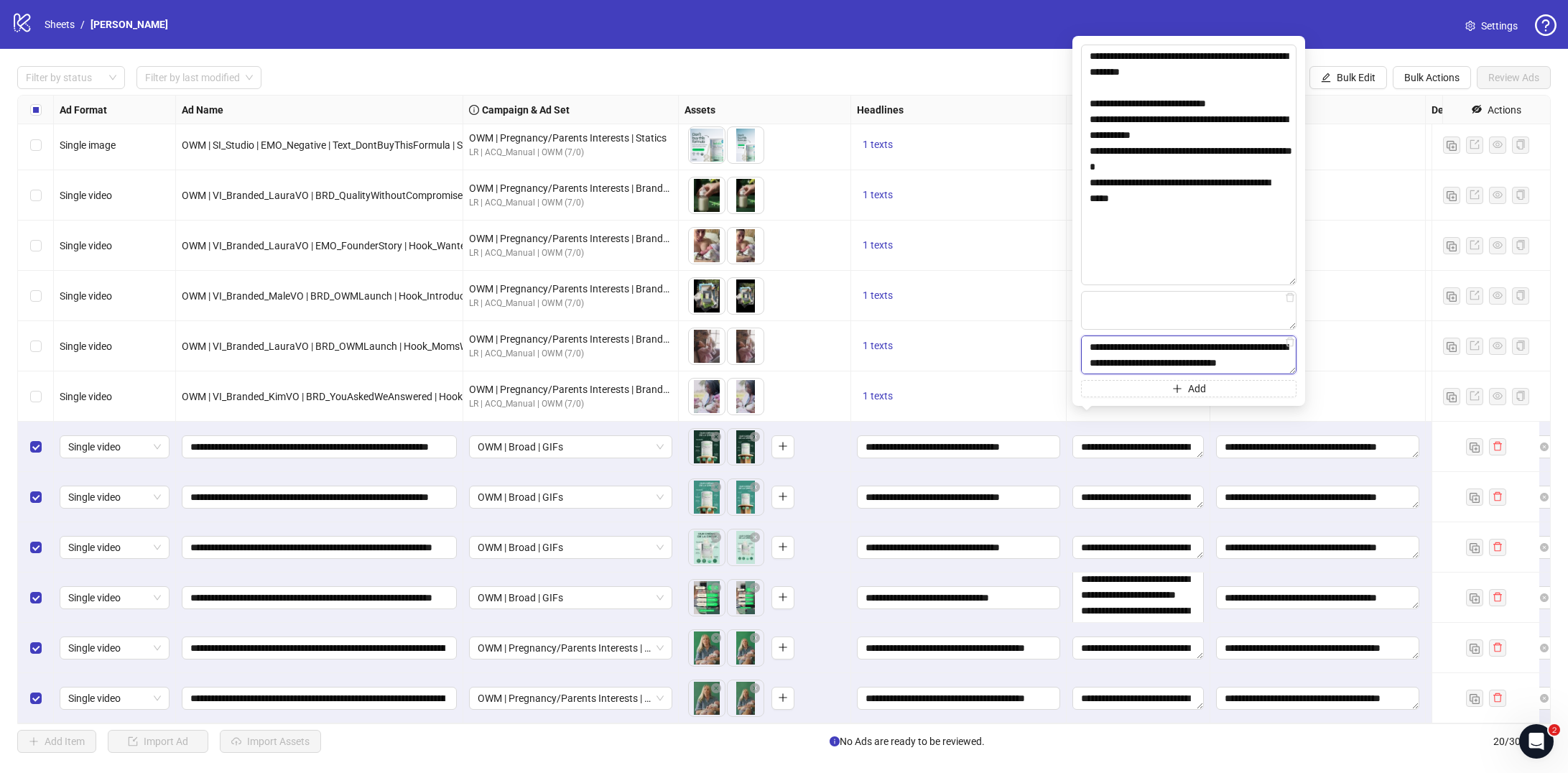 scroll, scrollTop: 106, scrollLeft: 0, axis: vertical 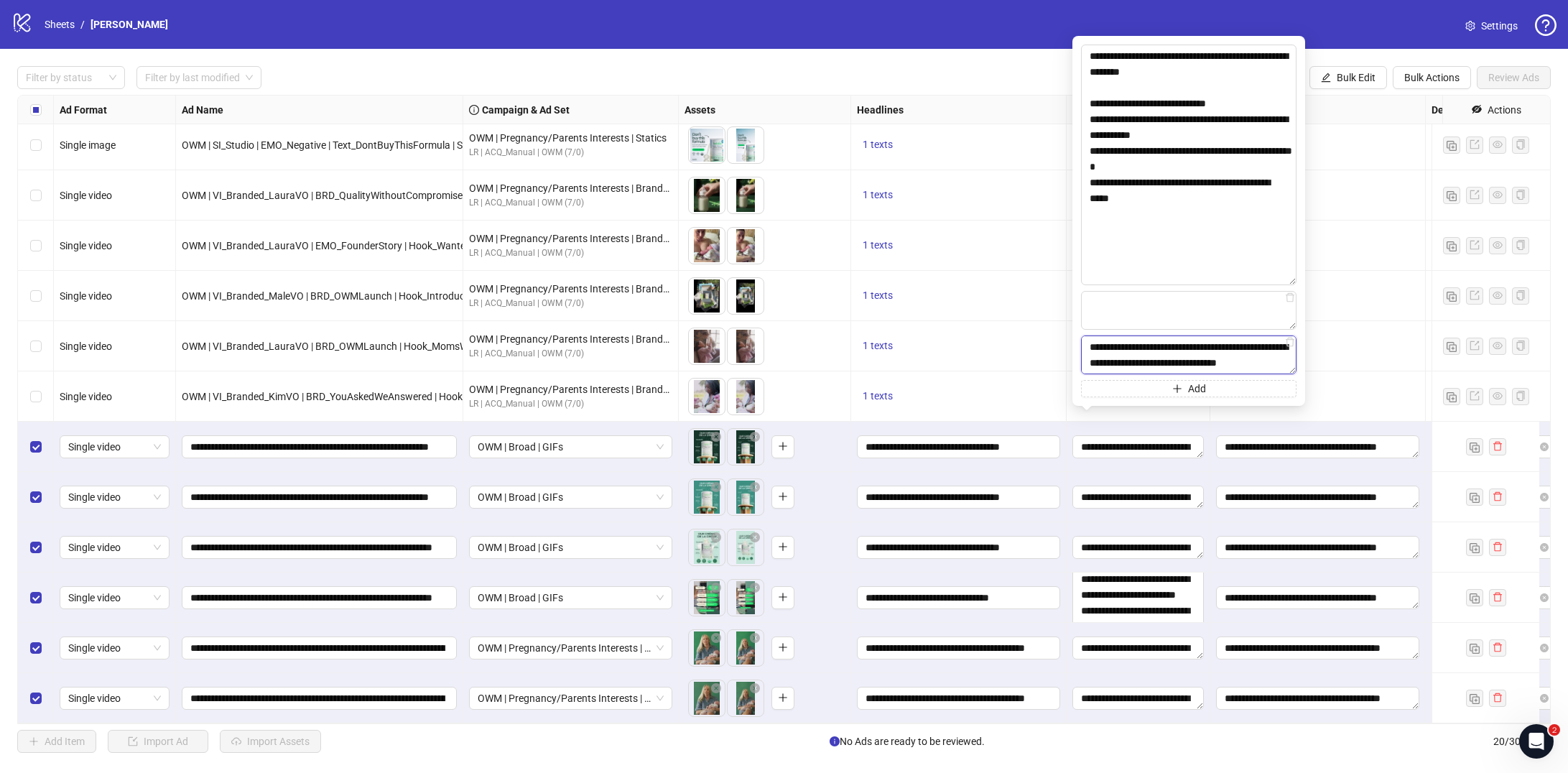 paste on "***" 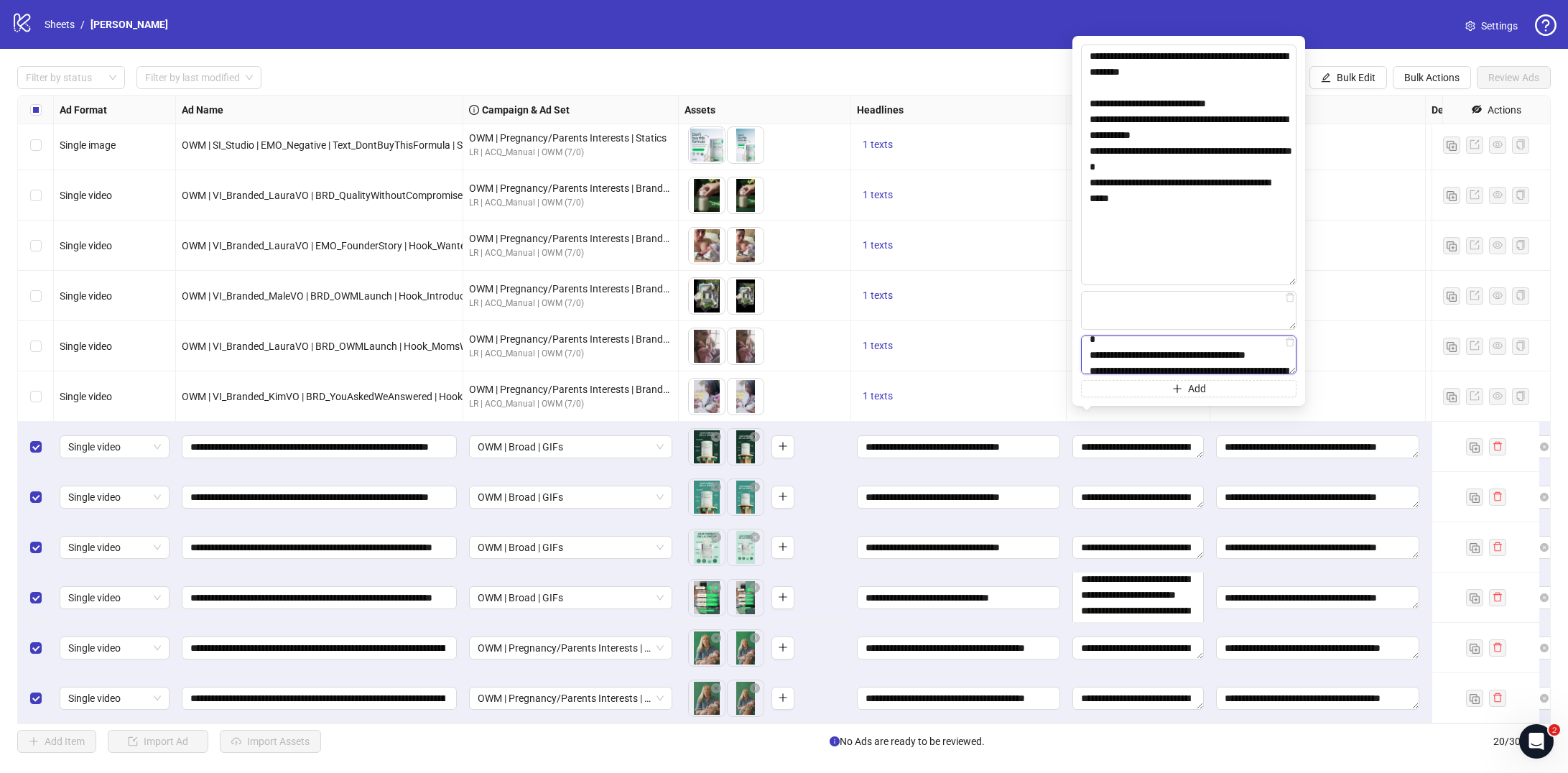scroll, scrollTop: 74, scrollLeft: 0, axis: vertical 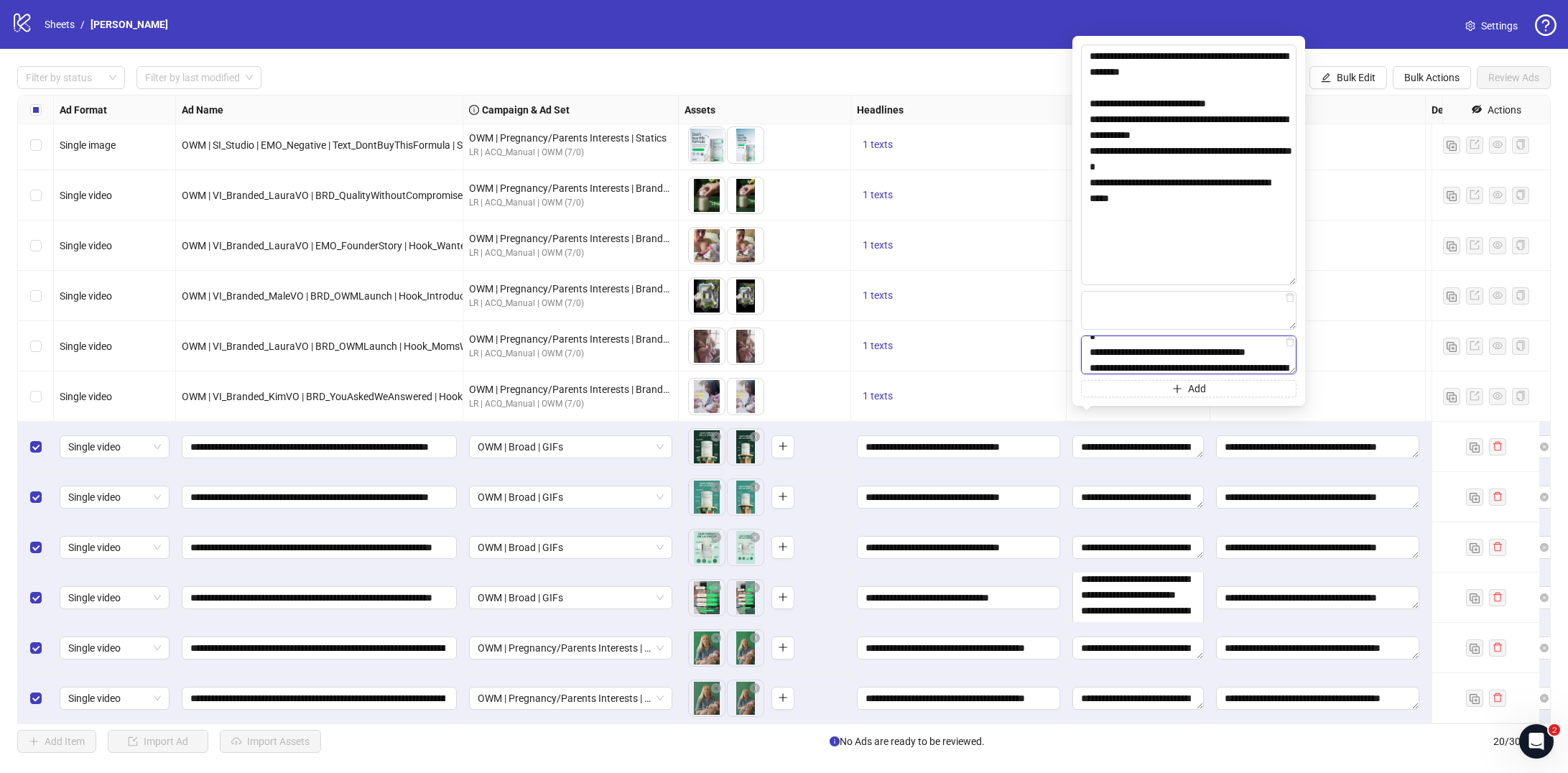 paste on "***" 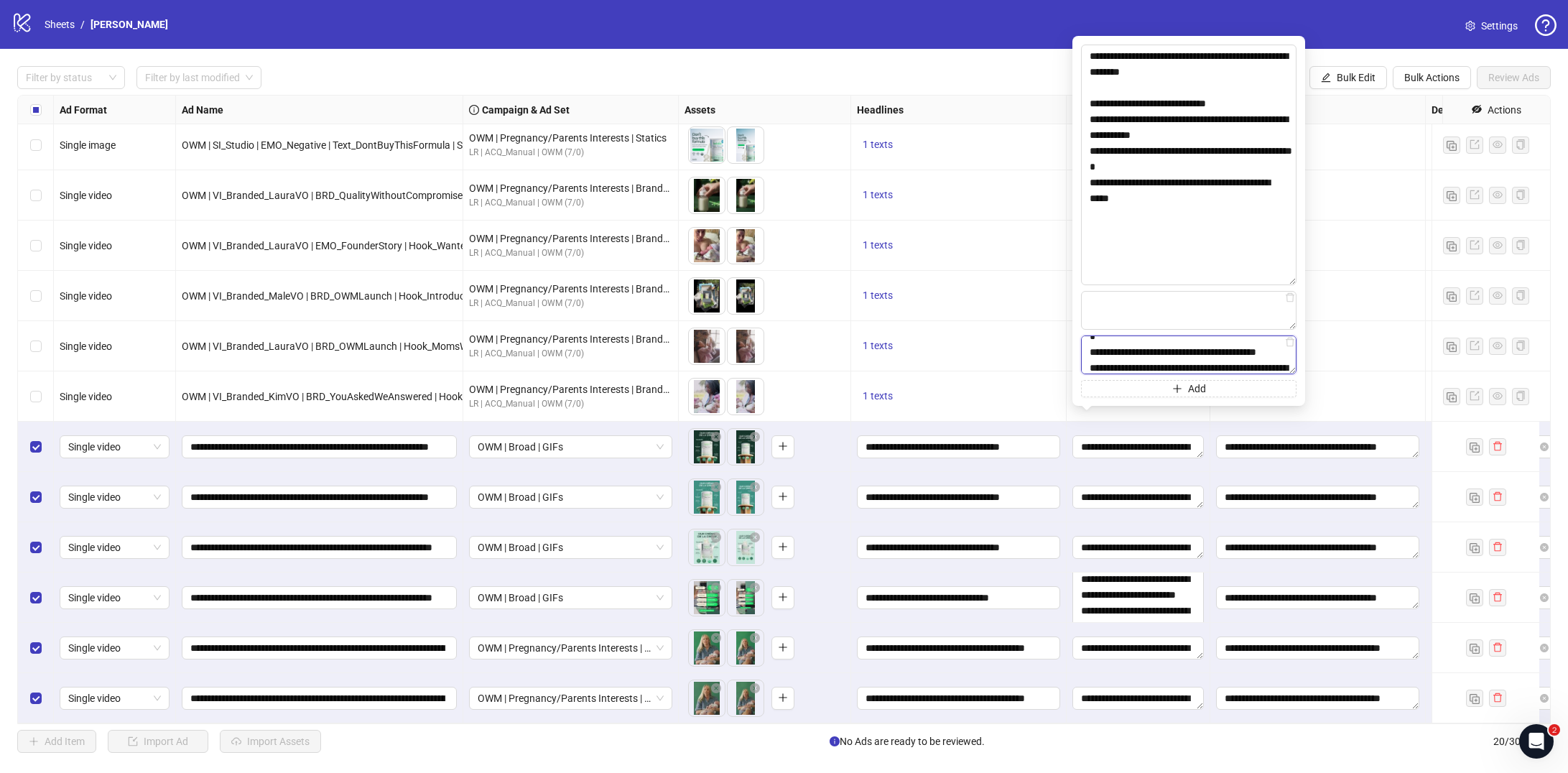 scroll, scrollTop: 68, scrollLeft: 0, axis: vertical 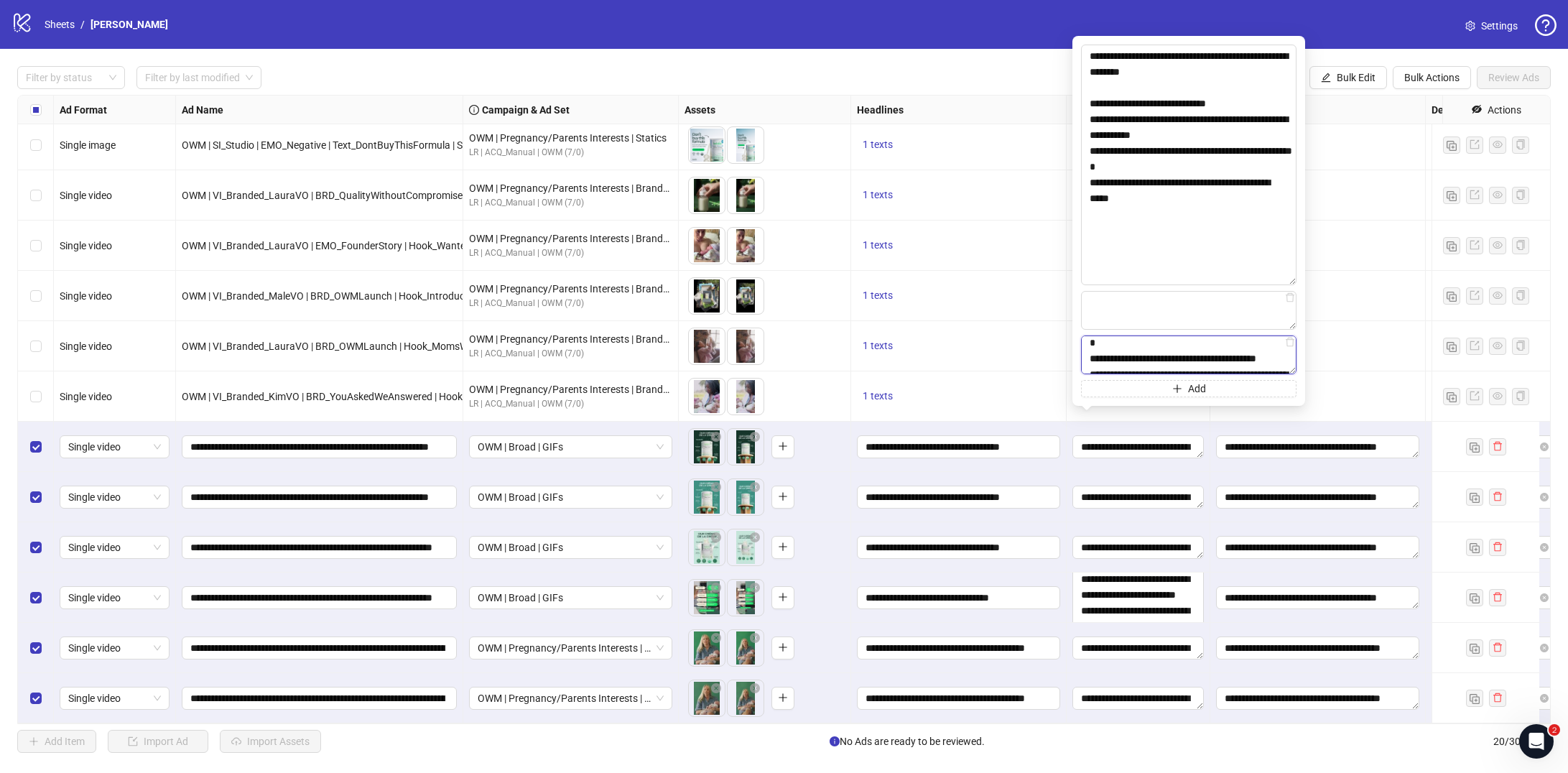paste on "***" 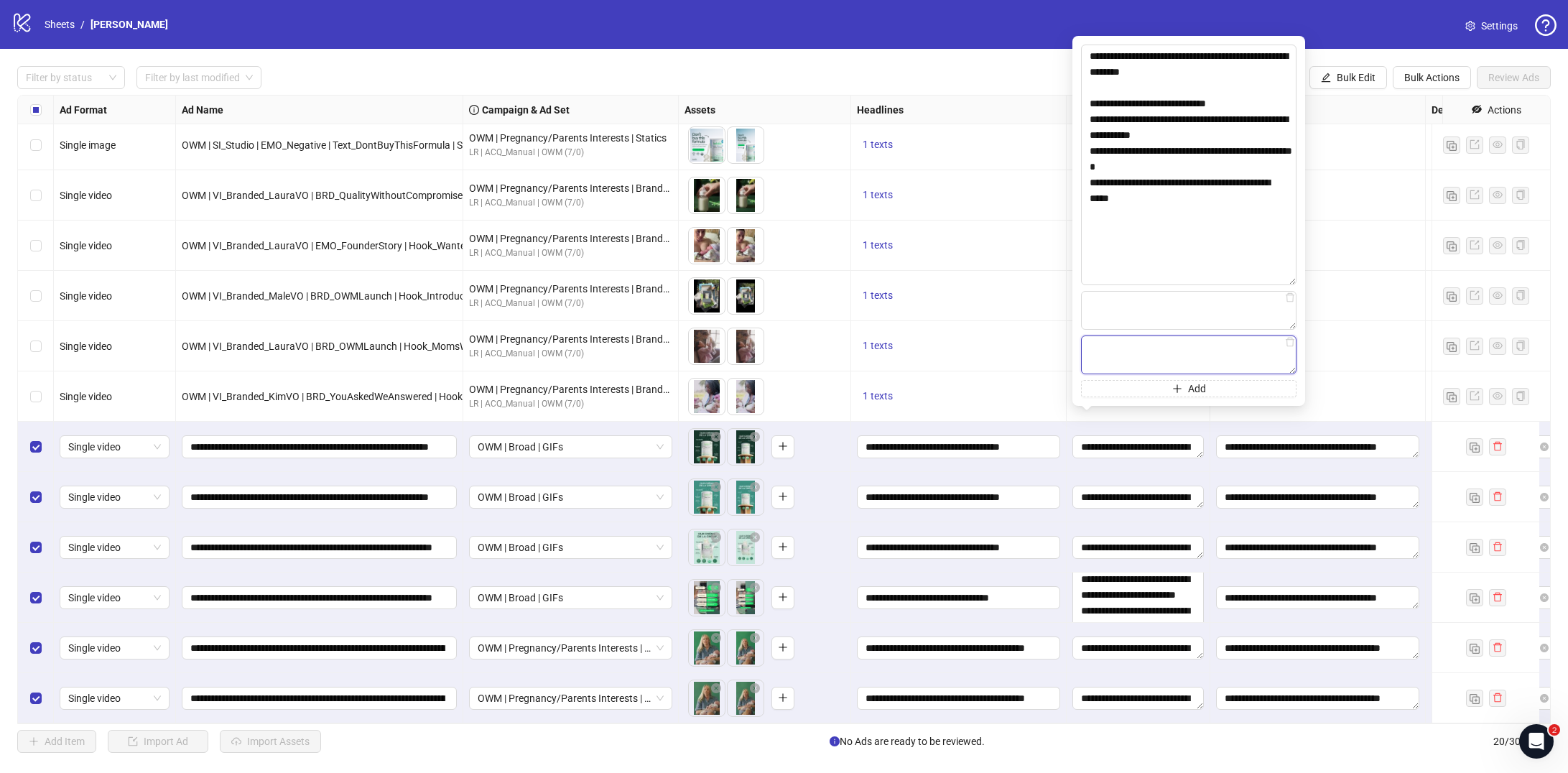 scroll, scrollTop: 0, scrollLeft: 0, axis: both 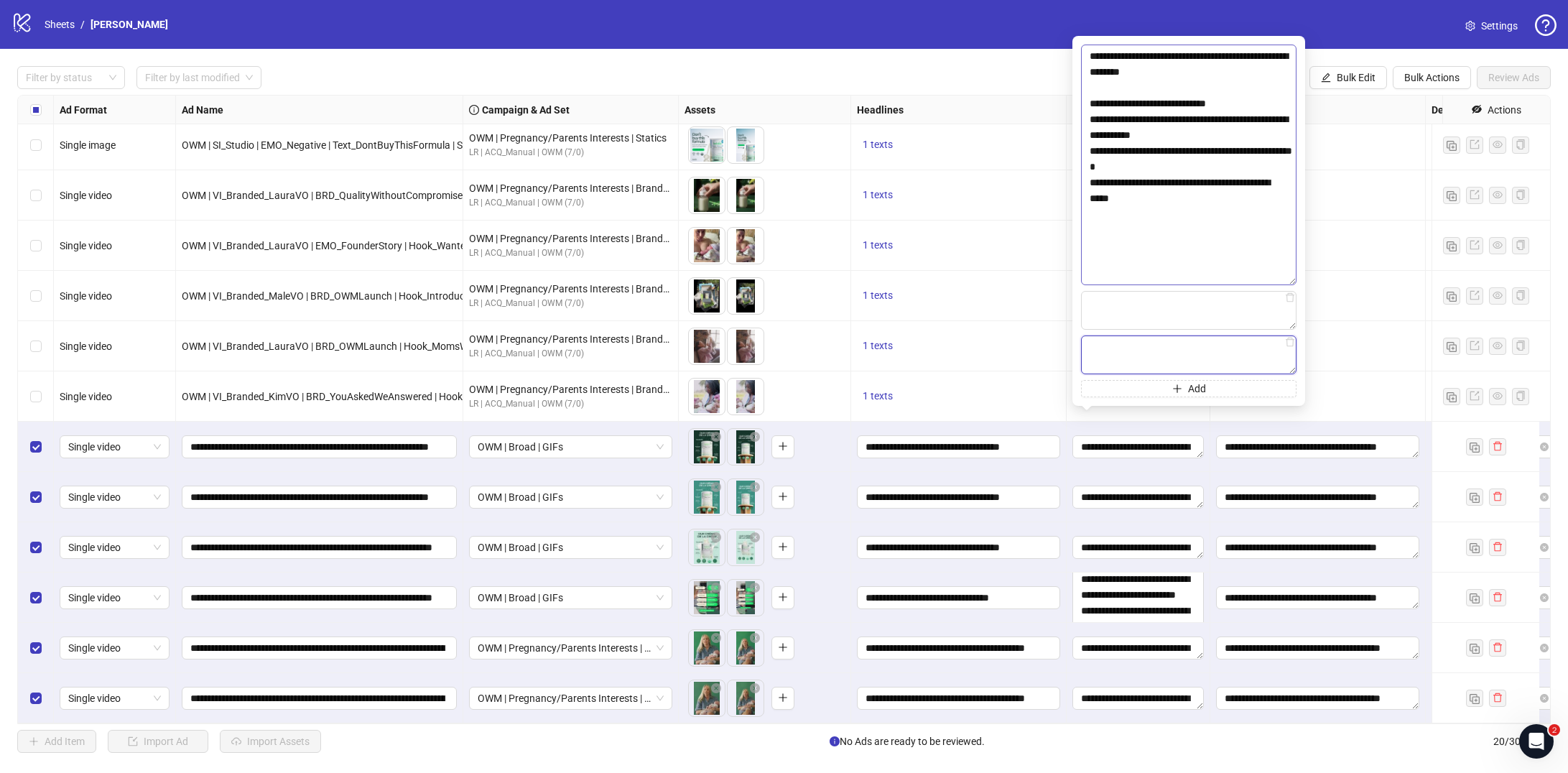 type 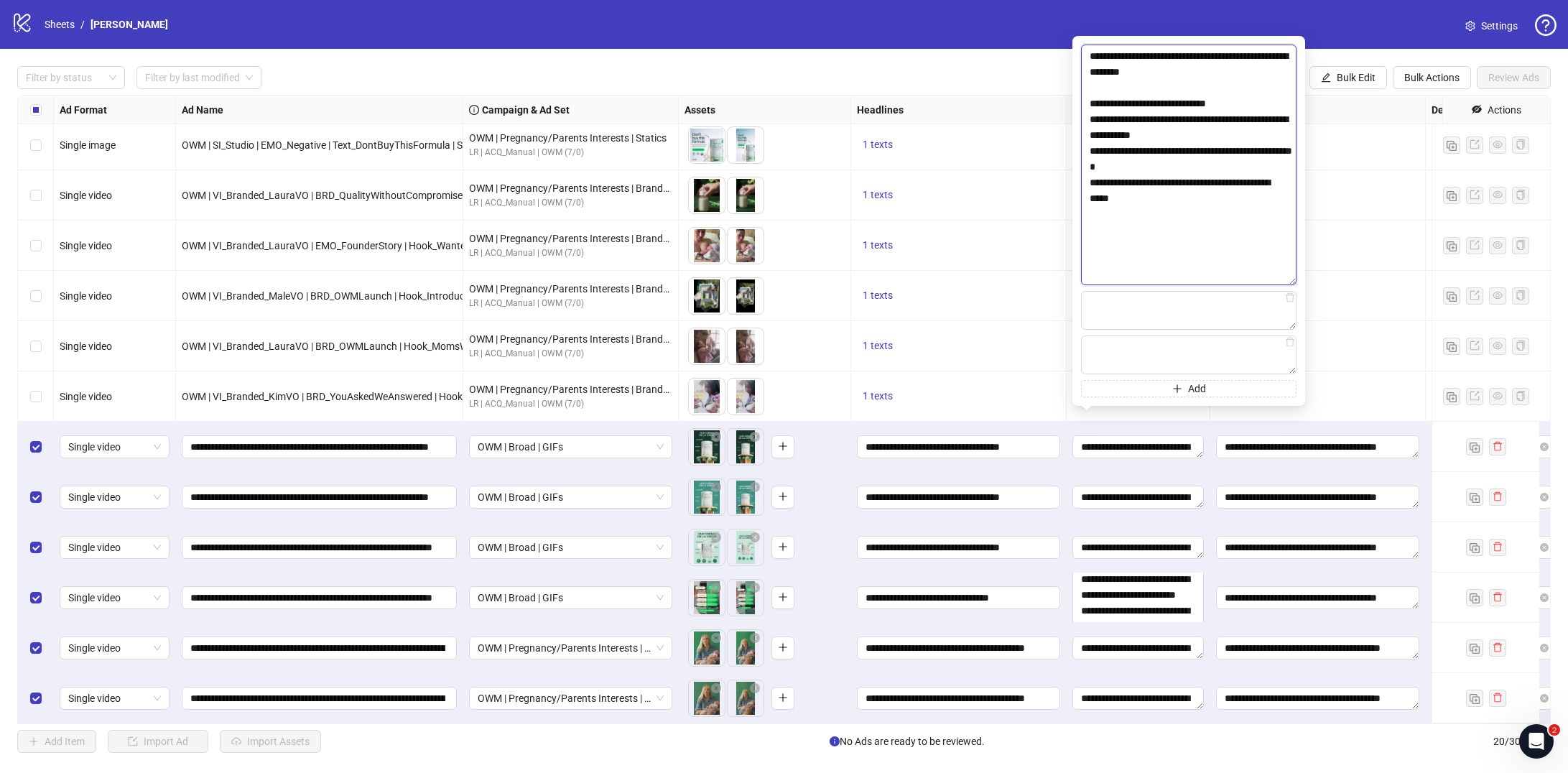 click on "**********" at bounding box center [1189, 165] 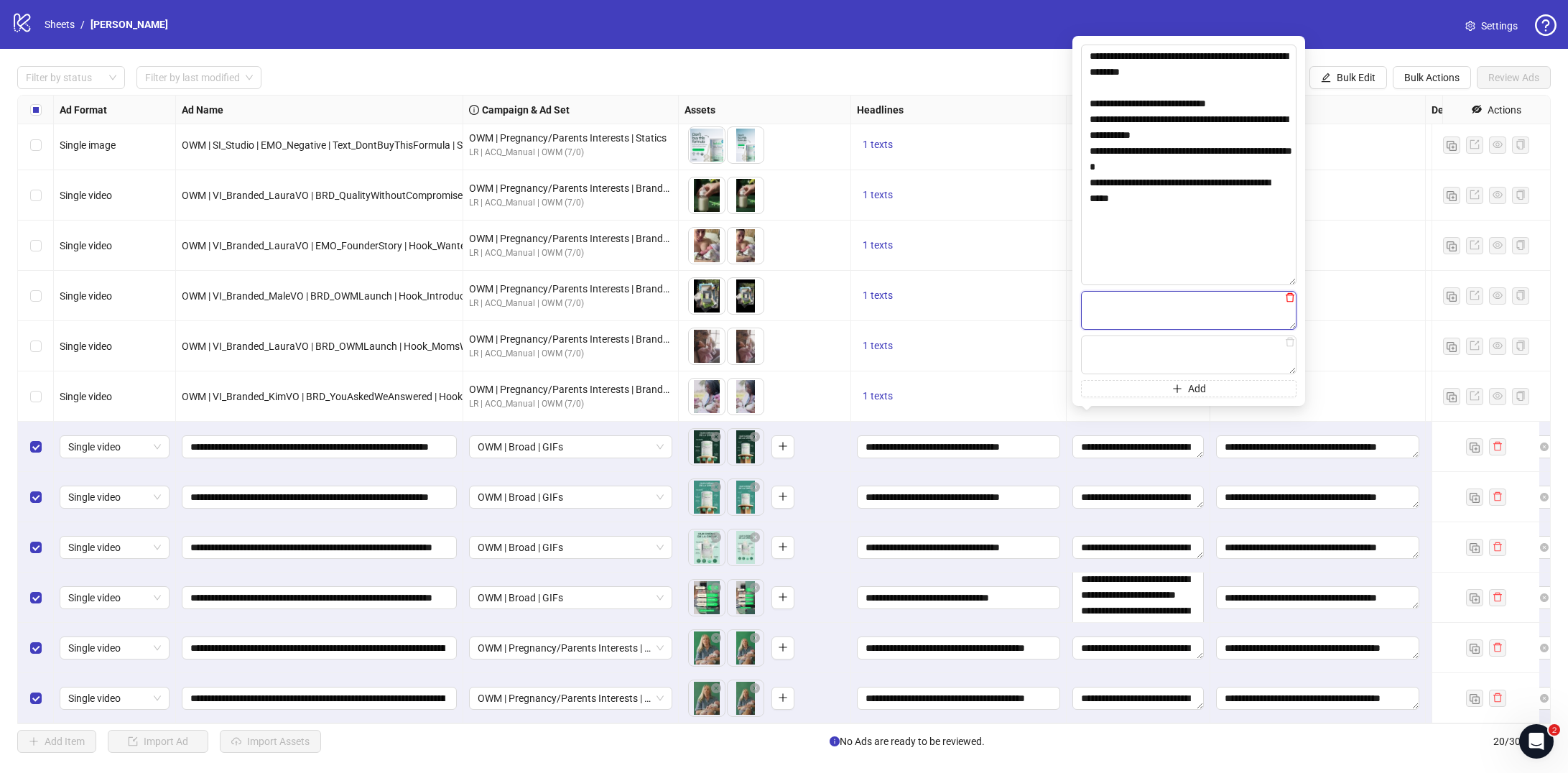 click at bounding box center [1189, 310] 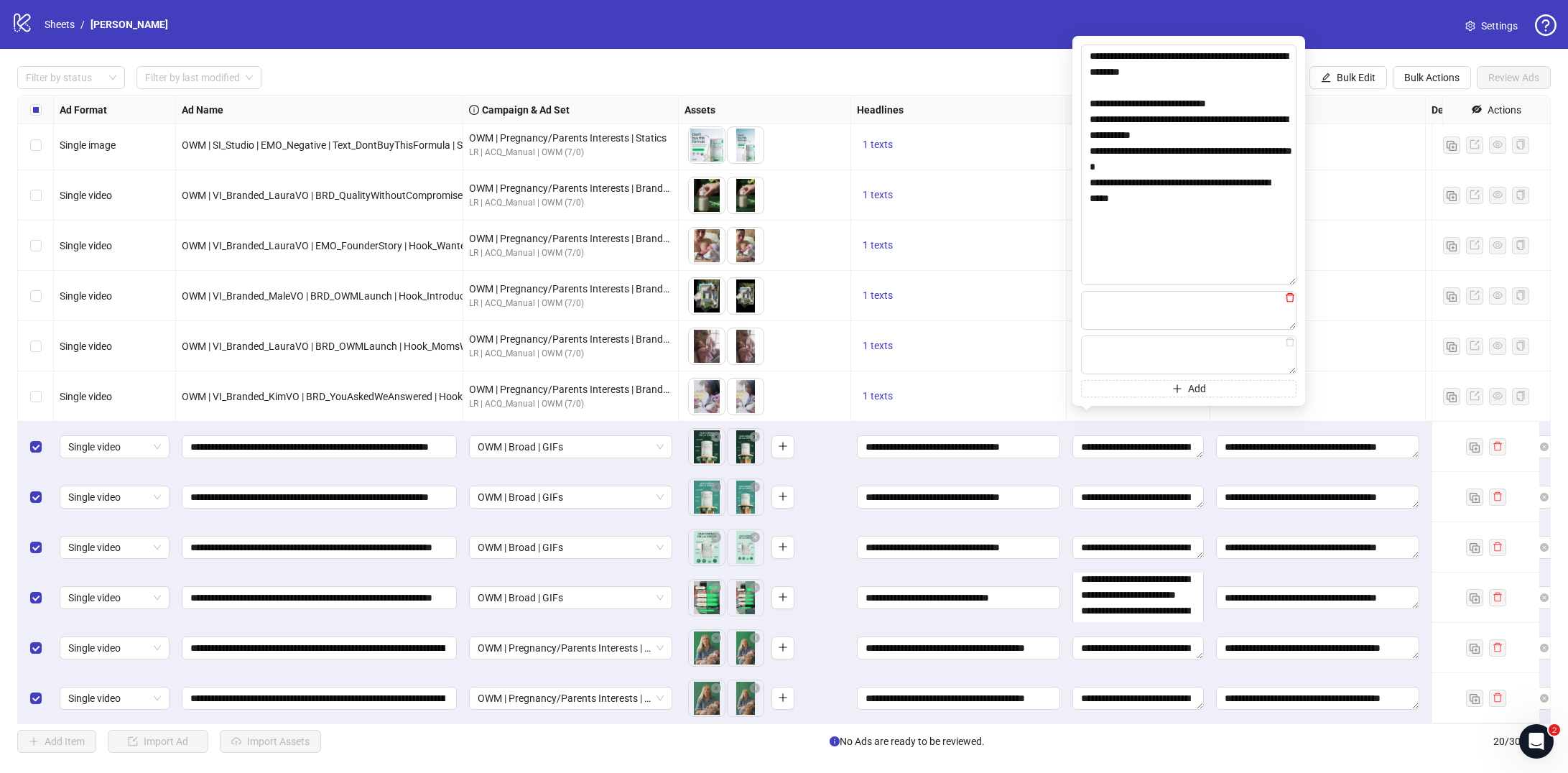 click 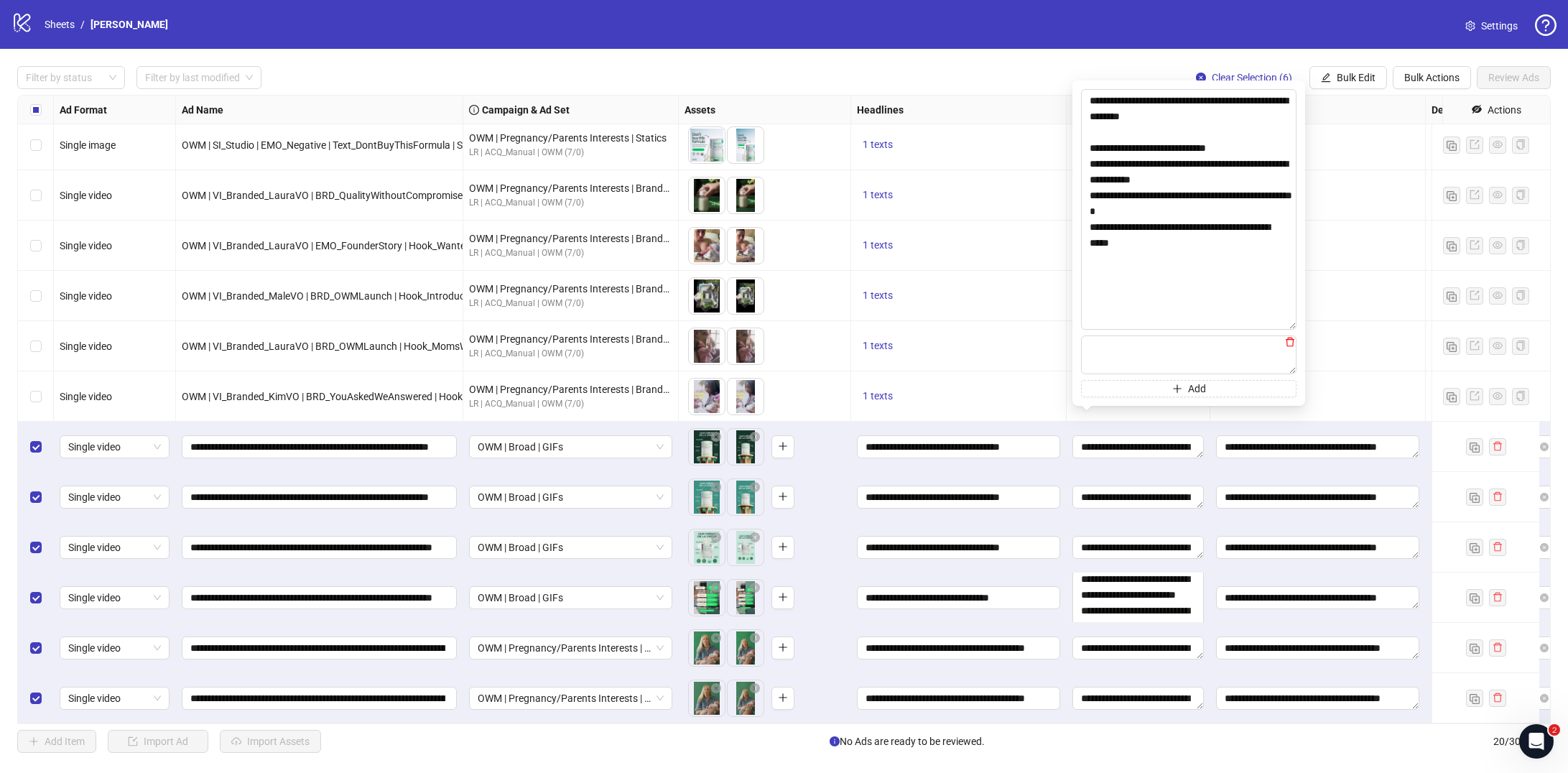 click 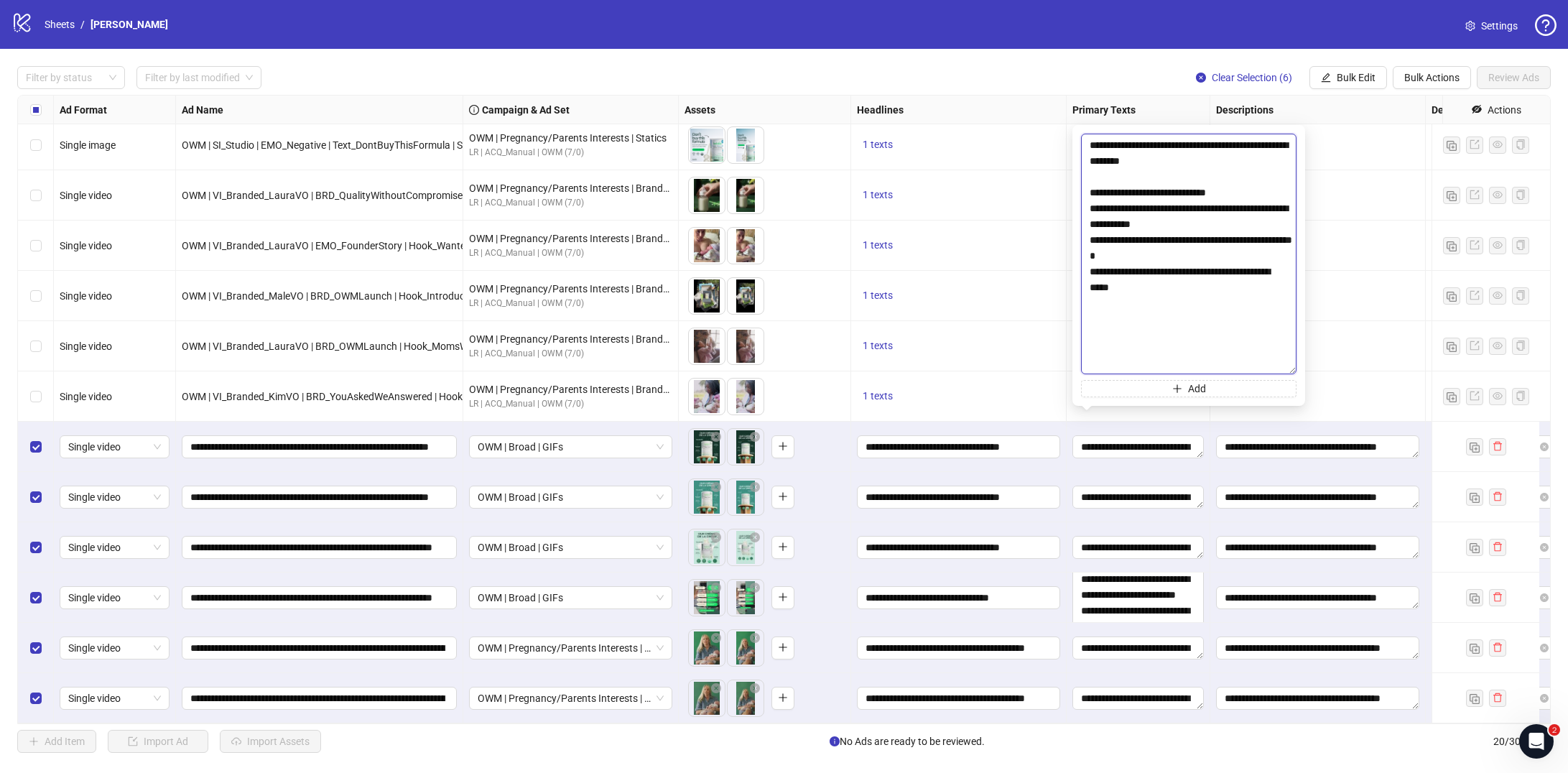 click on "**********" at bounding box center [1189, 254] 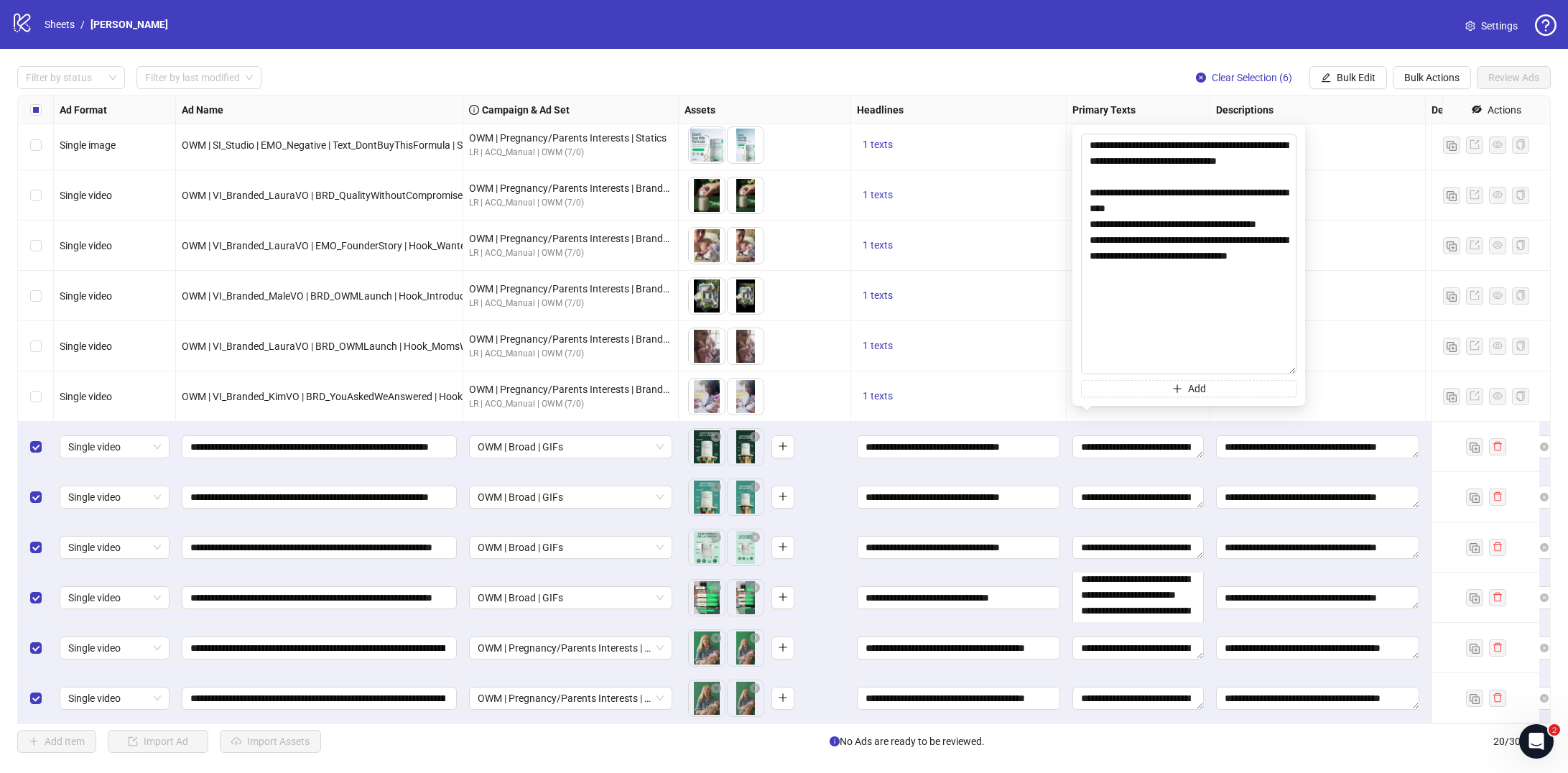 click on "**********" at bounding box center [1138, 497] 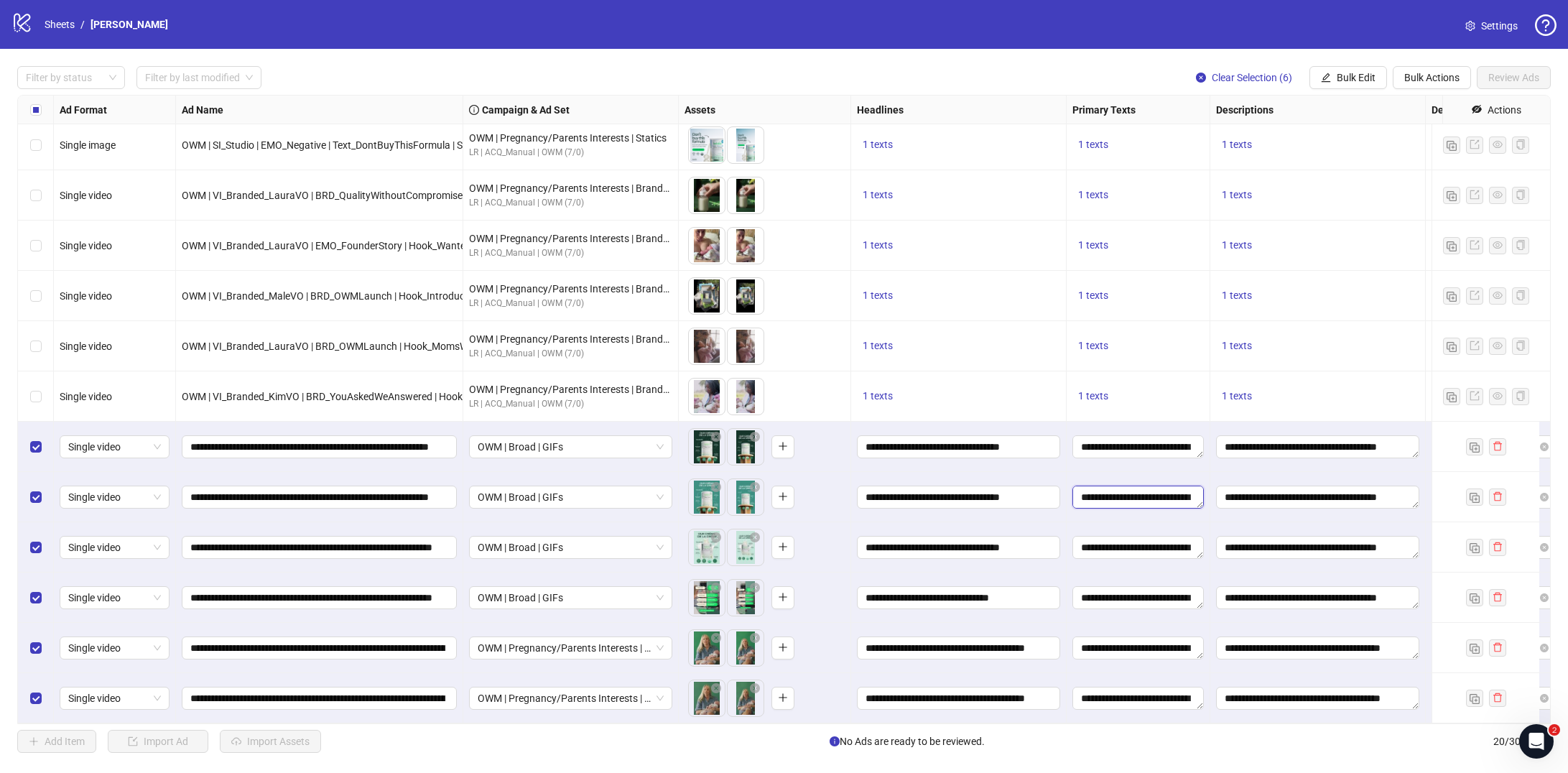click on "**********" at bounding box center (1138, 497) 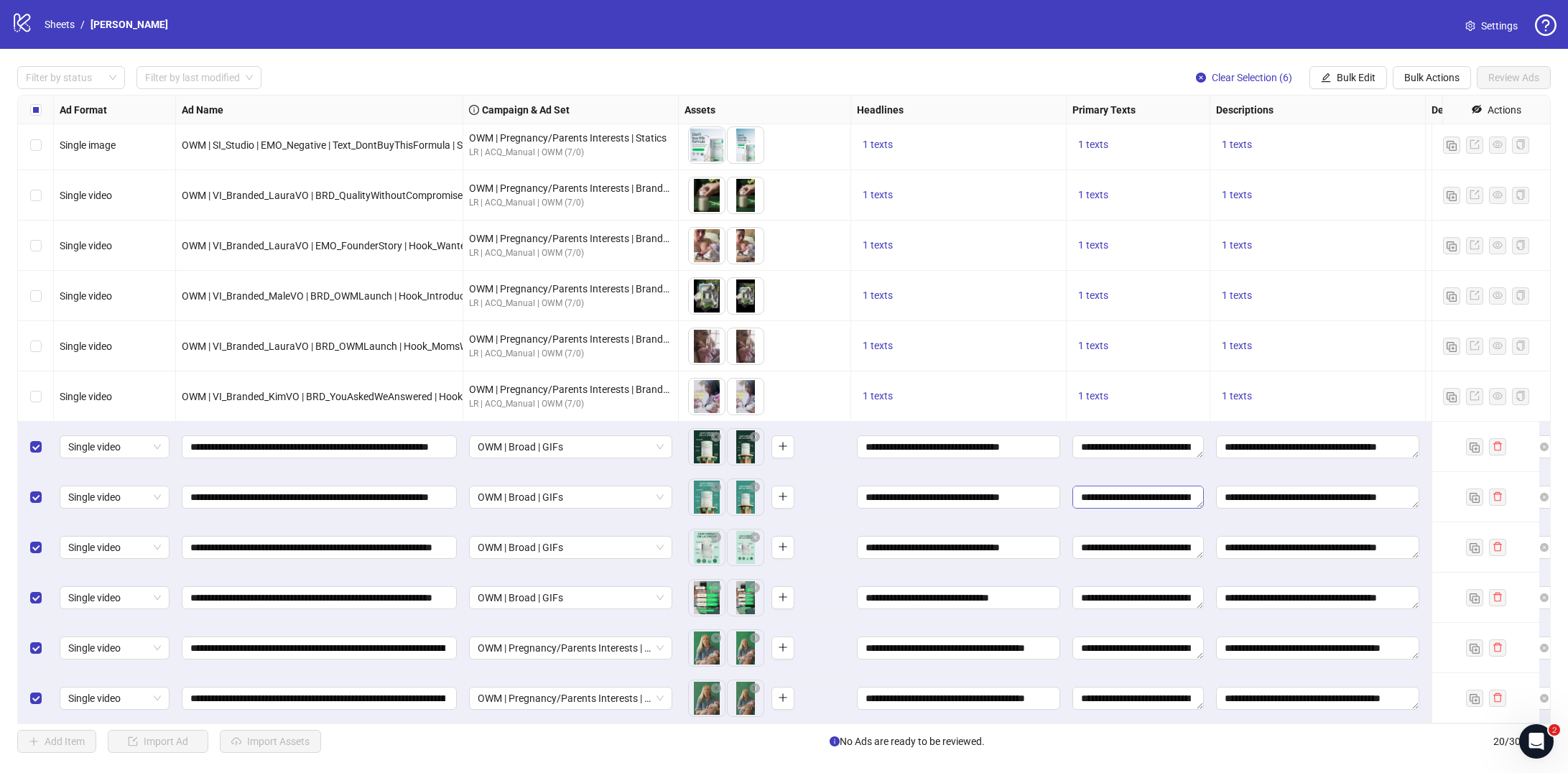 click on "**********" at bounding box center (1138, 497) 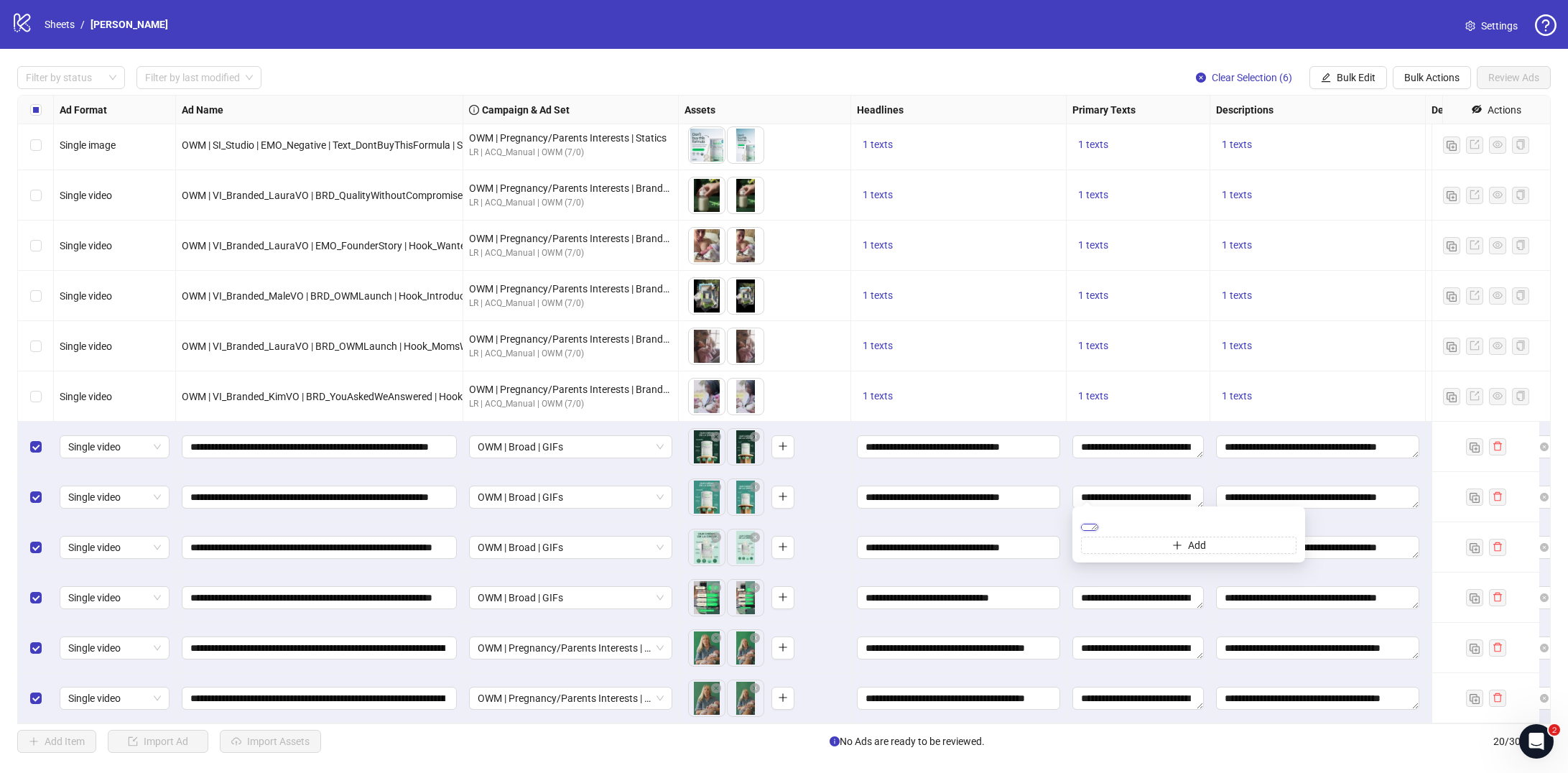 click on "**********" at bounding box center (1090, 527) 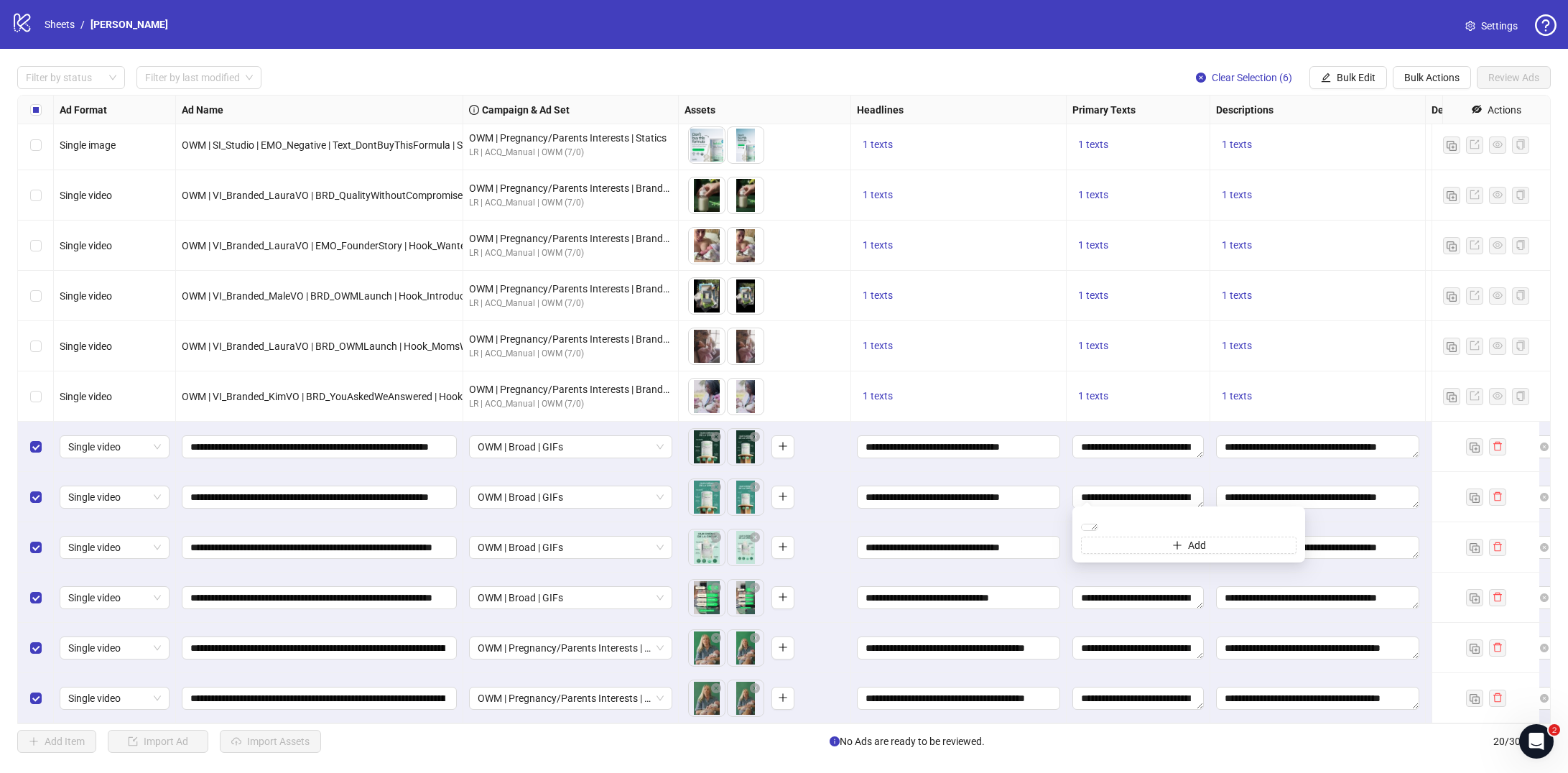click on "**********" at bounding box center (1138, 497) 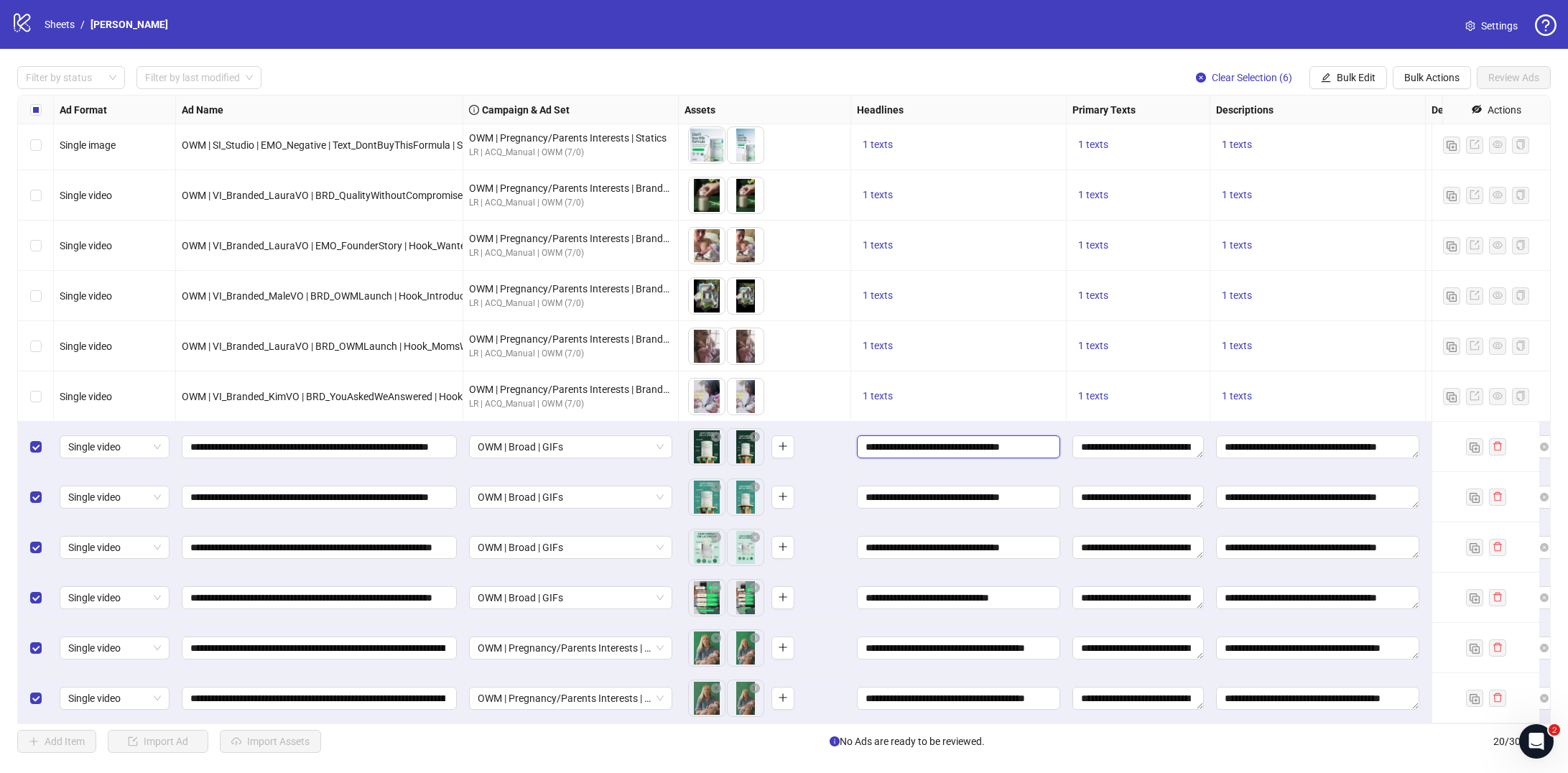 click on "**********" at bounding box center (957, 447) 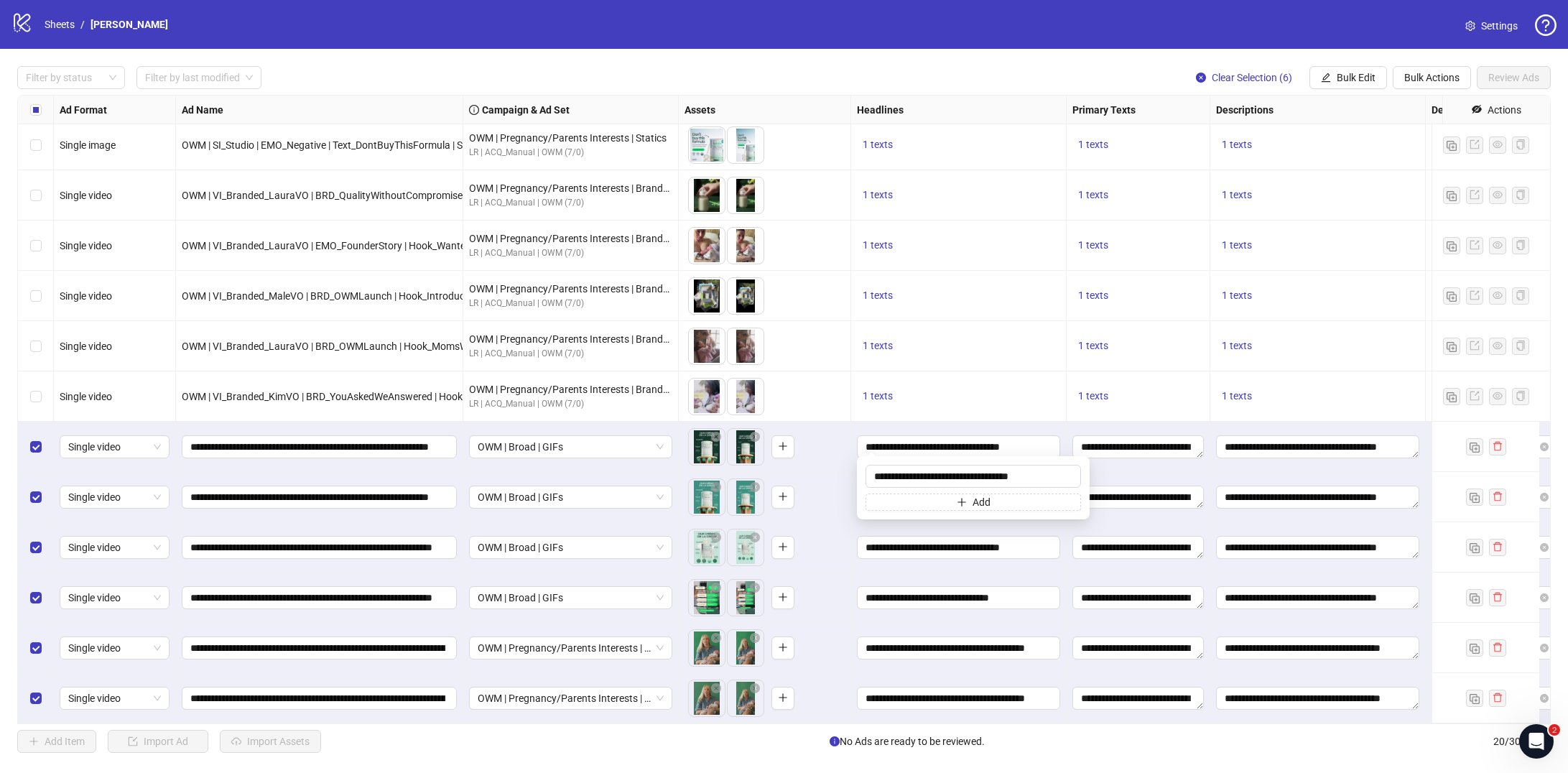click on "**********" at bounding box center [1138, 447] 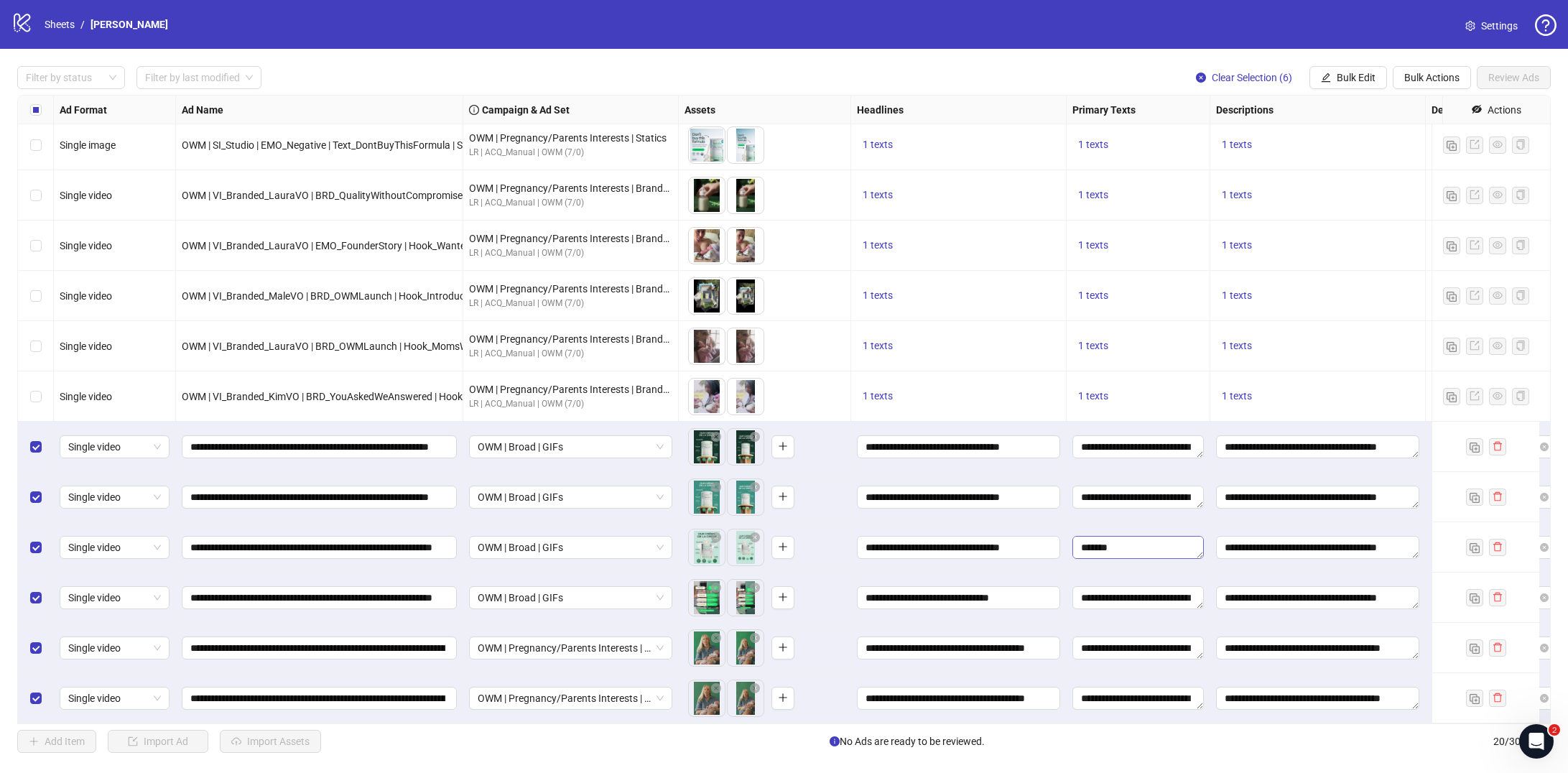 scroll, scrollTop: 174, scrollLeft: 0, axis: vertical 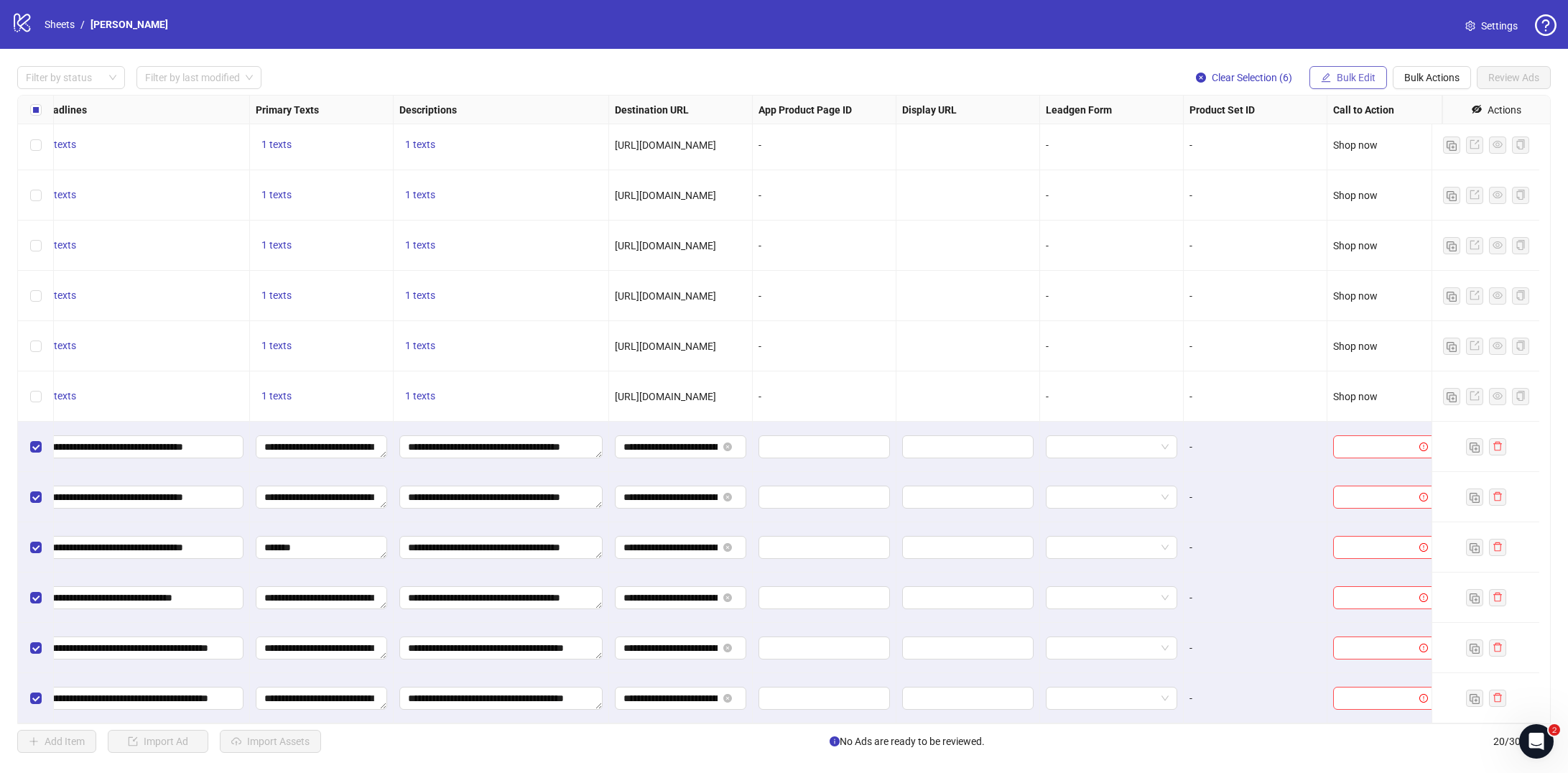 click on "Bulk Edit" at bounding box center [1356, 78] 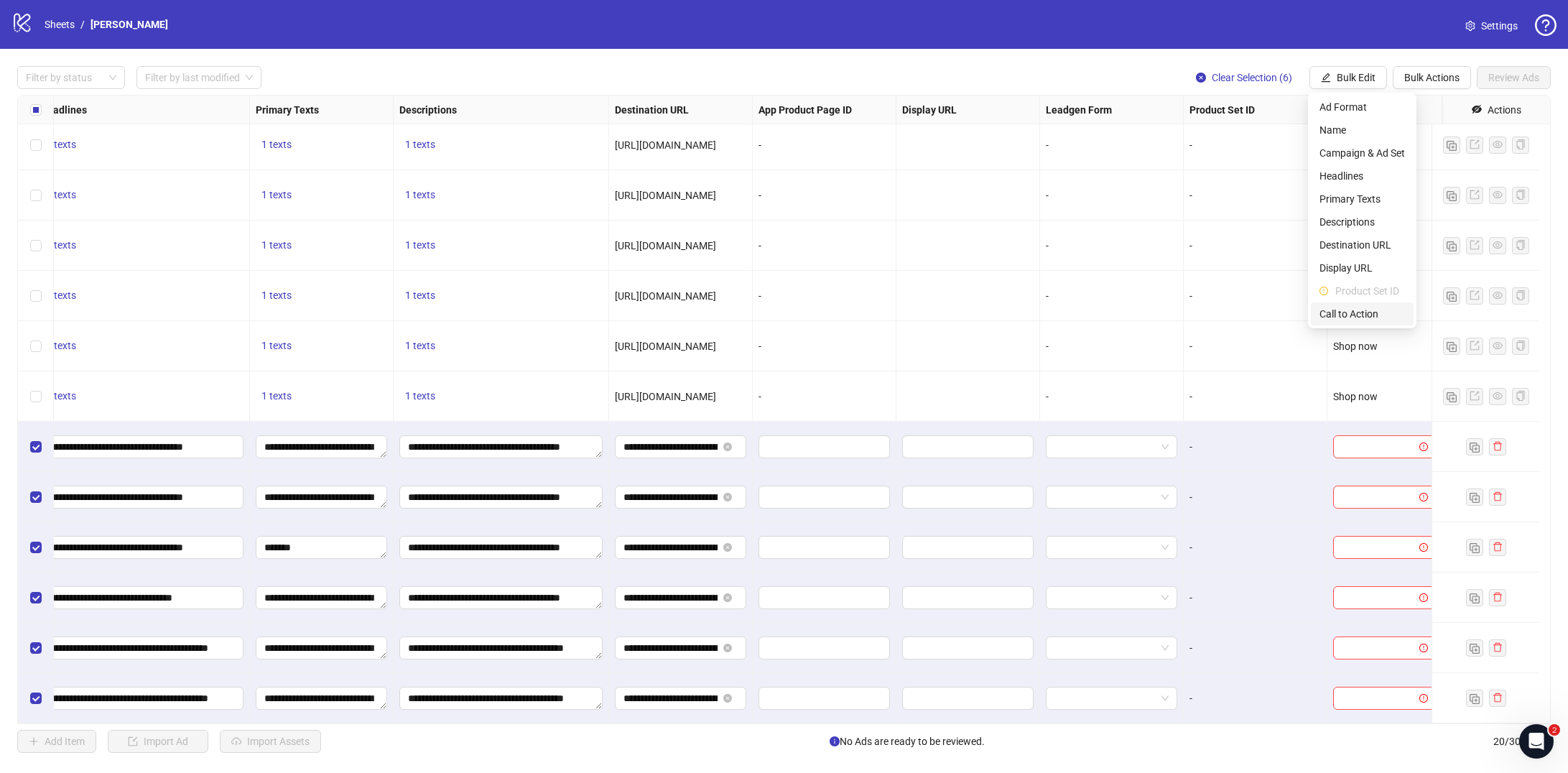 click on "Call to Action" at bounding box center (1362, 314) 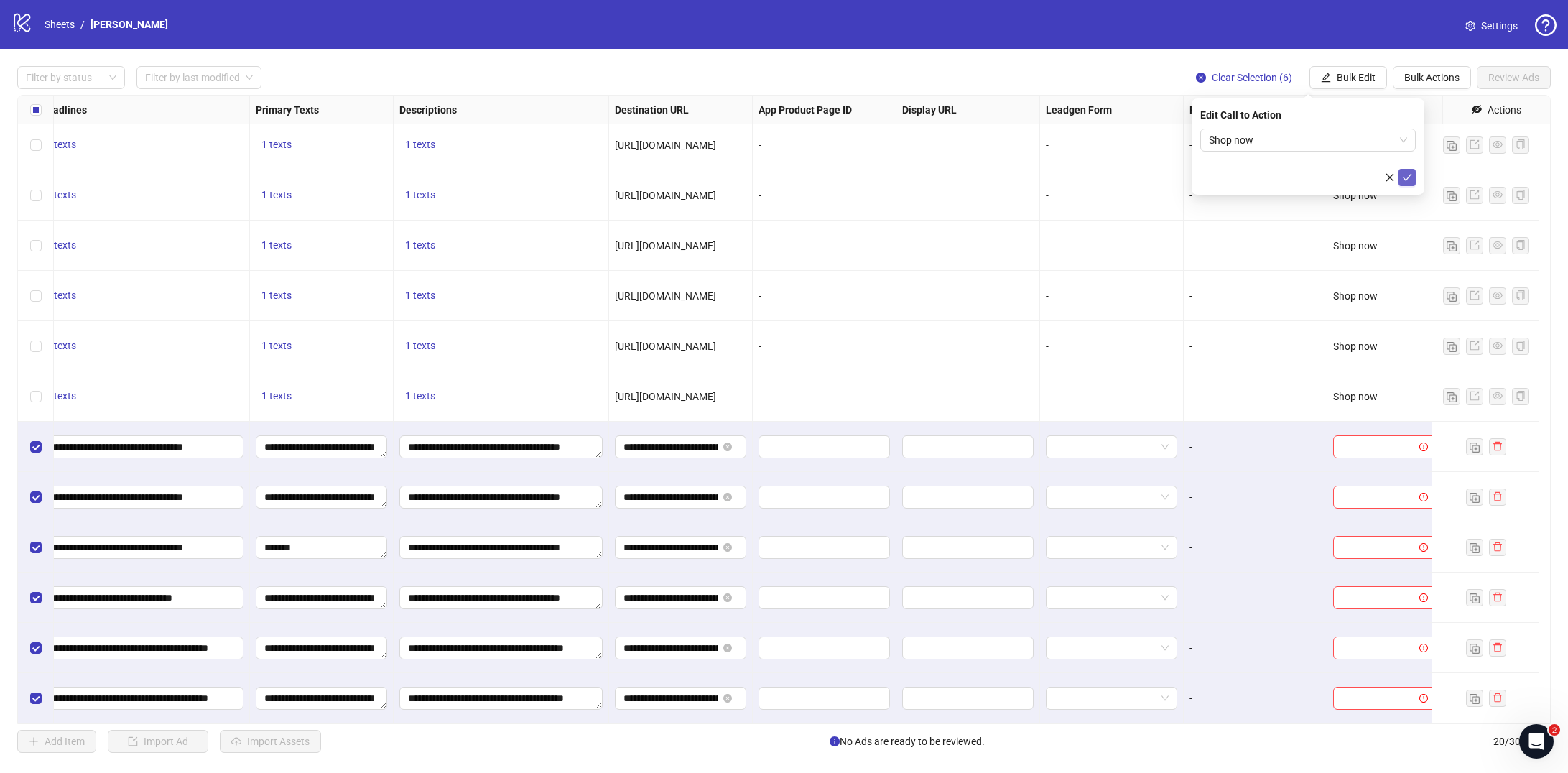 click 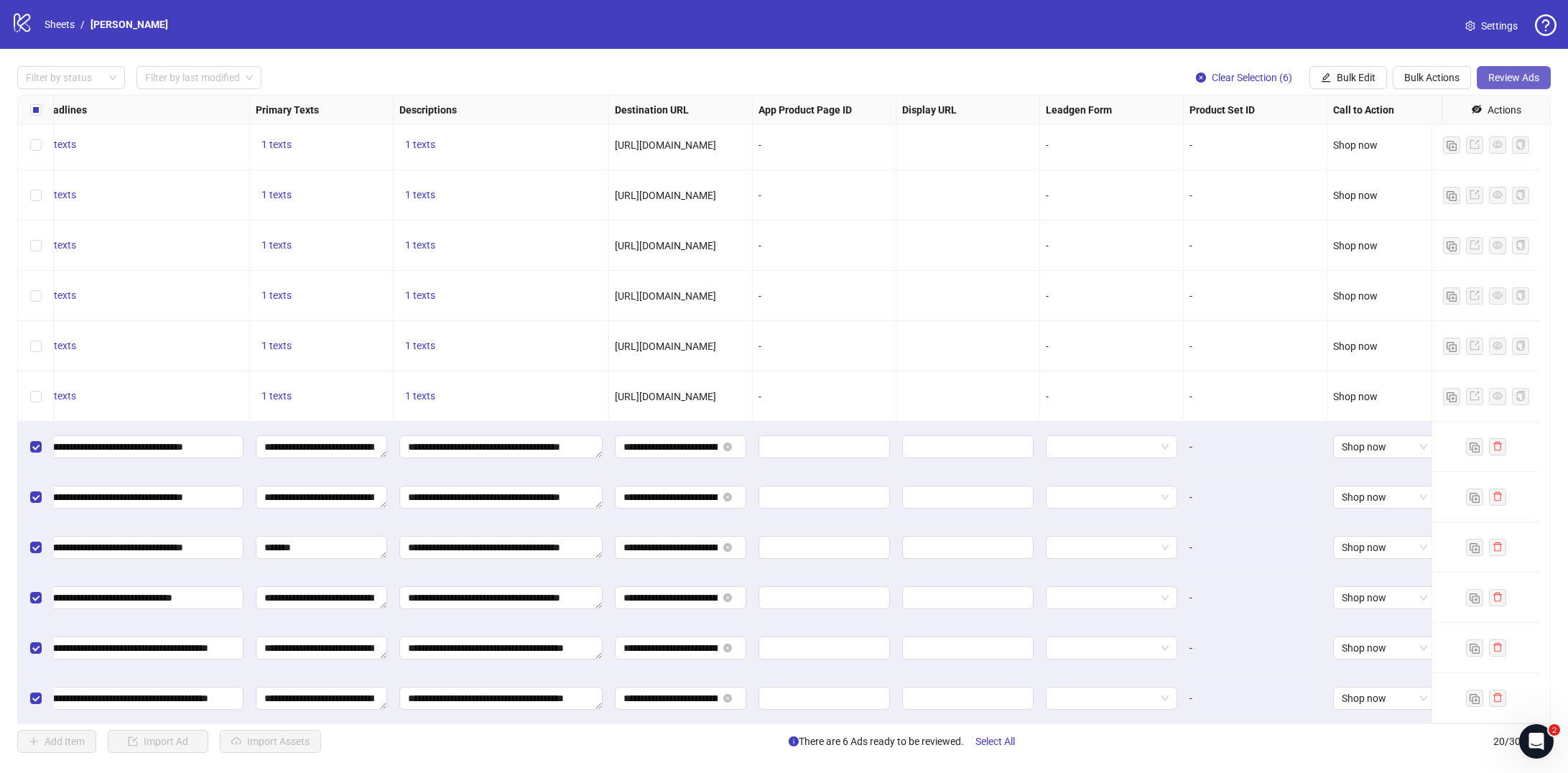 click on "Review Ads" at bounding box center [1513, 78] 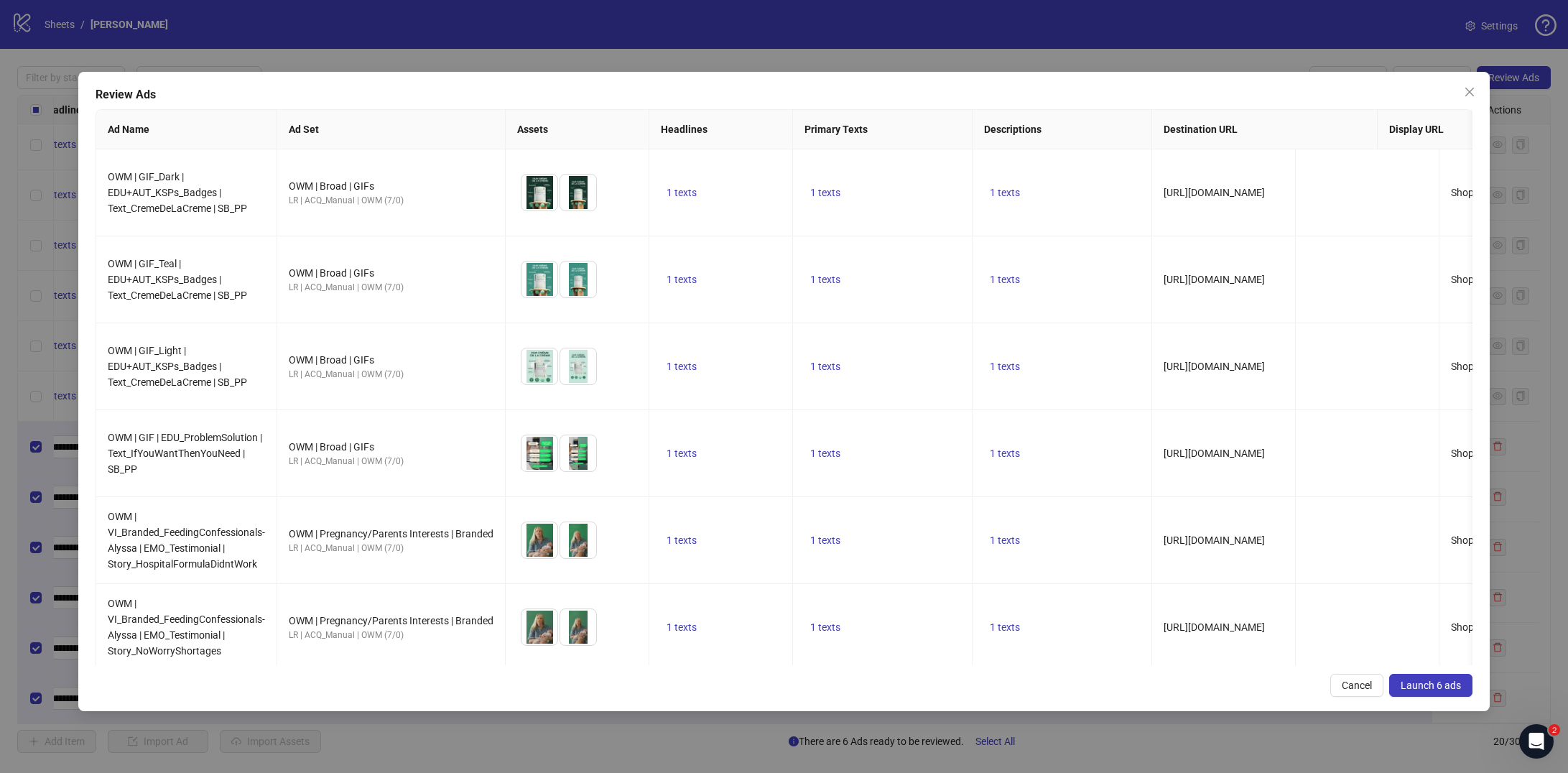 click on "Launch 6 ads" at bounding box center [1431, 685] 